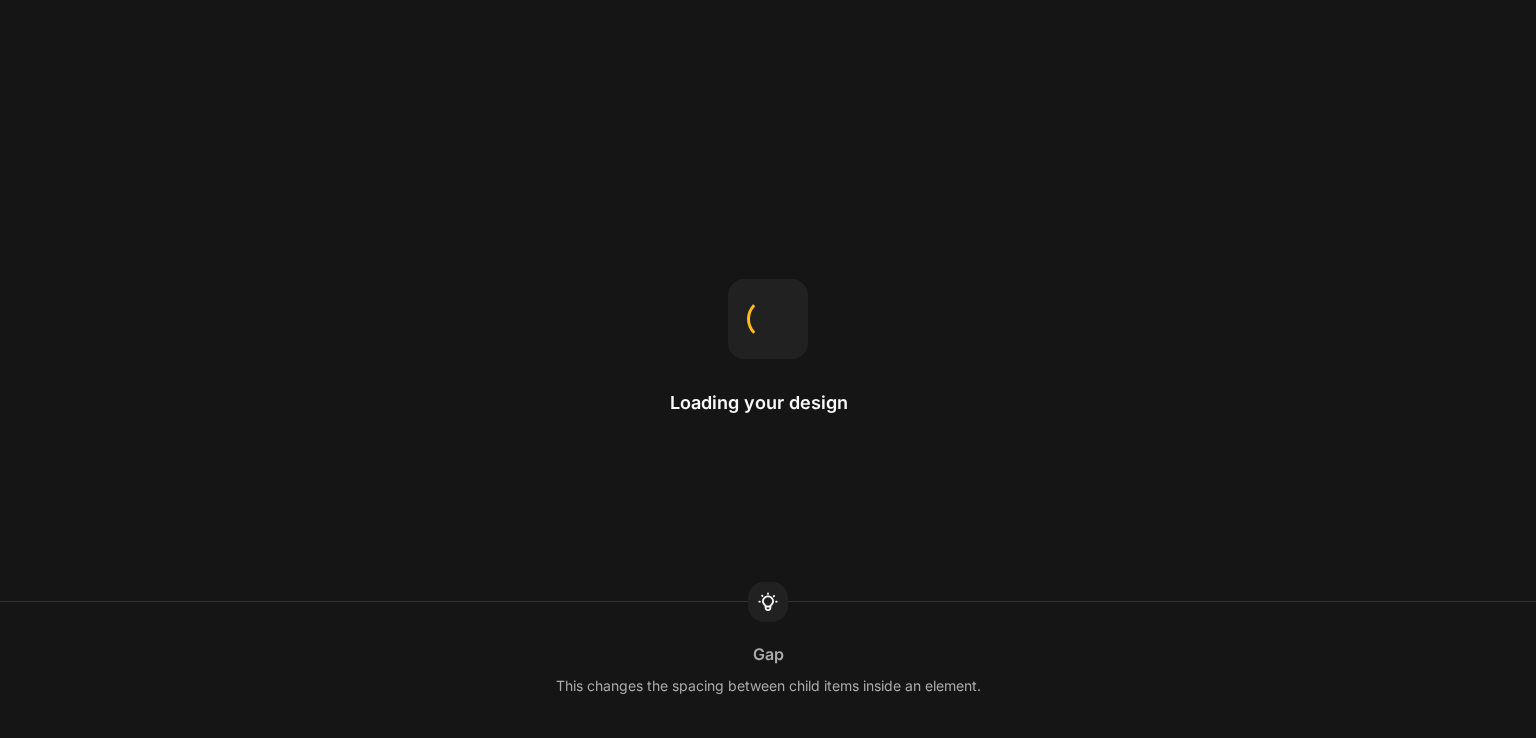 scroll, scrollTop: 0, scrollLeft: 0, axis: both 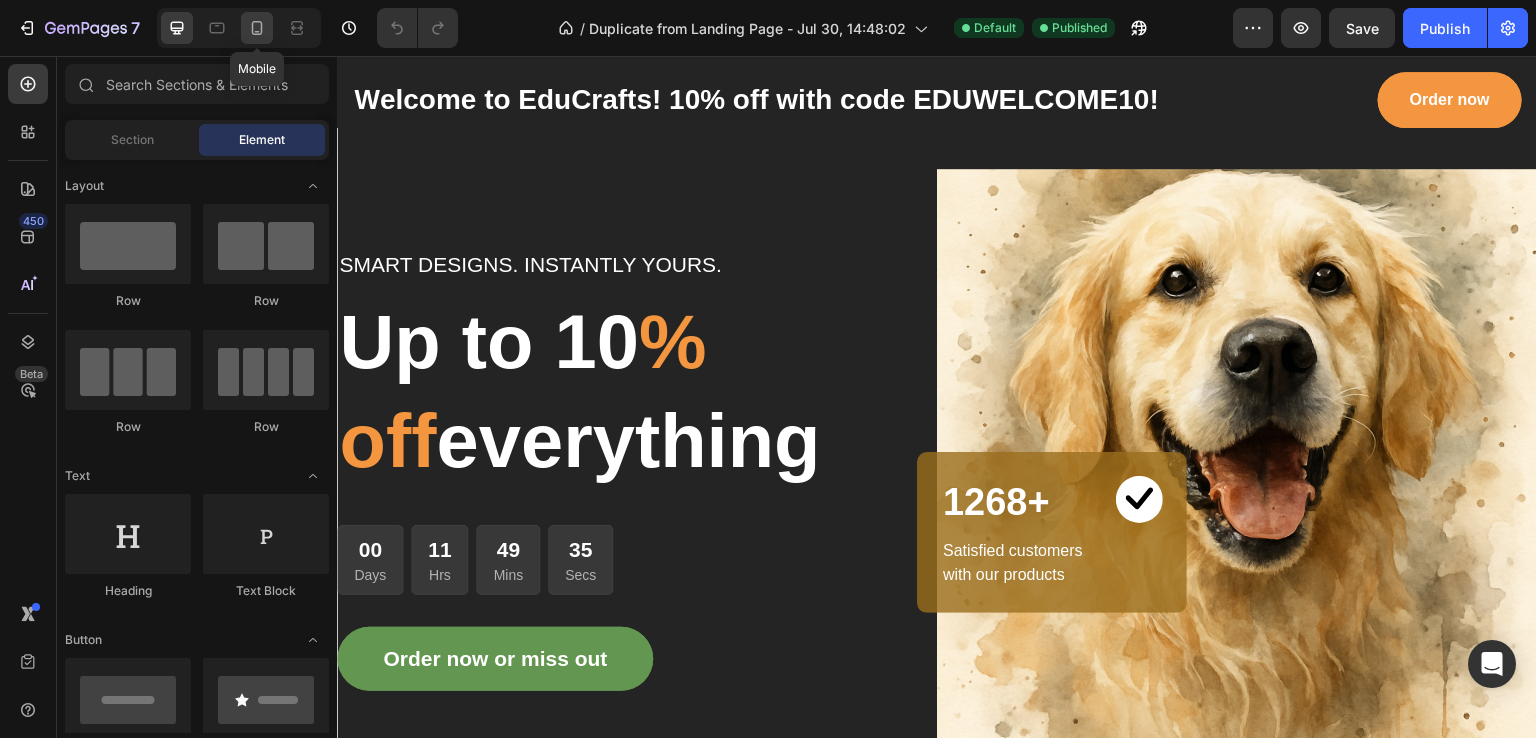 click 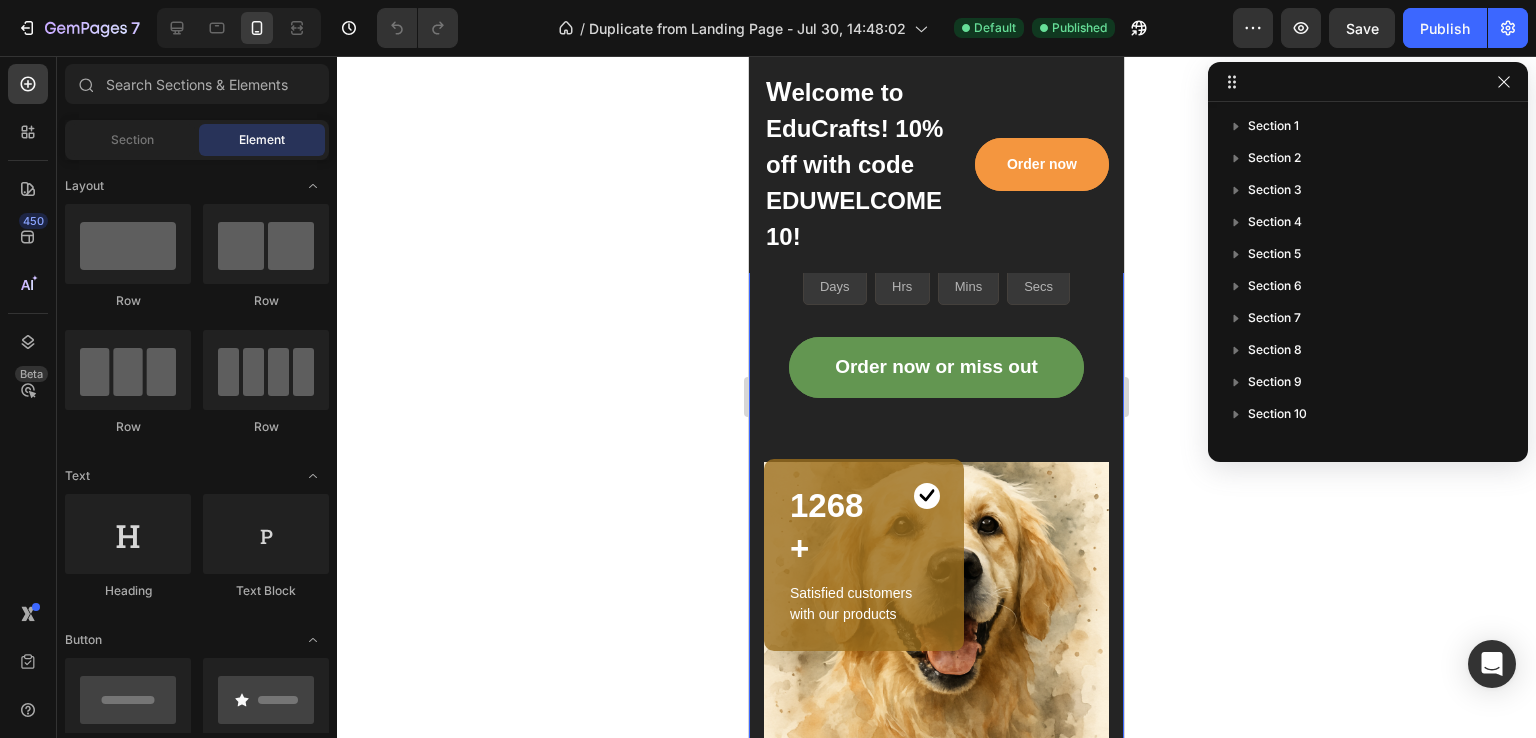 scroll, scrollTop: 300, scrollLeft: 0, axis: vertical 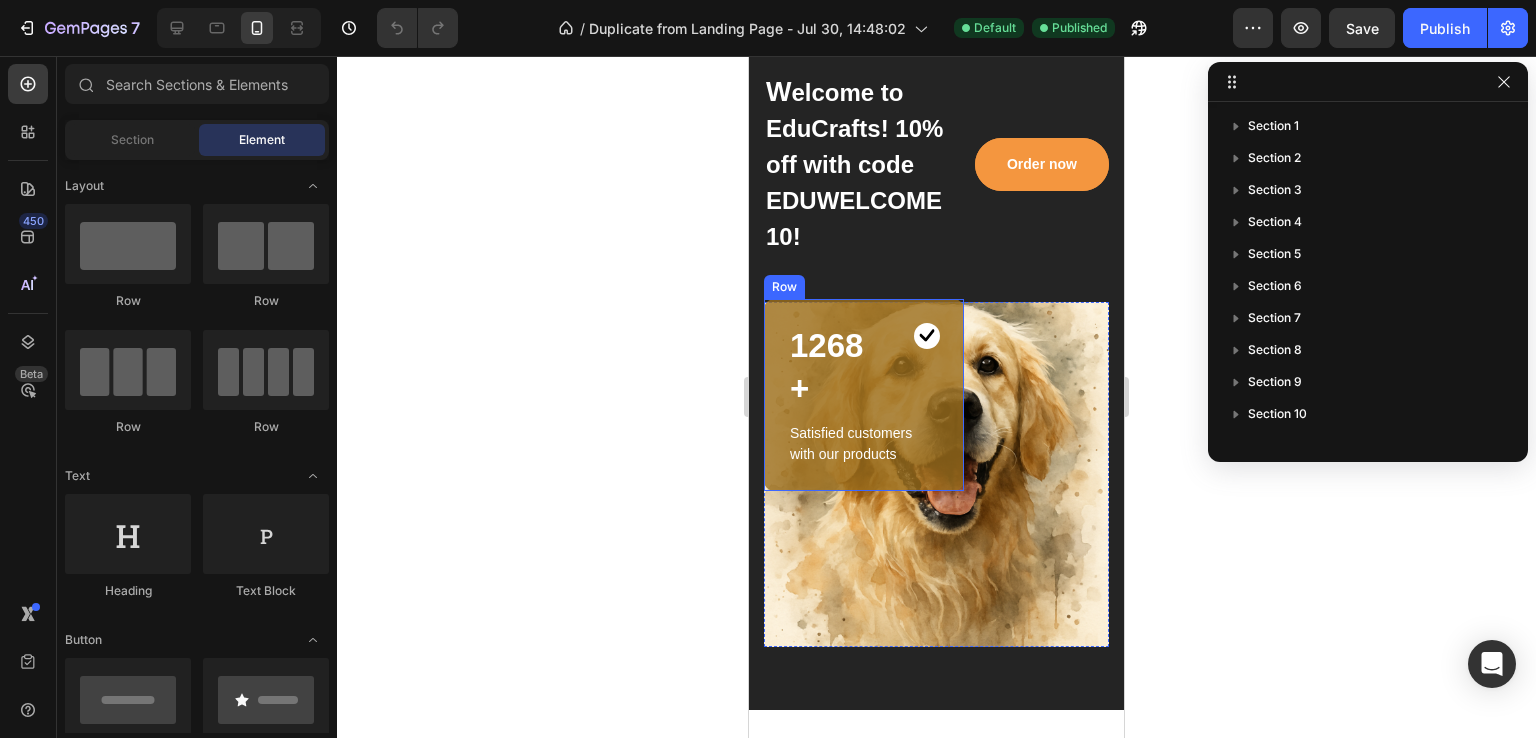 click on "1268+ Heading Image Row Satisfied customers with our products Text block Row" at bounding box center (864, 395) 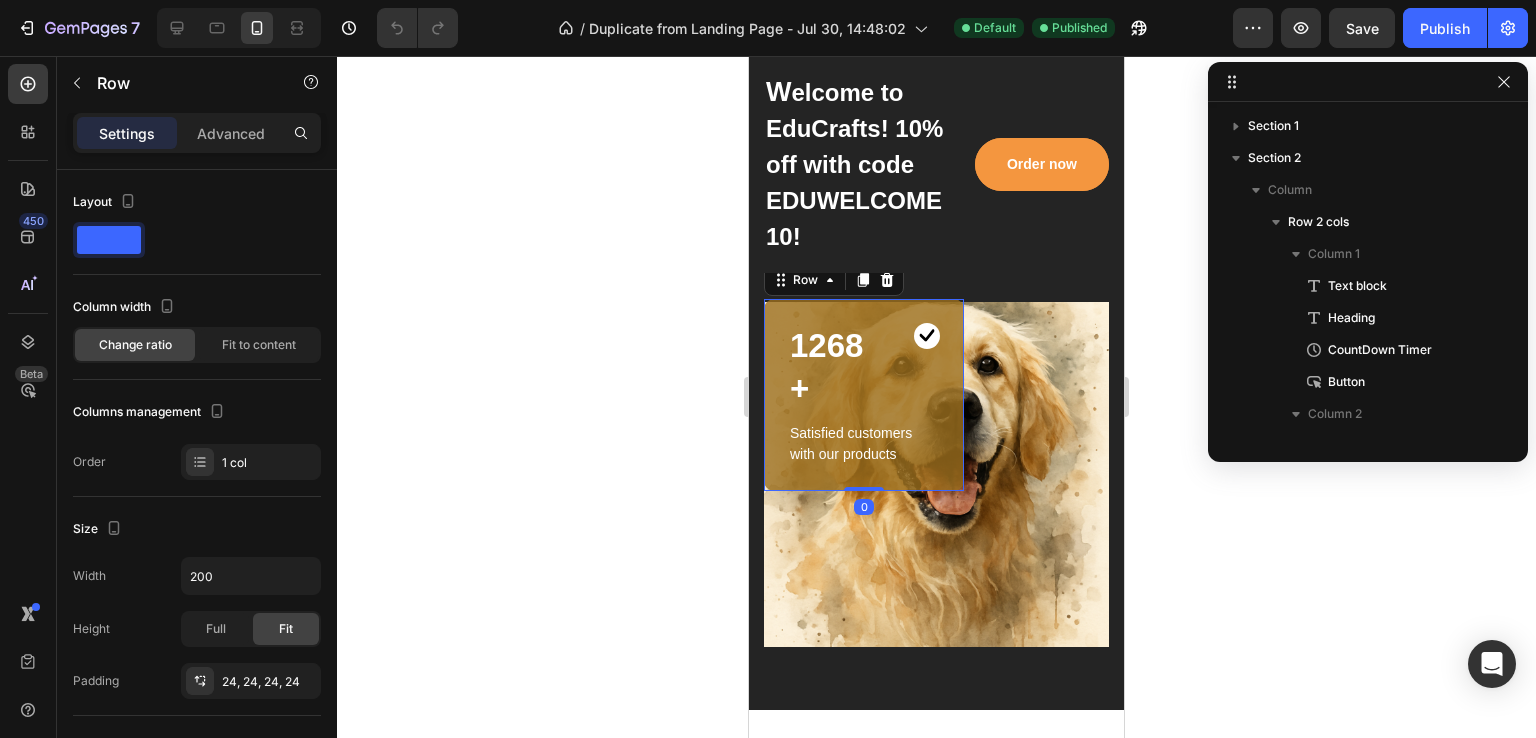 scroll, scrollTop: 282, scrollLeft: 0, axis: vertical 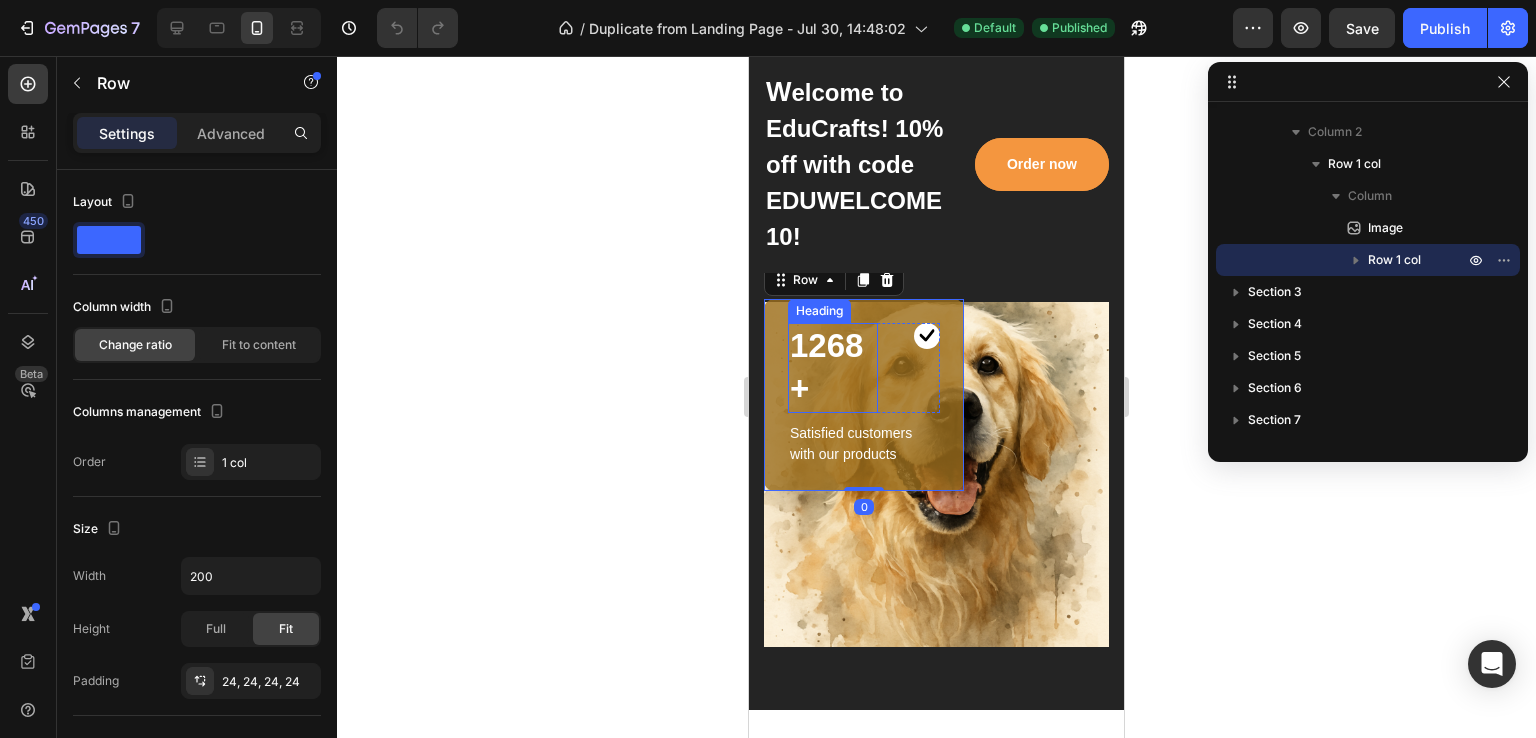 click on "1268+" at bounding box center (833, 368) 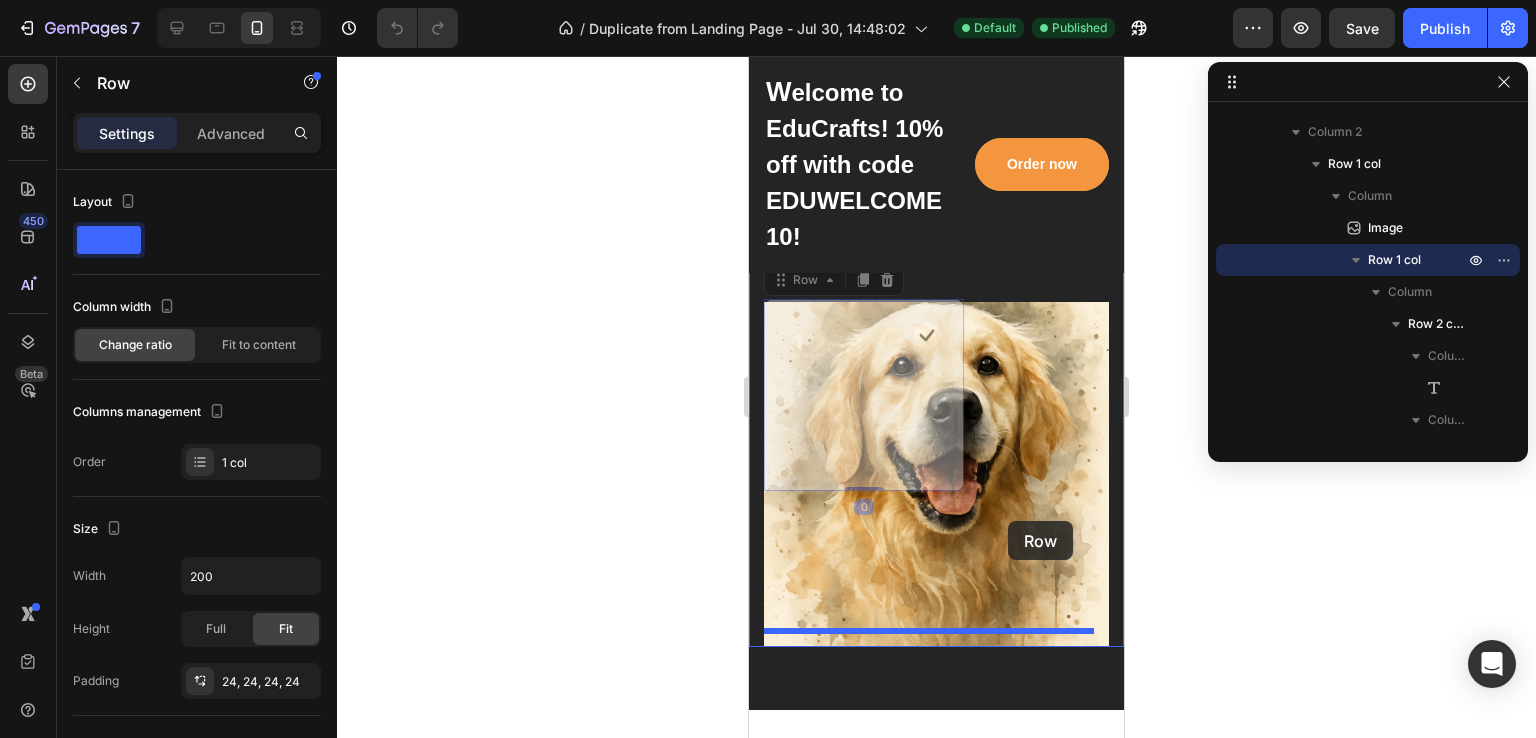 drag, startPoint x: 952, startPoint y: 386, endPoint x: 1008, endPoint y: 521, distance: 146.15402 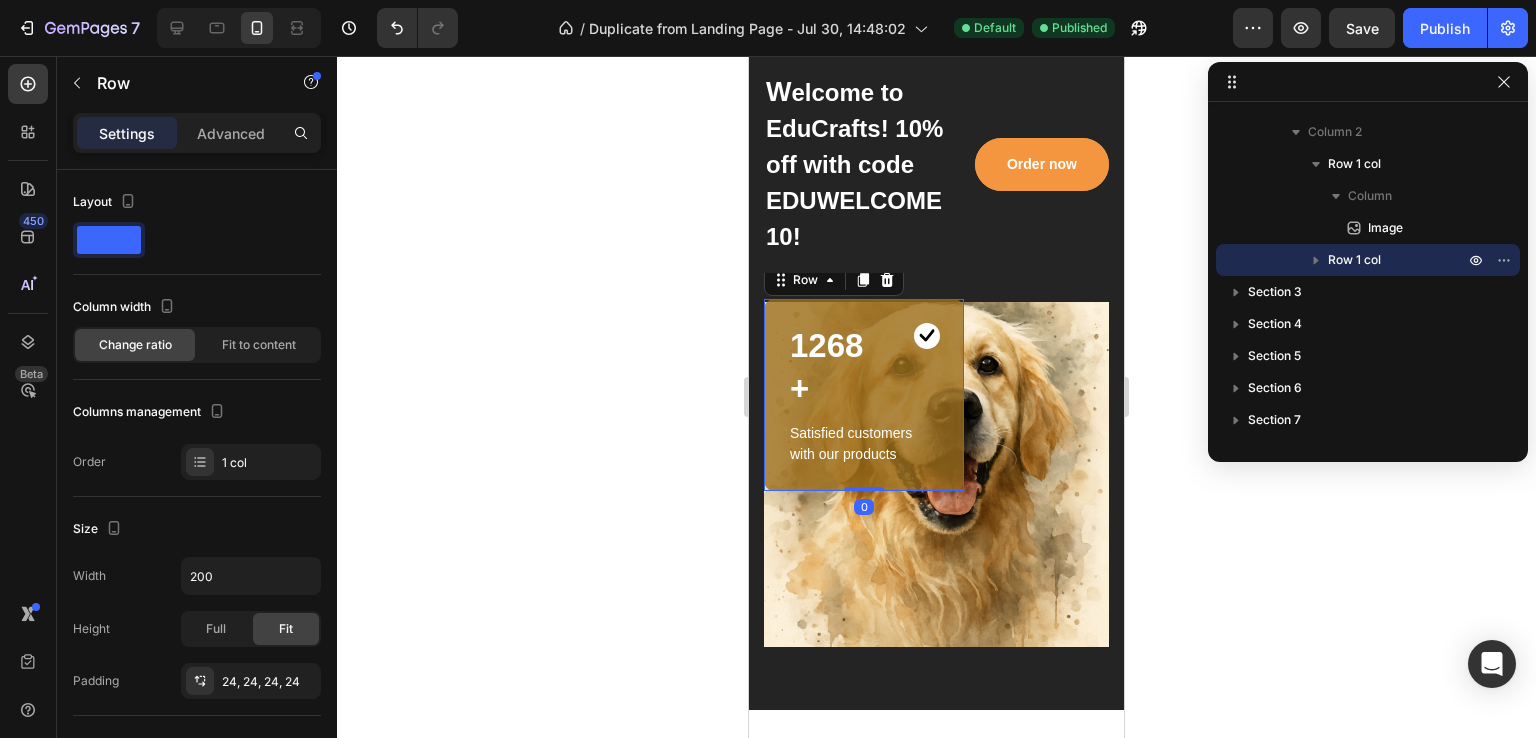 click on "1268+ Heading Image Row Satisfied customers with our products Text block Row   0" at bounding box center [864, 395] 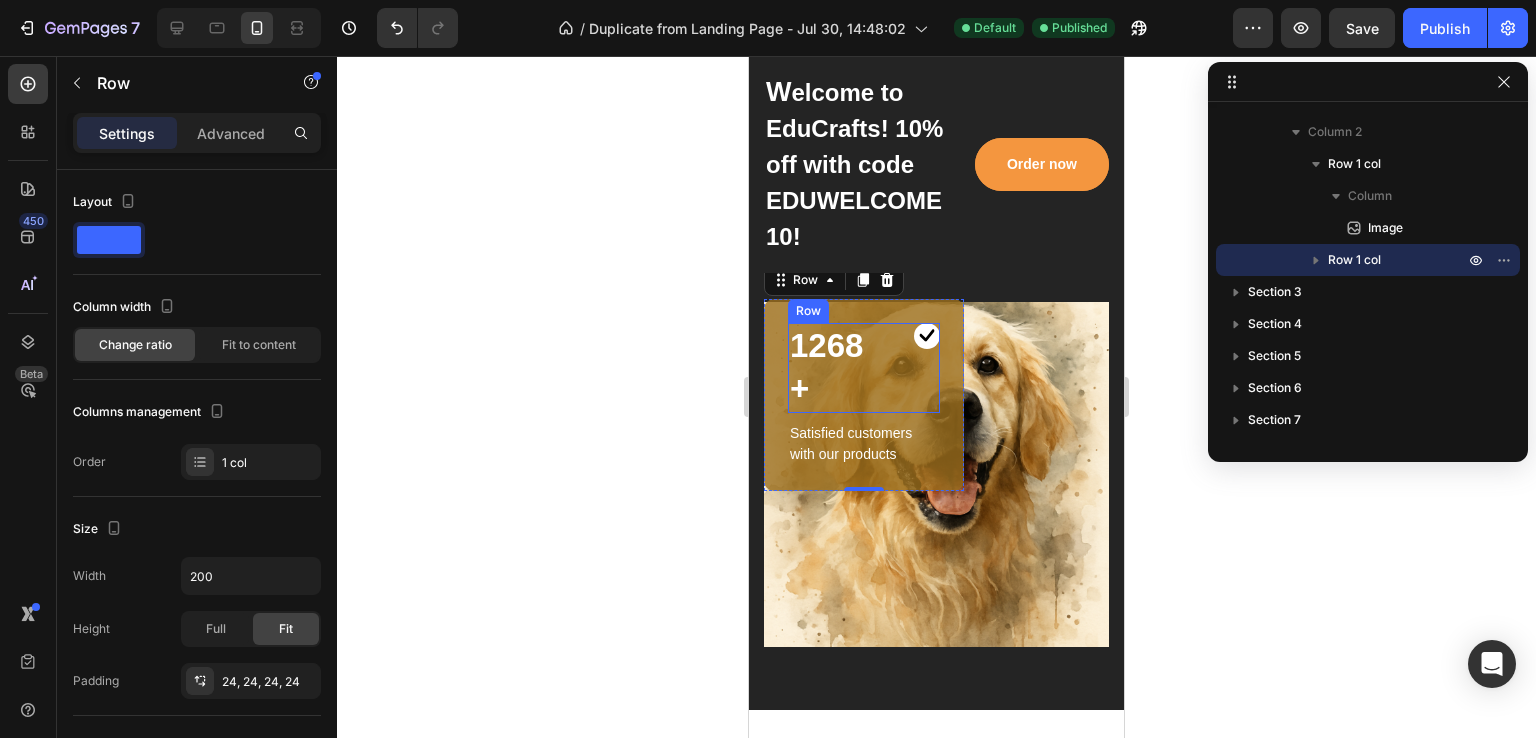 click on "1268+ Heading Image Row" at bounding box center (864, 368) 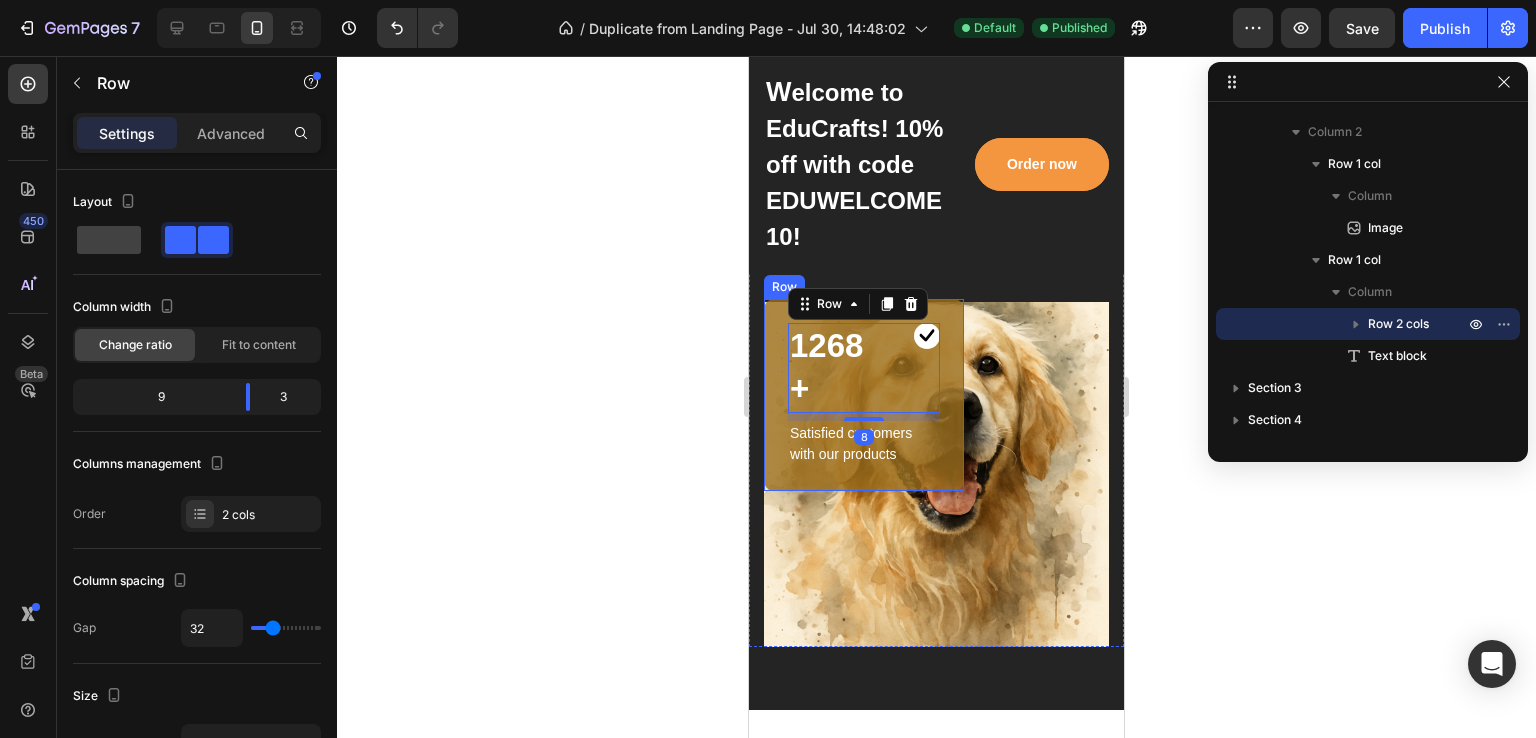 click on "1268+ Heading Image Row   8 Satisfied customers with our products Text block Row" at bounding box center [864, 395] 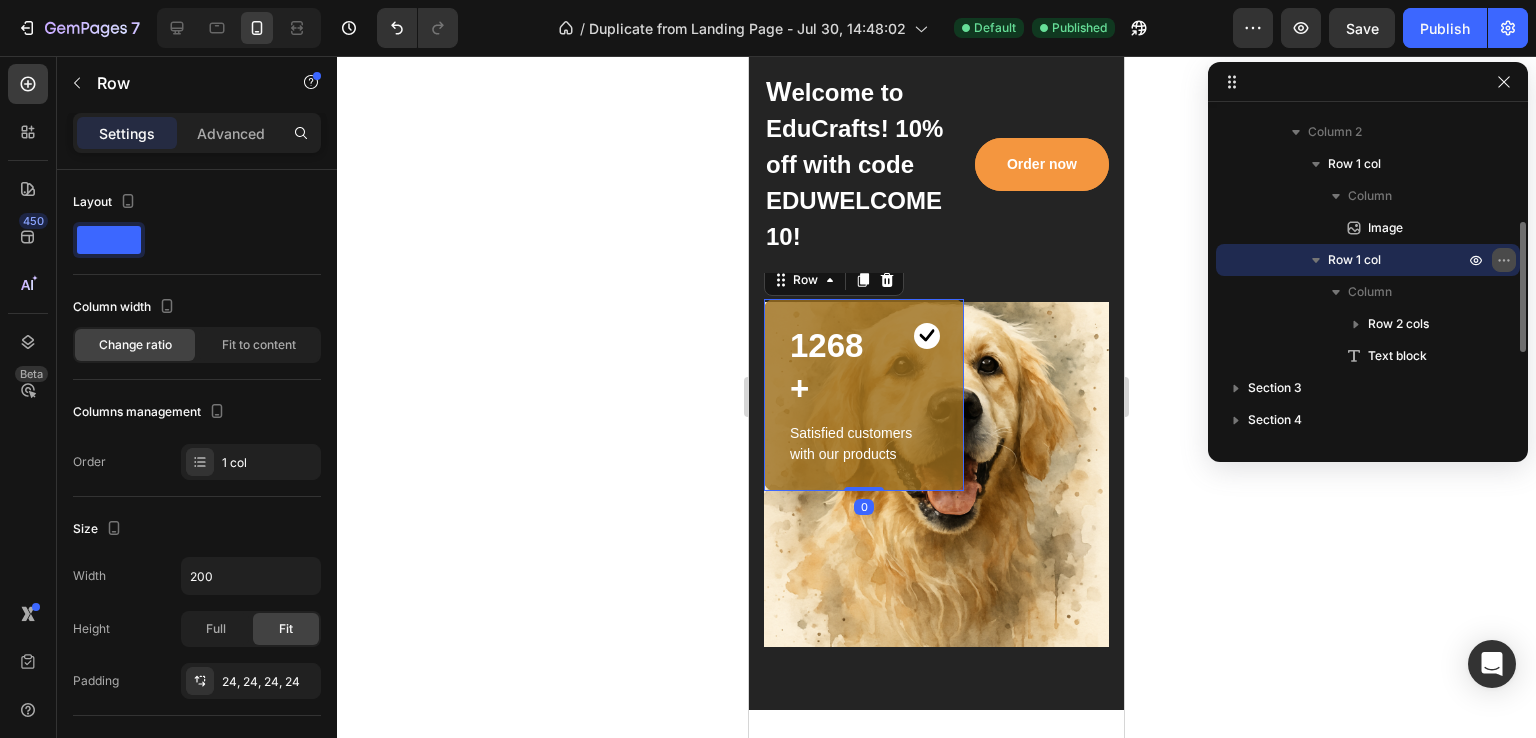 click 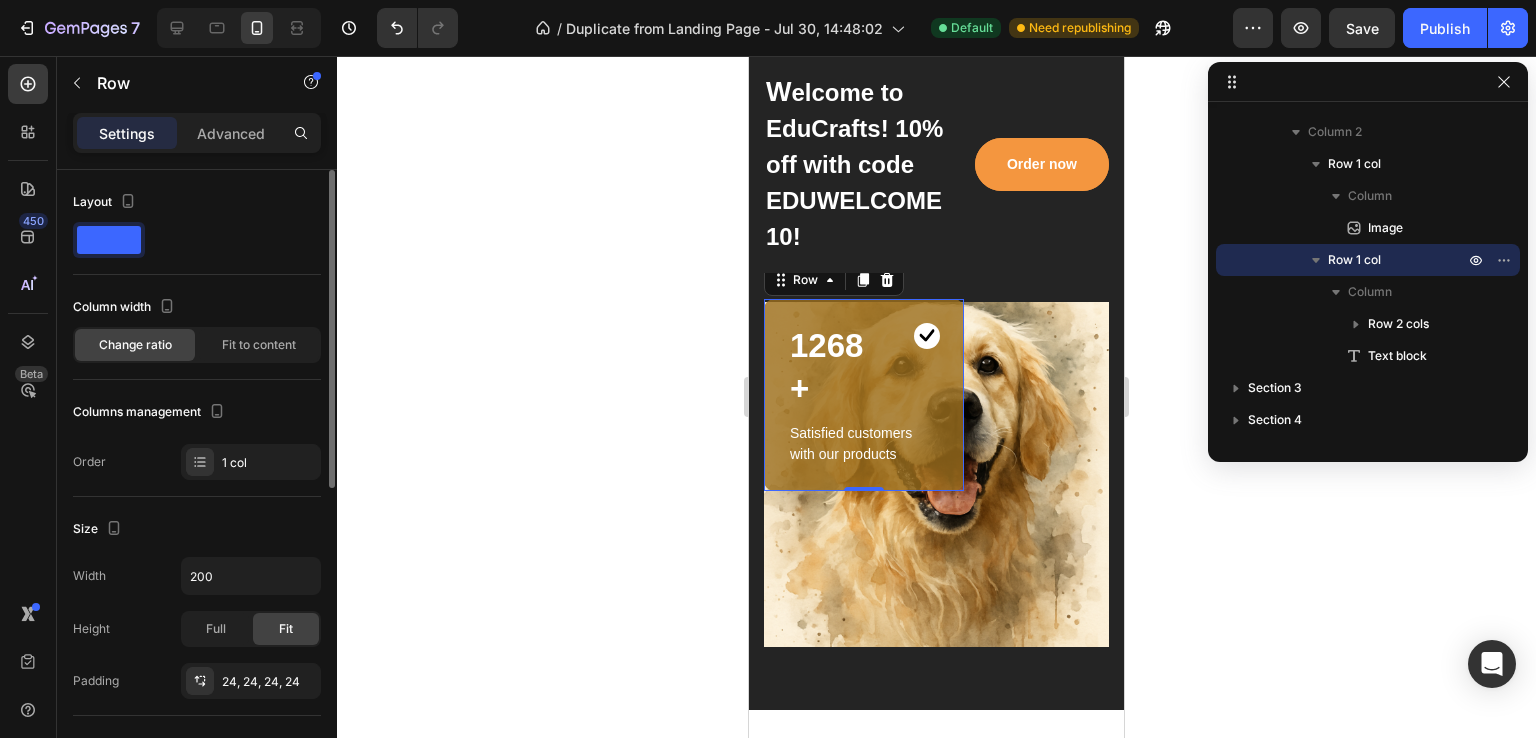click on "Layout Column width Change ratio Fit to content Columns management Order 1 col" at bounding box center [197, 333] 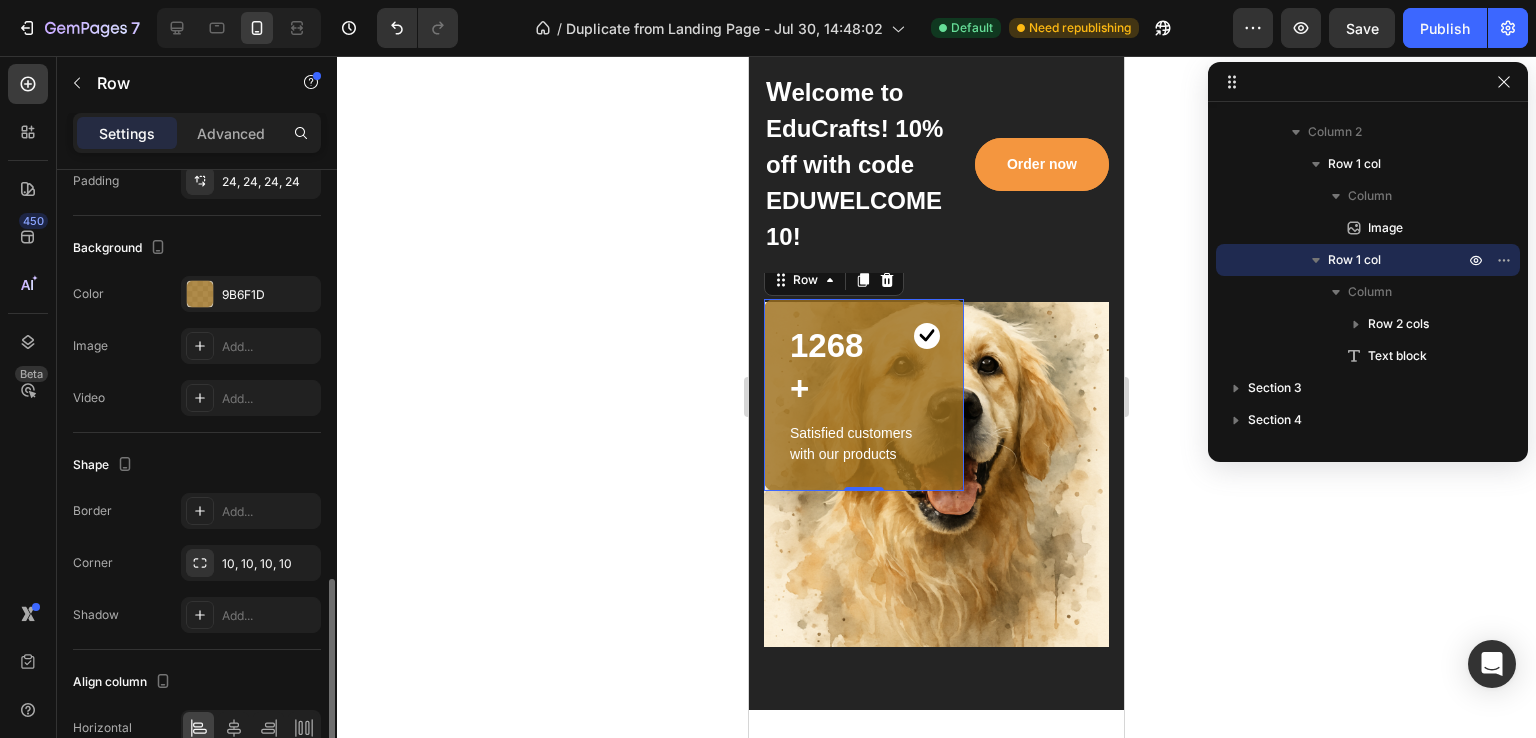 scroll, scrollTop: 602, scrollLeft: 0, axis: vertical 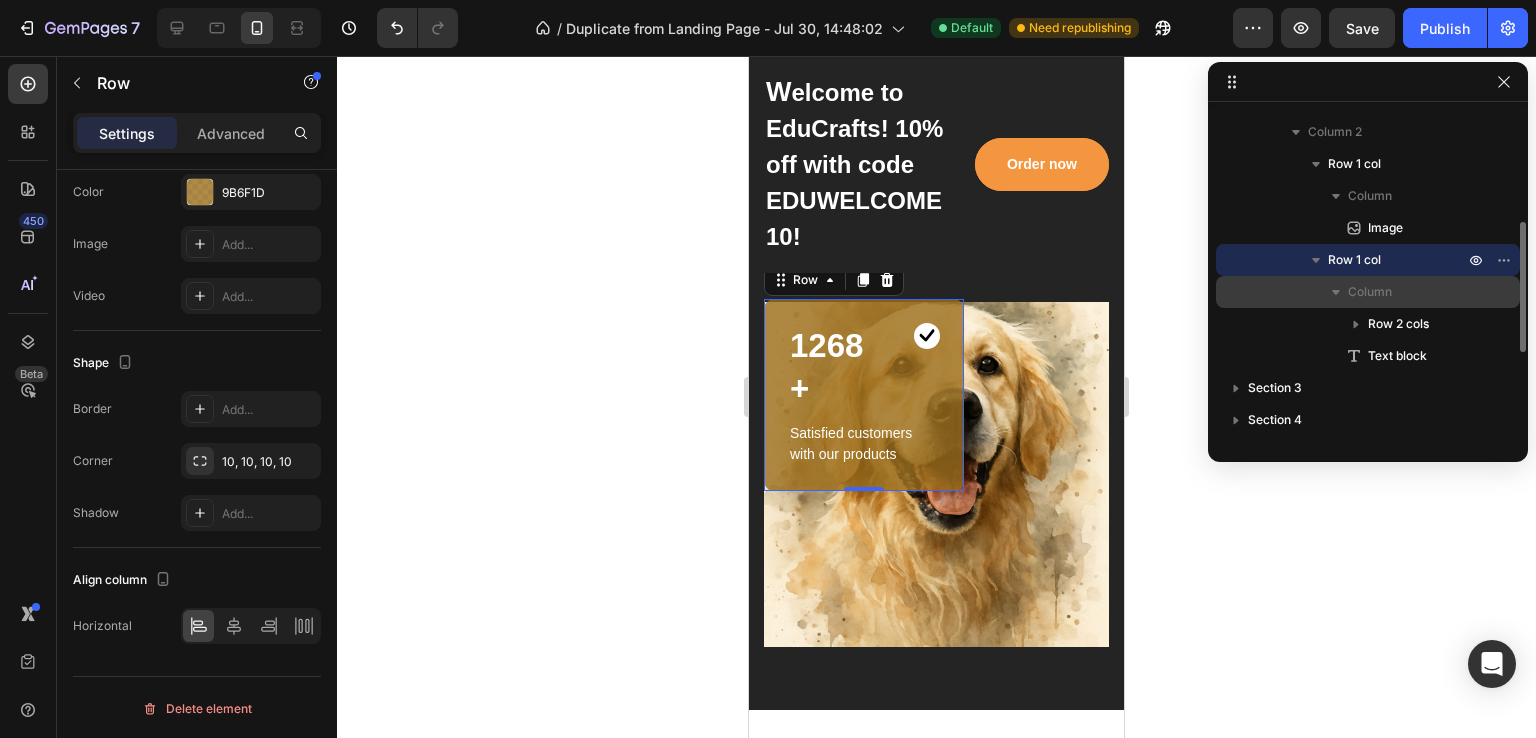 click 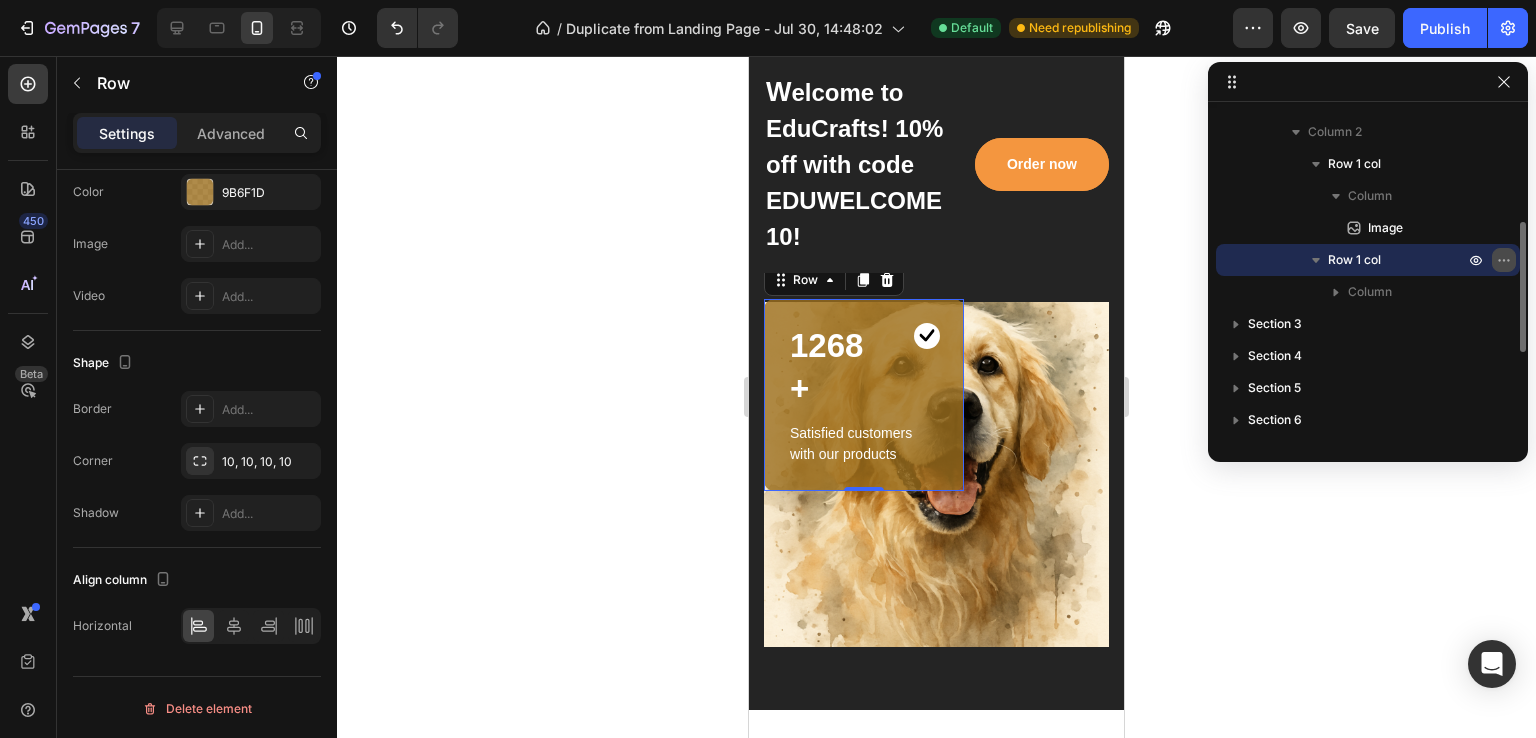click 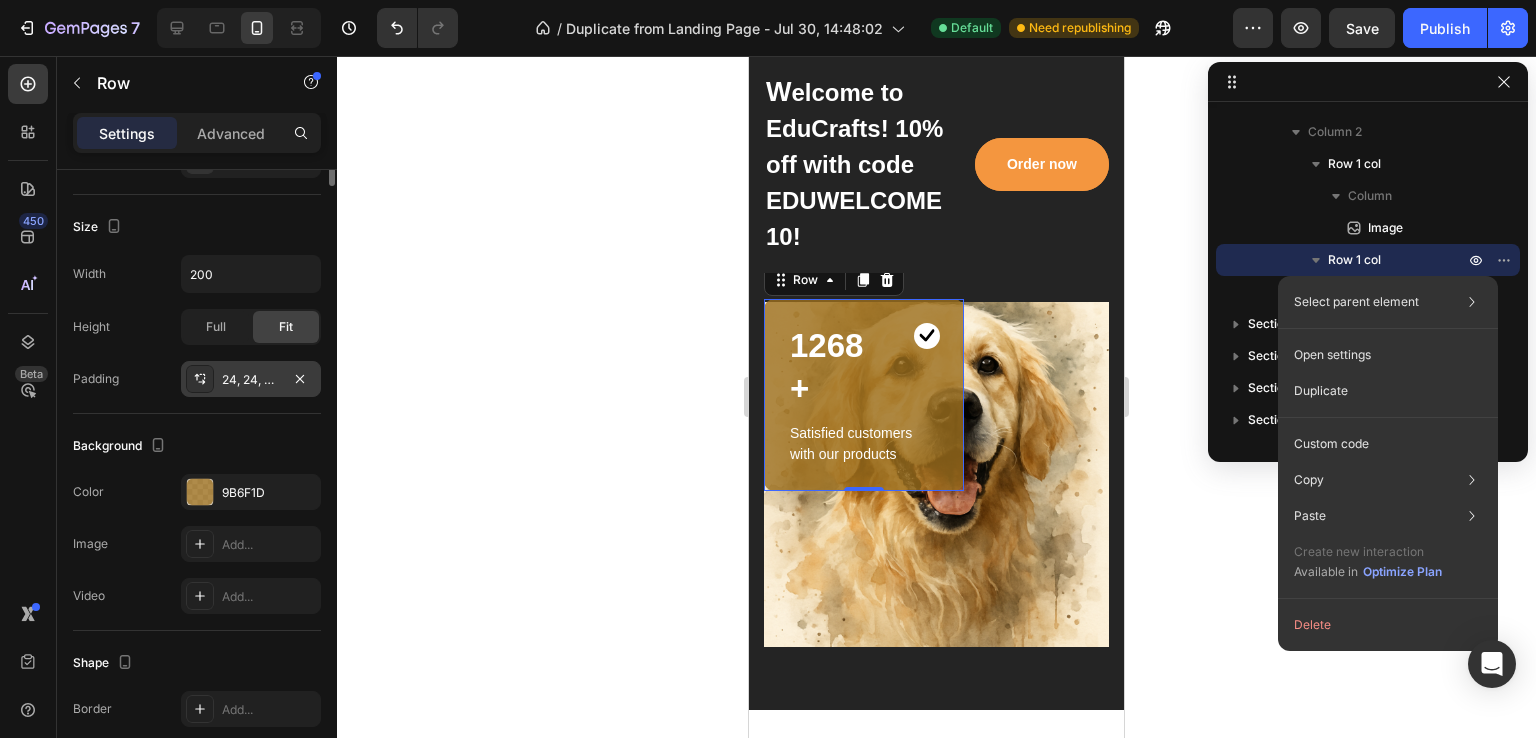 scroll, scrollTop: 0, scrollLeft: 0, axis: both 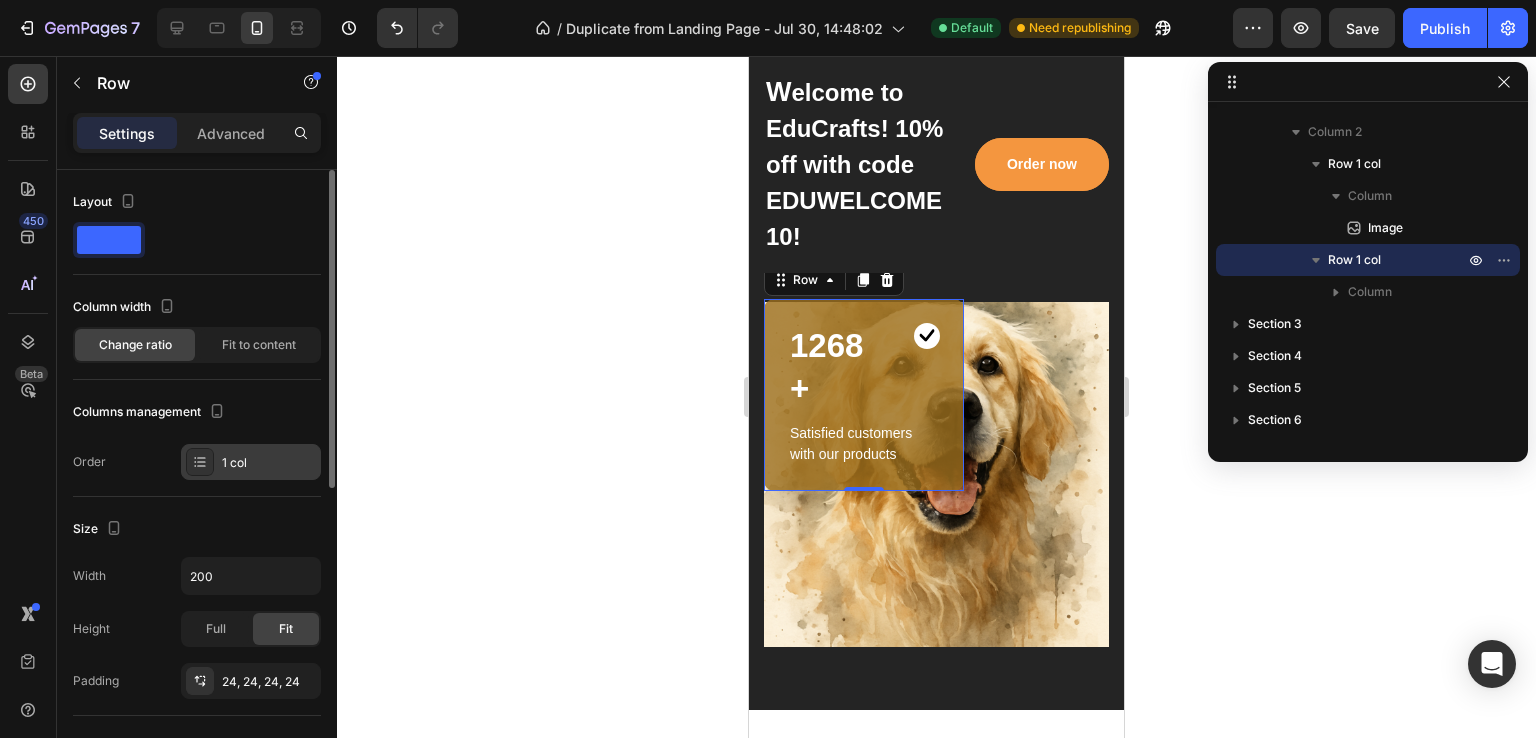 click on "1 col" at bounding box center [251, 462] 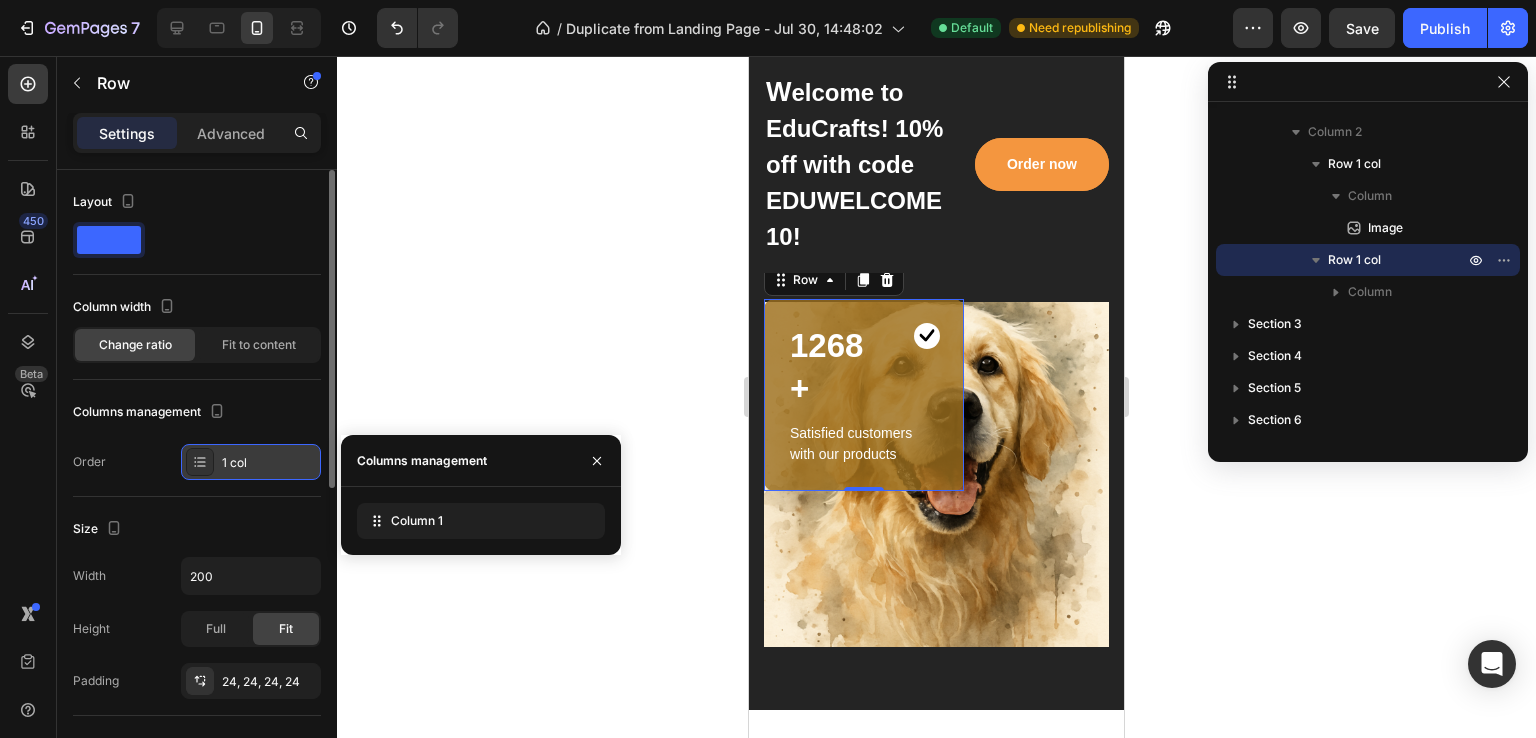 click on "1 col" at bounding box center [251, 462] 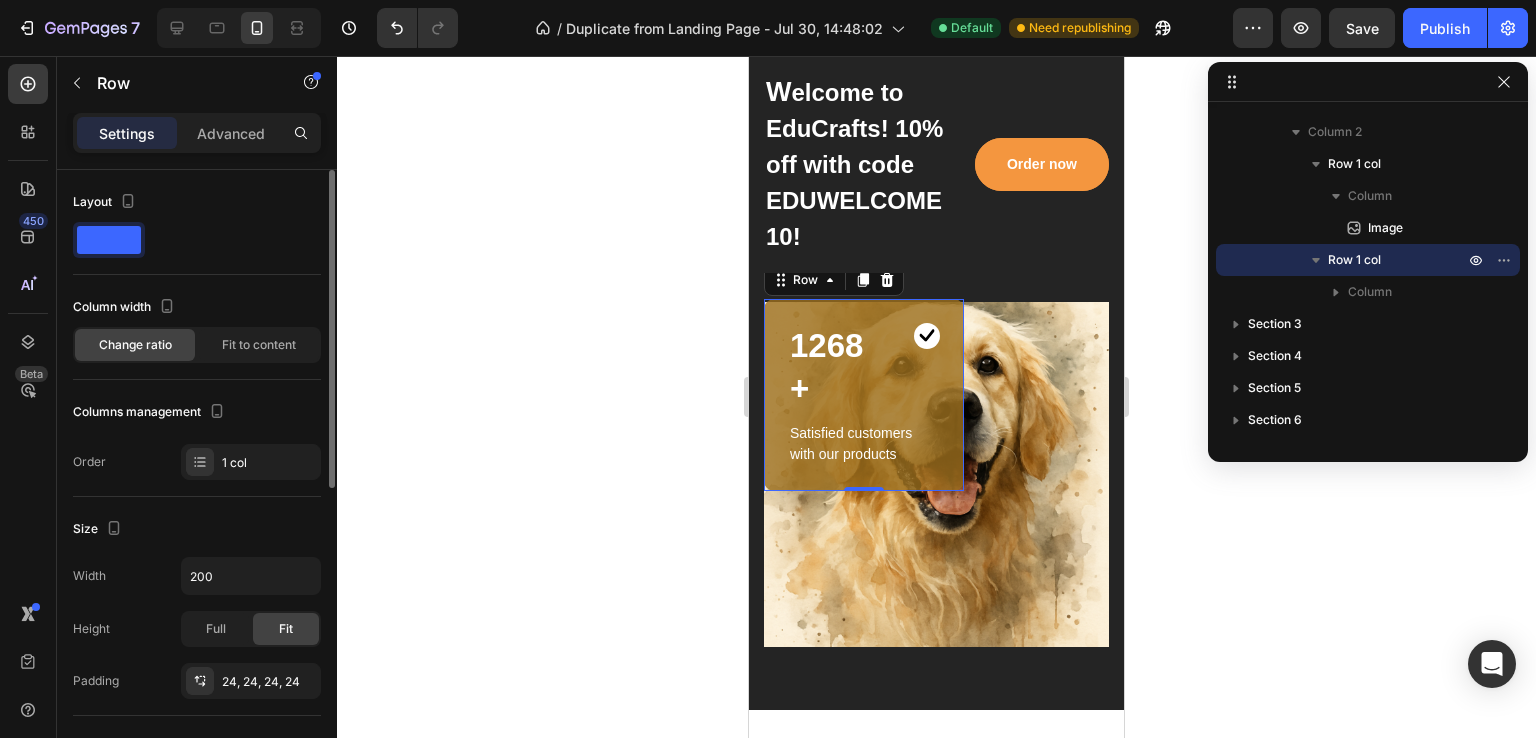 scroll, scrollTop: 100, scrollLeft: 0, axis: vertical 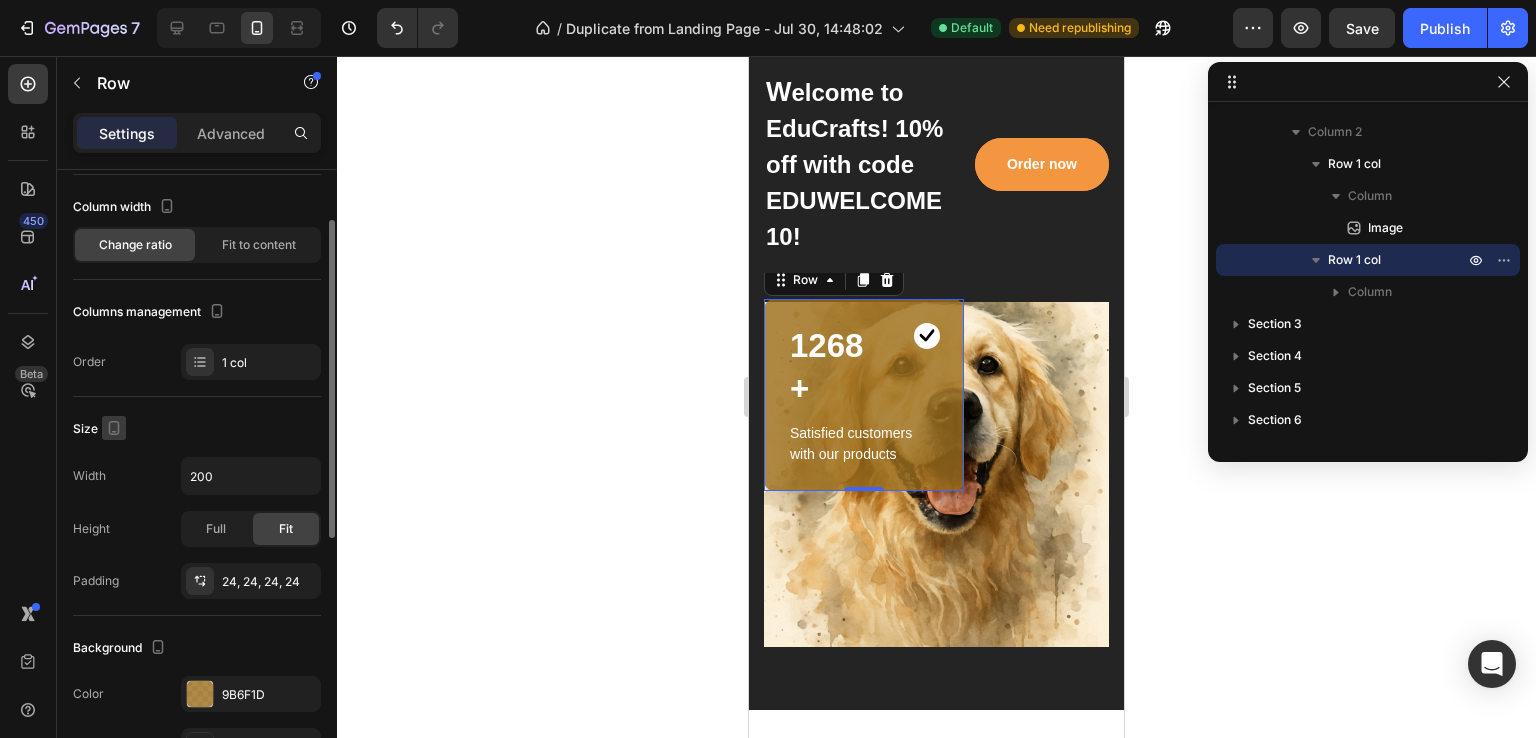 click 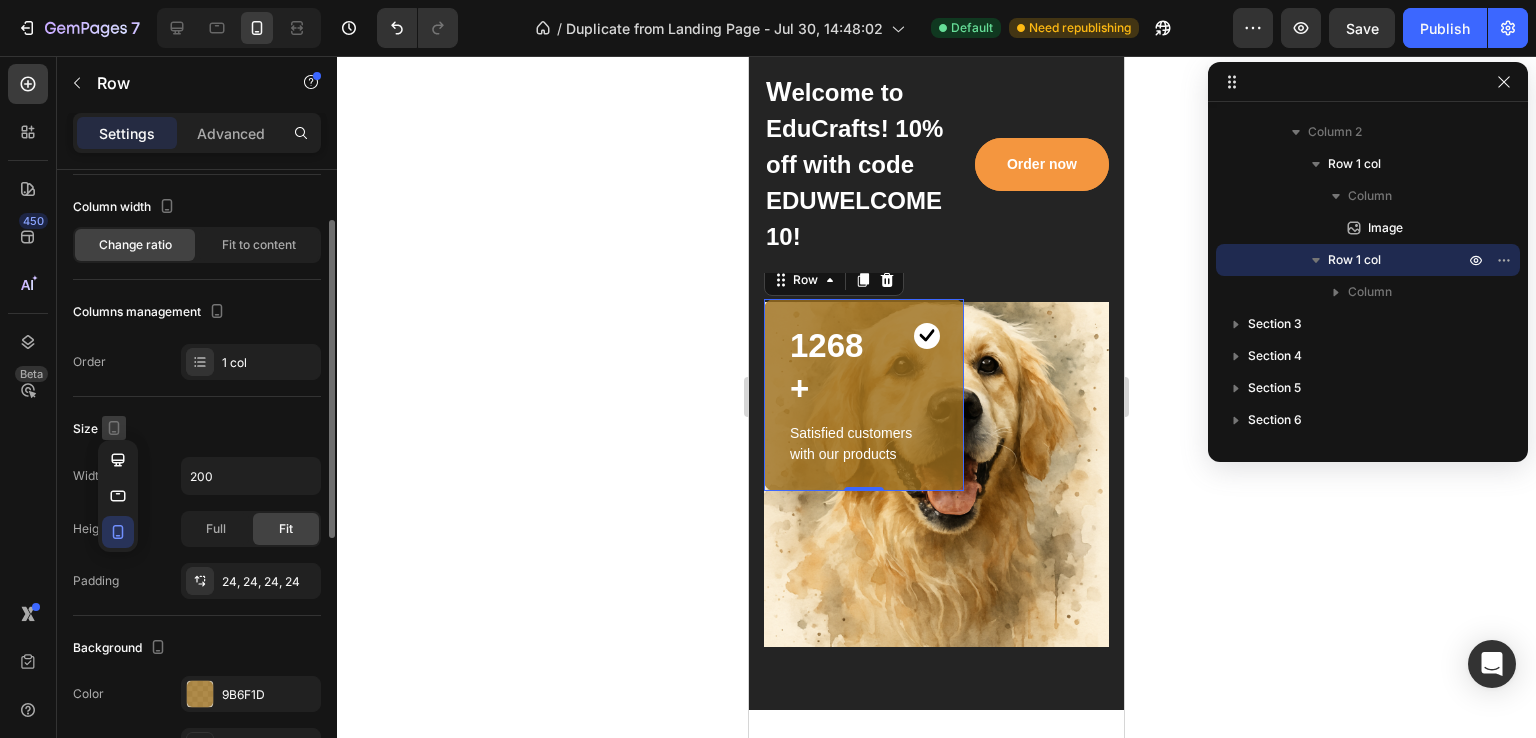 click 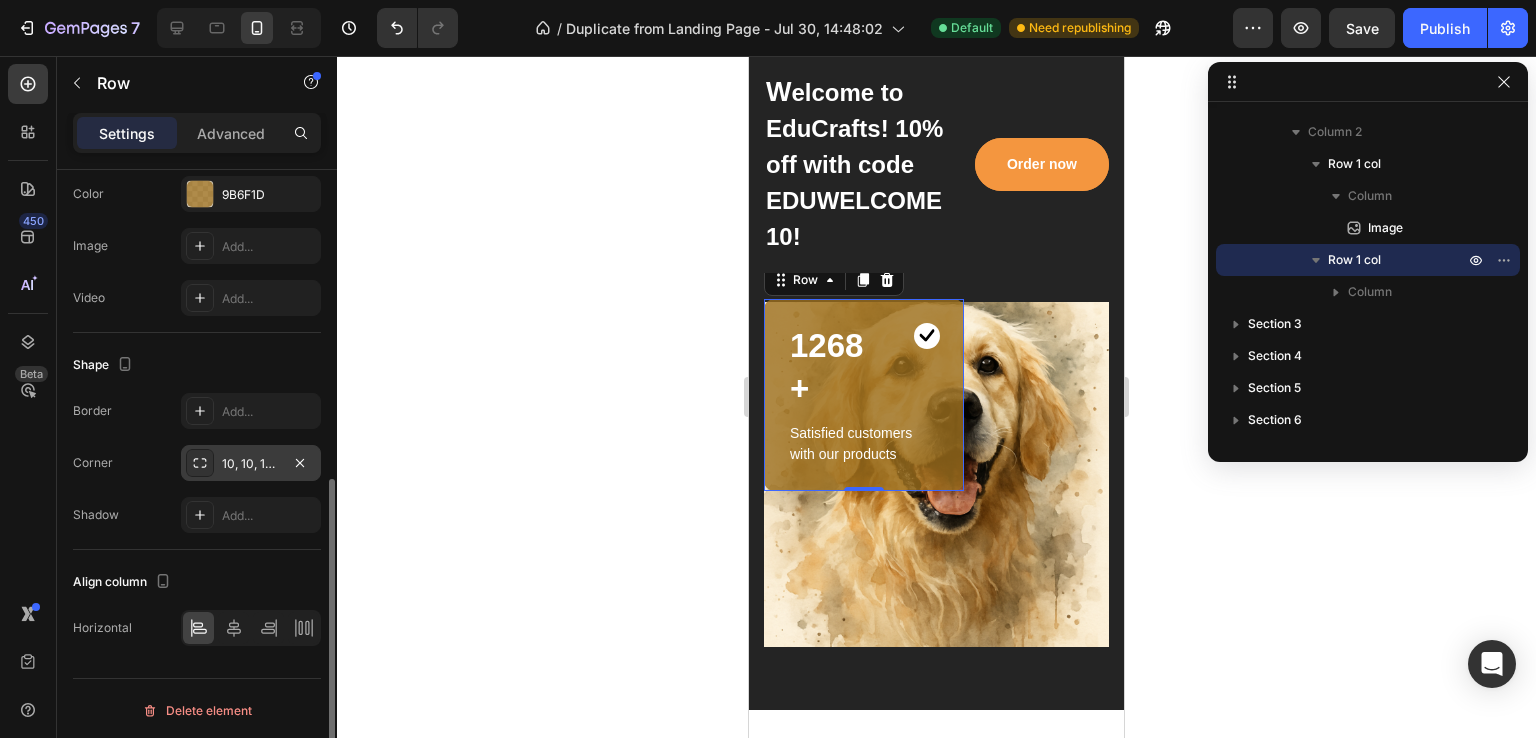 scroll, scrollTop: 602, scrollLeft: 0, axis: vertical 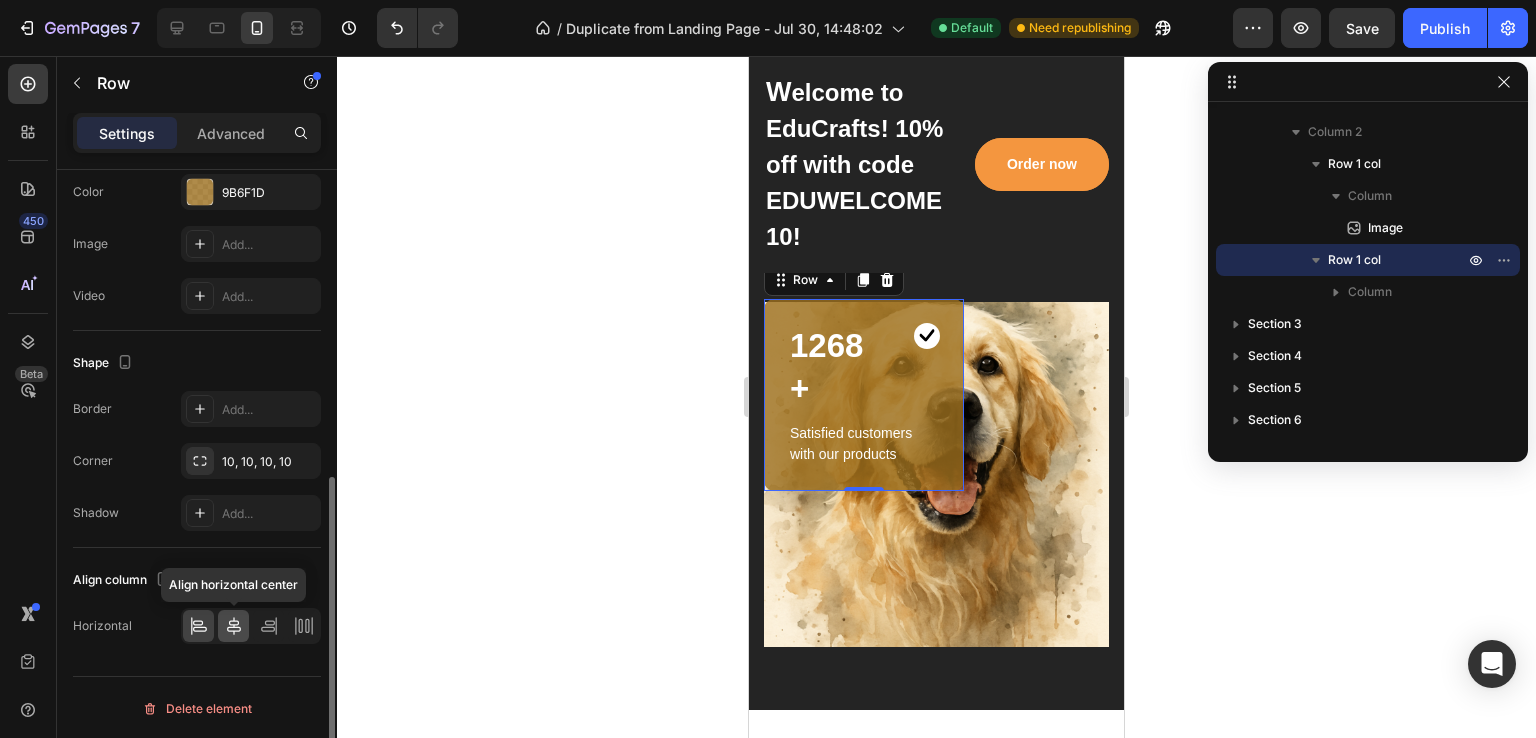 click 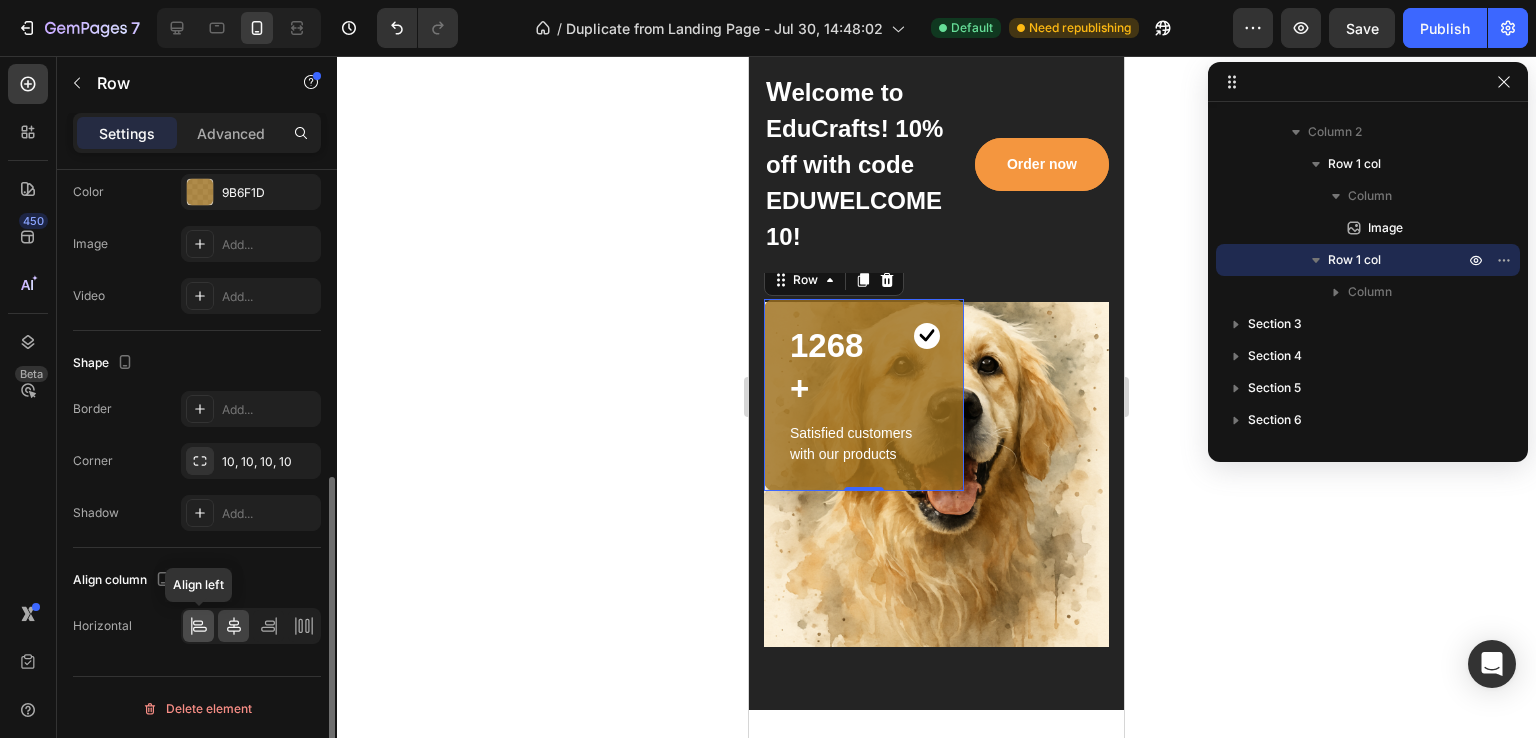 click 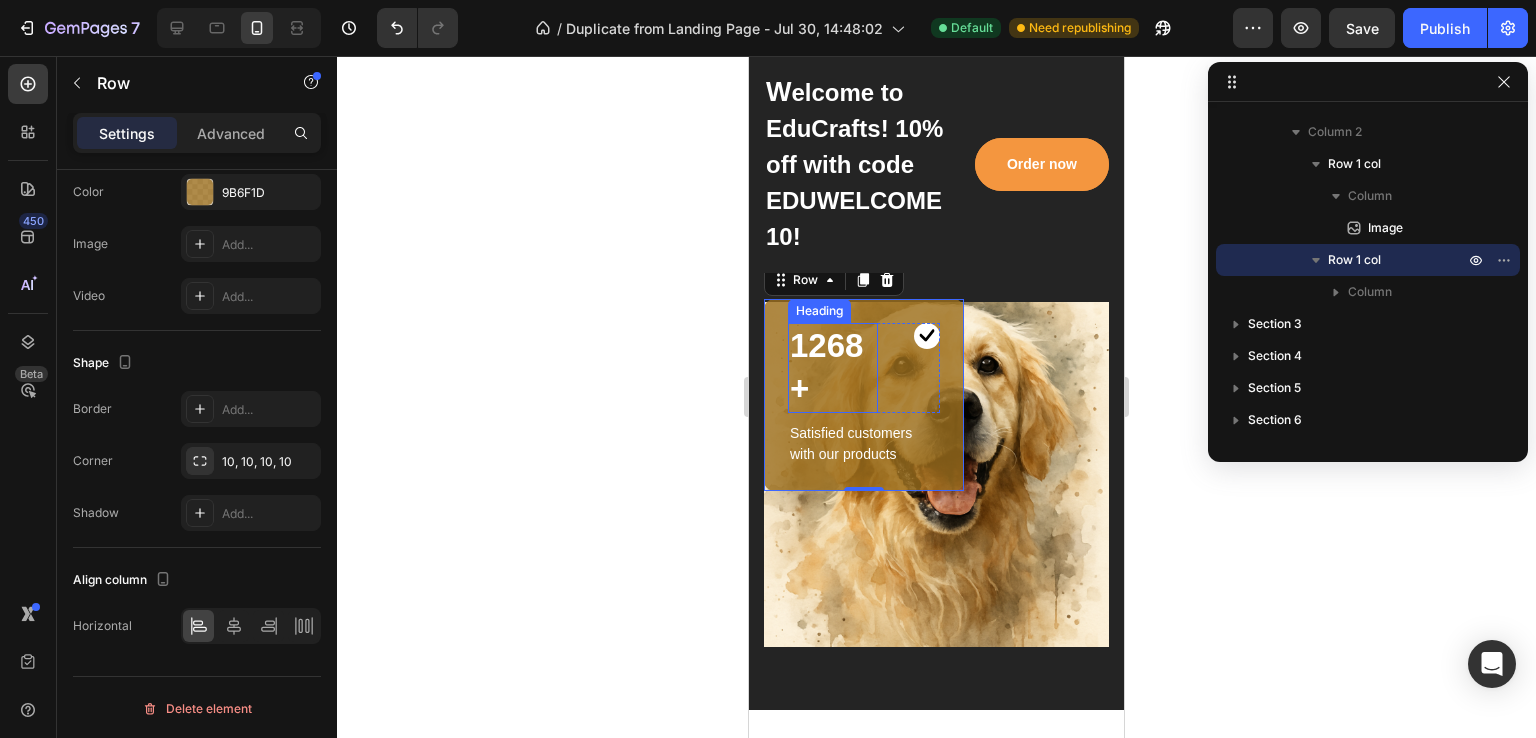 click on "1268+" at bounding box center [833, 368] 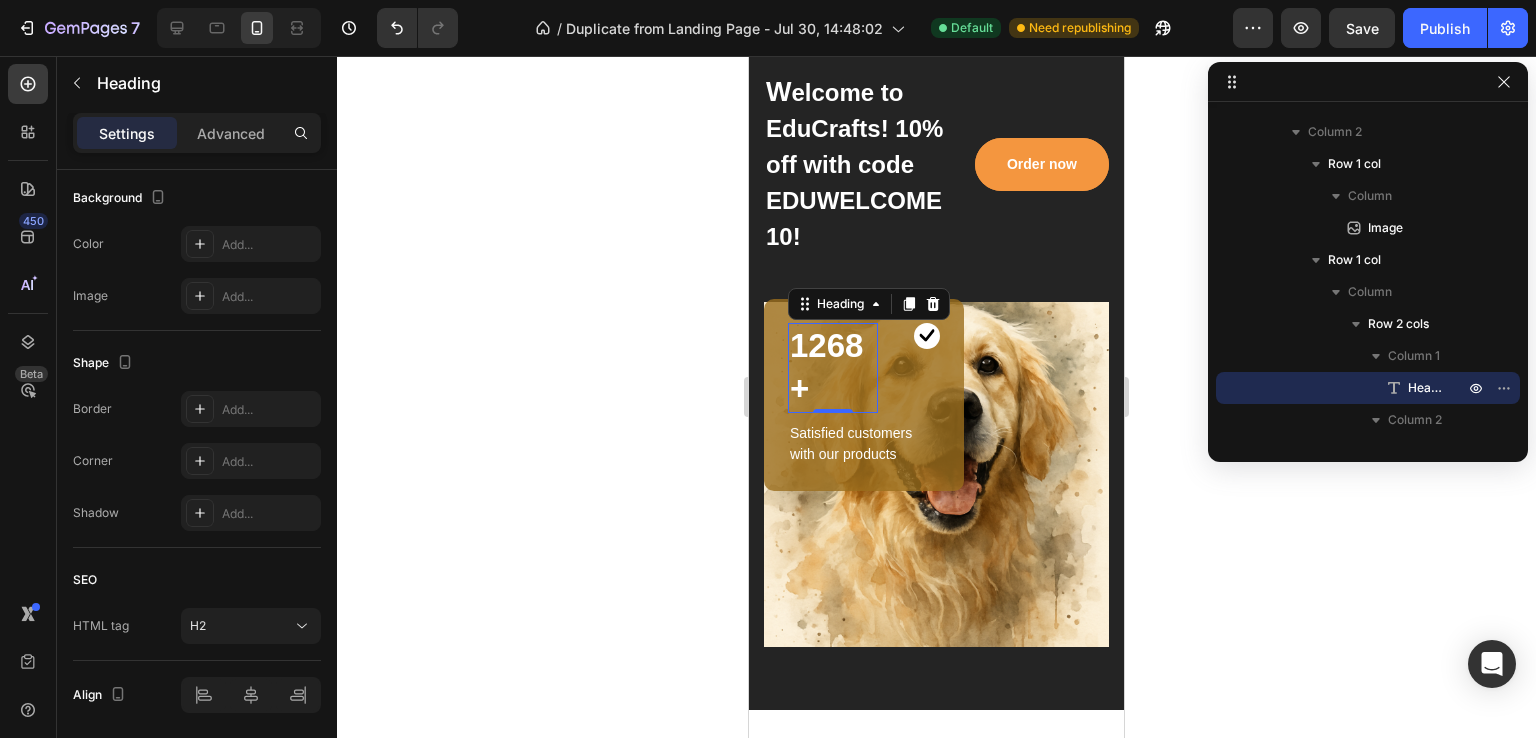 scroll, scrollTop: 0, scrollLeft: 0, axis: both 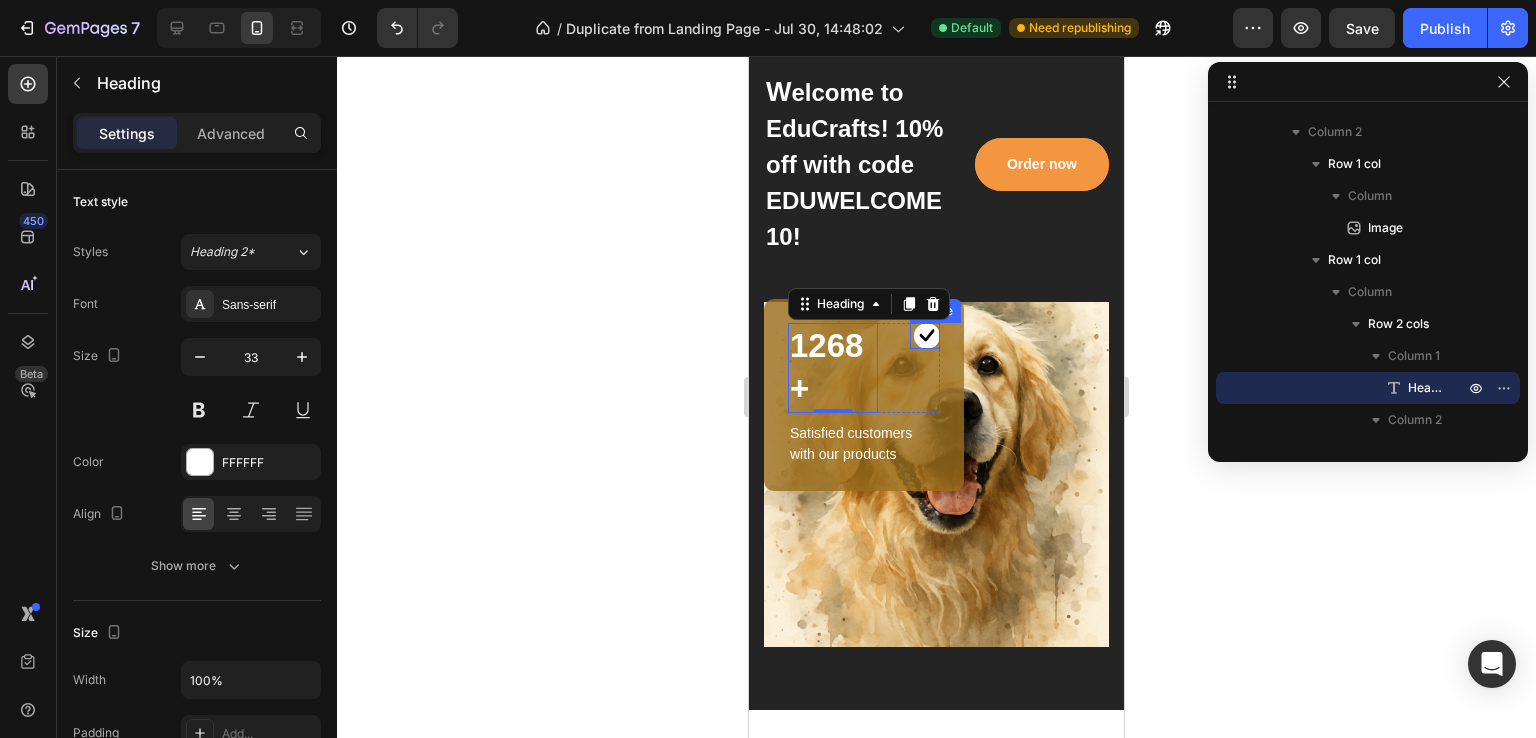click at bounding box center (927, 336) 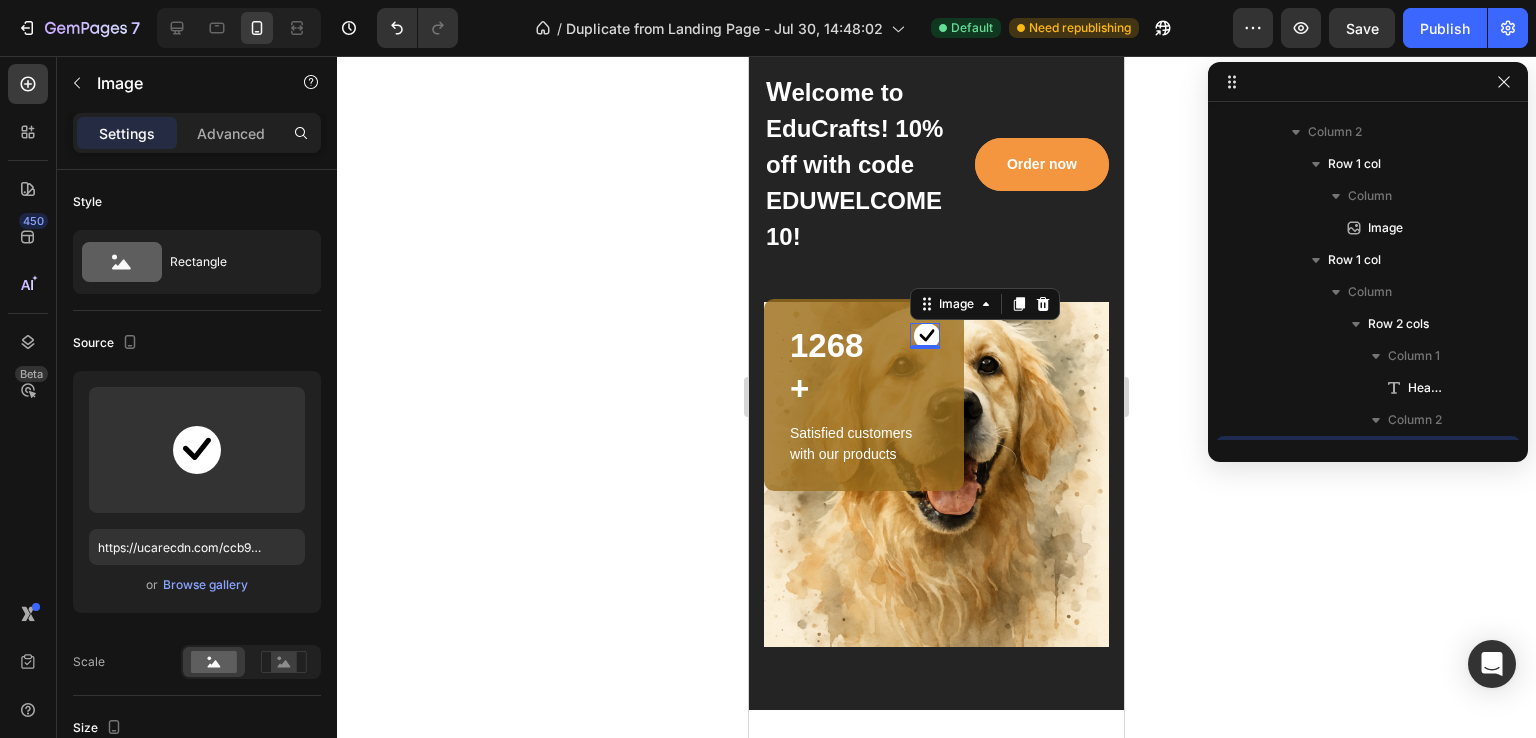 scroll, scrollTop: 474, scrollLeft: 0, axis: vertical 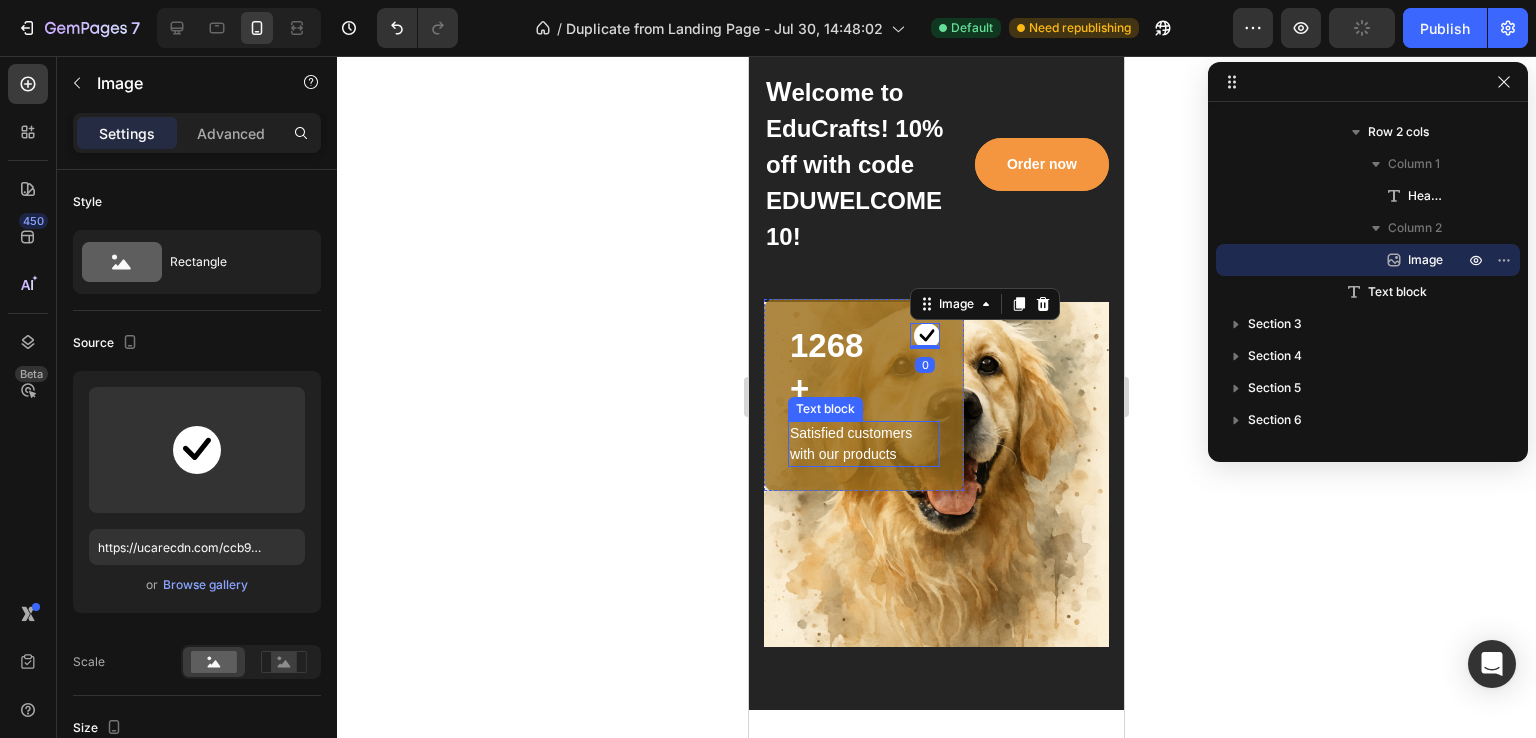 click on "Satisfied customers with our products" at bounding box center (864, 444) 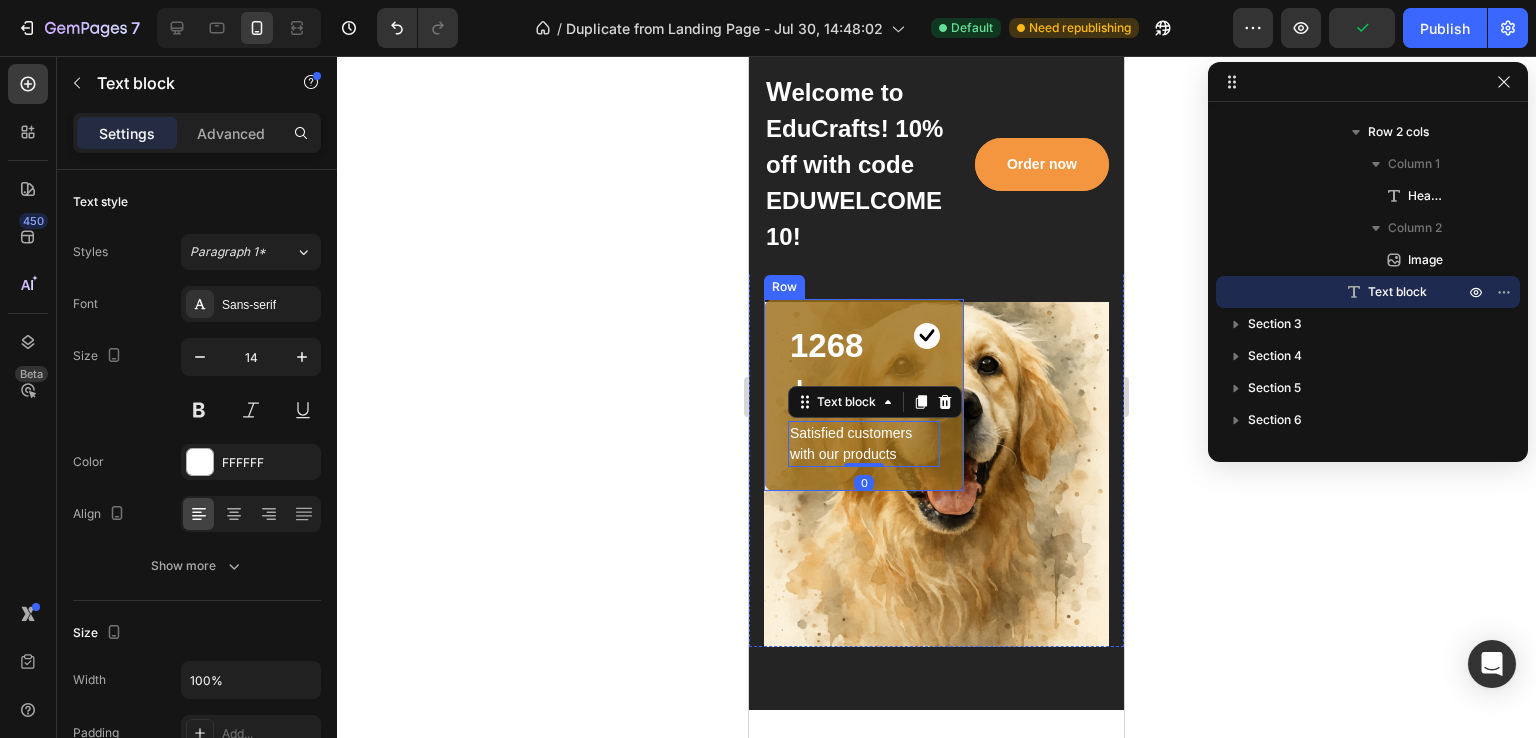 click on "1268+ Heading Image Row Satisfied customers with our products Text block   0 Row" at bounding box center [864, 395] 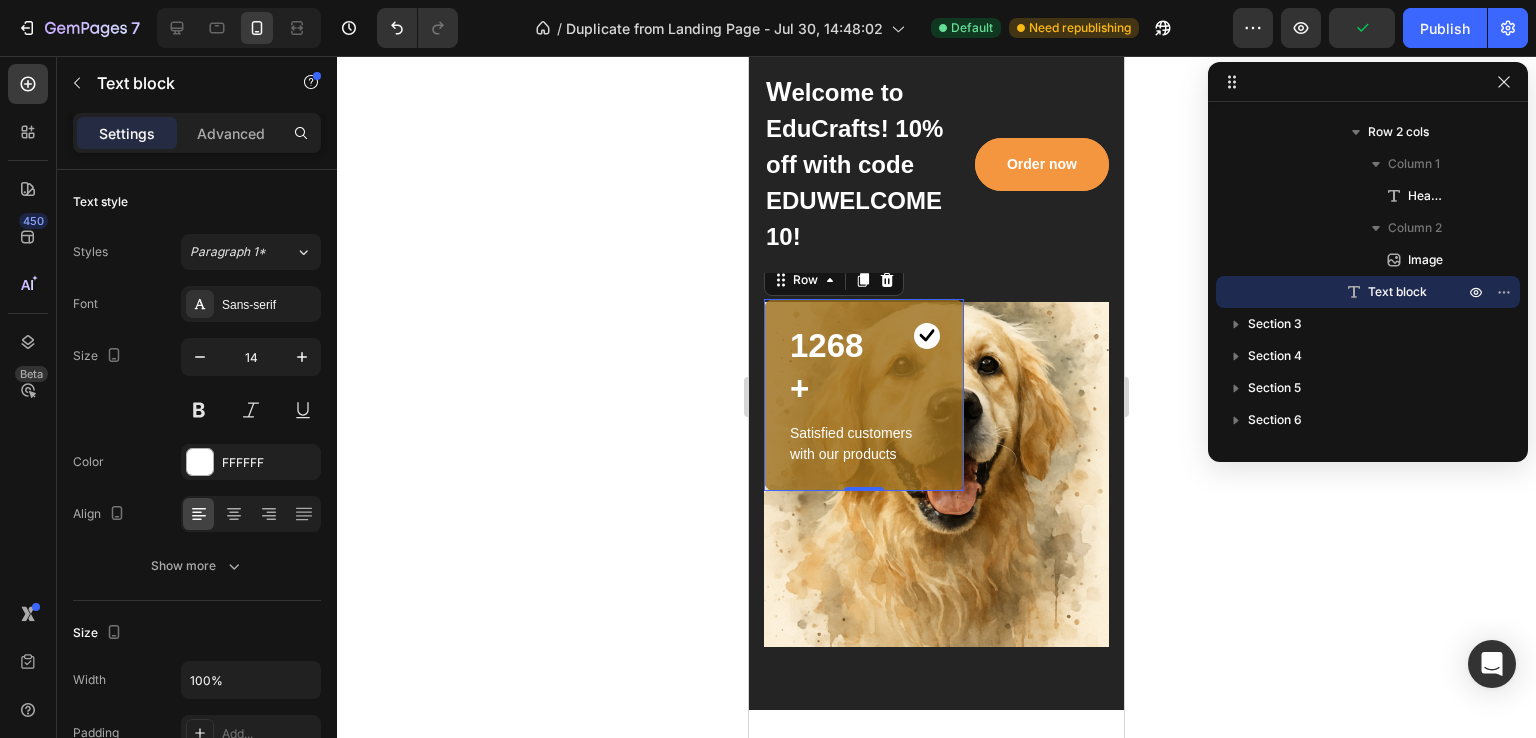 scroll, scrollTop: 282, scrollLeft: 0, axis: vertical 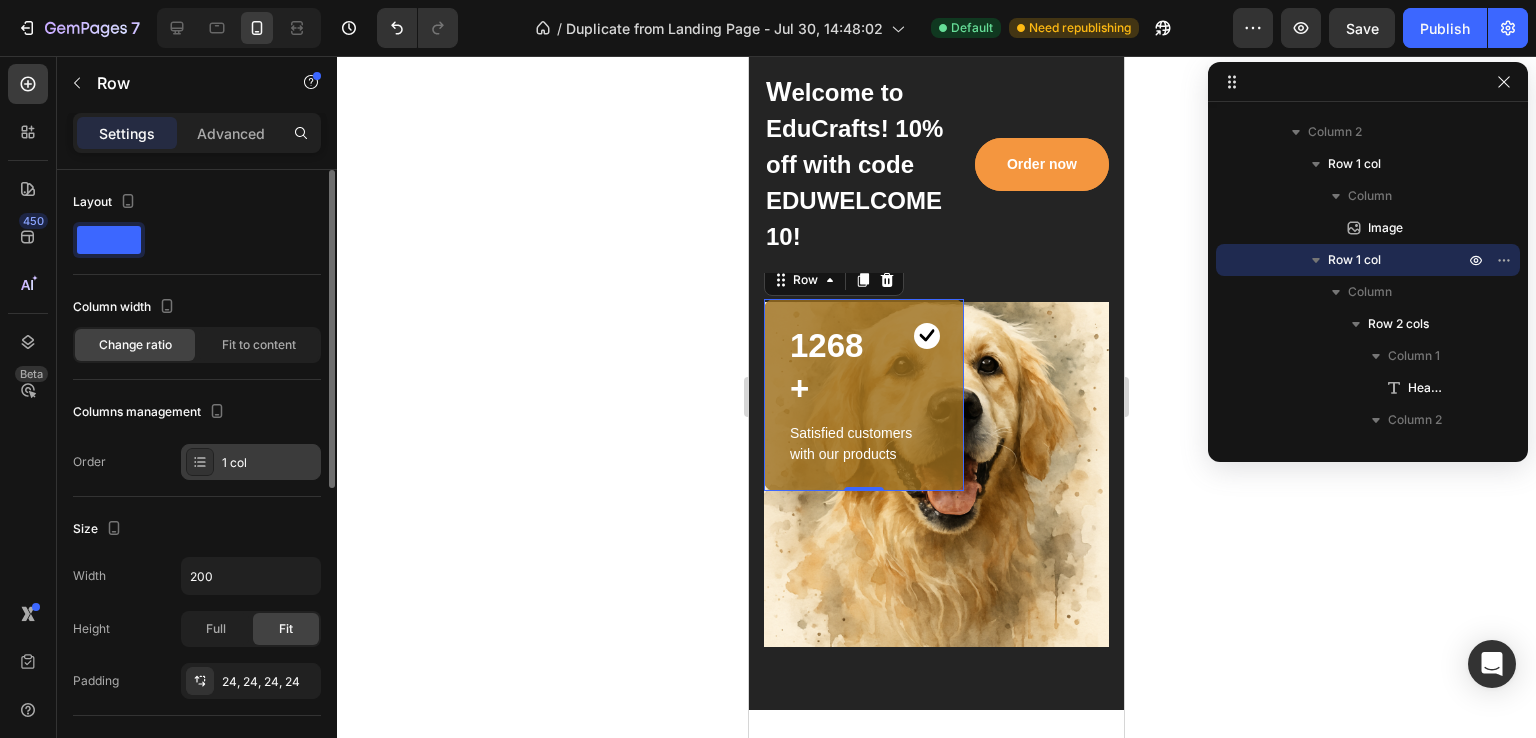 click on "1 col" at bounding box center [251, 462] 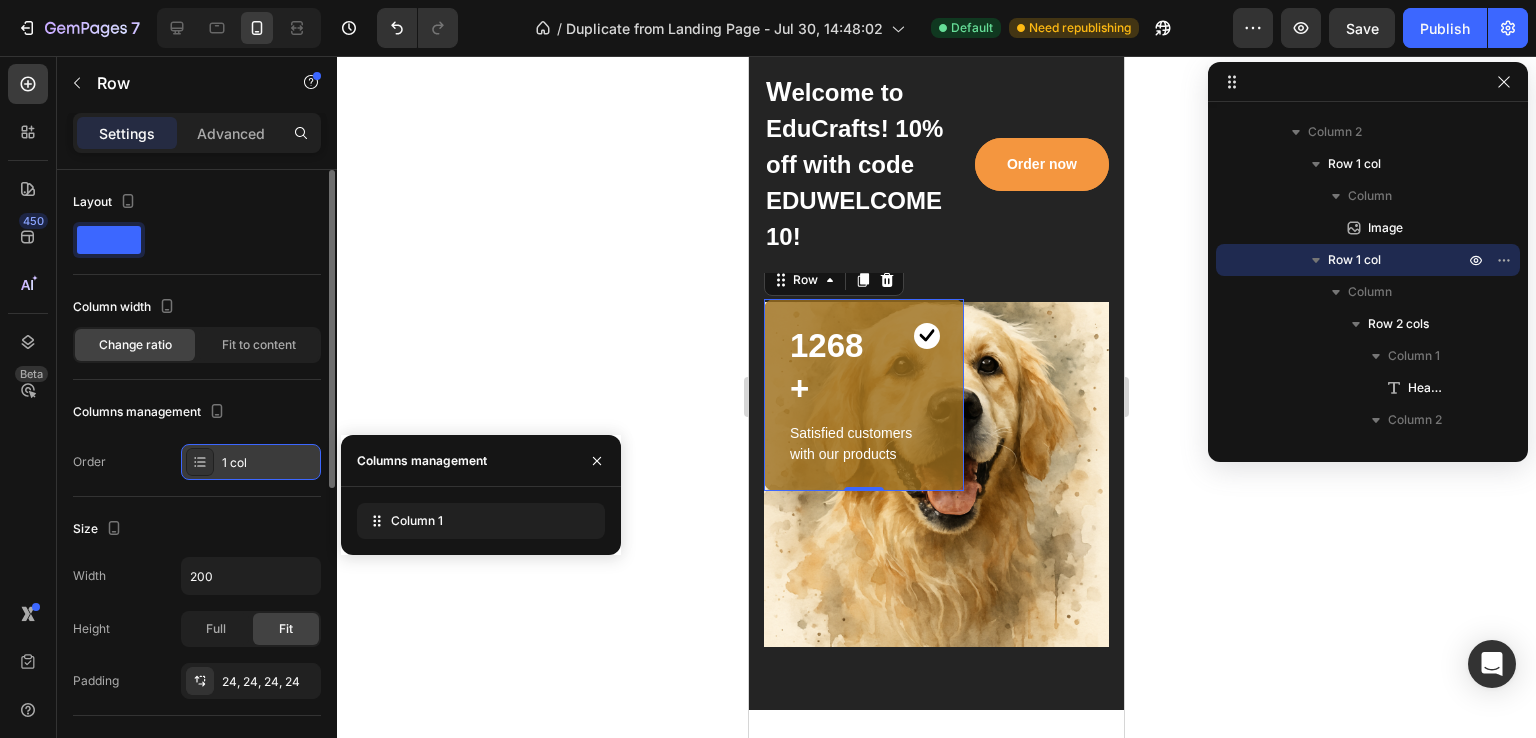 click on "1 col" at bounding box center [251, 462] 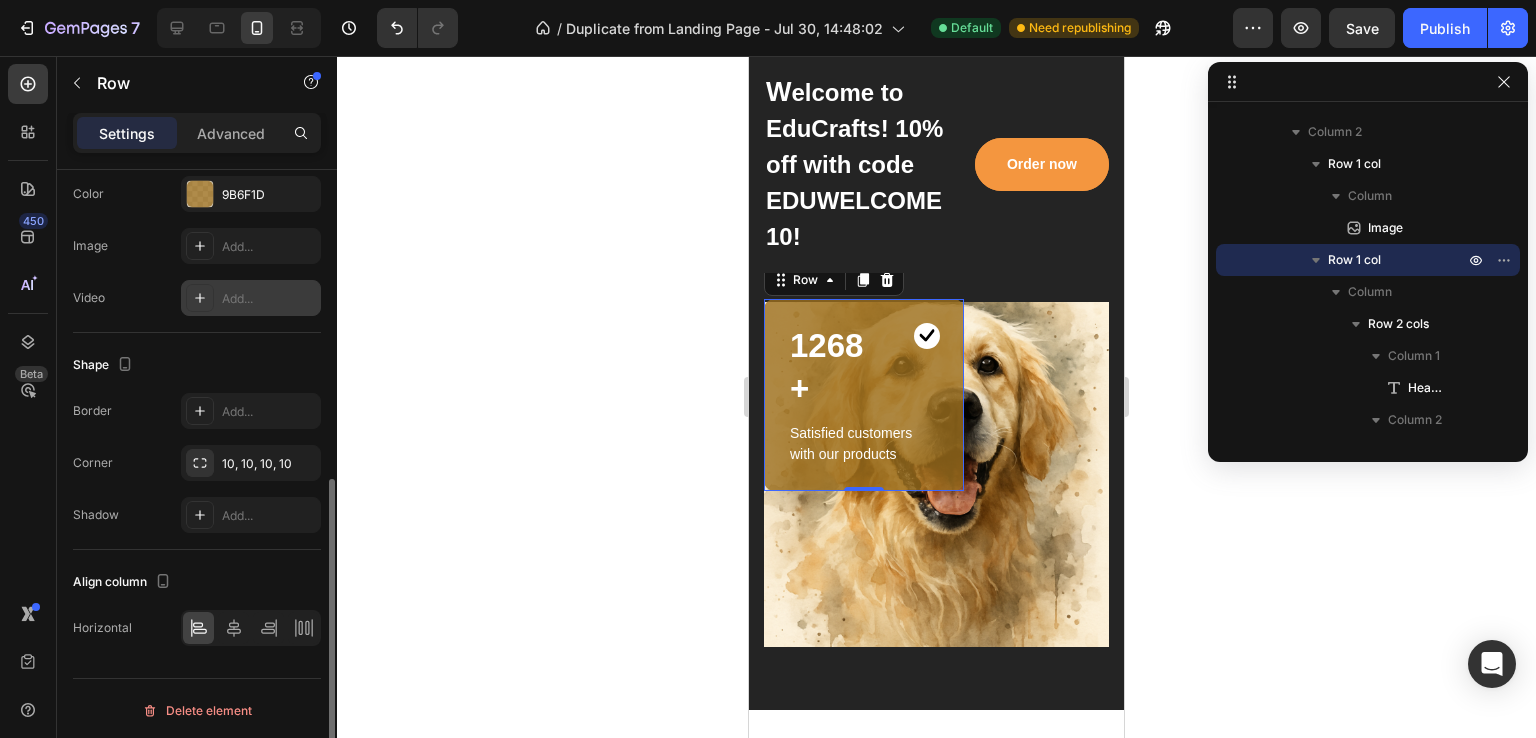 scroll, scrollTop: 602, scrollLeft: 0, axis: vertical 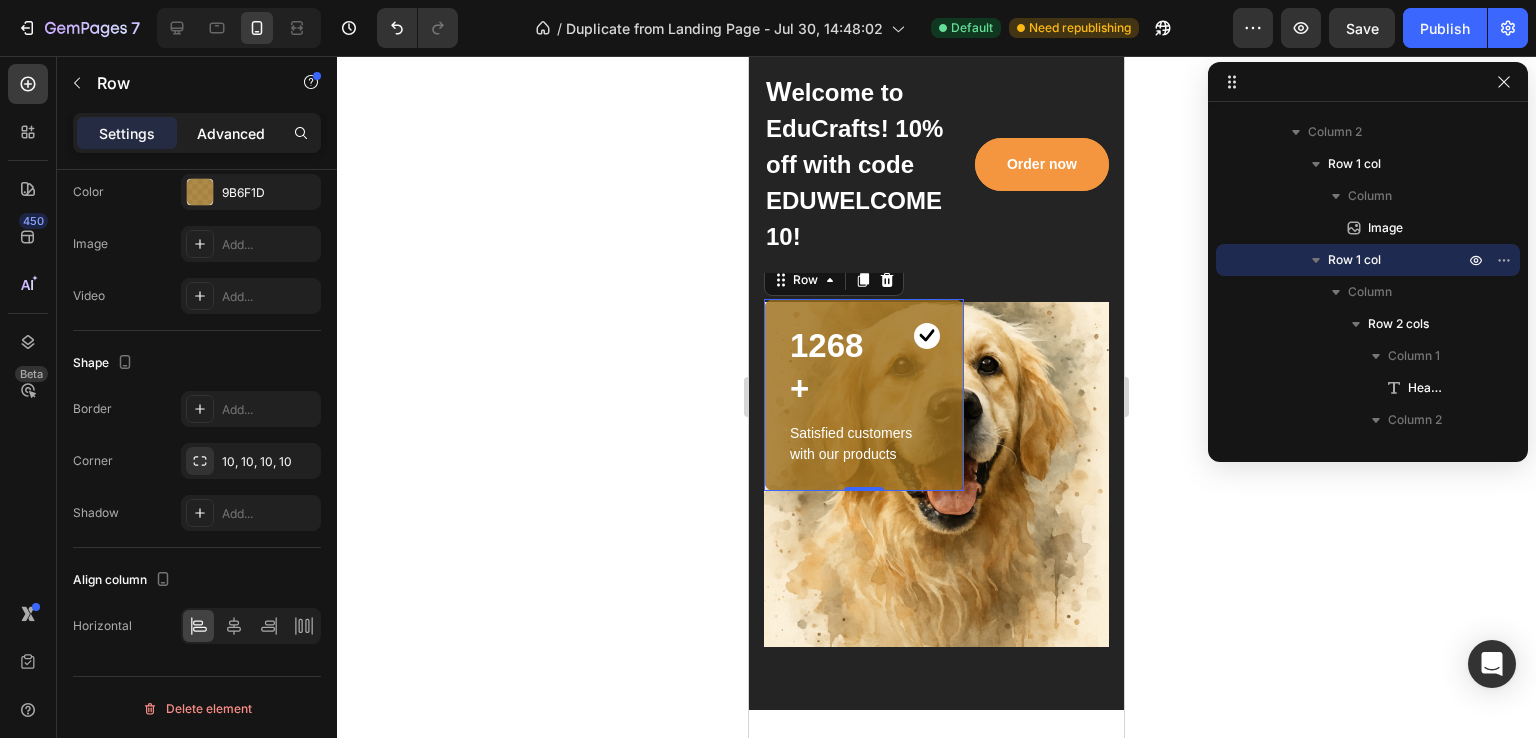 click on "Advanced" 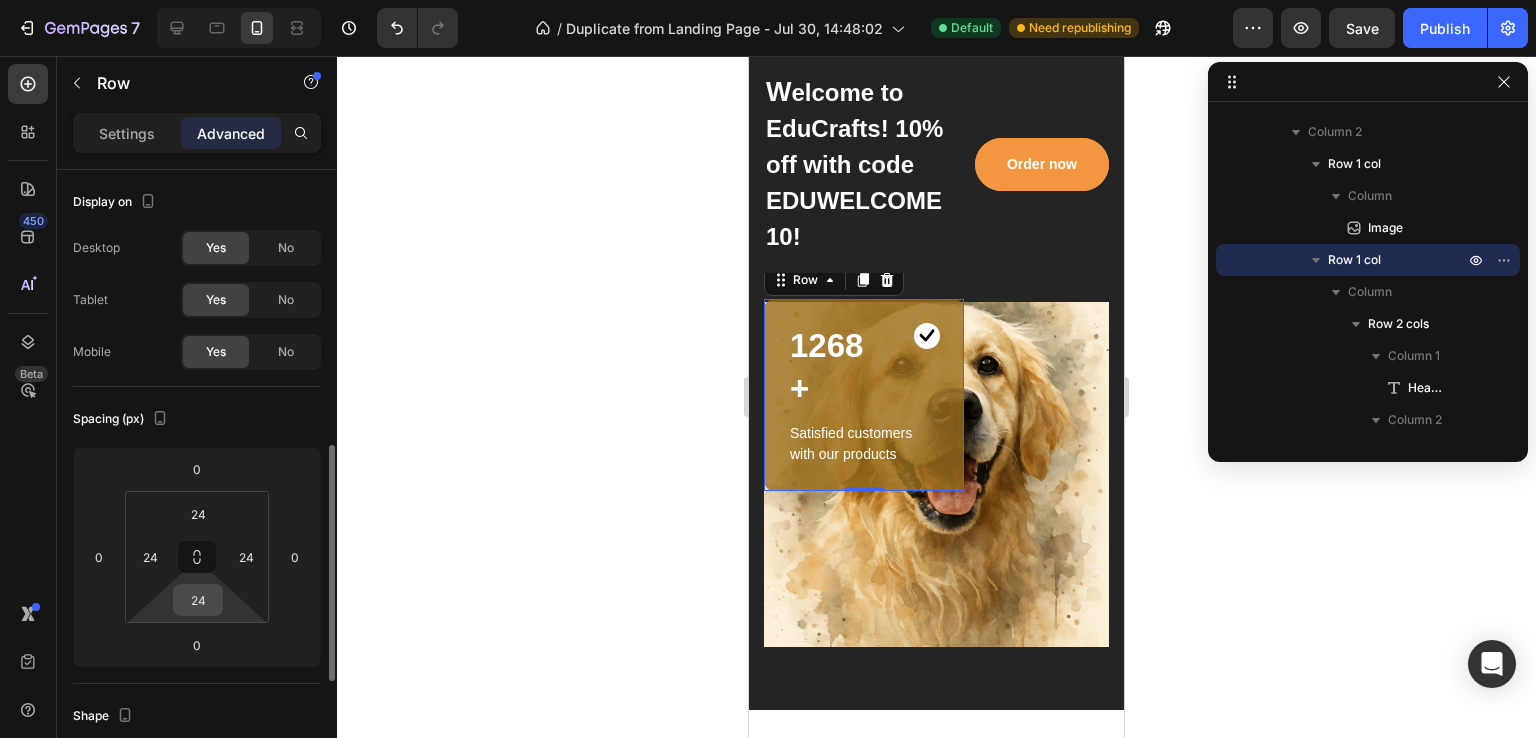 scroll, scrollTop: 200, scrollLeft: 0, axis: vertical 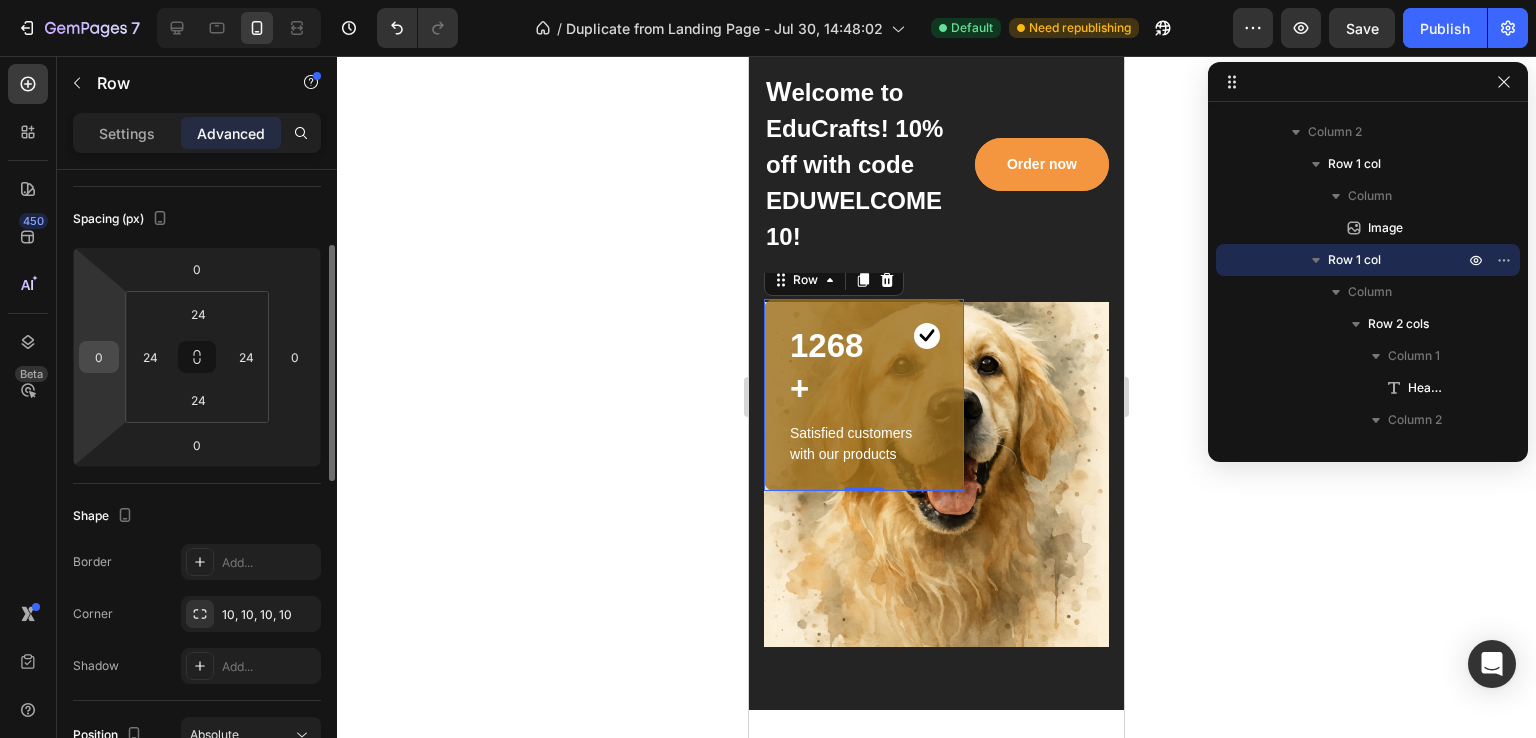 drag, startPoint x: 200, startPoint y: 359, endPoint x: 112, endPoint y: 356, distance: 88.051125 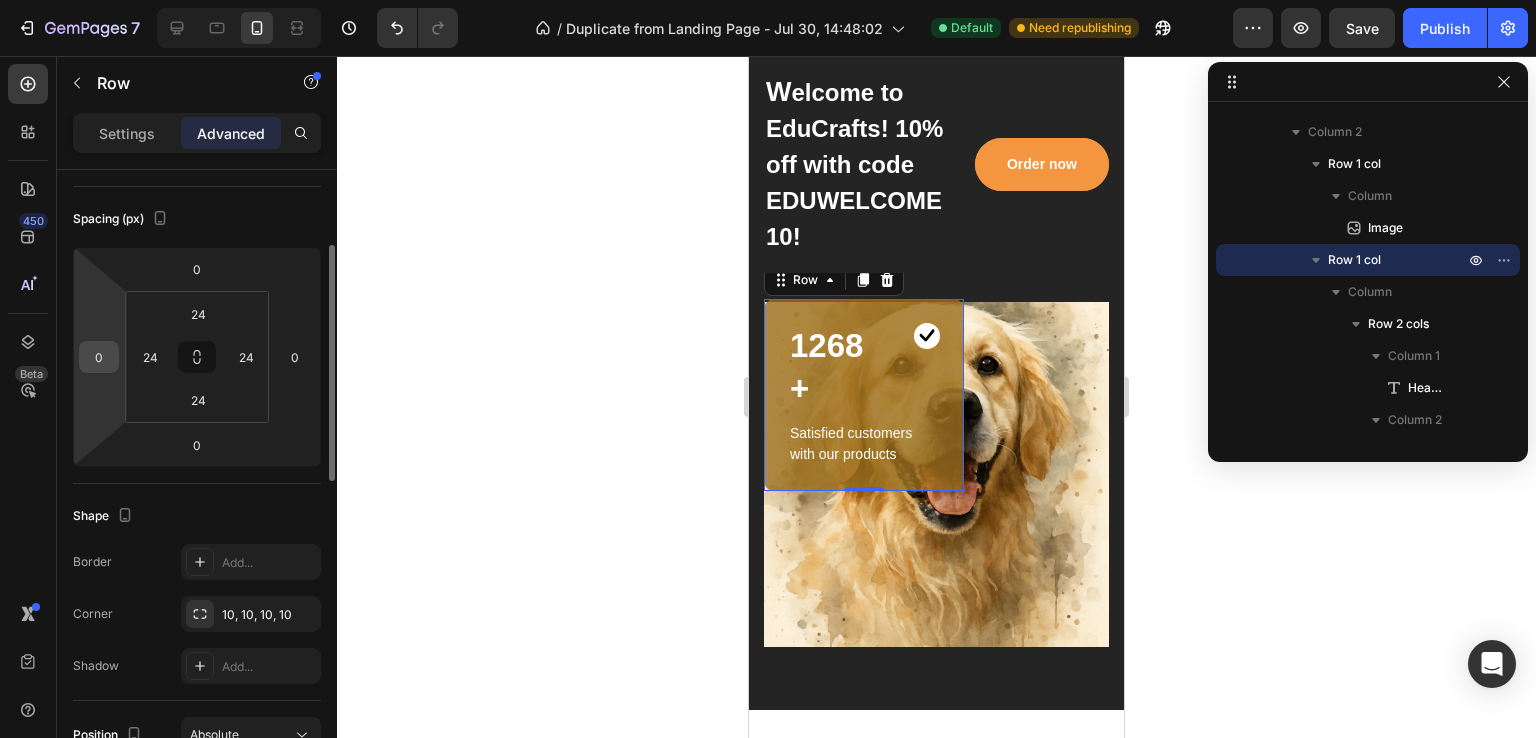click on "0 0 0 0 24 24 24 24" 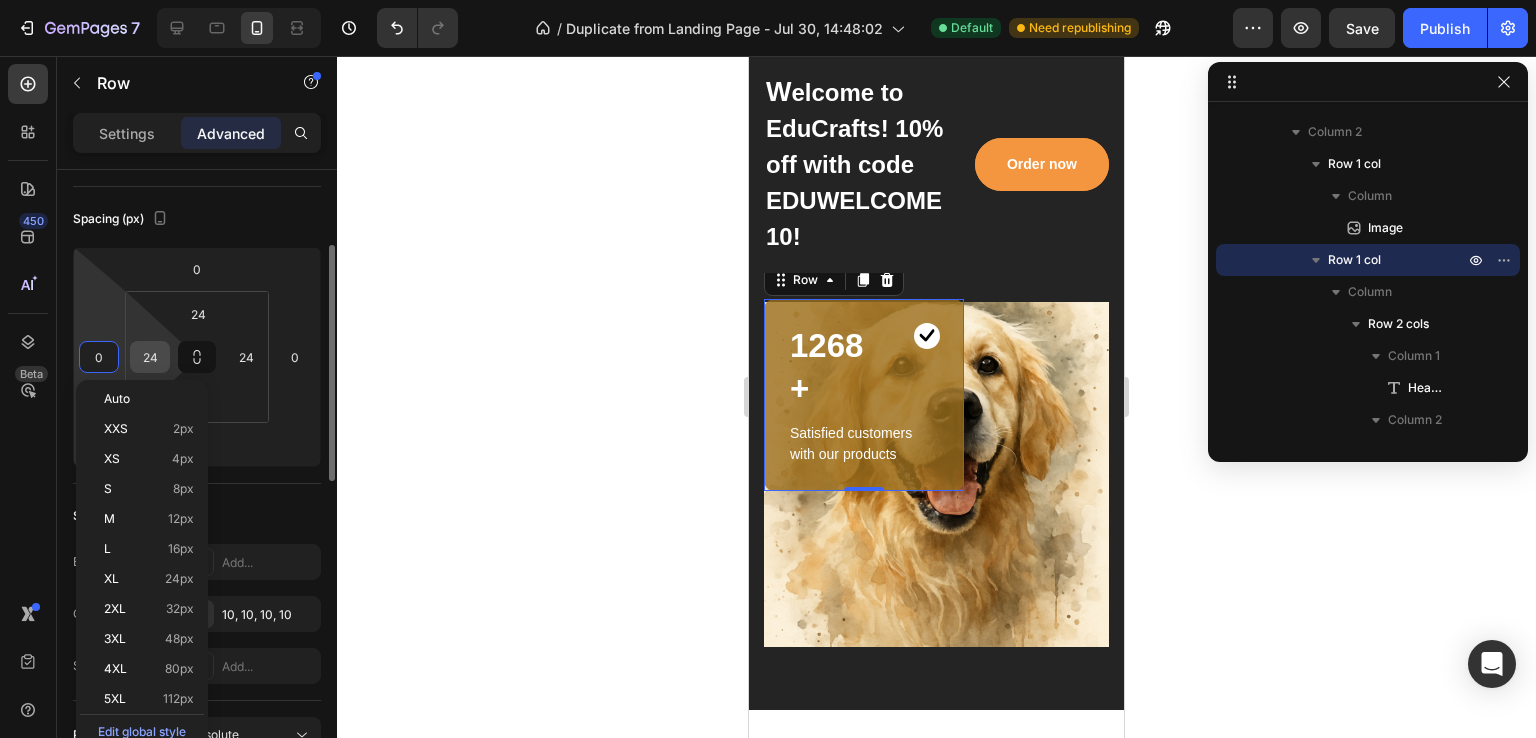 drag, startPoint x: 138, startPoint y: 356, endPoint x: 153, endPoint y: 360, distance: 15.524175 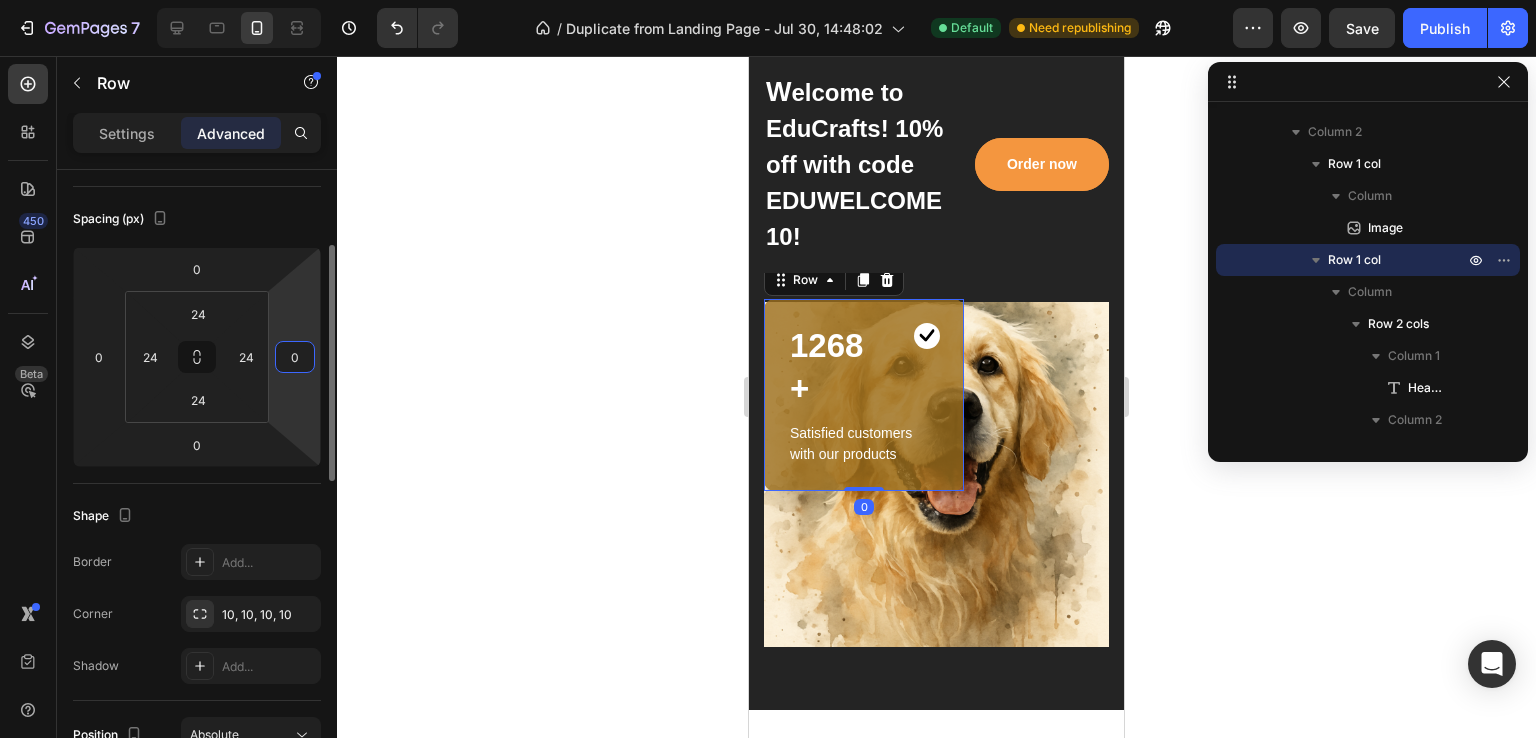 click on "0" at bounding box center [295, 357] 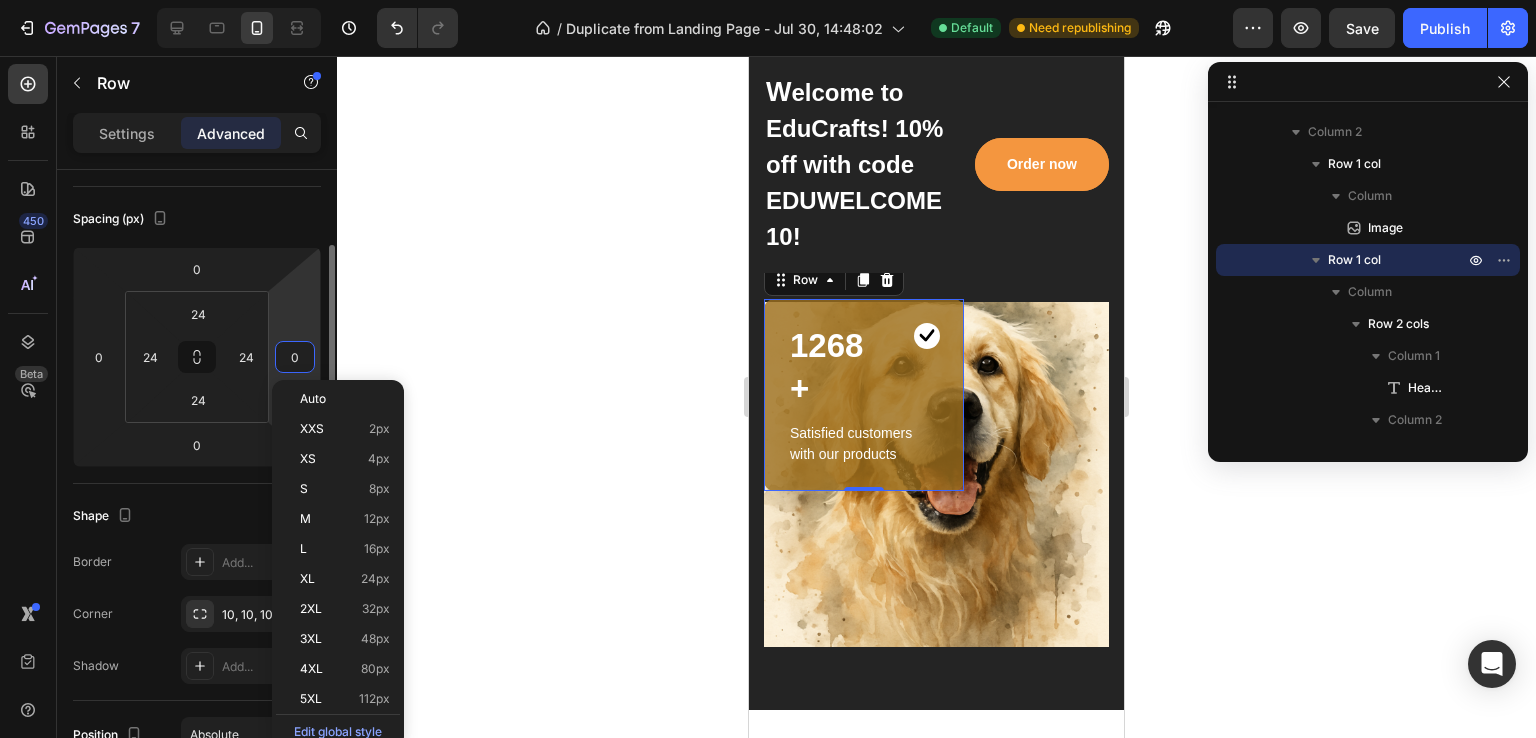click on "7   /  Duplicate from Landing Page - Jul 30, 14:48:02 Default Need republishing Preview  Save   Publish  450 Beta Sections(18) Elements(83) Section Element Hero Section Product Detail Brands Trusted Badges Guarantee Product Breakdown How to use Testimonials Compare Bundle FAQs Social Proof Brand Story Product List Collection Blog List Contact Sticky Add to Cart Custom Footer Browse Library 450 Layout
Row
Row
Row
Row Text
Heading
Text Block Button
Button
Button Media
Image
Image" at bounding box center [768, 0] 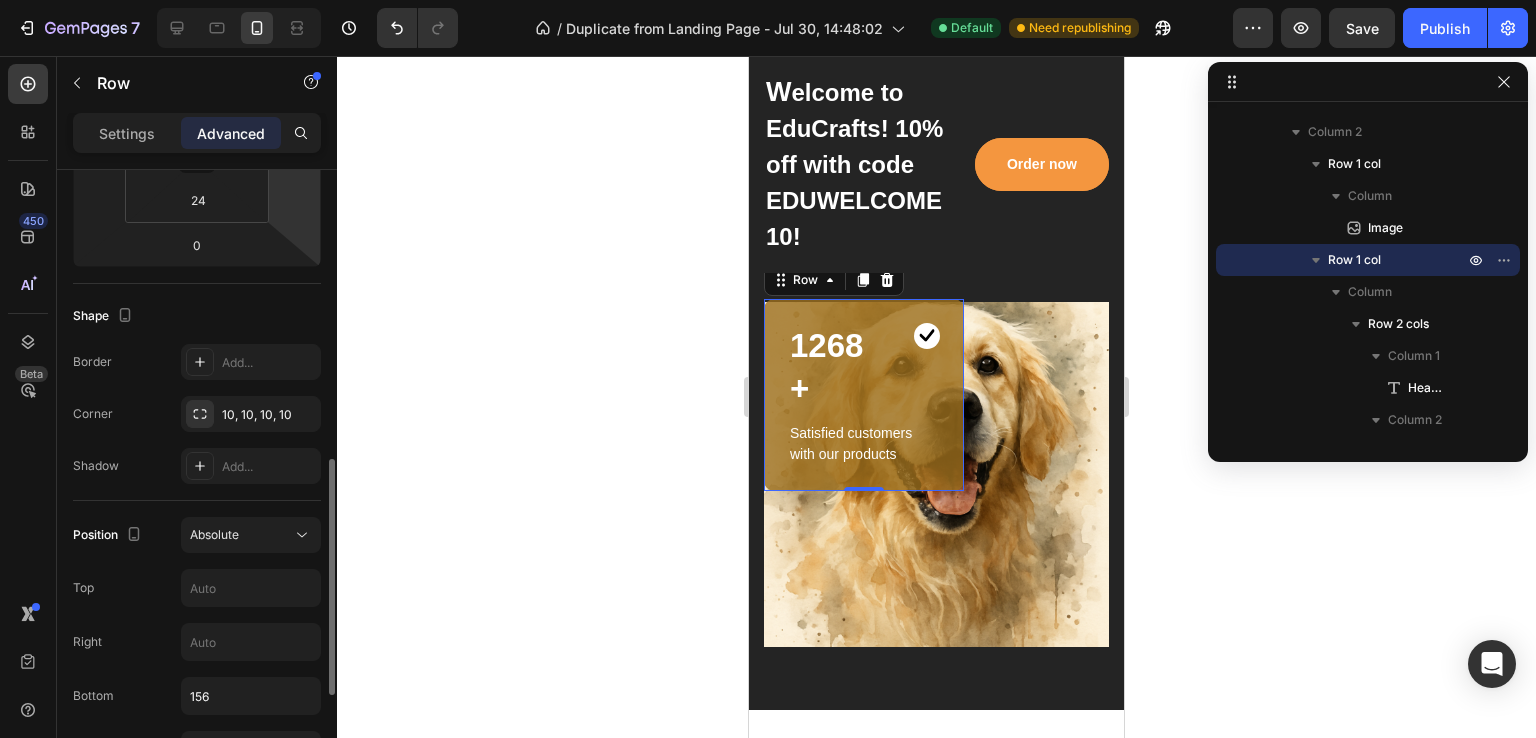 scroll, scrollTop: 500, scrollLeft: 0, axis: vertical 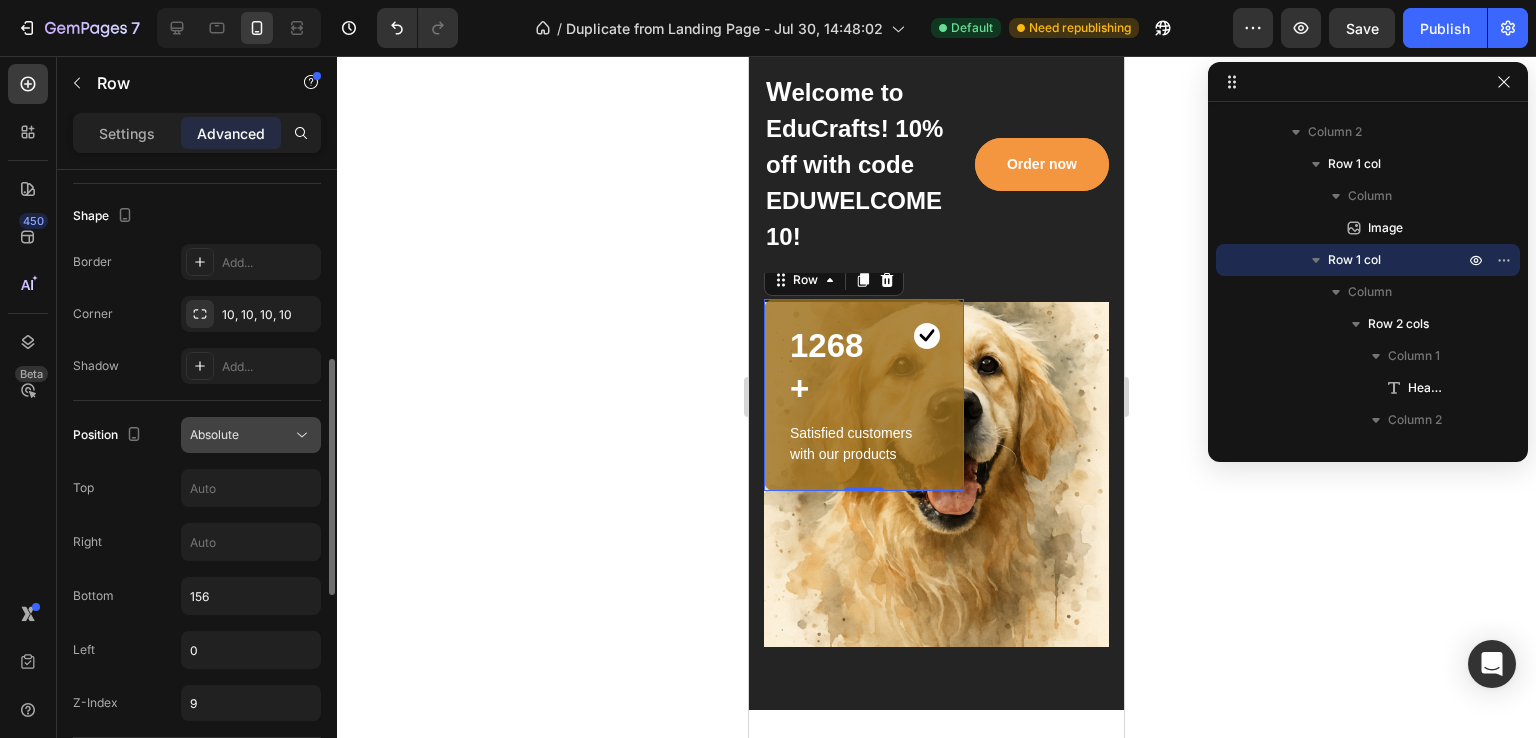 click on "Absolute" at bounding box center [241, 435] 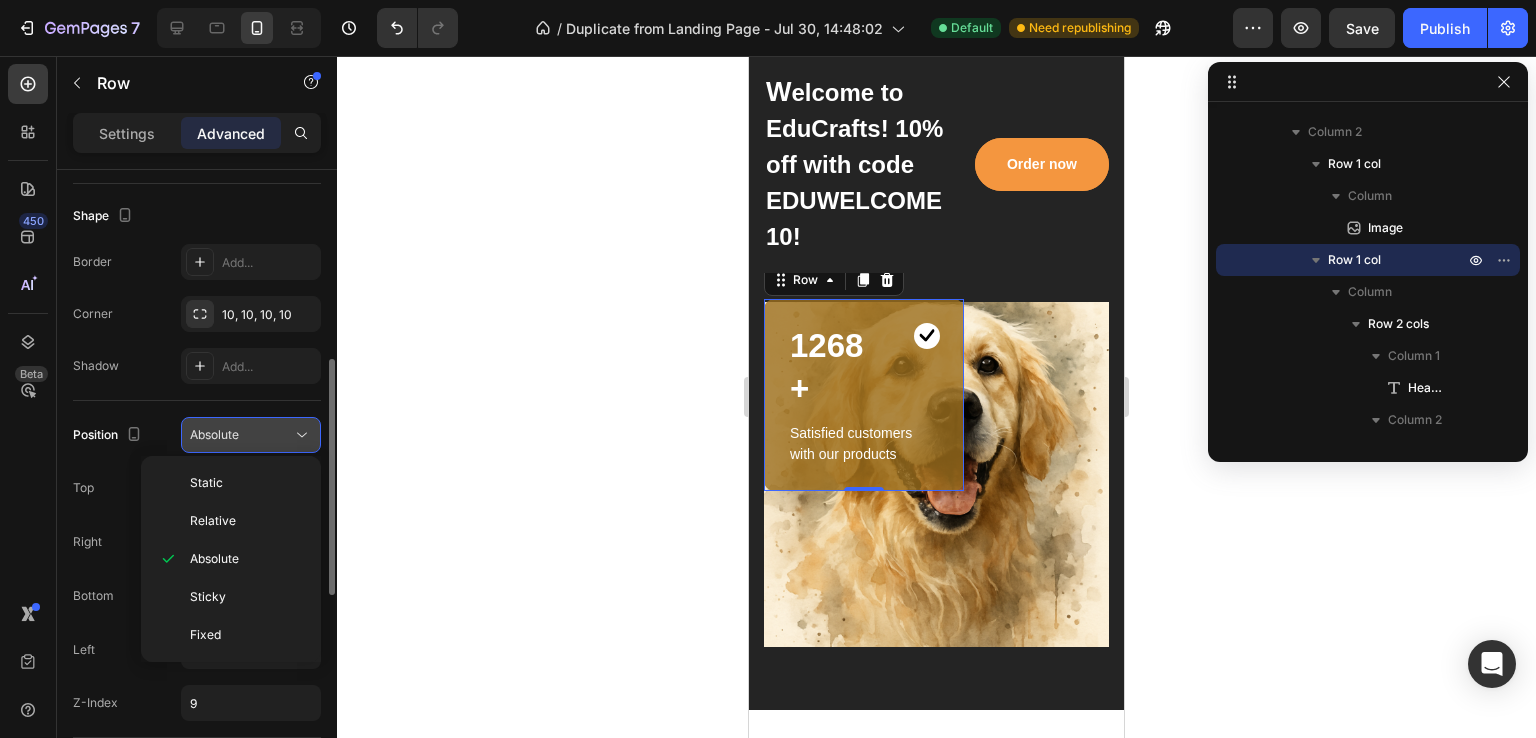 click on "Absolute" at bounding box center (241, 435) 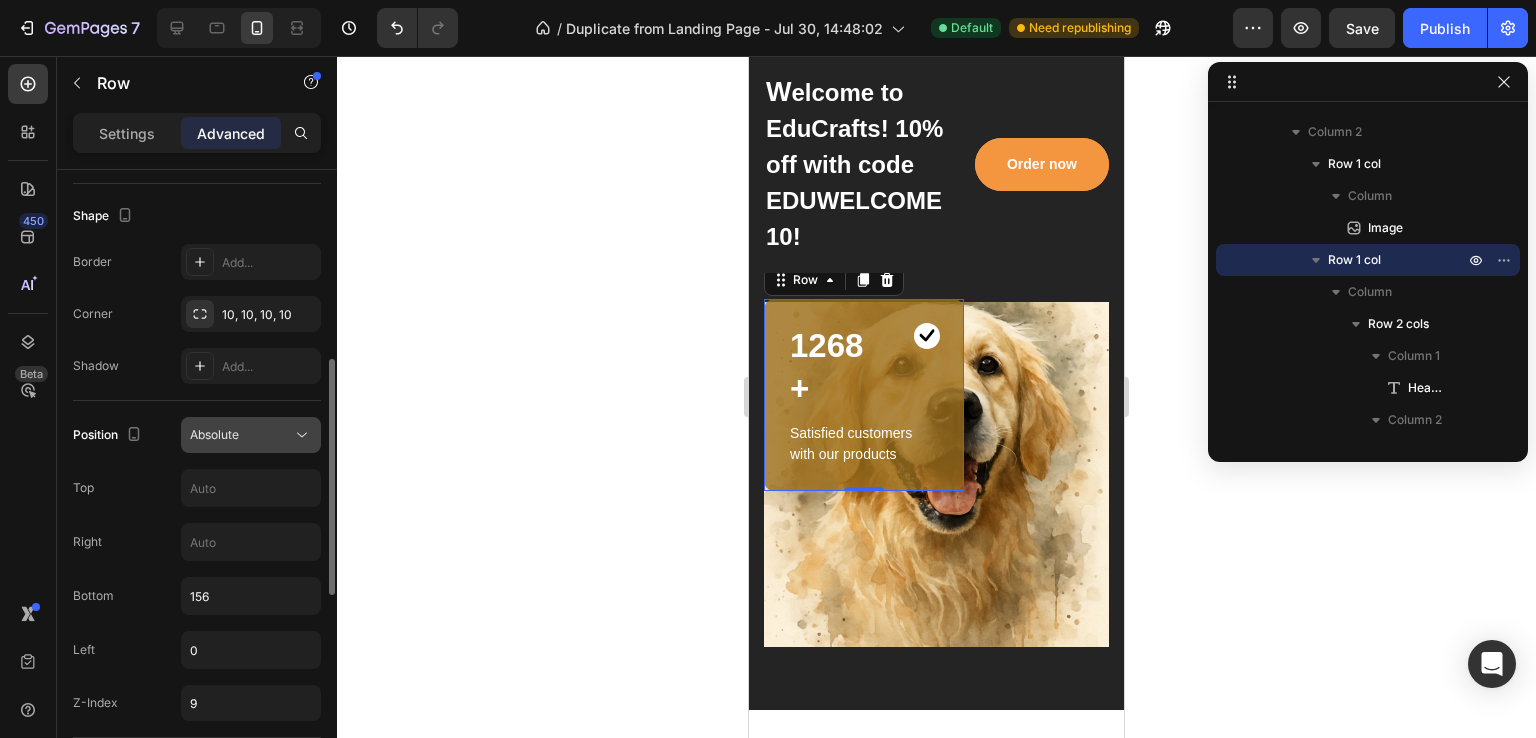 click on "Absolute" at bounding box center [241, 435] 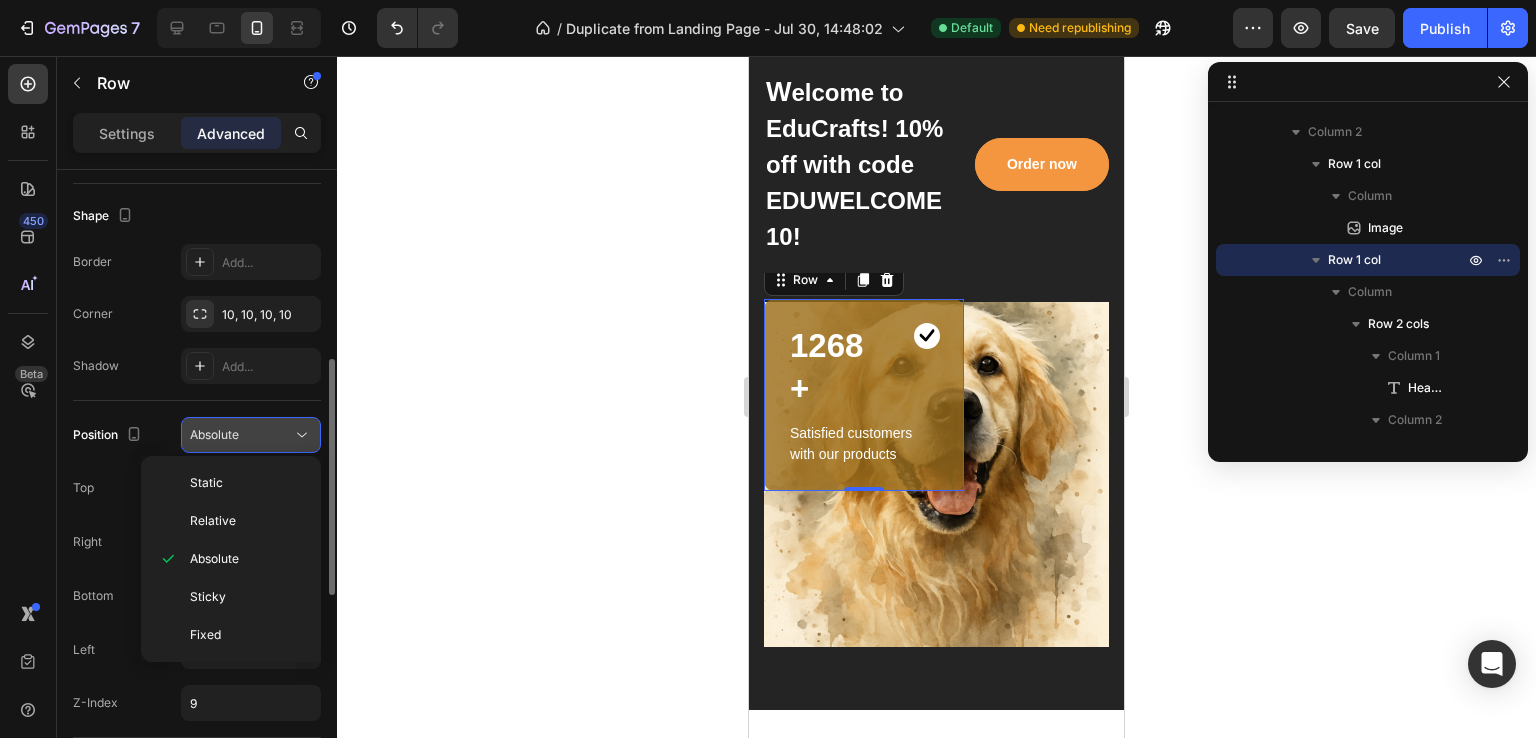 click on "Absolute" at bounding box center [241, 435] 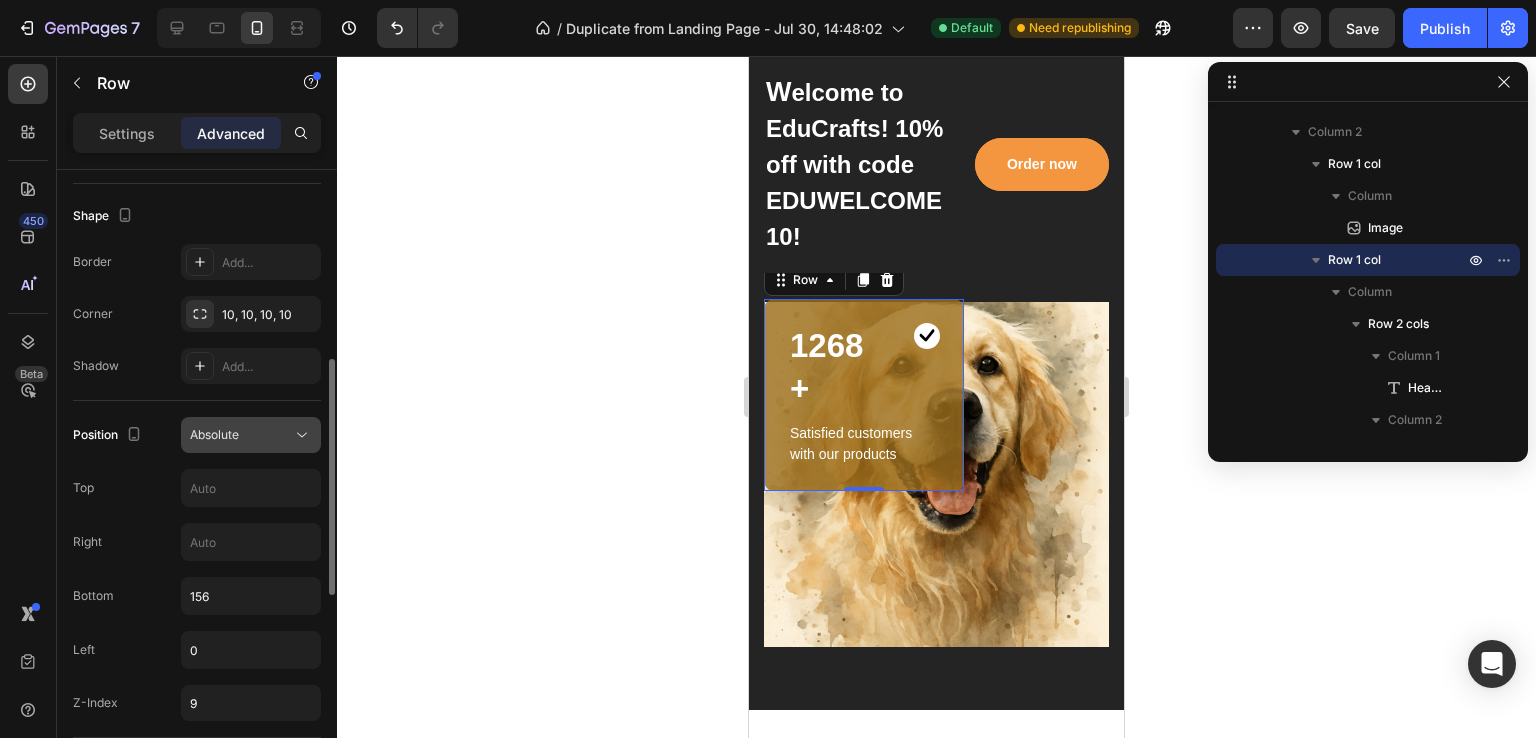 scroll, scrollTop: 600, scrollLeft: 0, axis: vertical 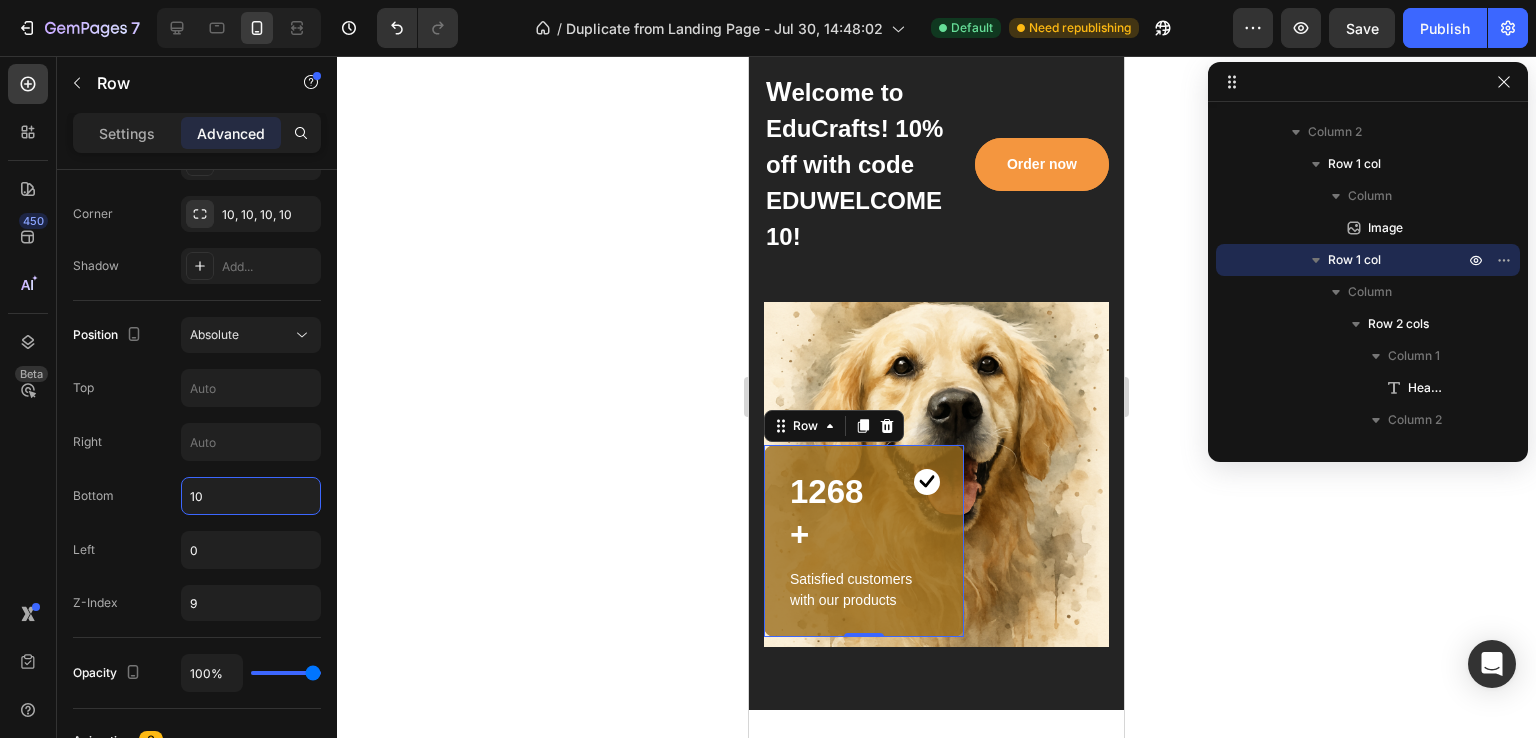 type on "1" 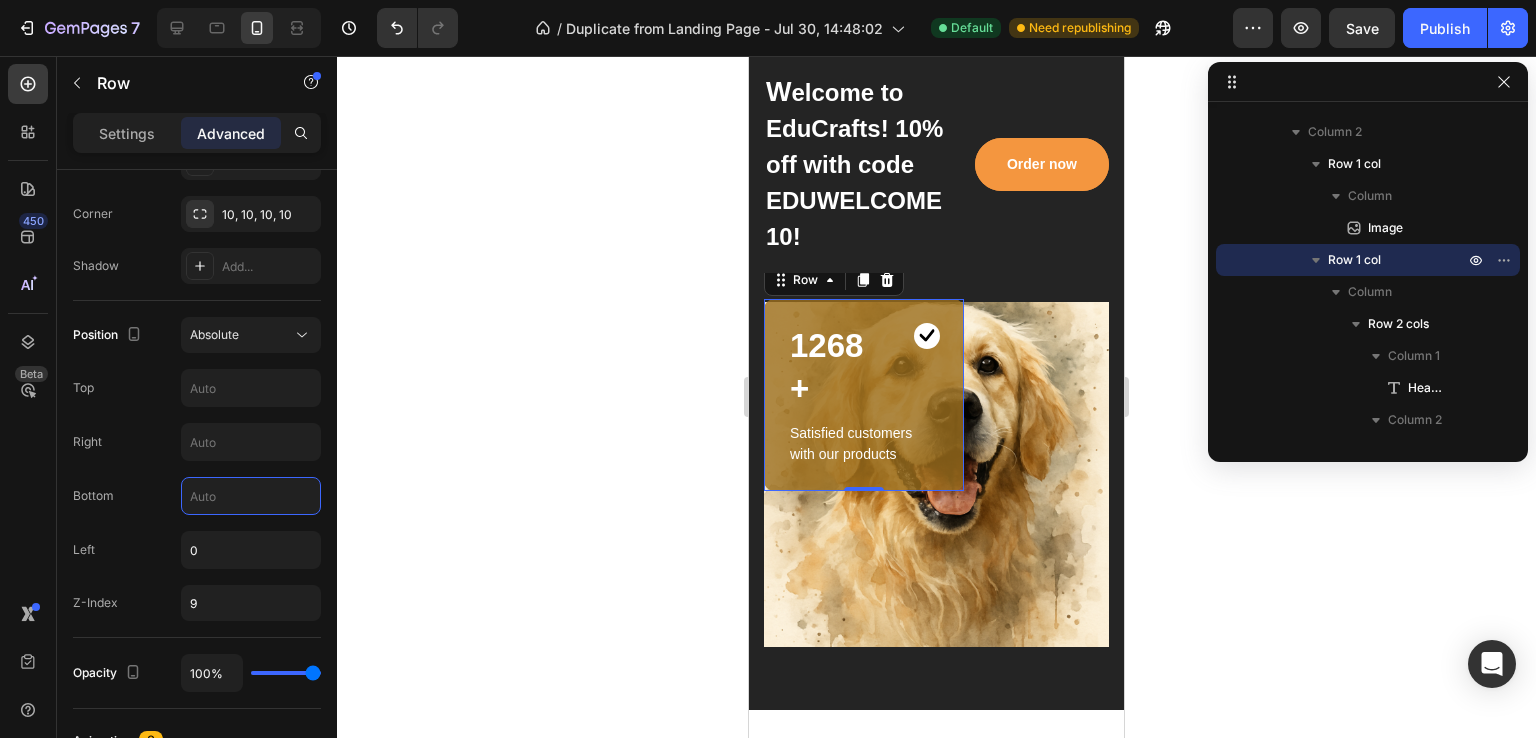 type on "0" 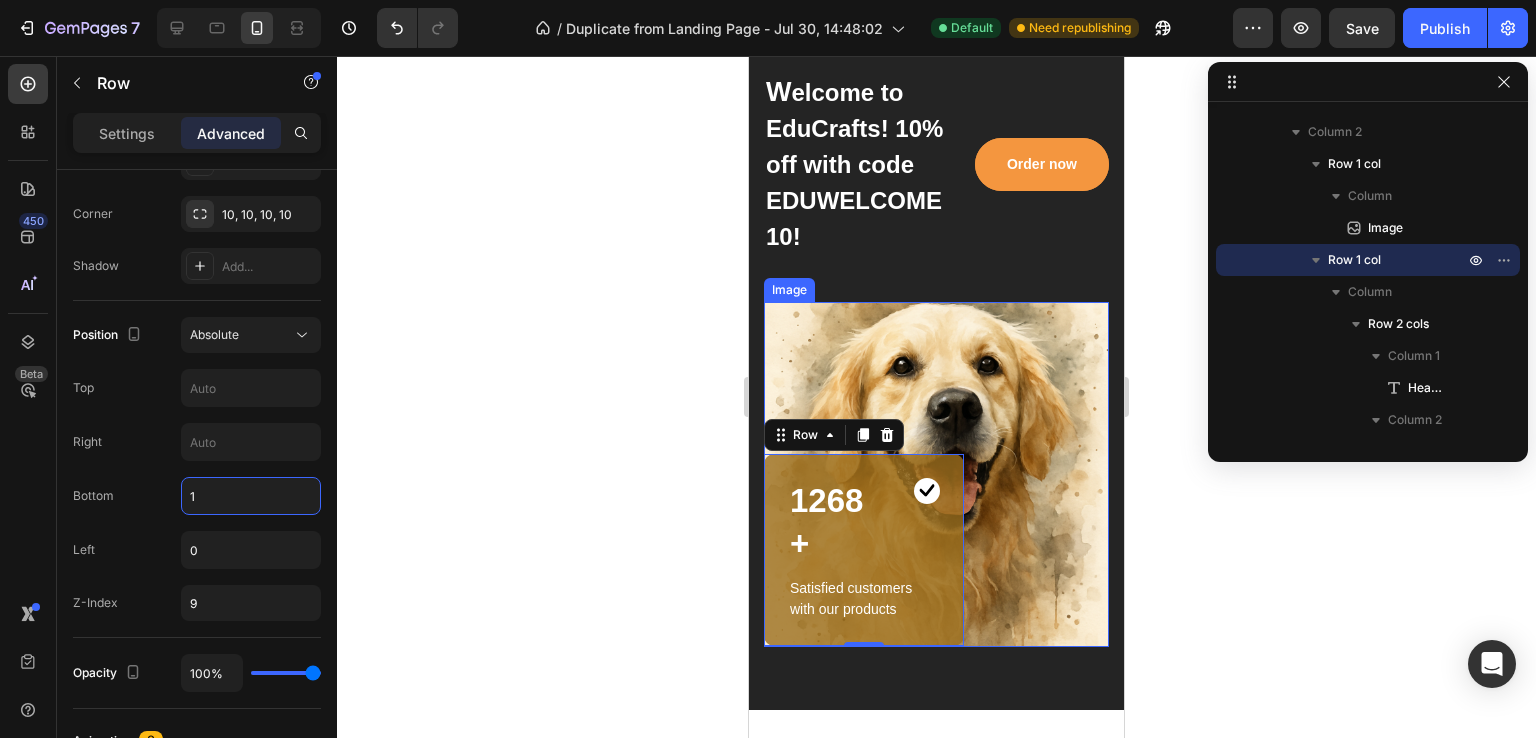 scroll, scrollTop: 200, scrollLeft: 0, axis: vertical 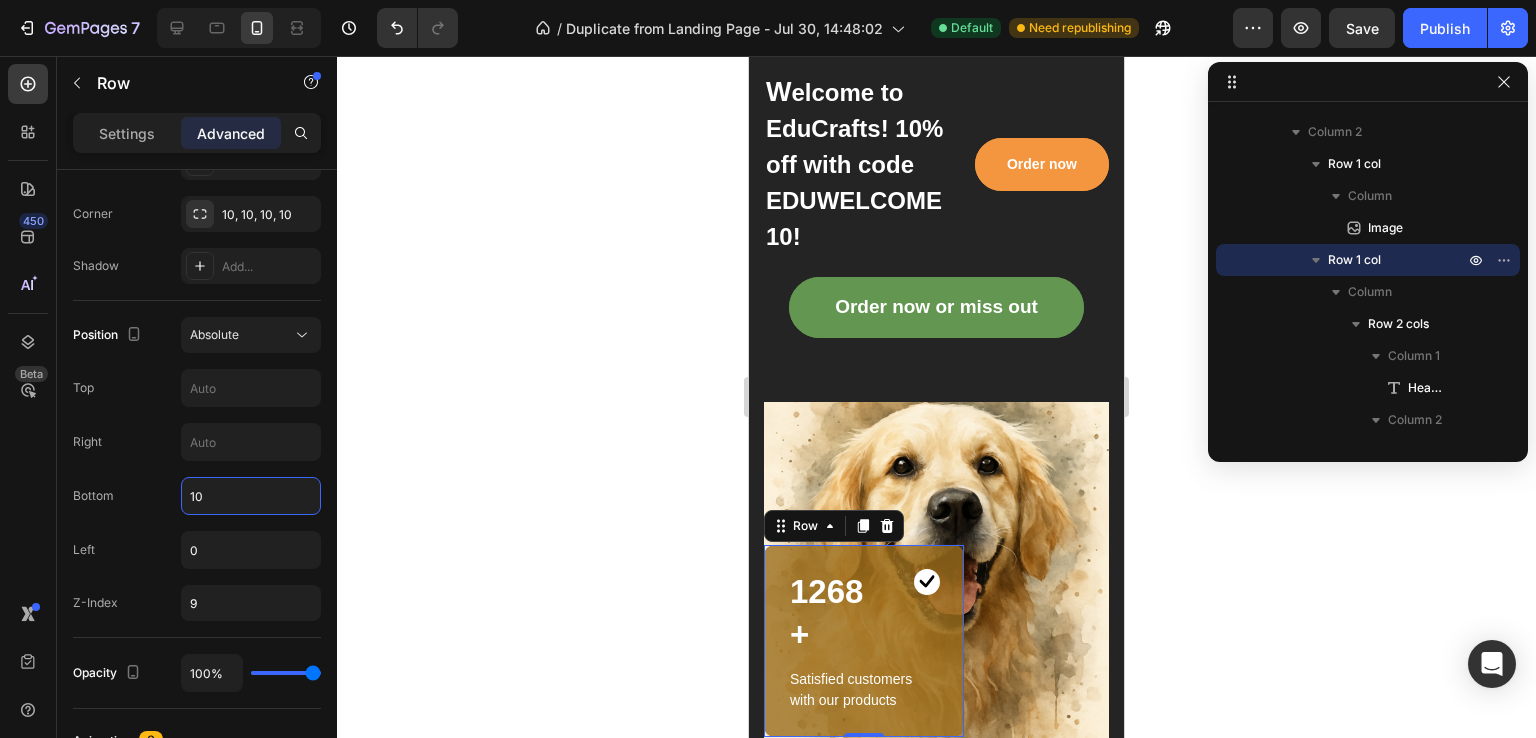 type on "1" 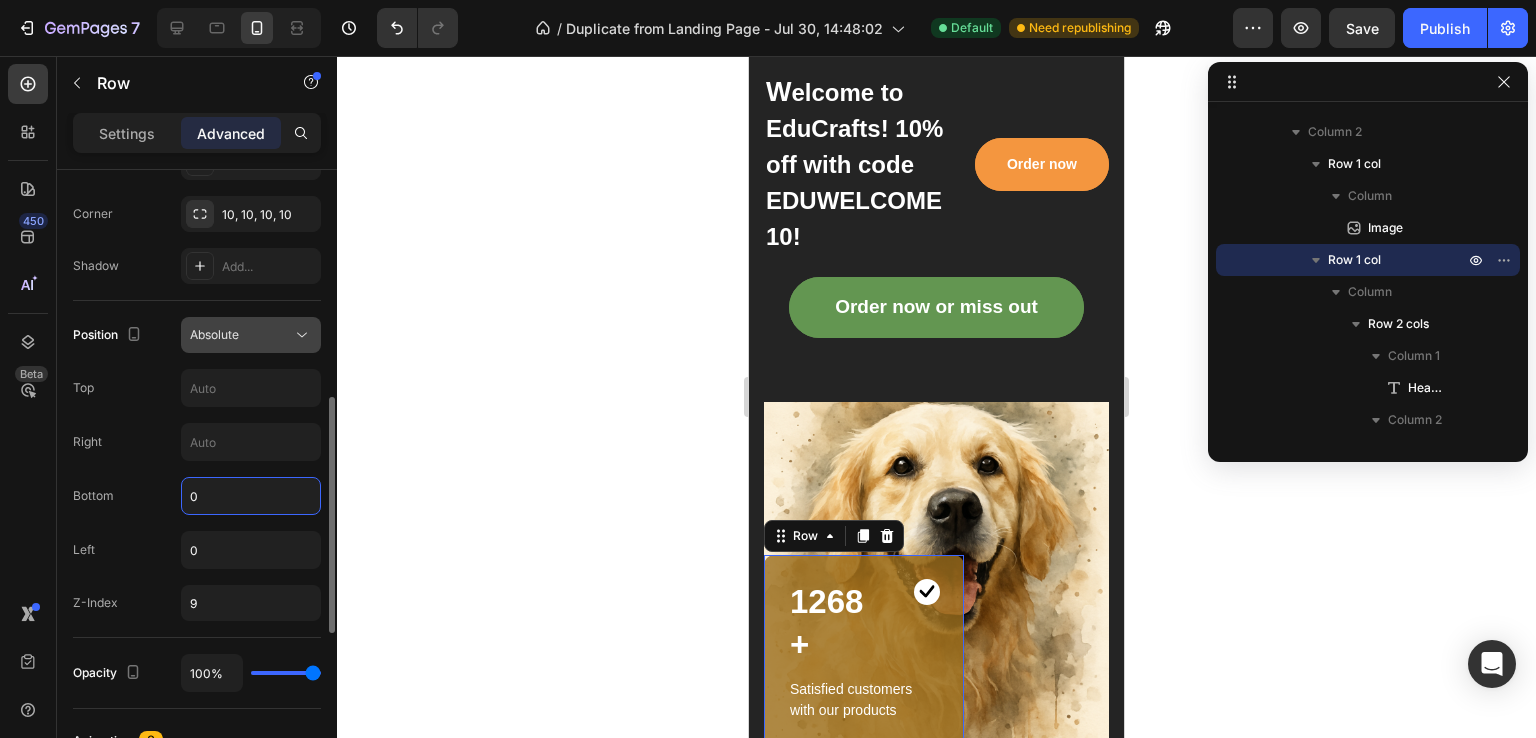 type on "0" 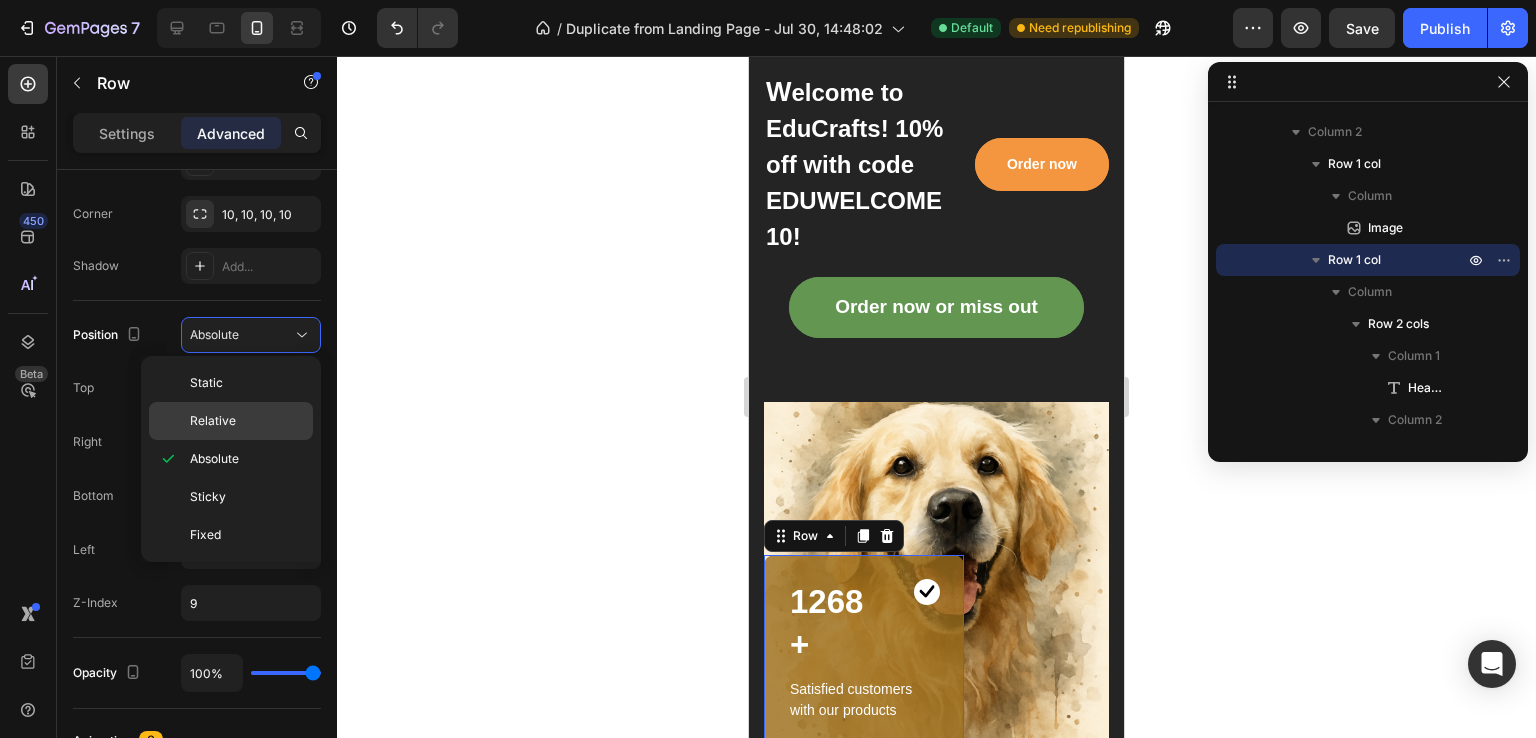 click on "Relative" at bounding box center (247, 421) 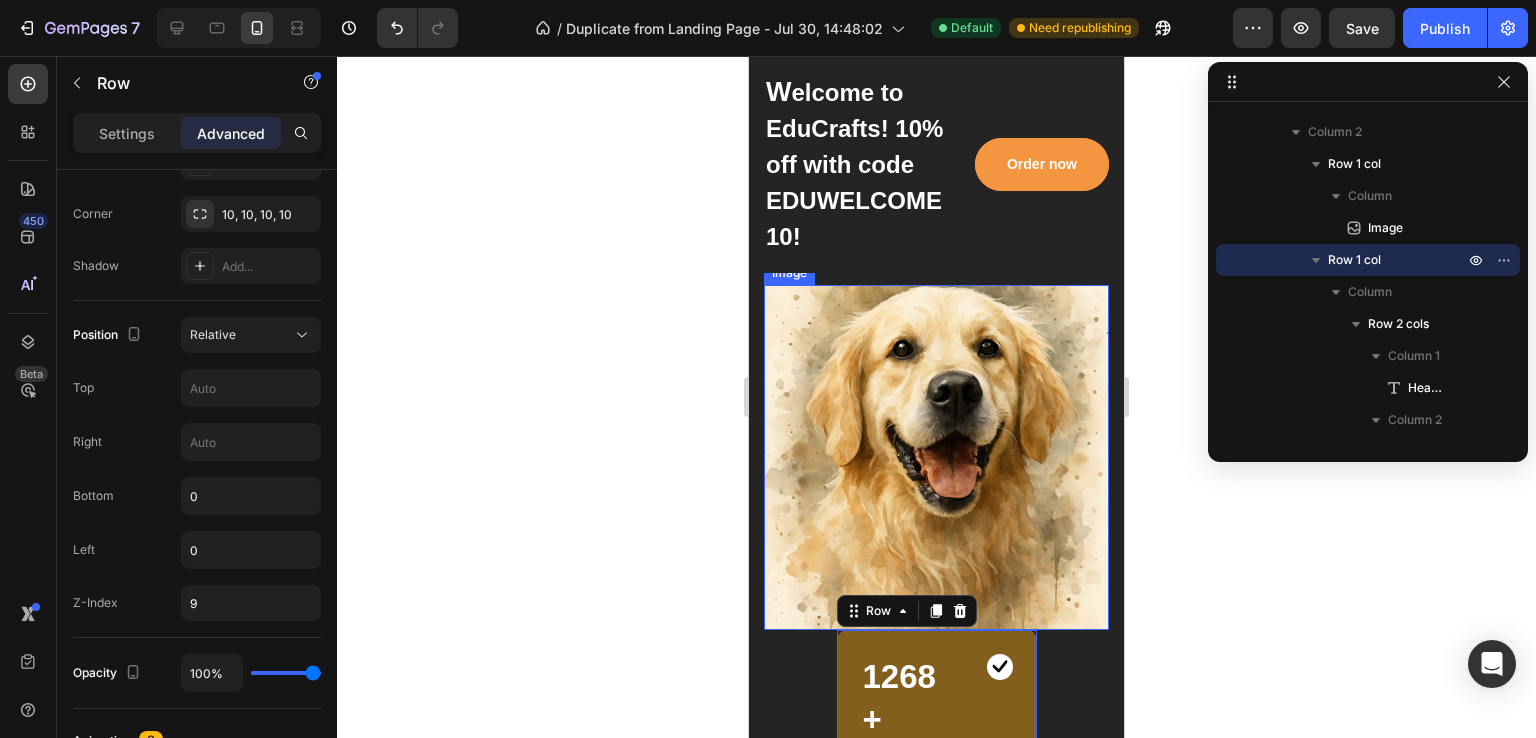 scroll, scrollTop: 500, scrollLeft: 0, axis: vertical 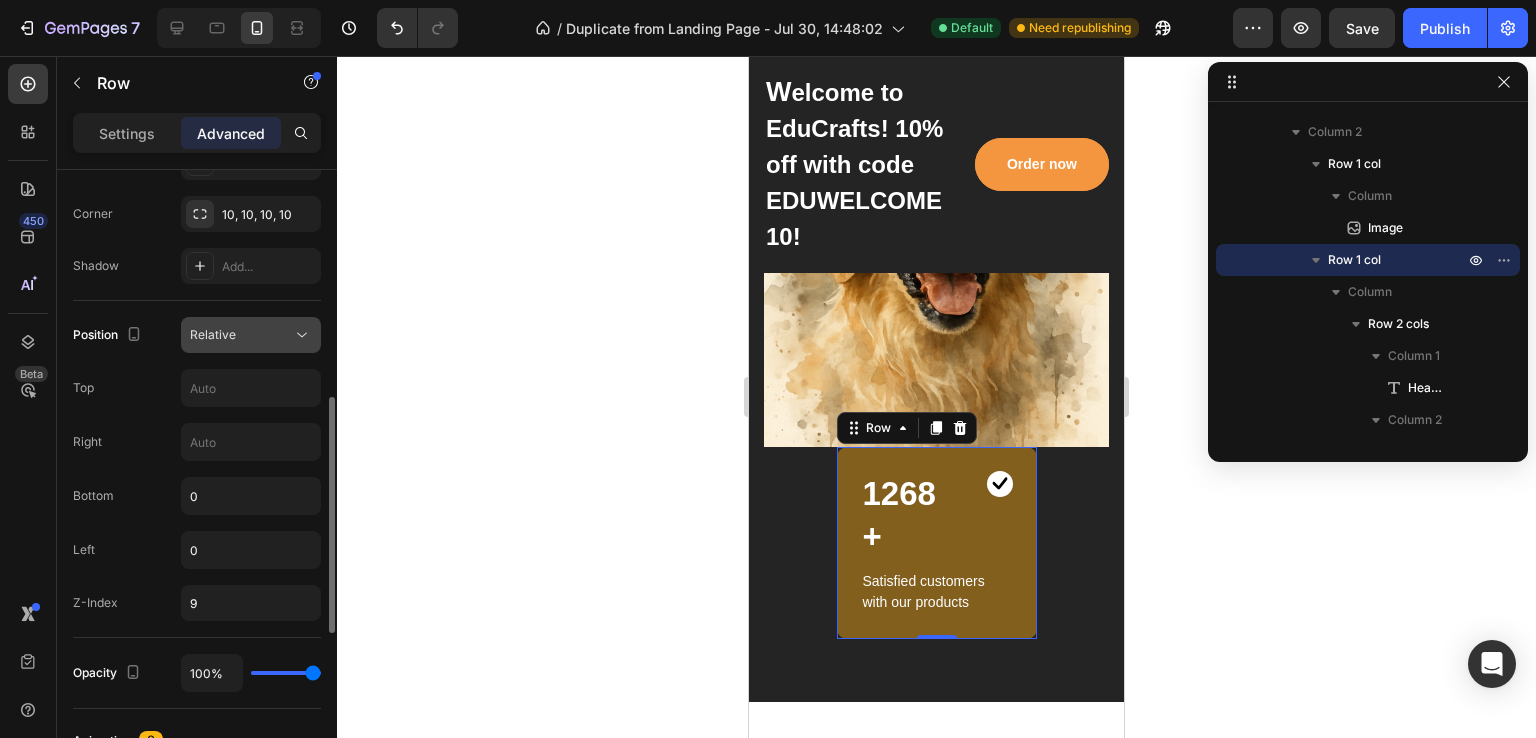 click on "Relative" at bounding box center (241, 335) 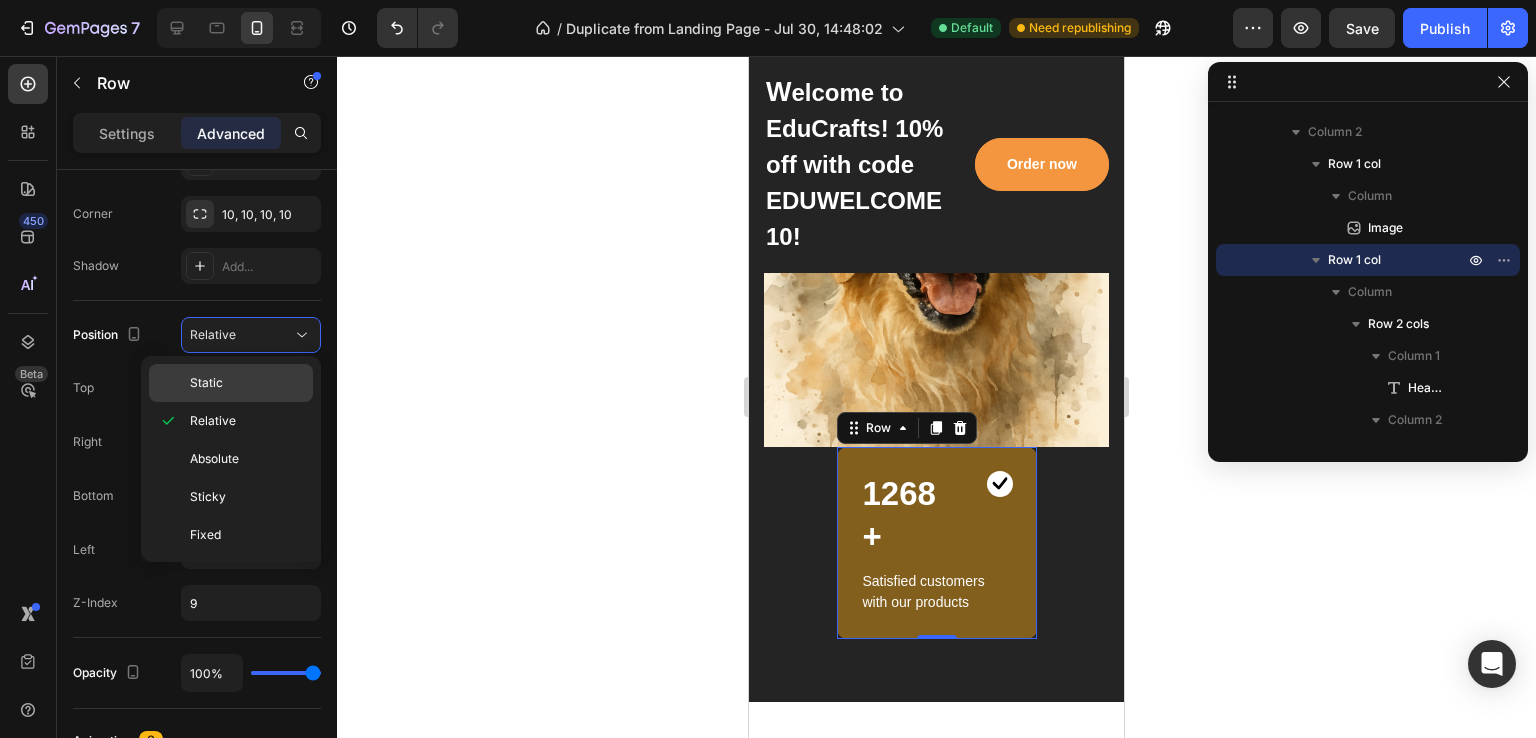 click on "Static" at bounding box center [206, 383] 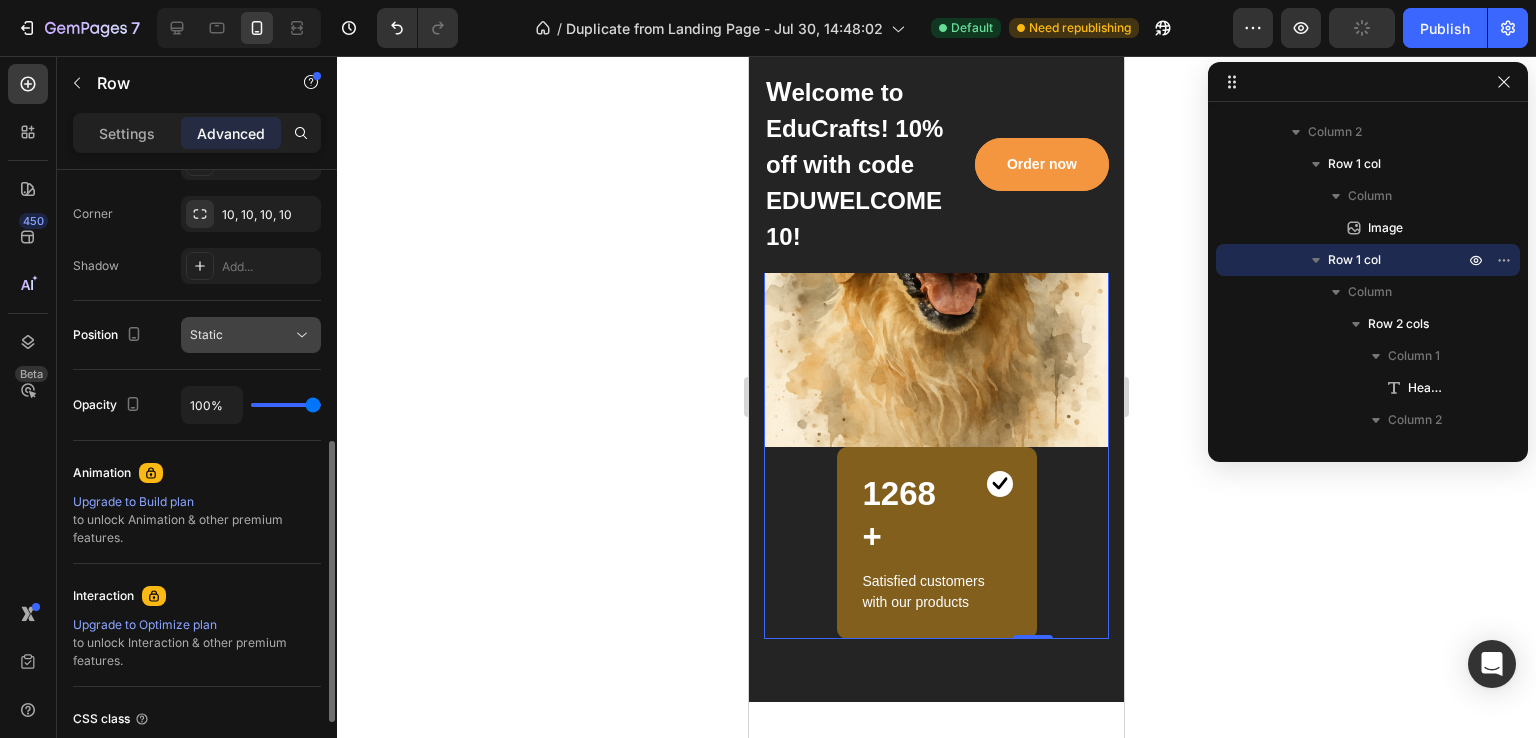 click on "Static" at bounding box center [241, 335] 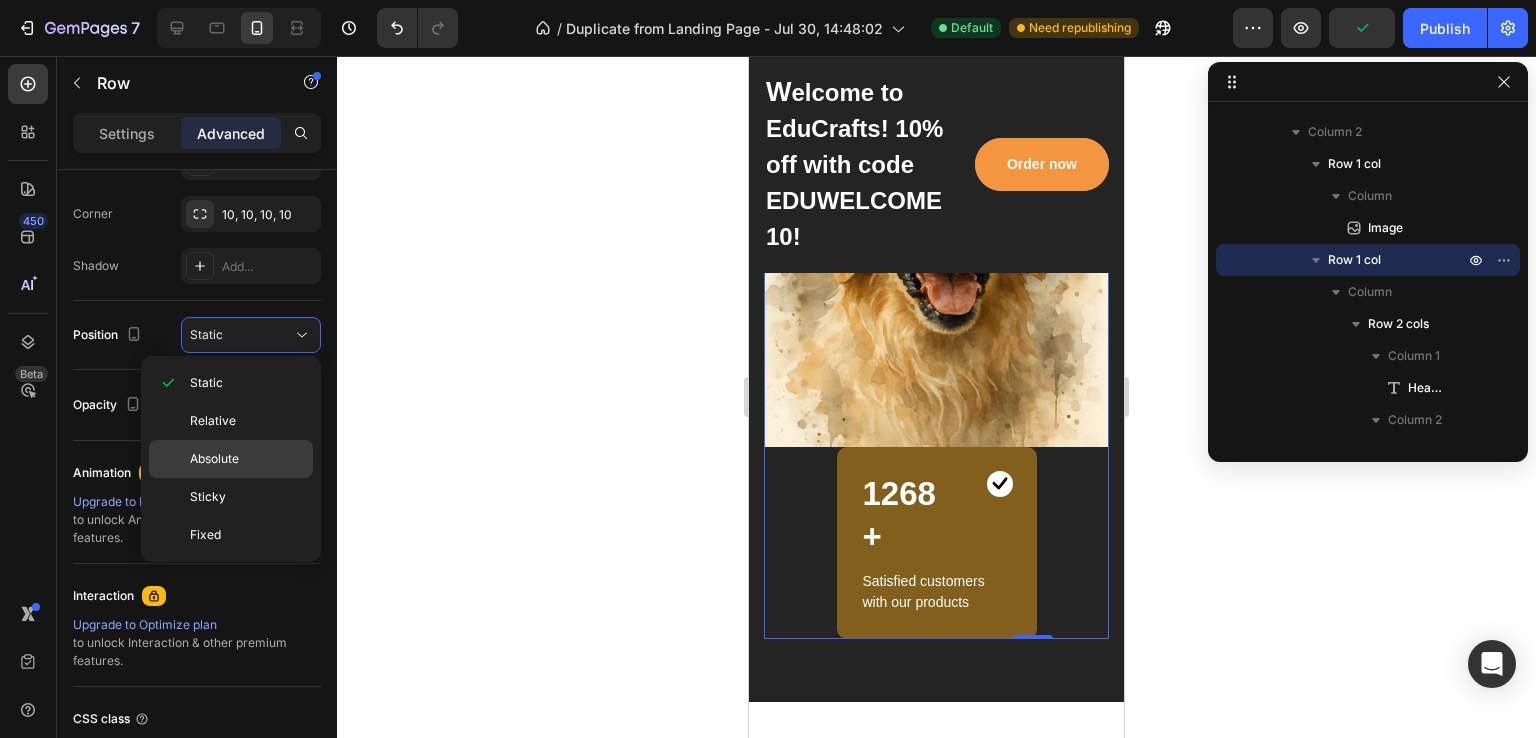 click on "Absolute" 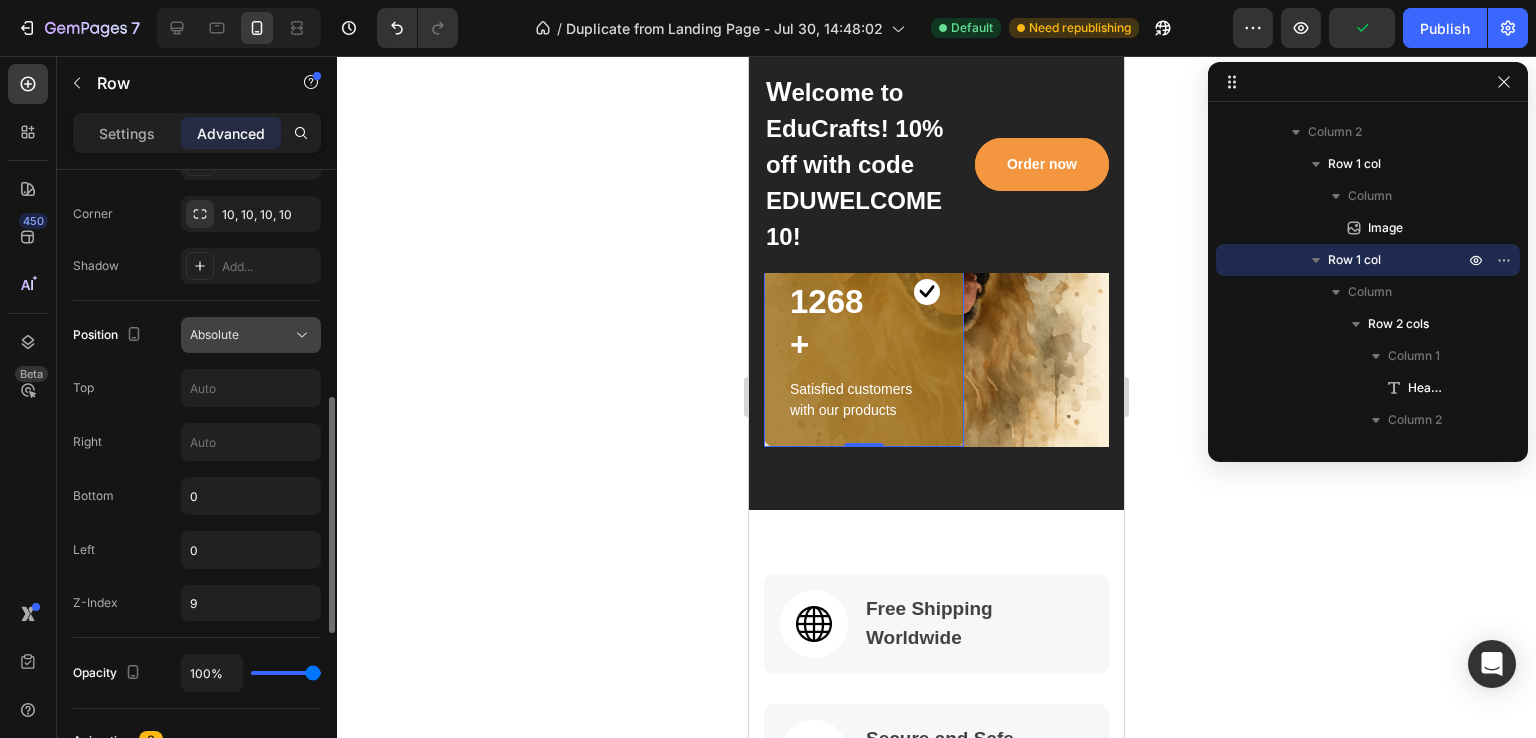 click on "Absolute" at bounding box center (241, 335) 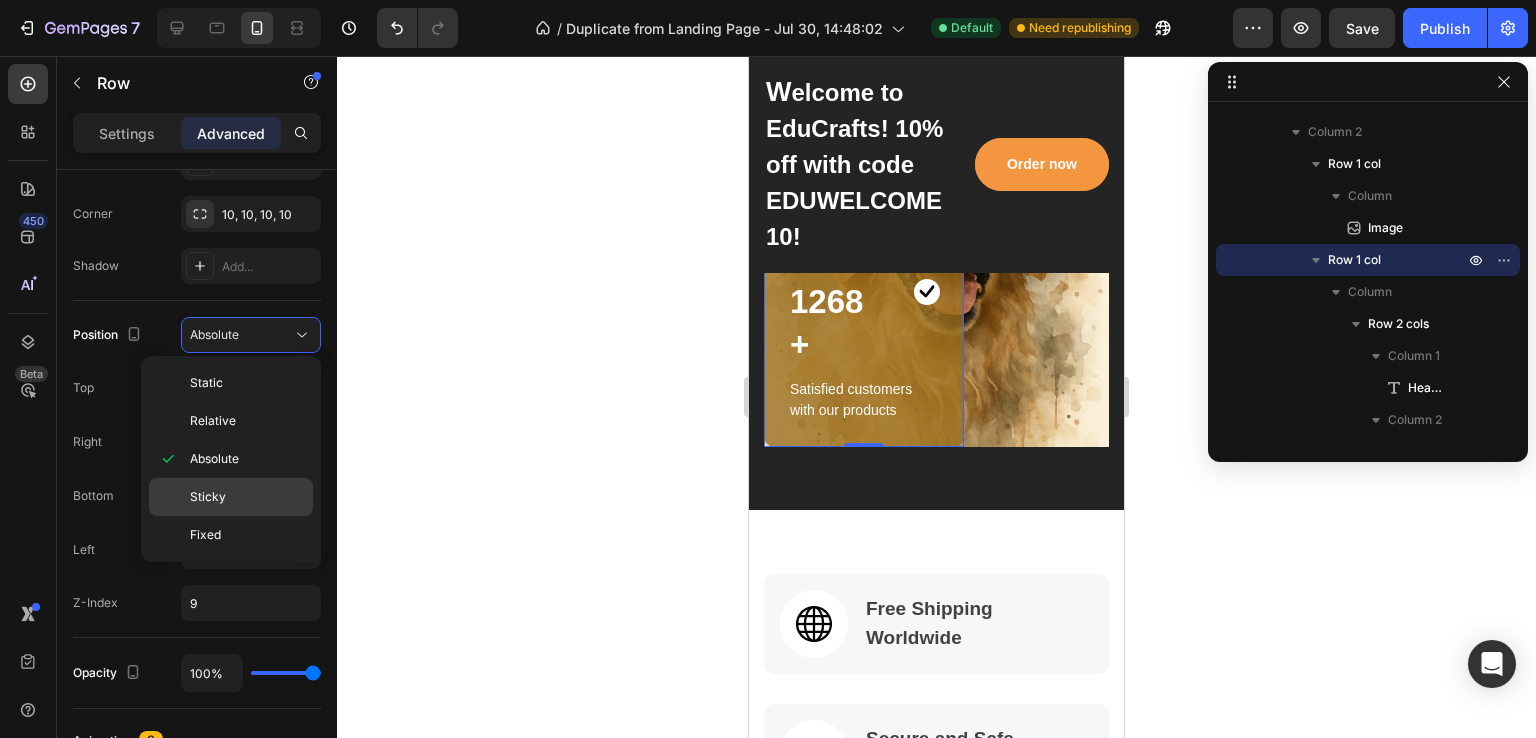 click on "Sticky" at bounding box center [208, 497] 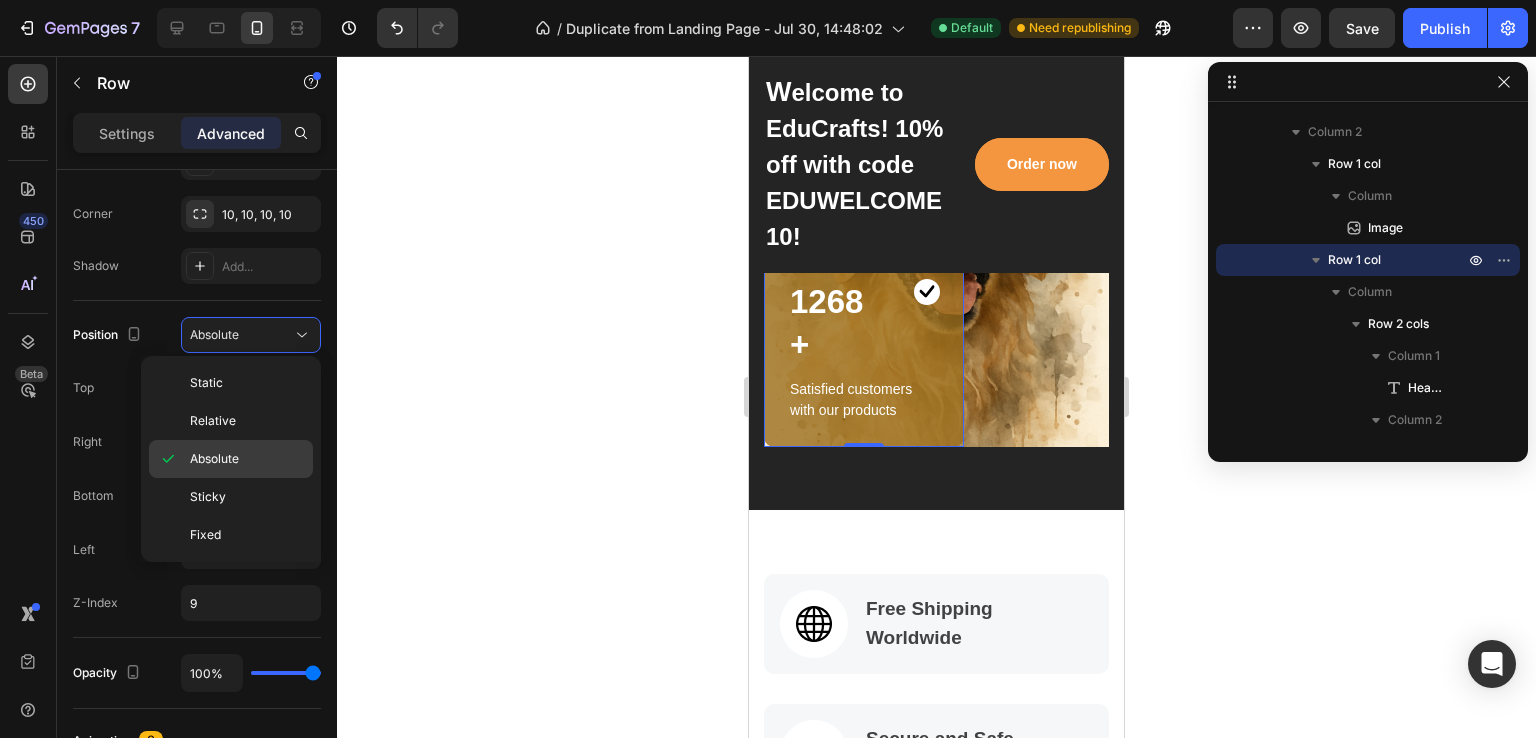 type on "0" 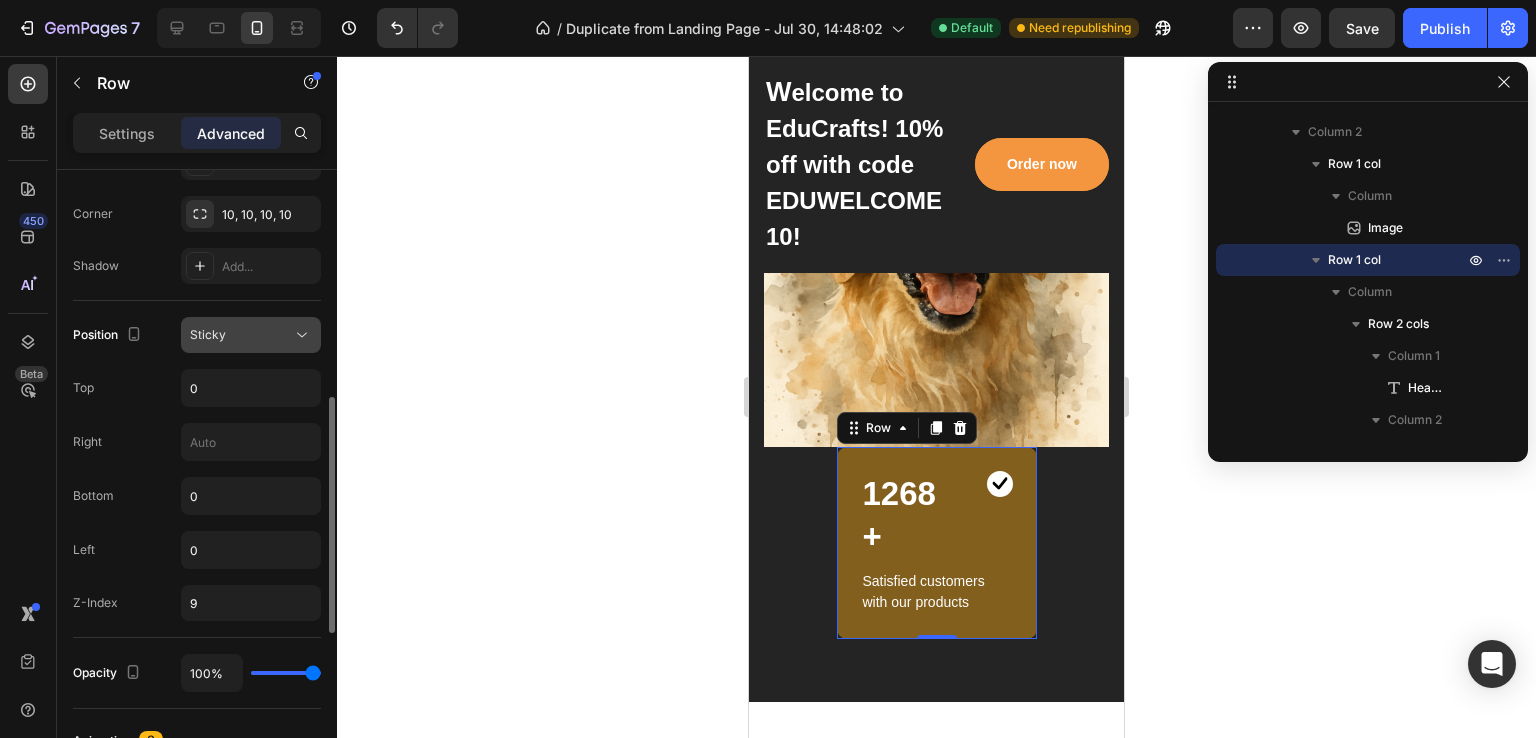 click 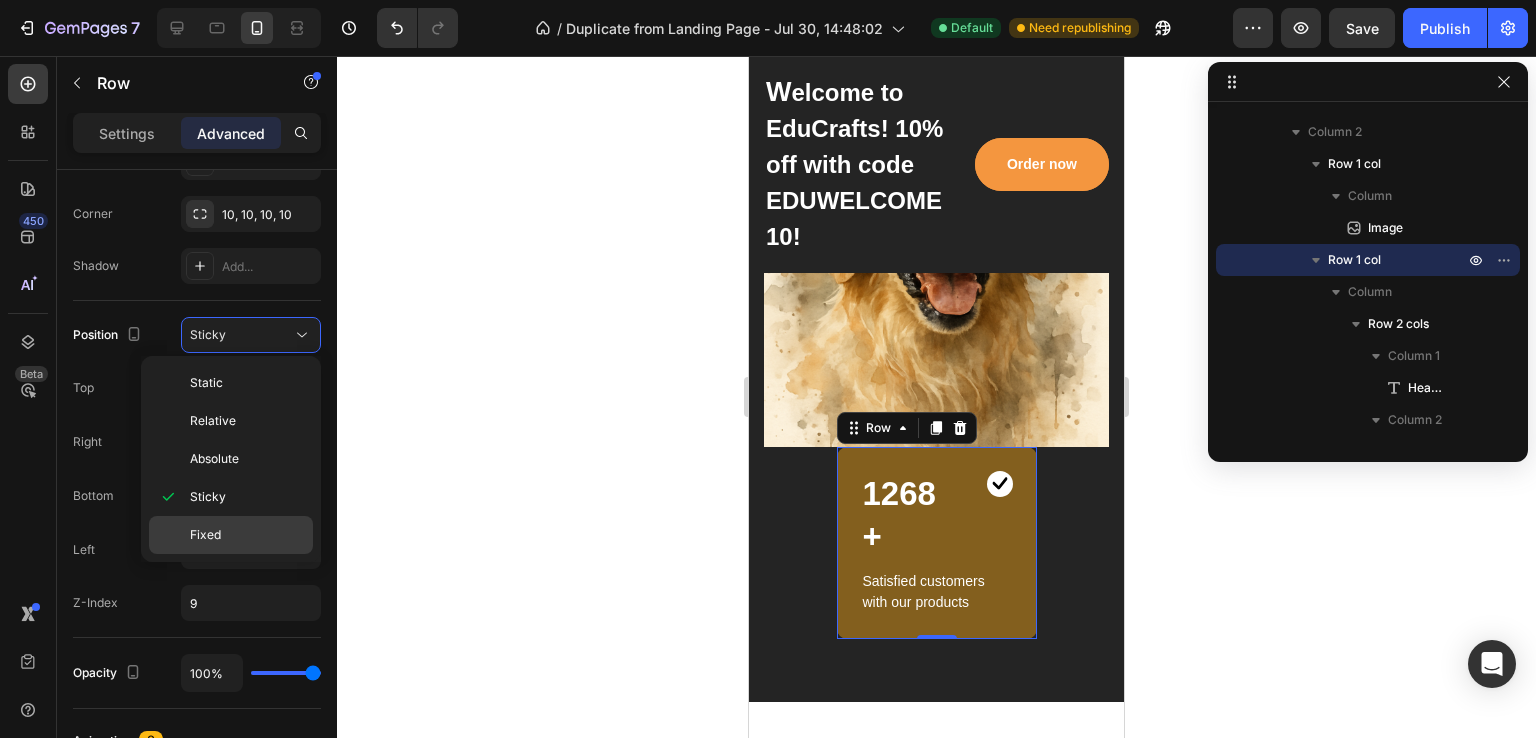 click on "Fixed" 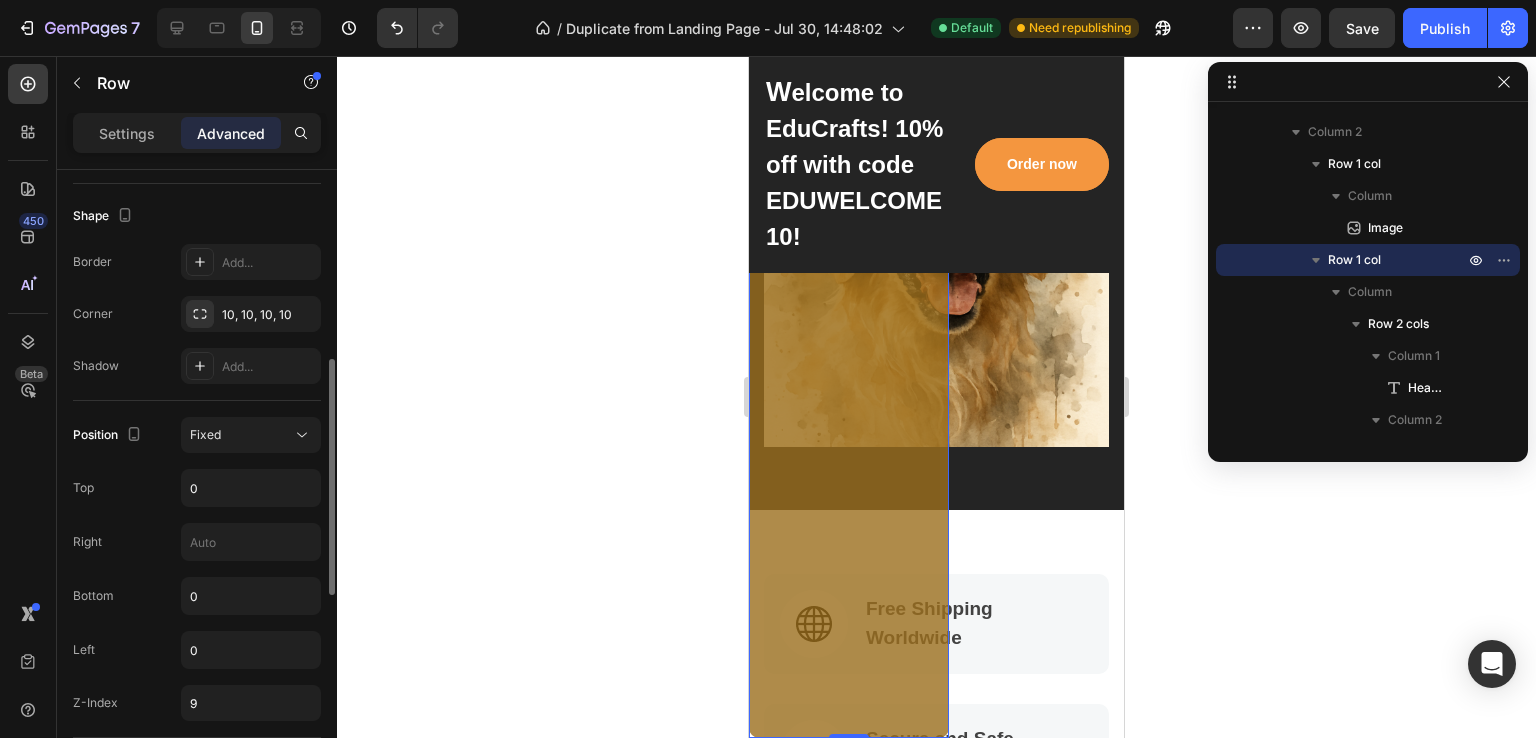 scroll, scrollTop: 400, scrollLeft: 0, axis: vertical 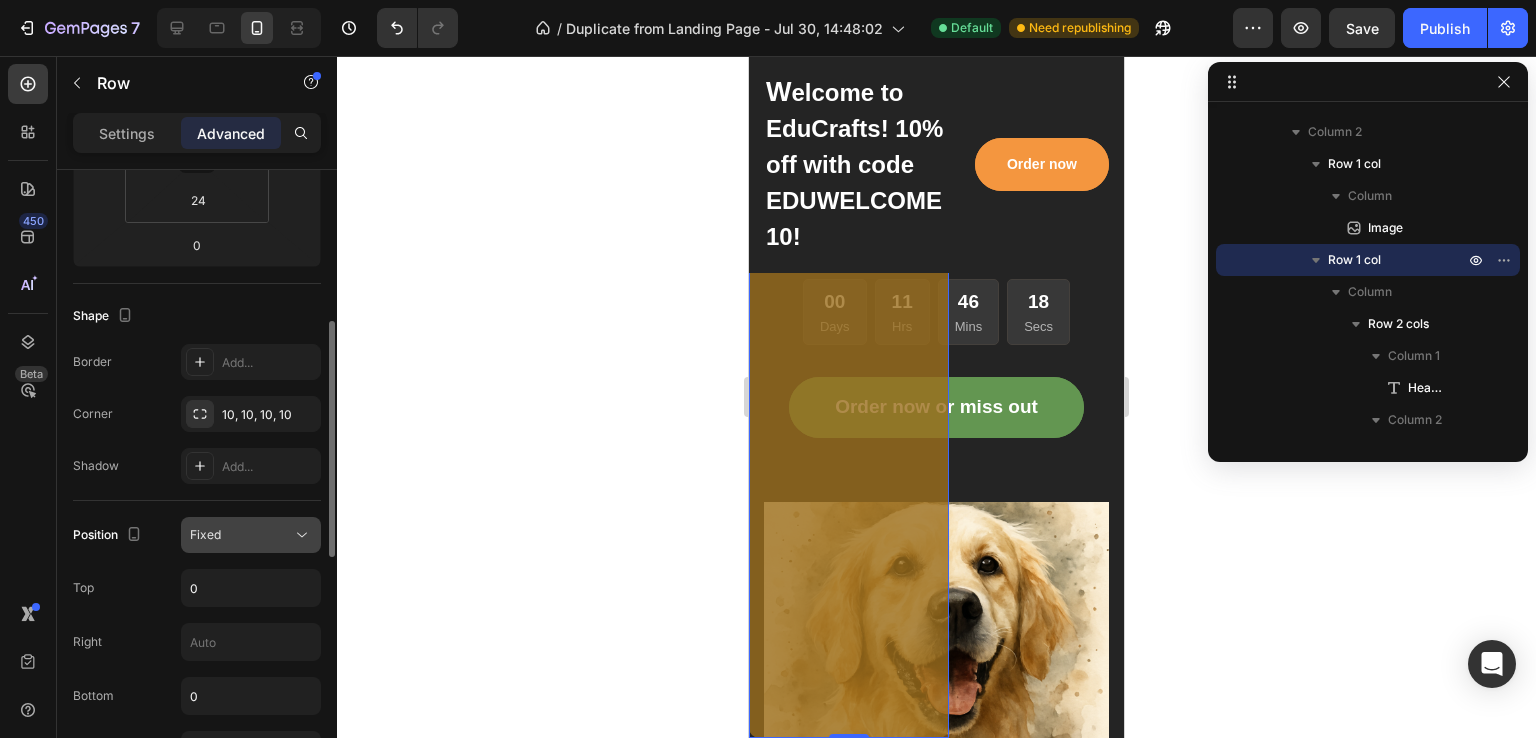 click on "Fixed" 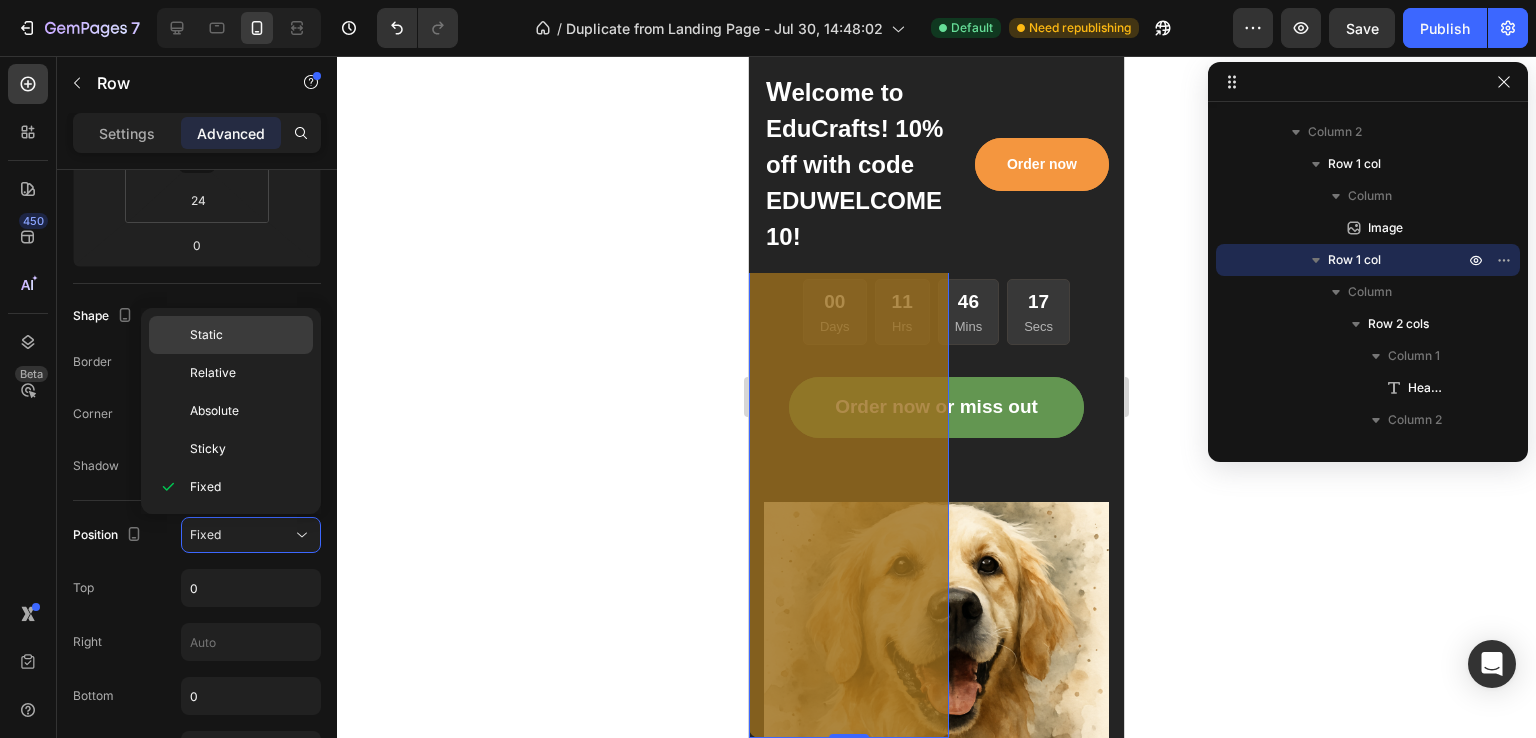 click on "Static" at bounding box center (247, 335) 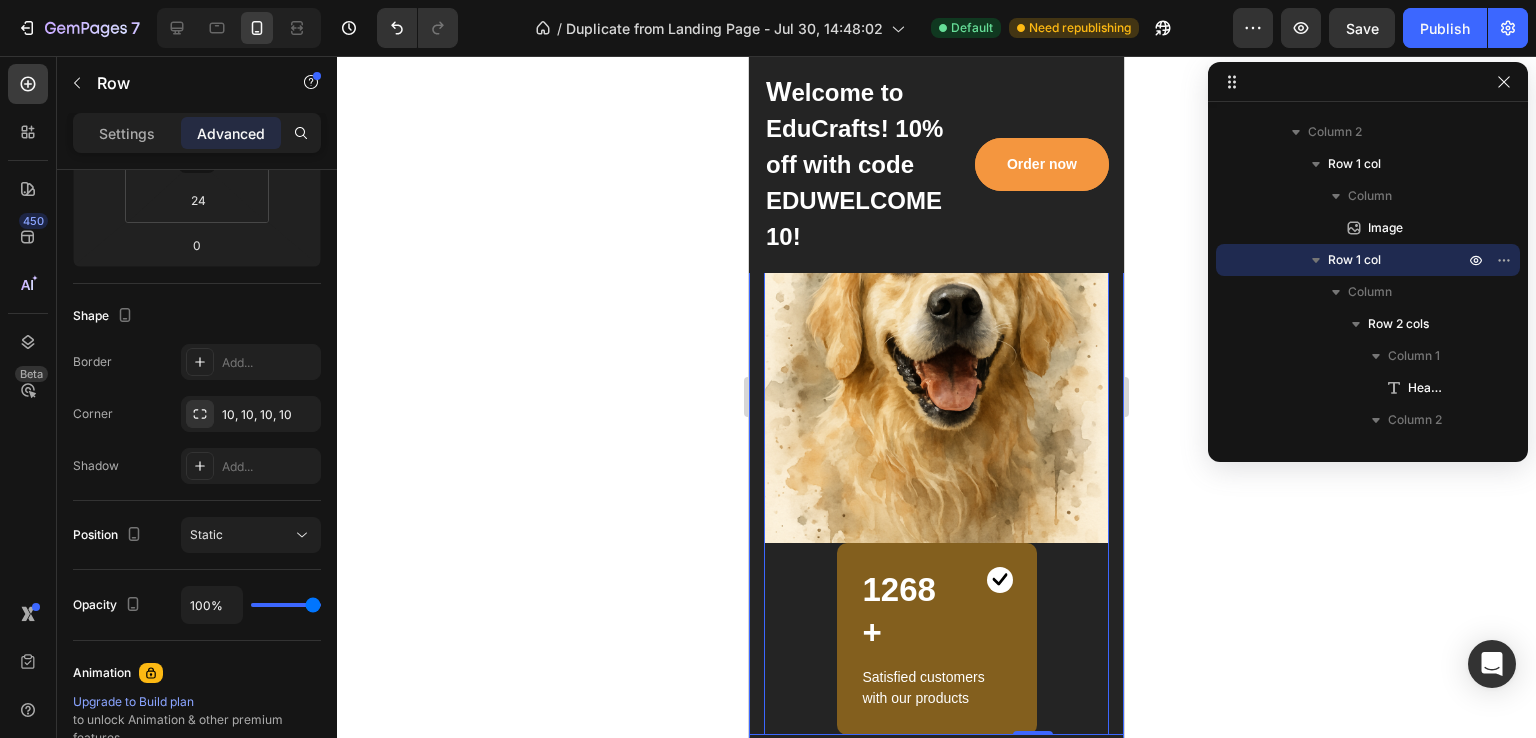 scroll, scrollTop: 400, scrollLeft: 0, axis: vertical 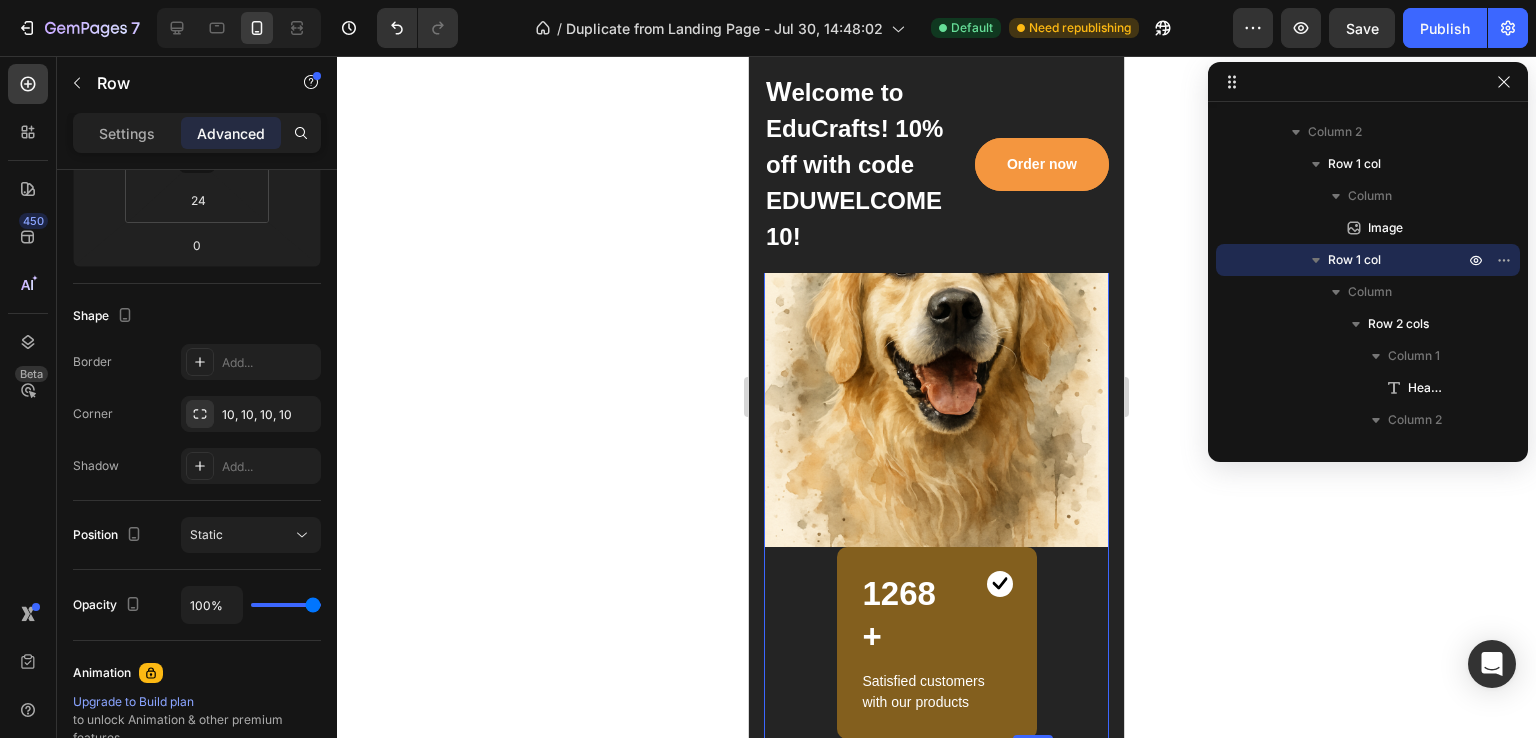 click 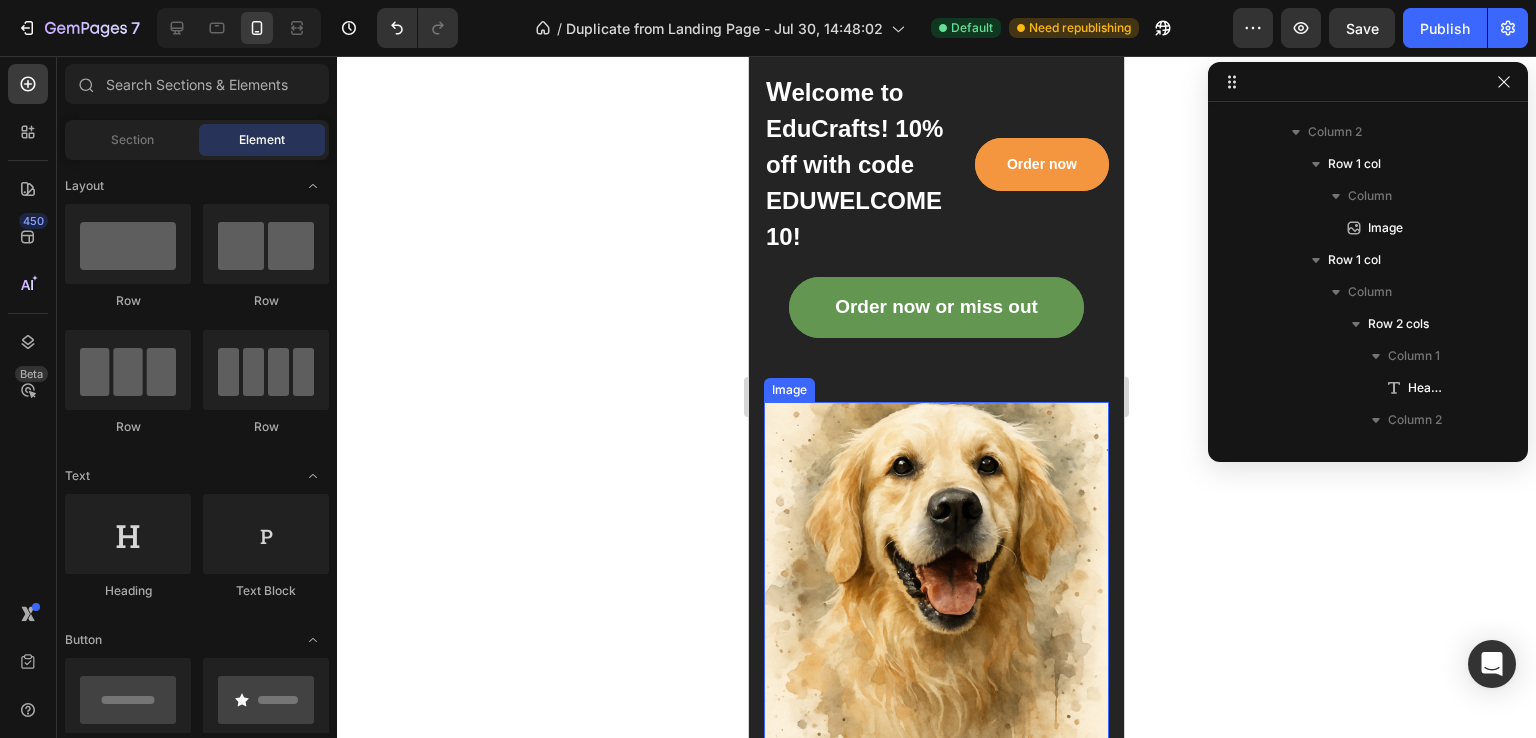 scroll, scrollTop: 400, scrollLeft: 0, axis: vertical 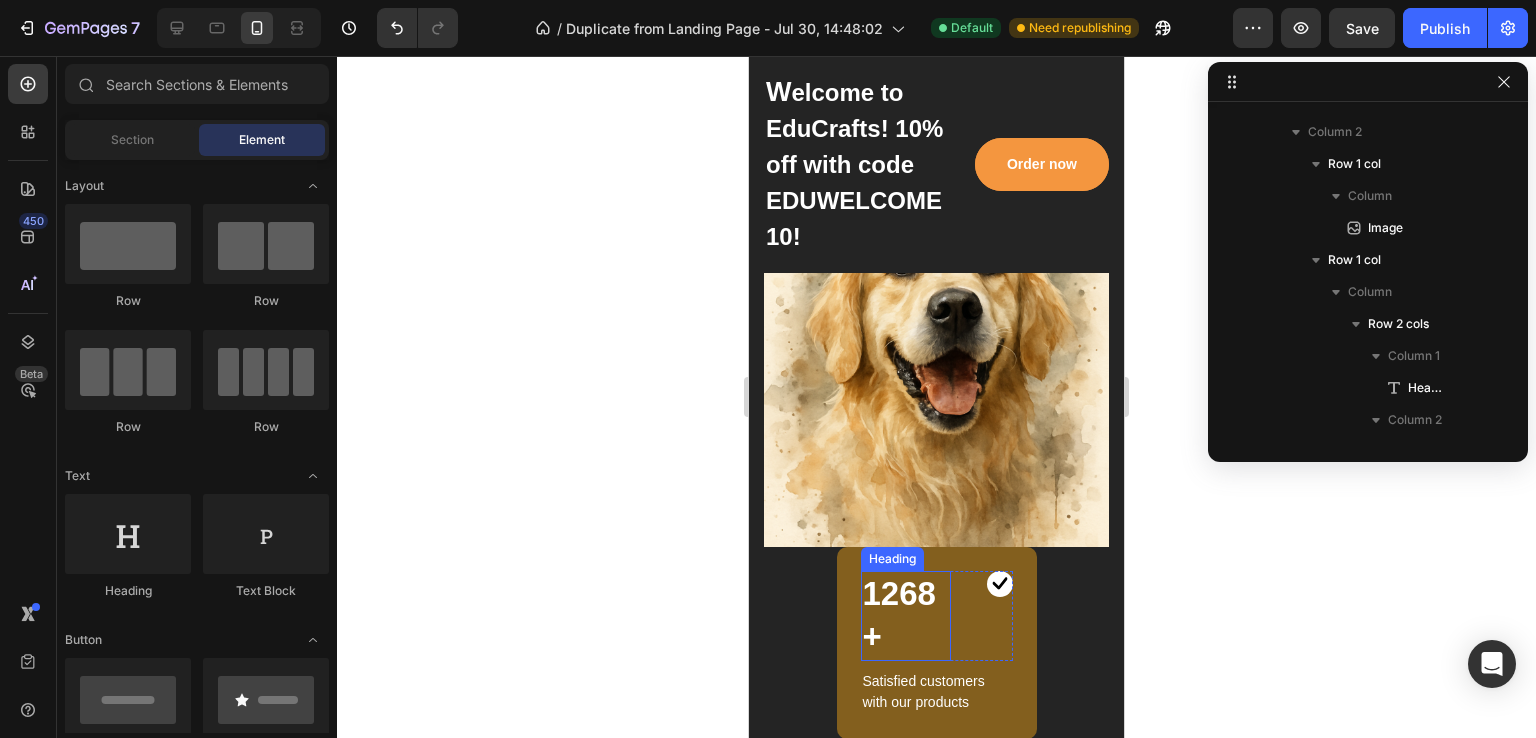 click on "1268+" at bounding box center (906, 616) 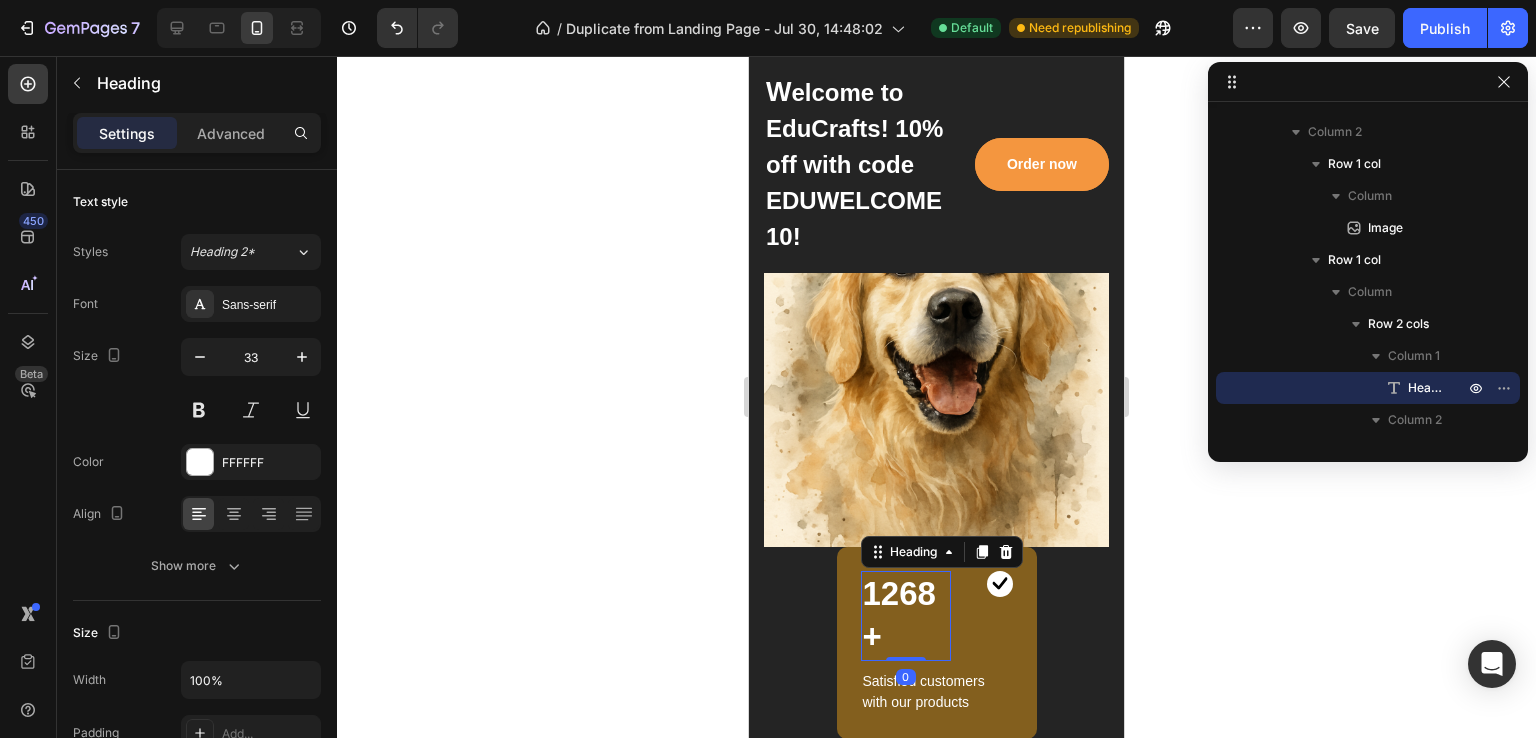 click on "1268+ Heading   0 Image Row" at bounding box center (937, 616) 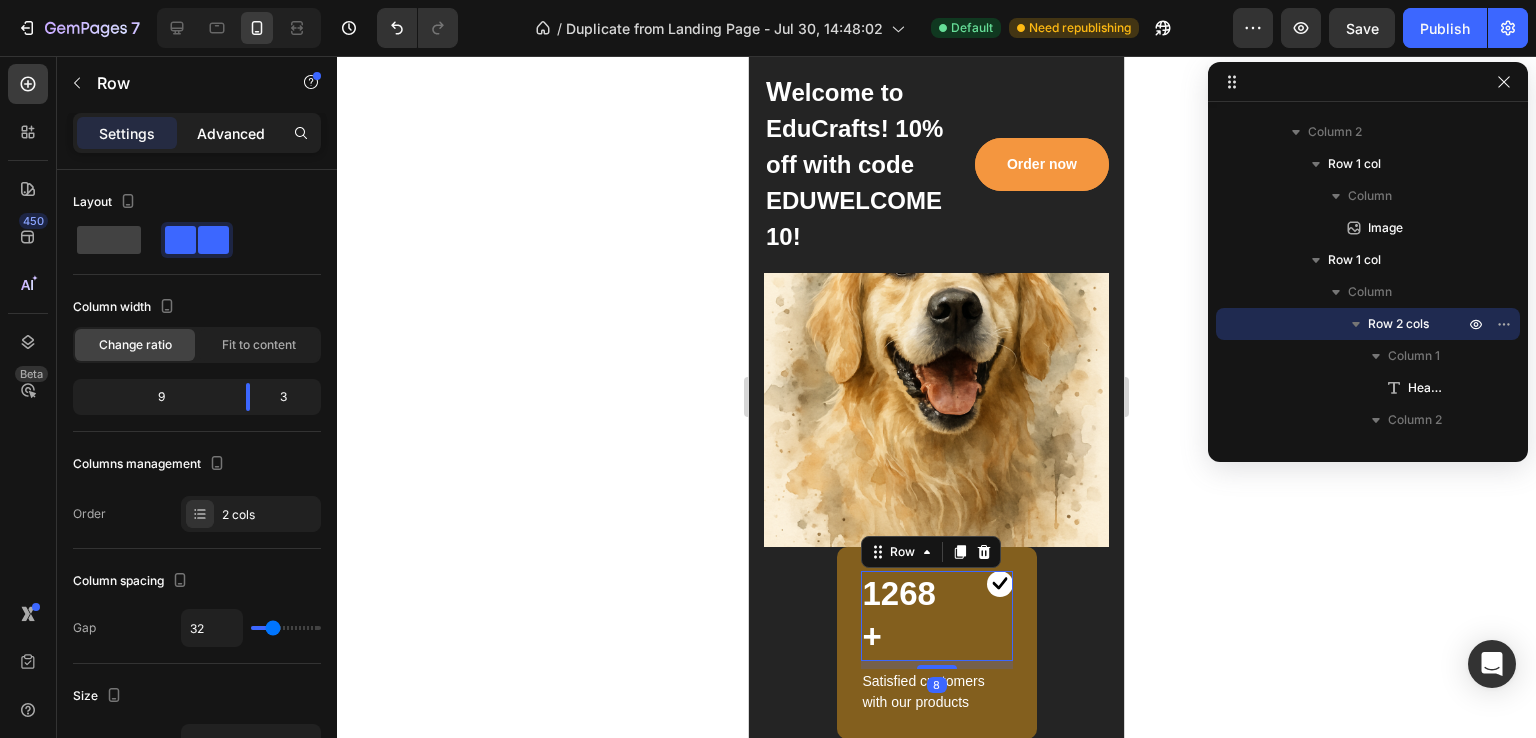 click on "Advanced" at bounding box center [231, 133] 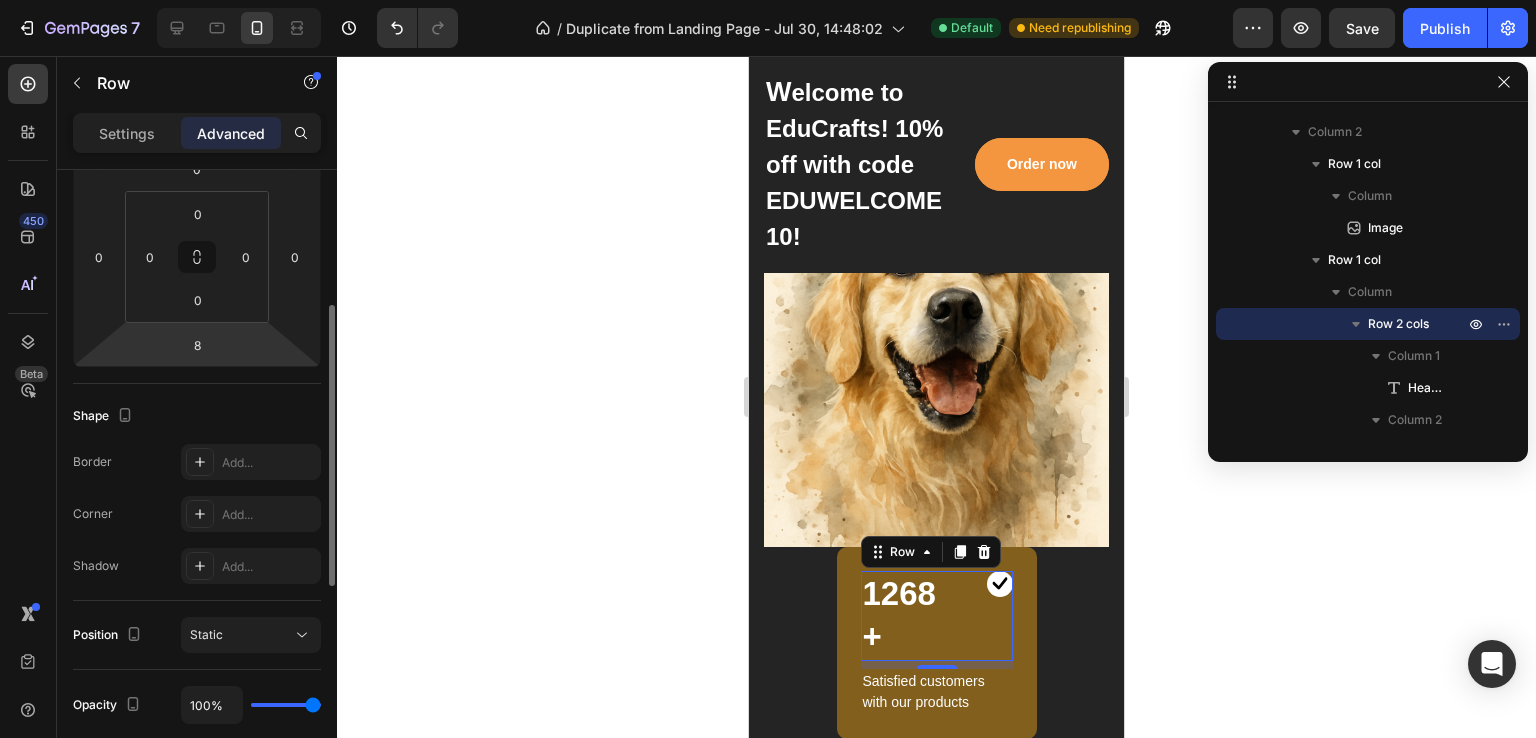 scroll, scrollTop: 500, scrollLeft: 0, axis: vertical 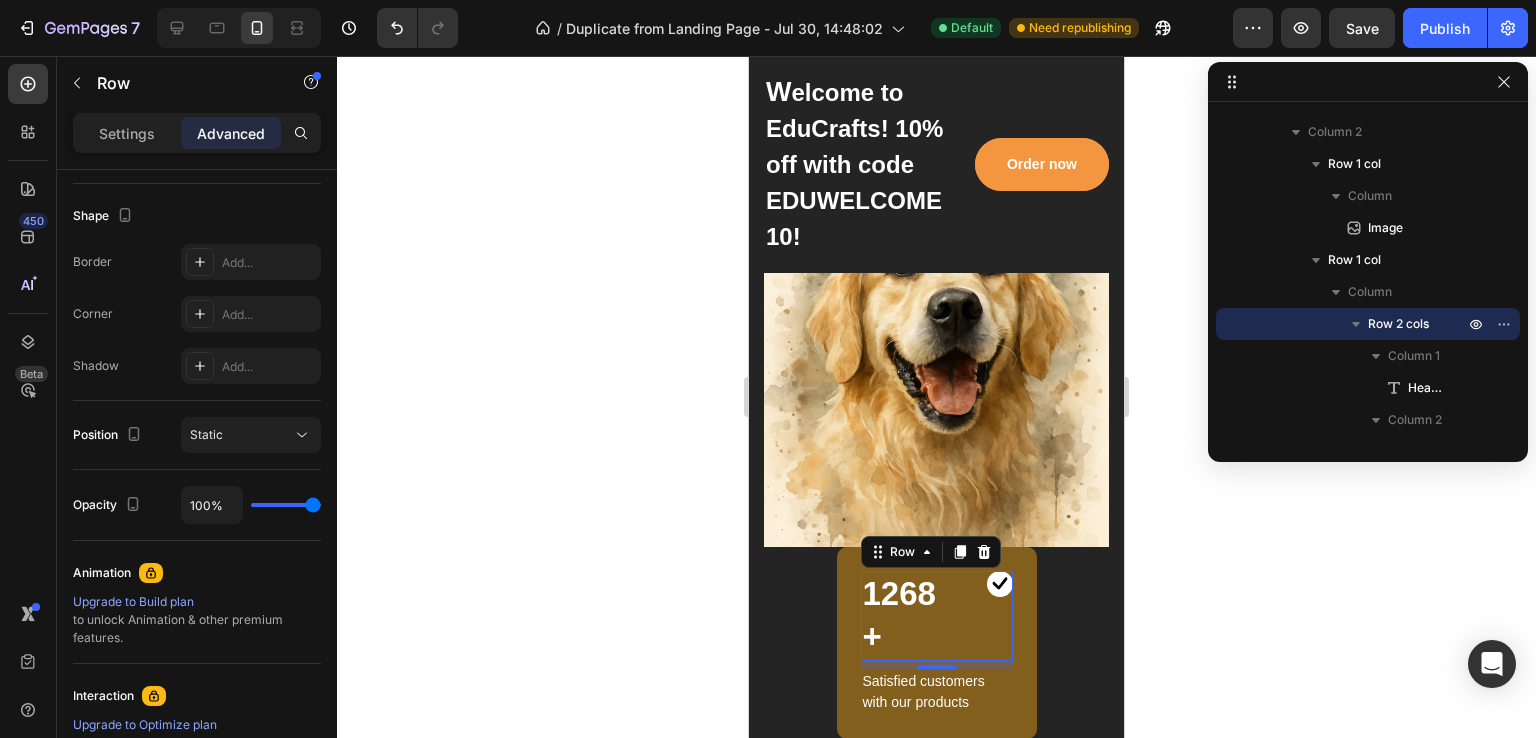 click on "1268+ Heading Image Row   8 Satisfied customers with our products Text block Row" at bounding box center (937, 643) 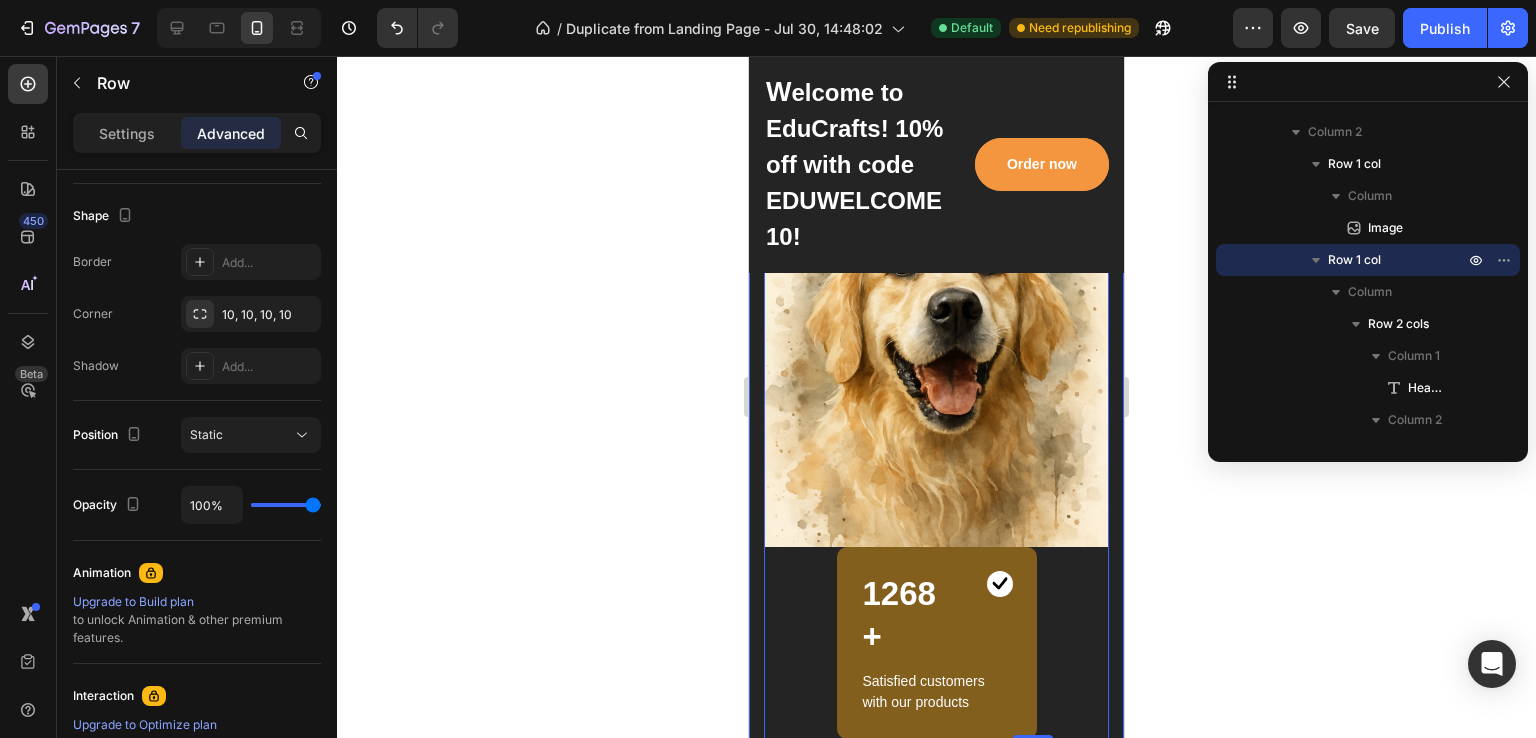 click on "1268+ Heading Image Row Satisfied customers with our products Text block Row   0" at bounding box center (937, 643) 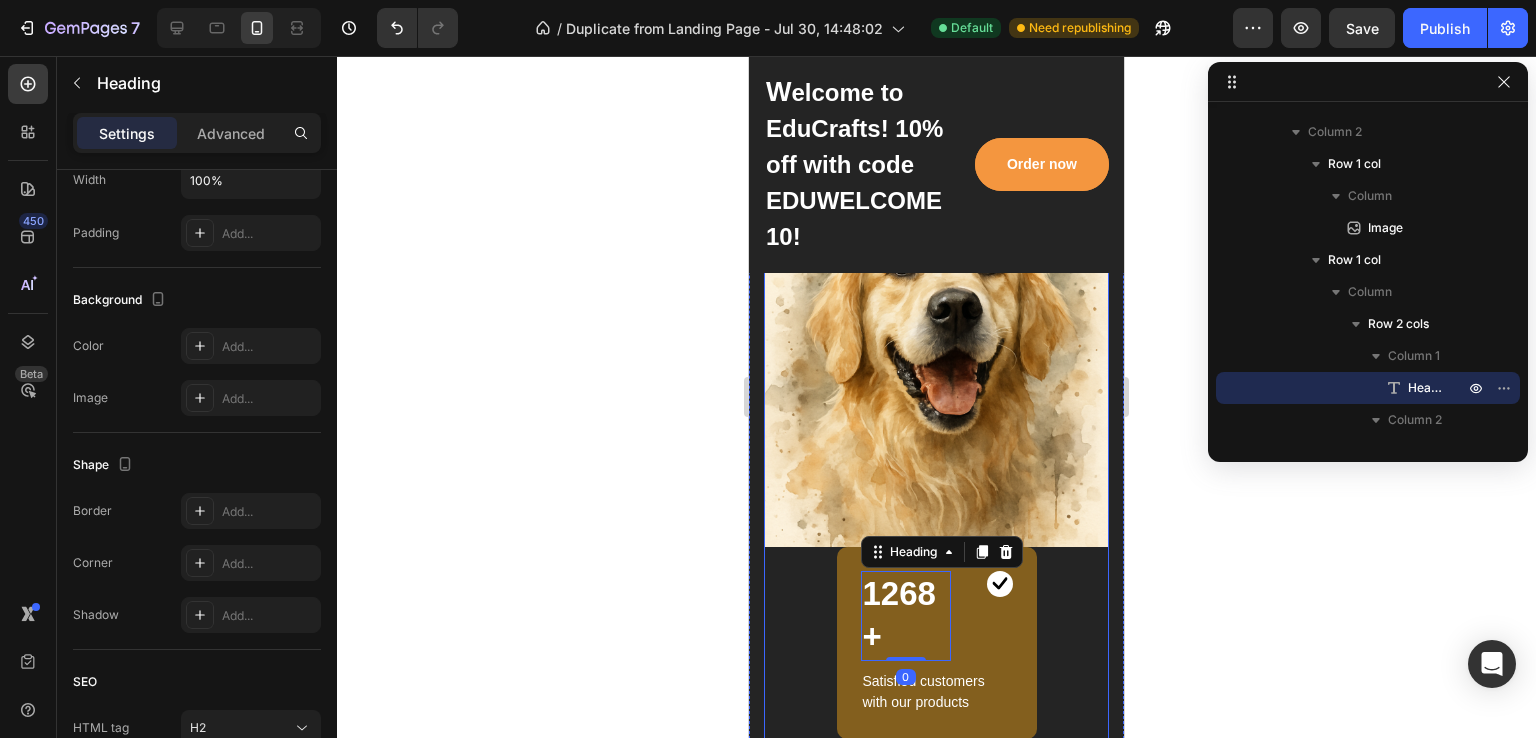 scroll, scrollTop: 0, scrollLeft: 0, axis: both 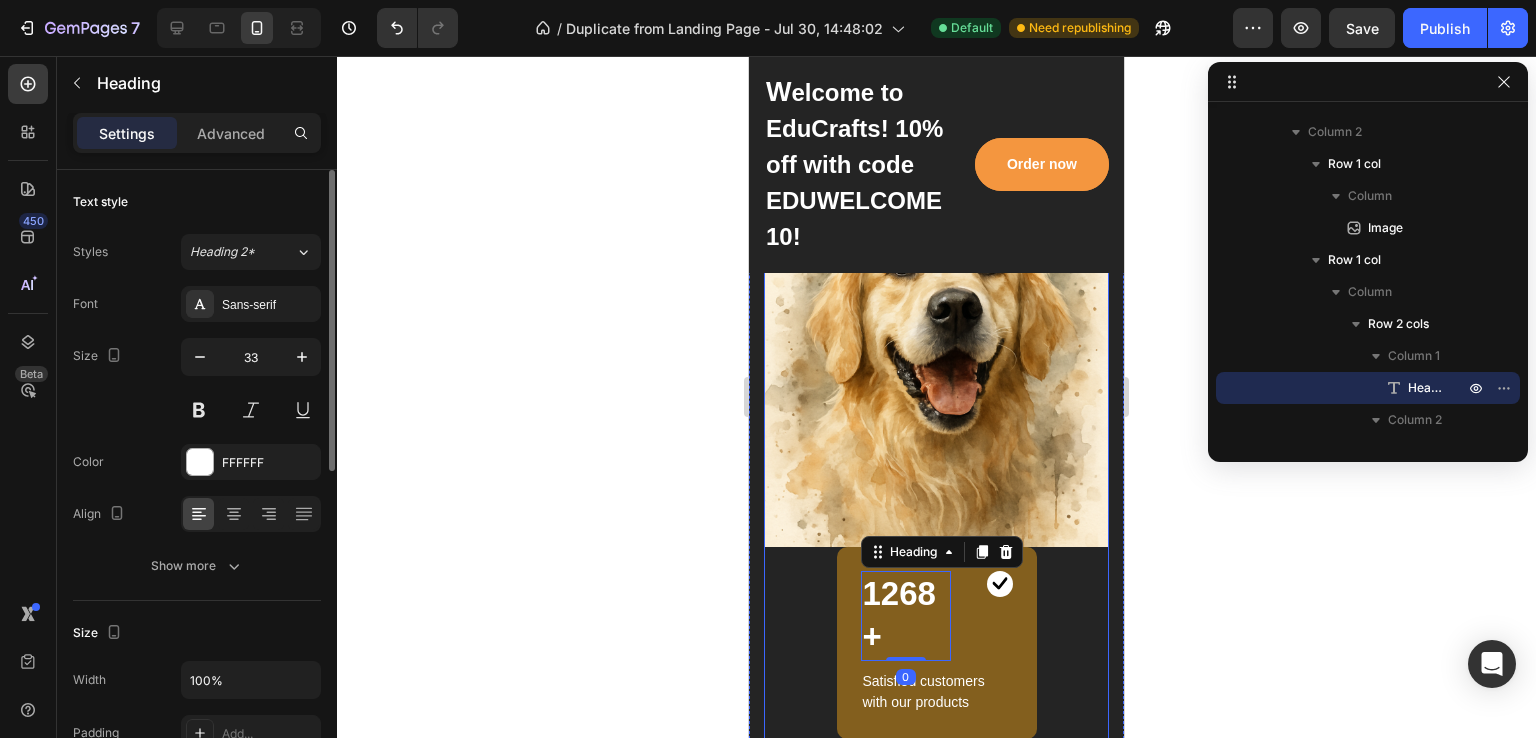 click on "1268+ Heading   0 Image Row Satisfied customers with our products Text block Row" at bounding box center [937, 643] 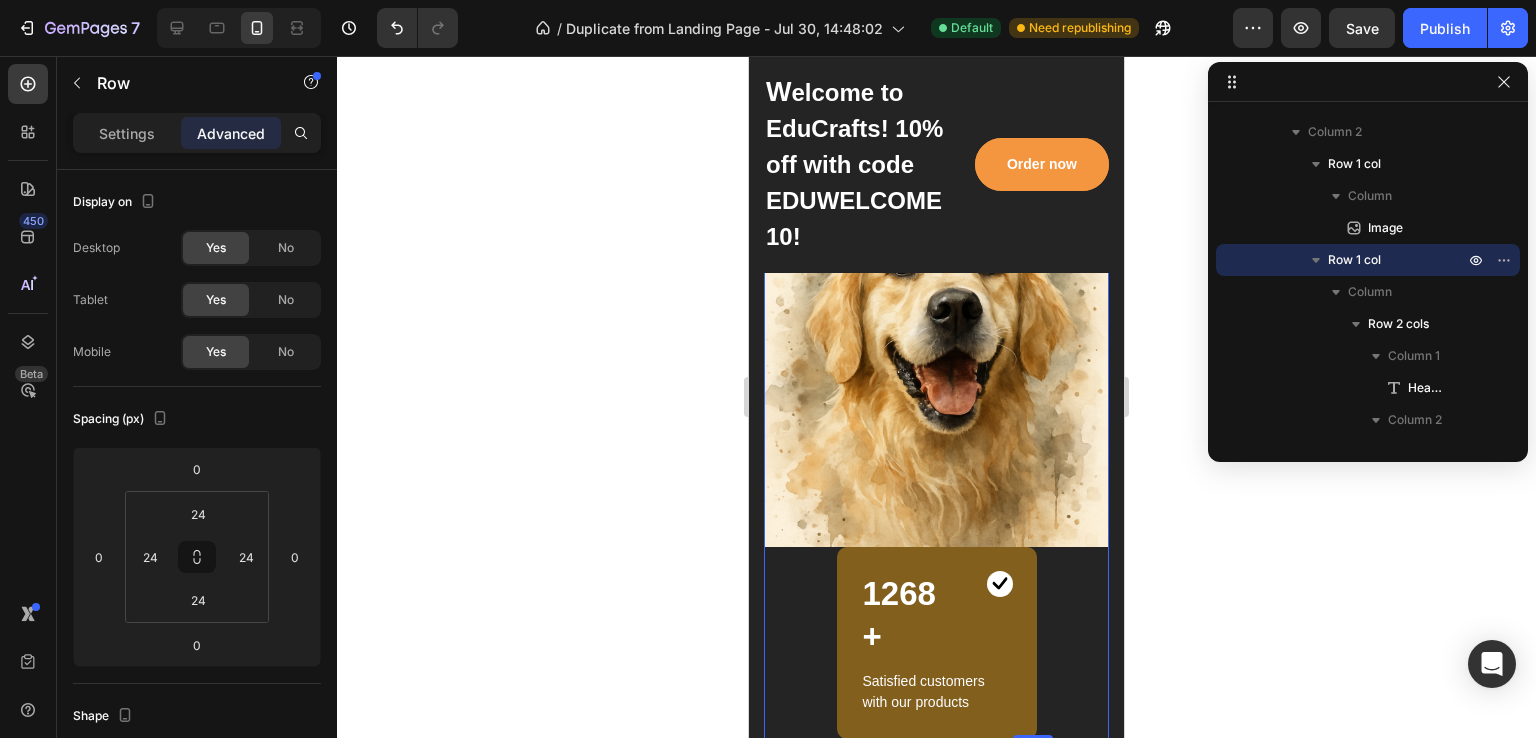 click on "Advanced" at bounding box center [231, 133] 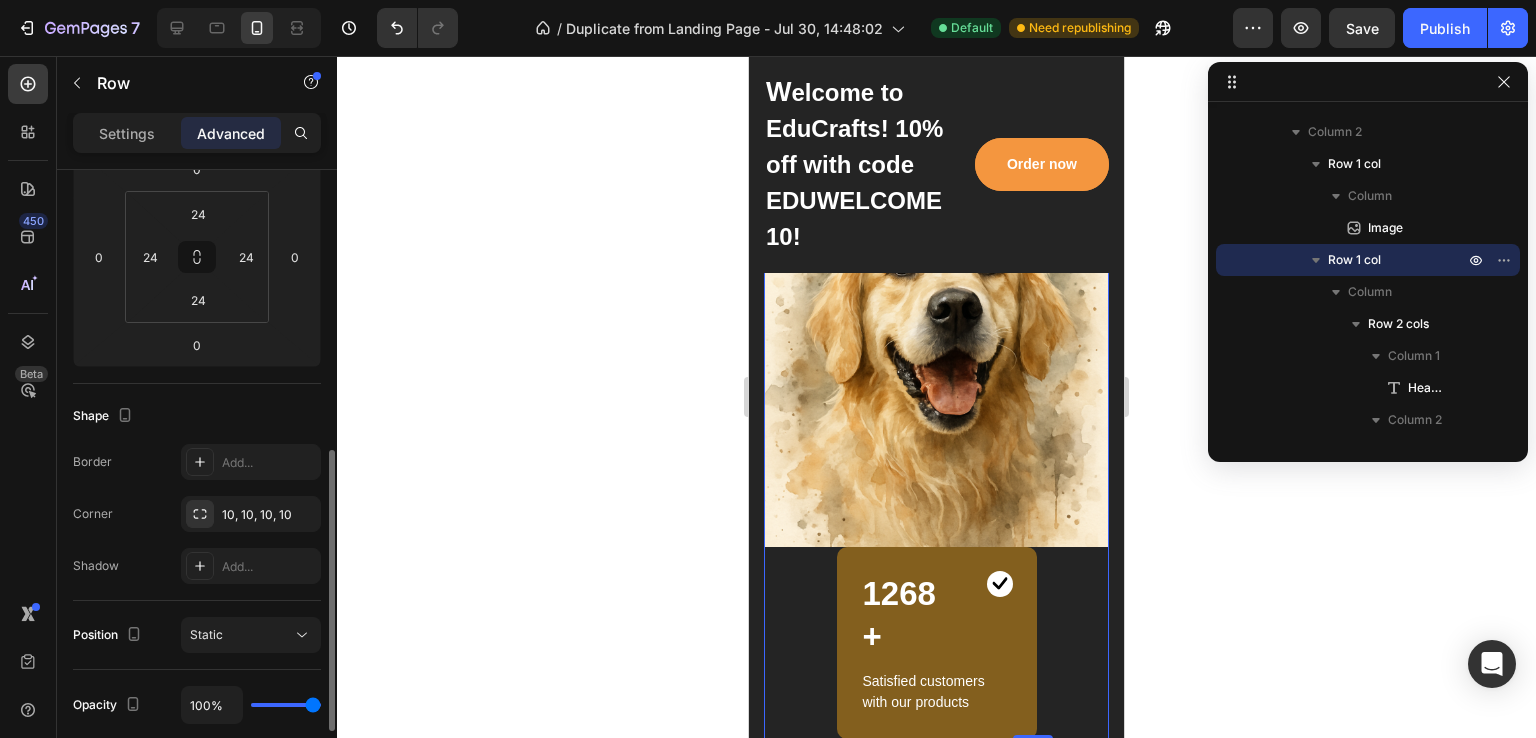 scroll, scrollTop: 500, scrollLeft: 0, axis: vertical 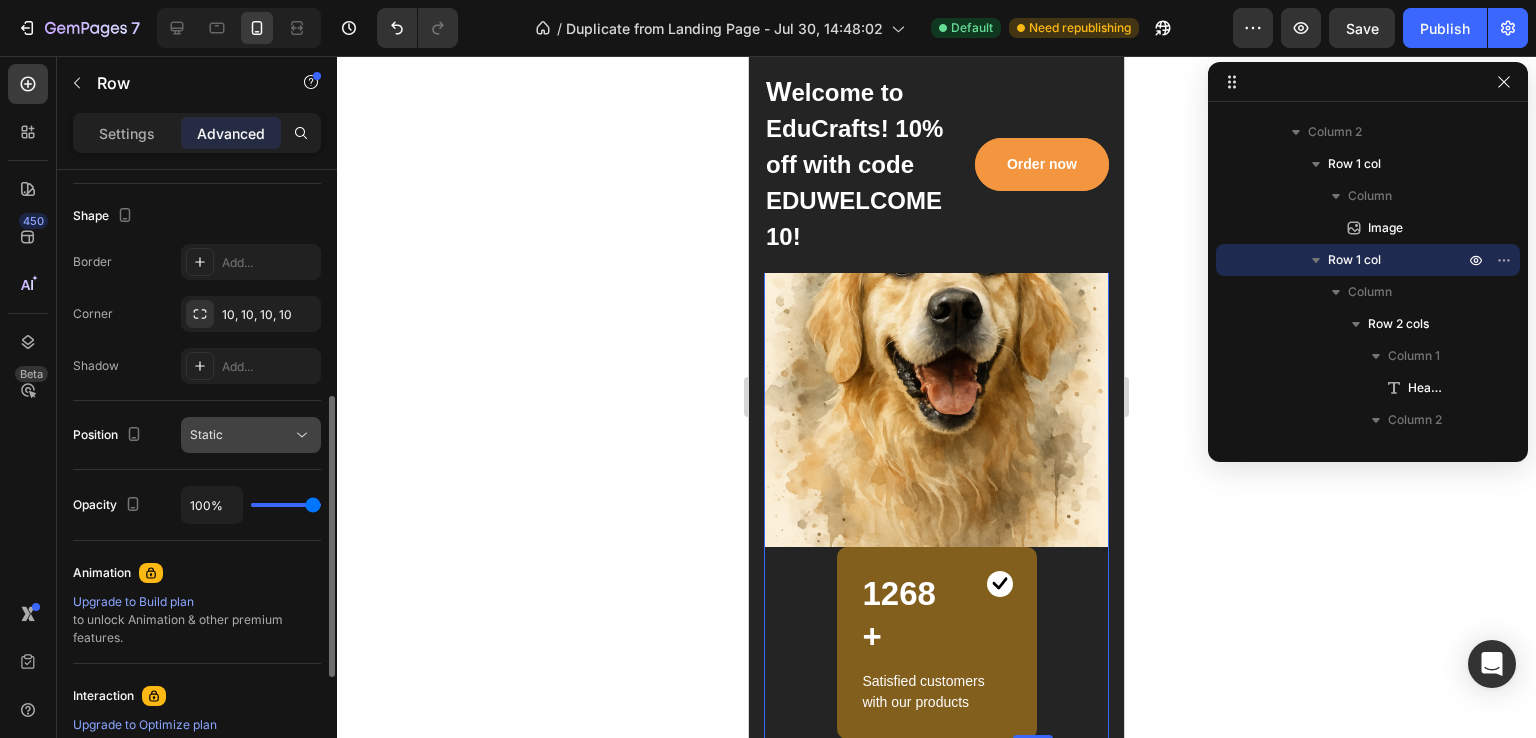 click on "Static" at bounding box center (241, 435) 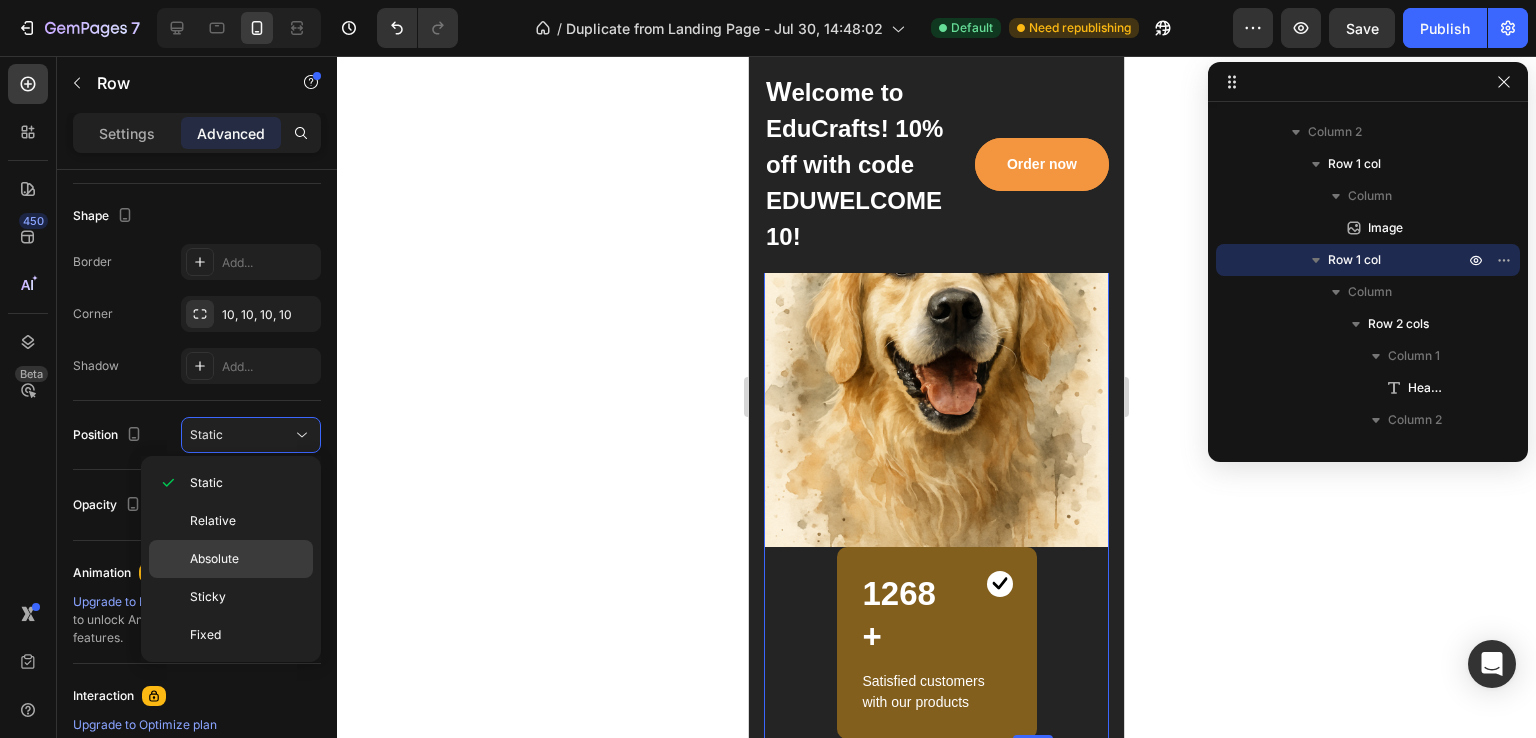 click on "Absolute" at bounding box center [214, 559] 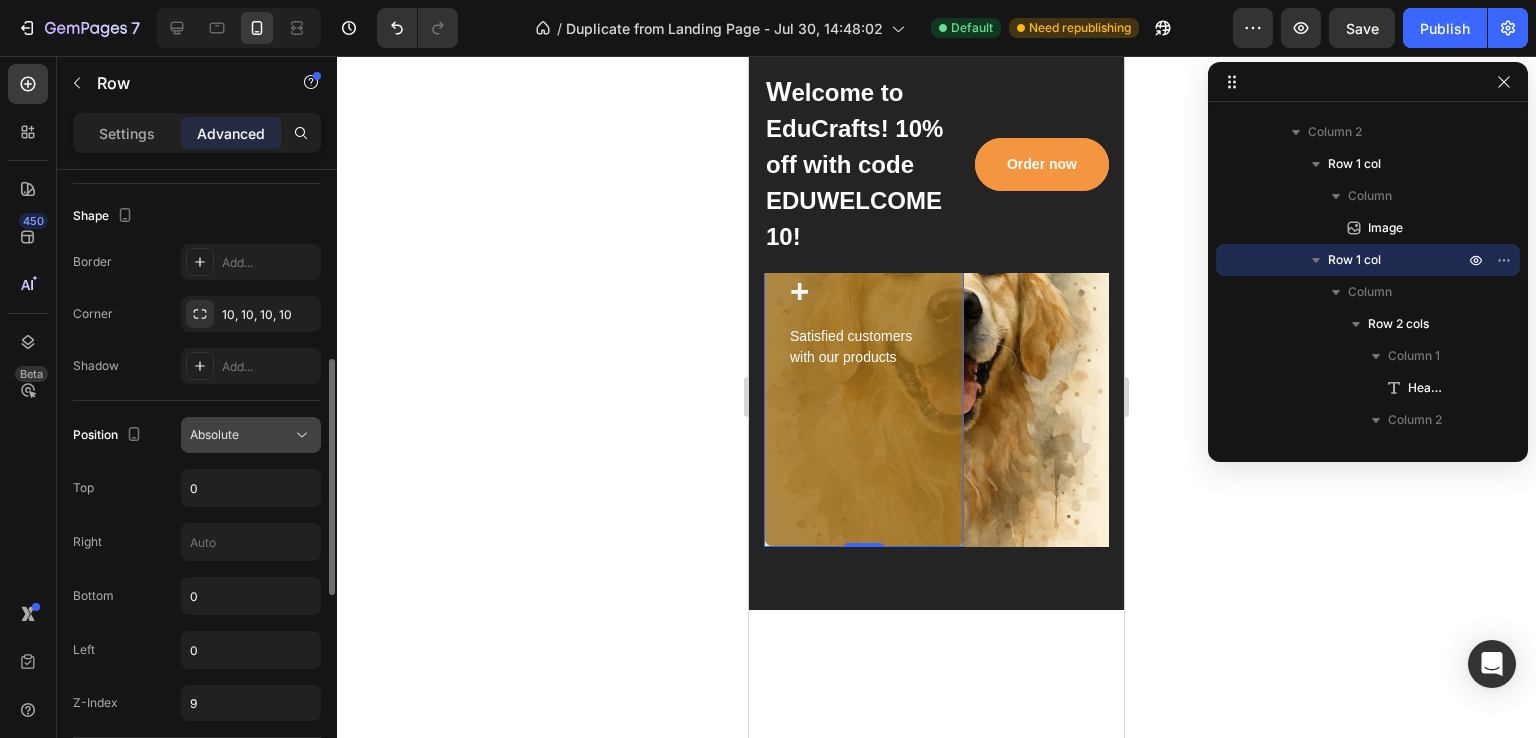 click on "Absolute" at bounding box center [214, 434] 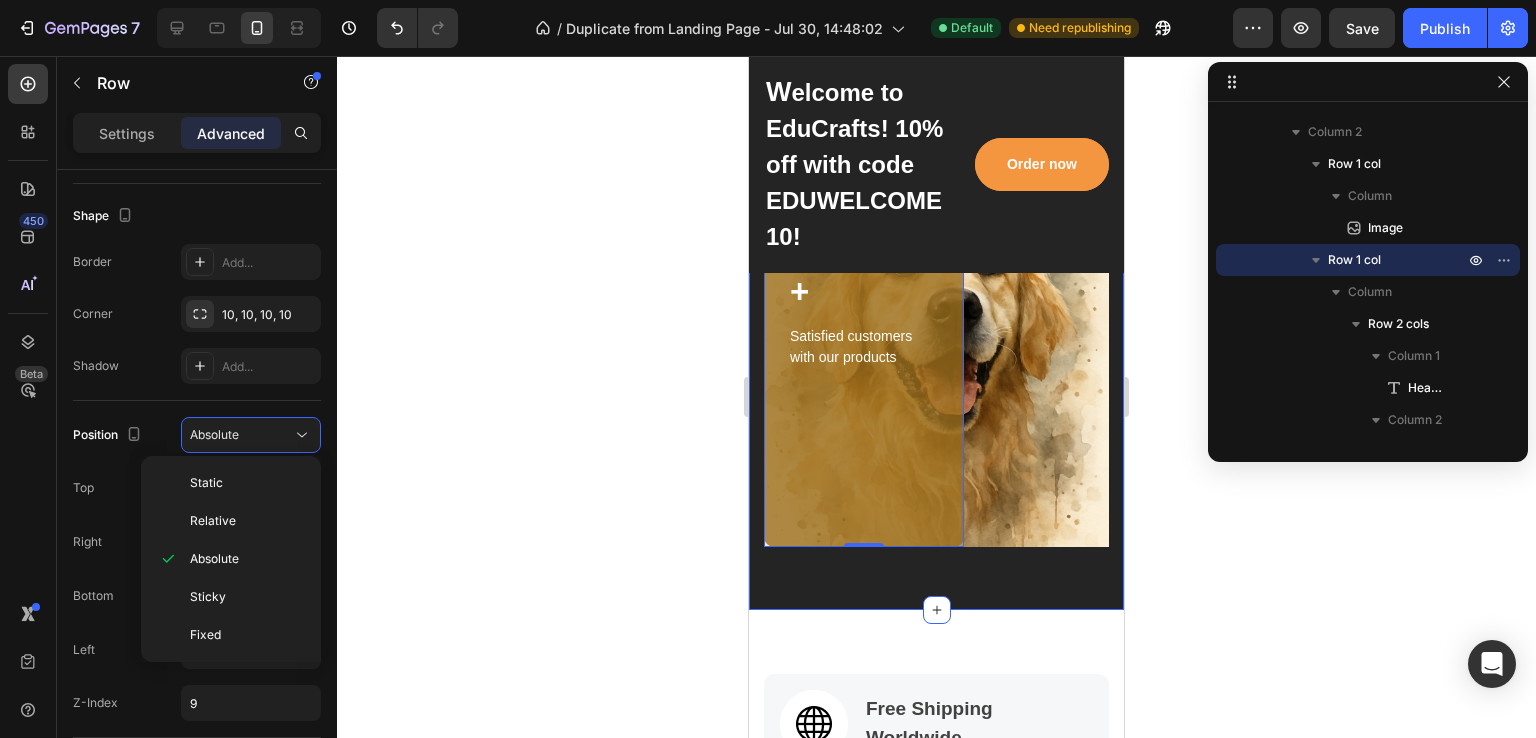 scroll, scrollTop: 300, scrollLeft: 0, axis: vertical 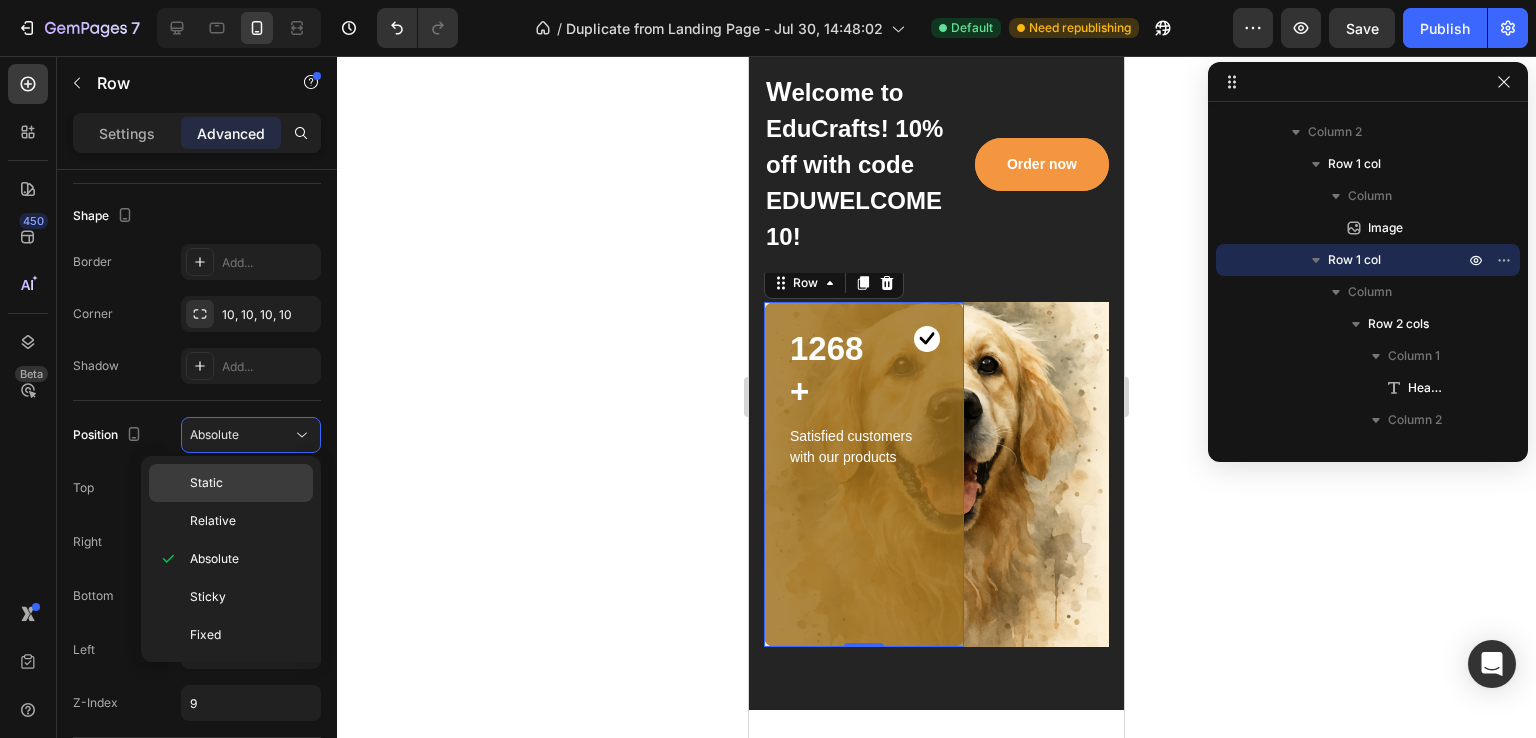 click on "Static" at bounding box center [206, 483] 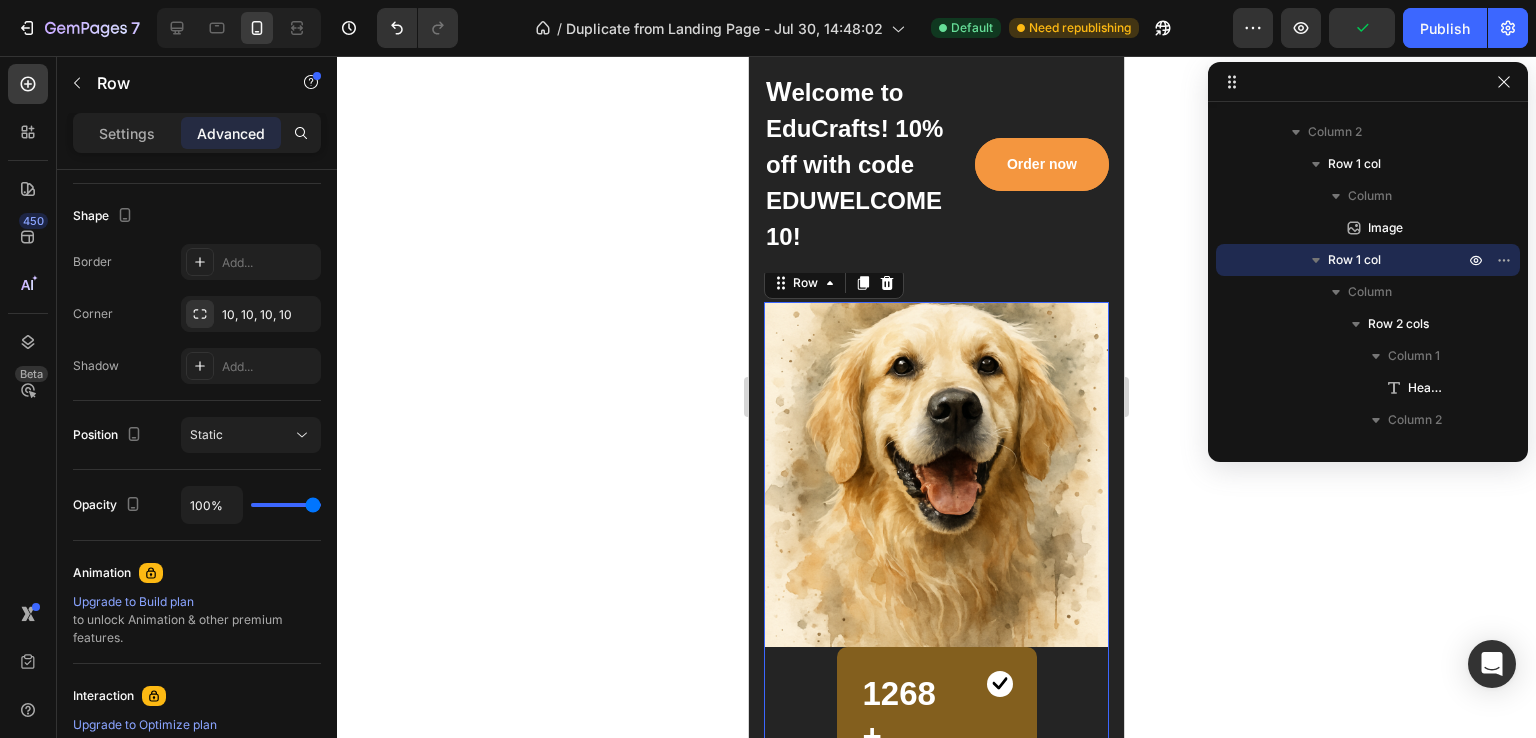 click 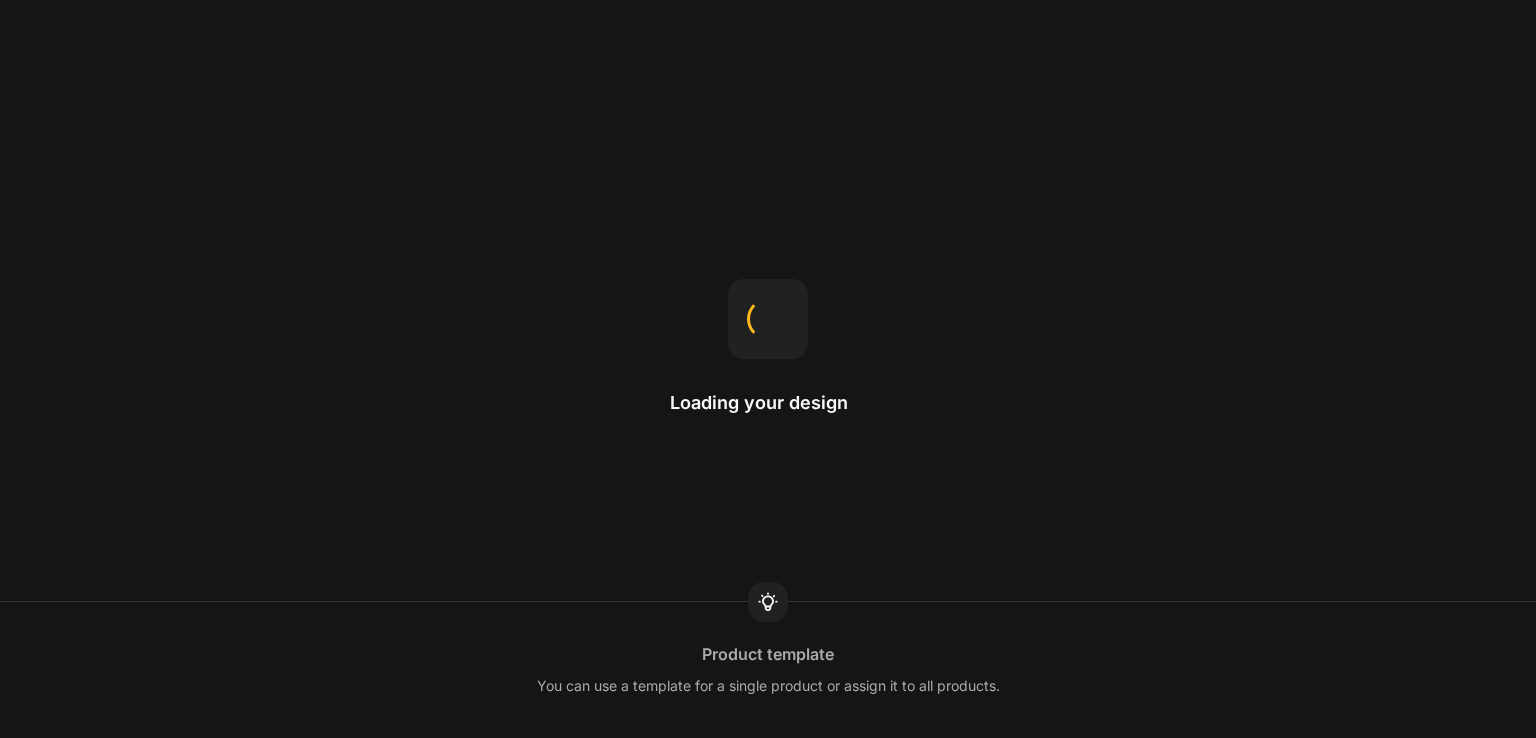 scroll, scrollTop: 0, scrollLeft: 0, axis: both 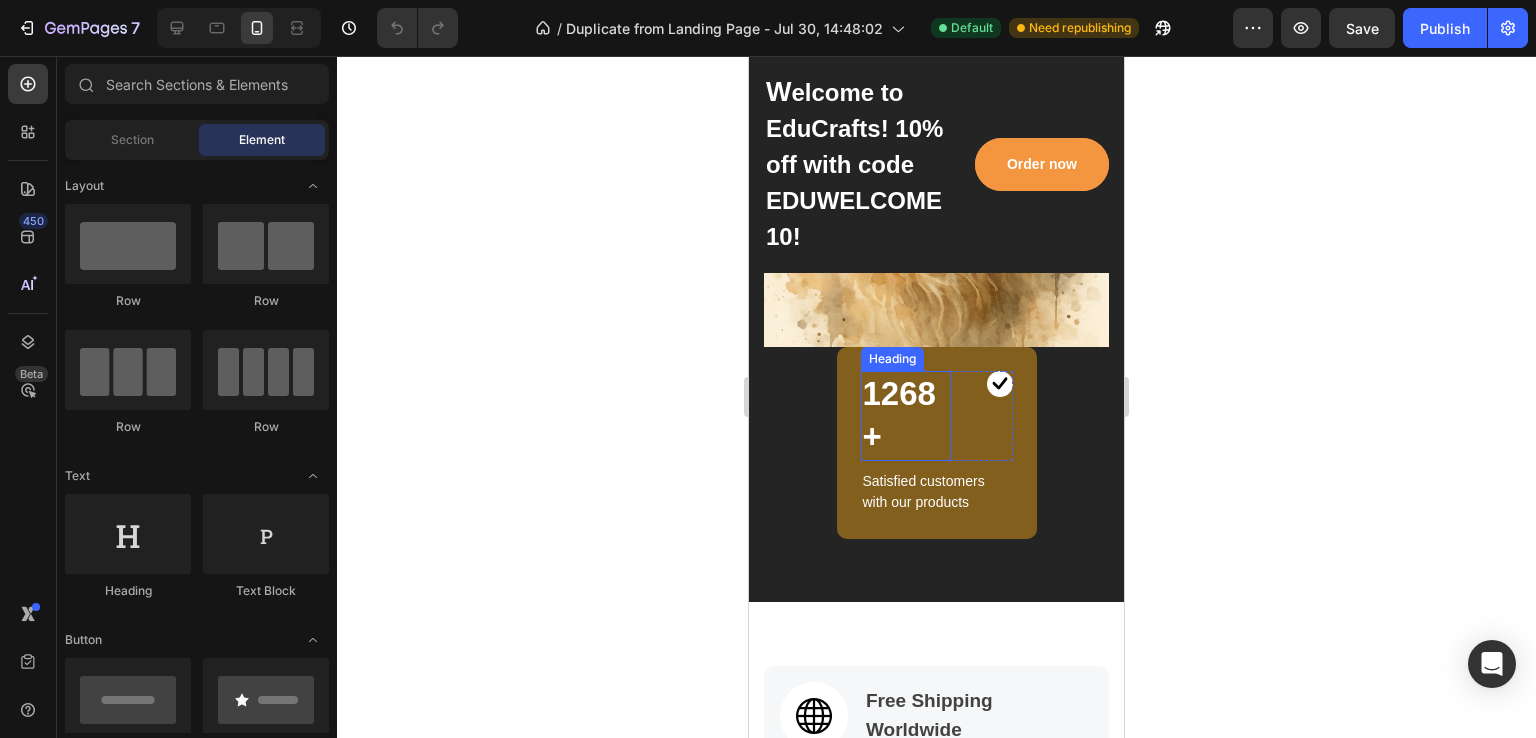 click on "1268+ Heading Image Row" at bounding box center (937, 416) 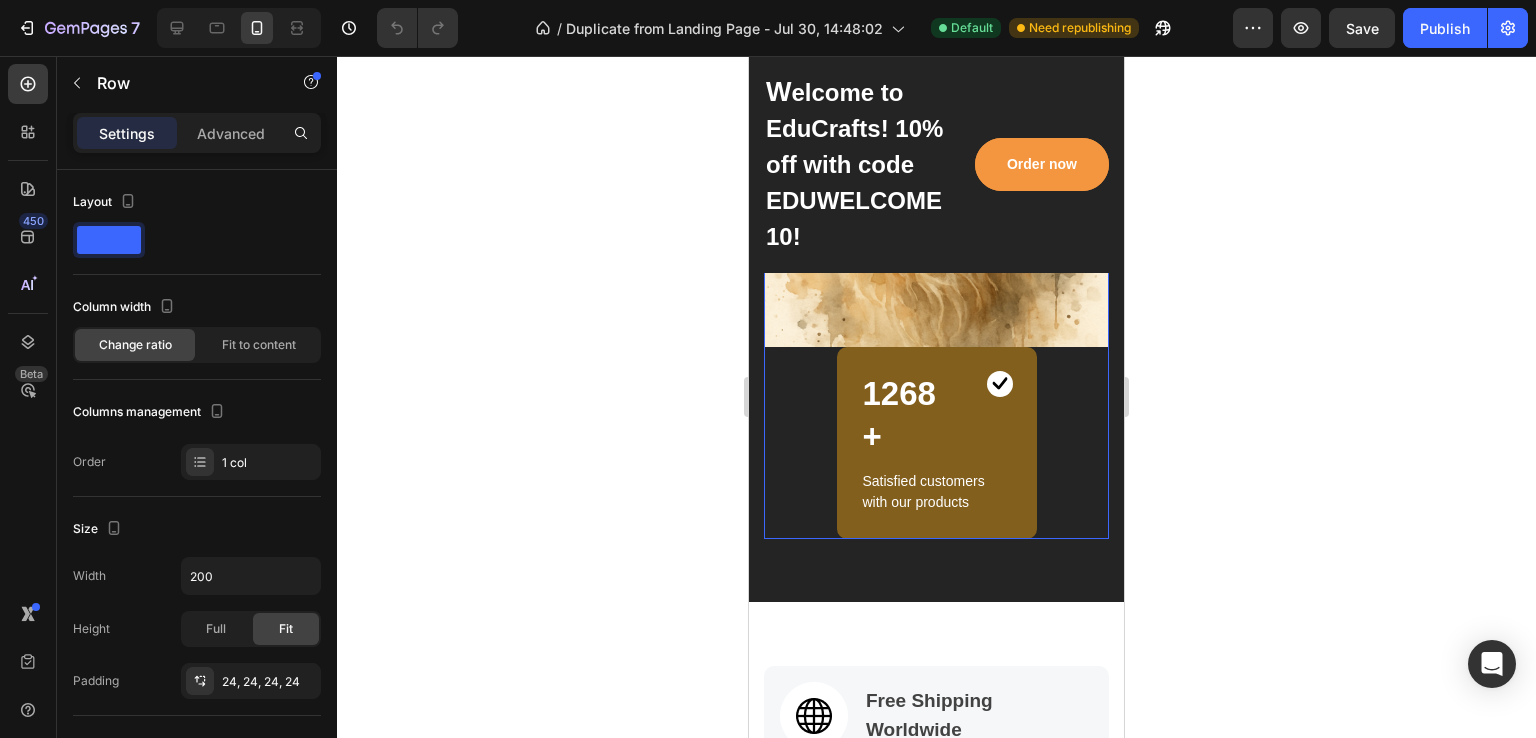 click on "1268+ Heading Image Row   8 Satisfied customers with our products Text block Row" at bounding box center (937, 443) 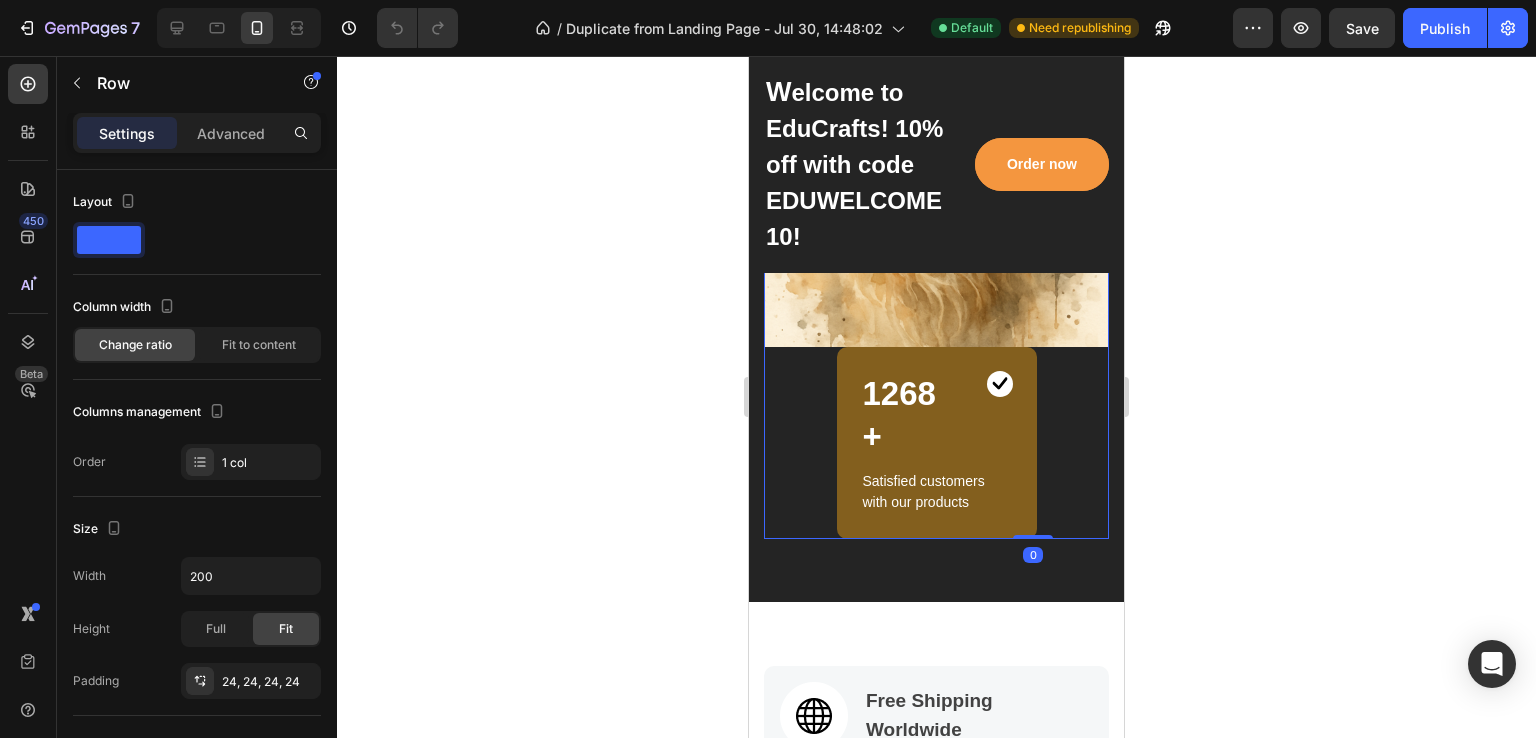 click on "1268+ Heading Image Row Satisfied customers with our products Text block Row   0" at bounding box center [937, 443] 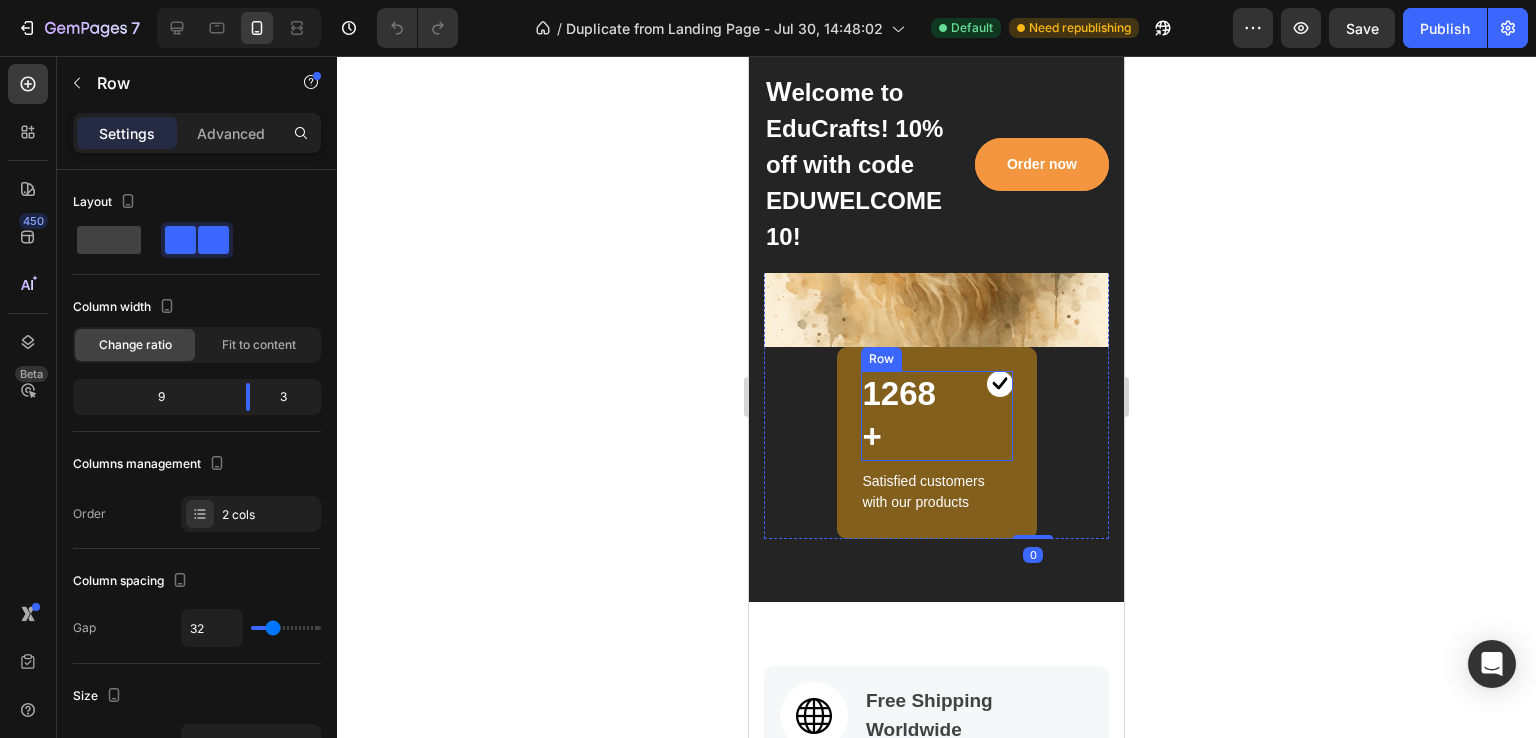 click on "1268+ Heading Image Row" at bounding box center [937, 416] 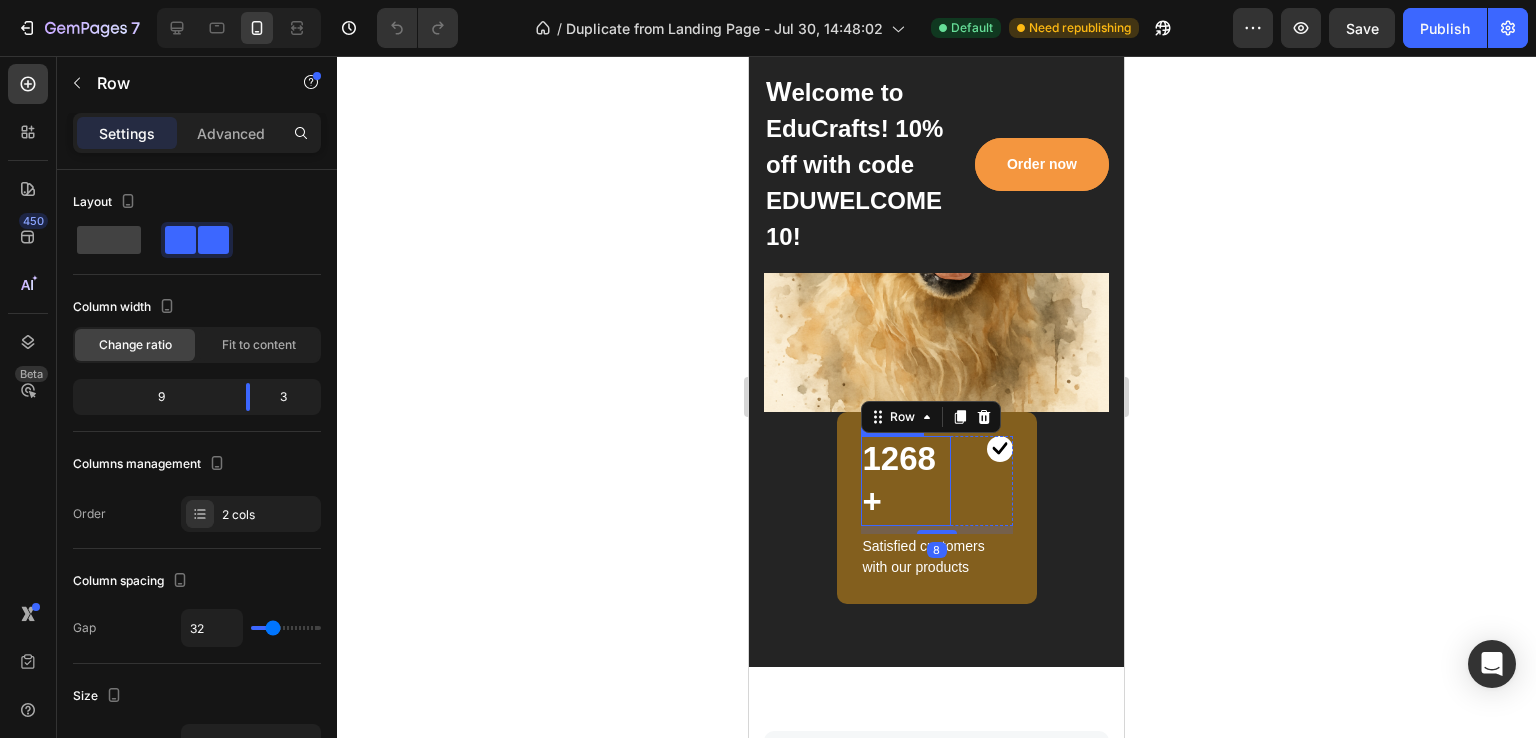 scroll, scrollTop: 500, scrollLeft: 0, axis: vertical 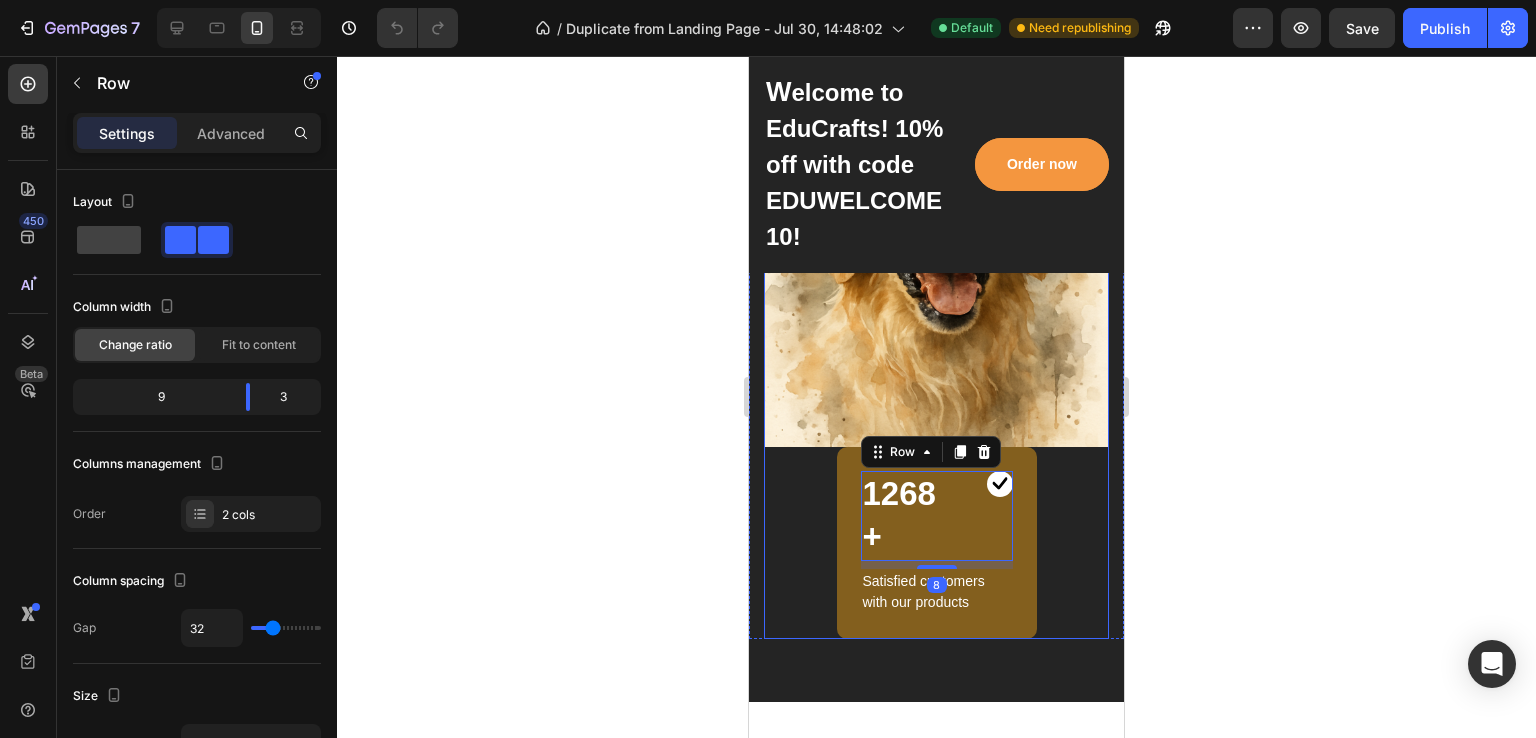 click on "1268+ Heading Image Row   8 Satisfied customers with our products Text block Row" at bounding box center (937, 543) 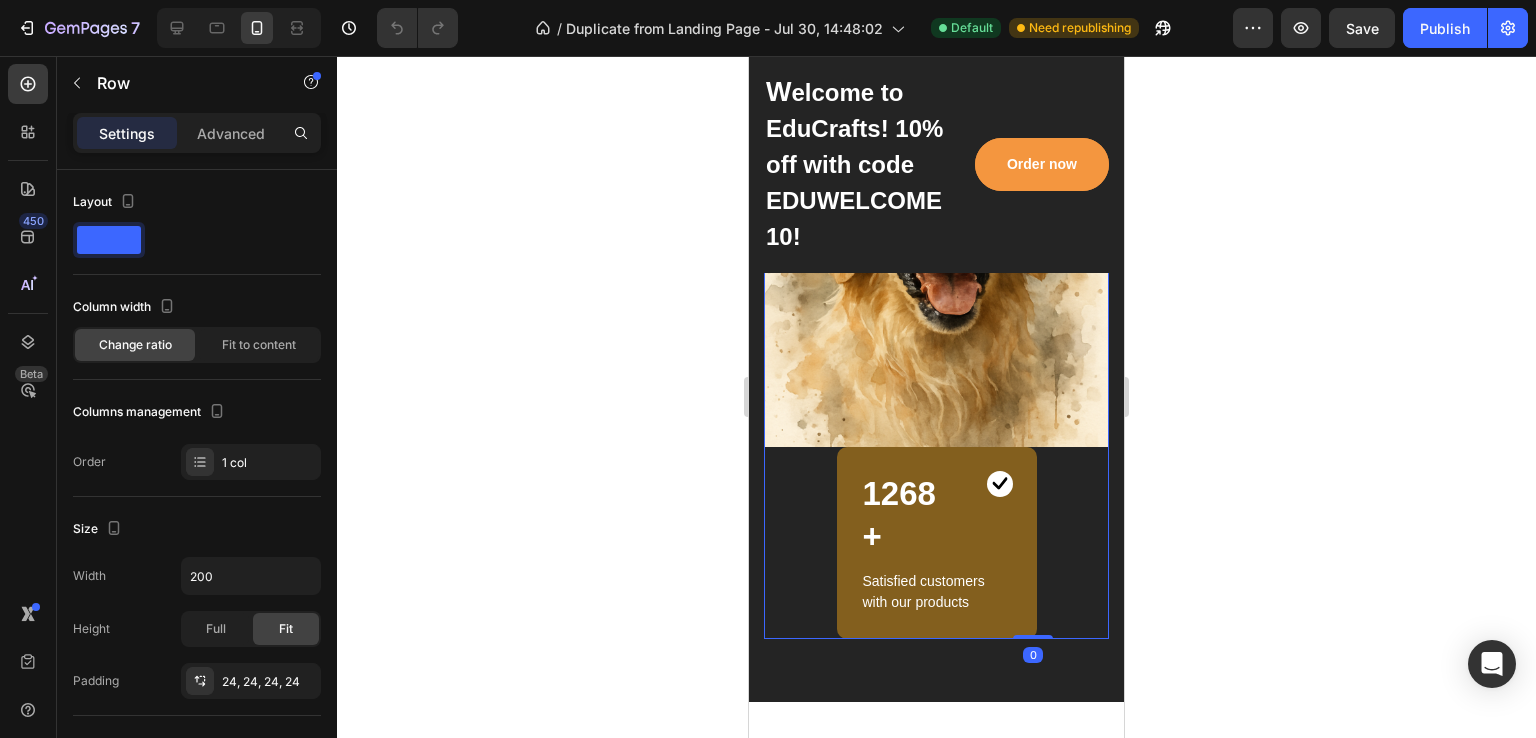 click on "1268+" at bounding box center (906, 516) 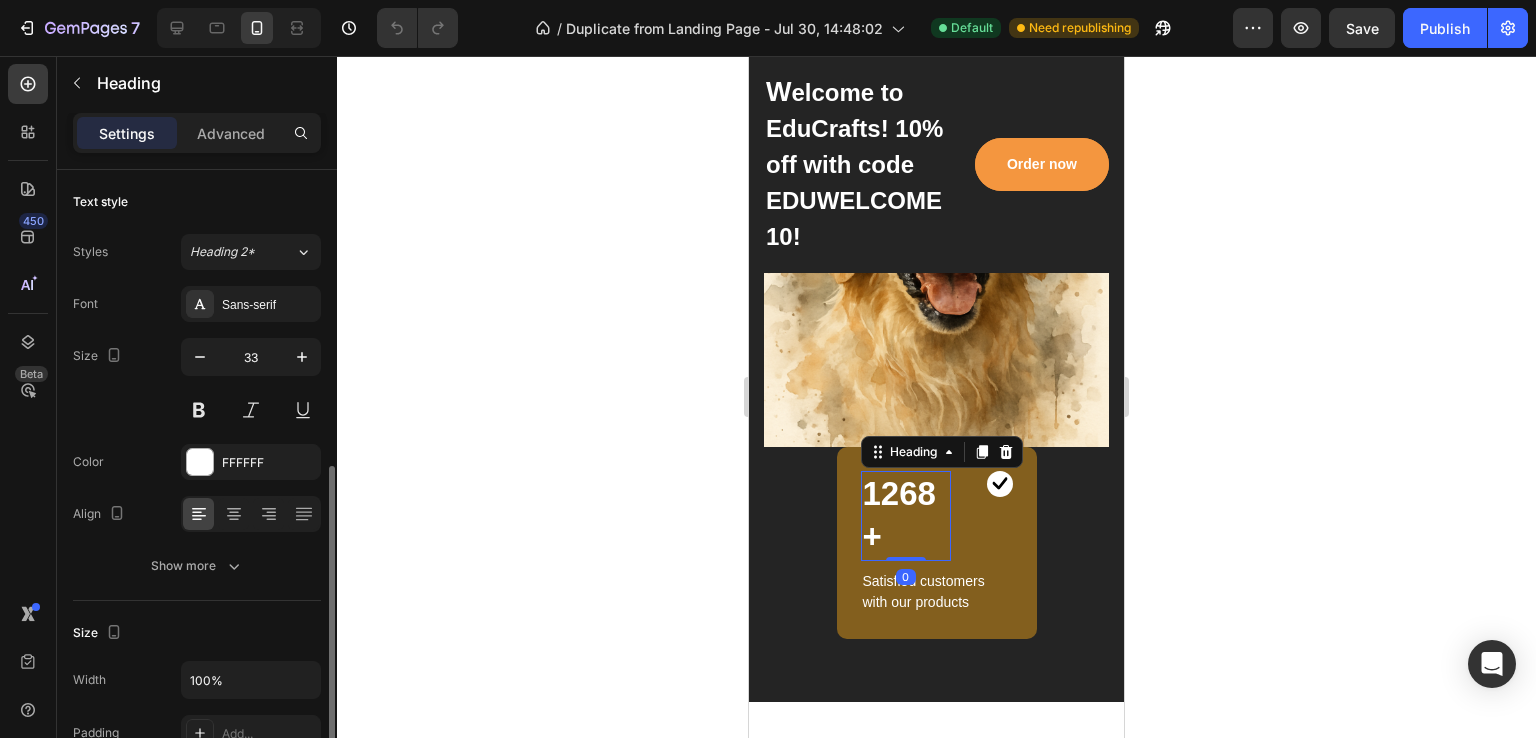 scroll, scrollTop: 300, scrollLeft: 0, axis: vertical 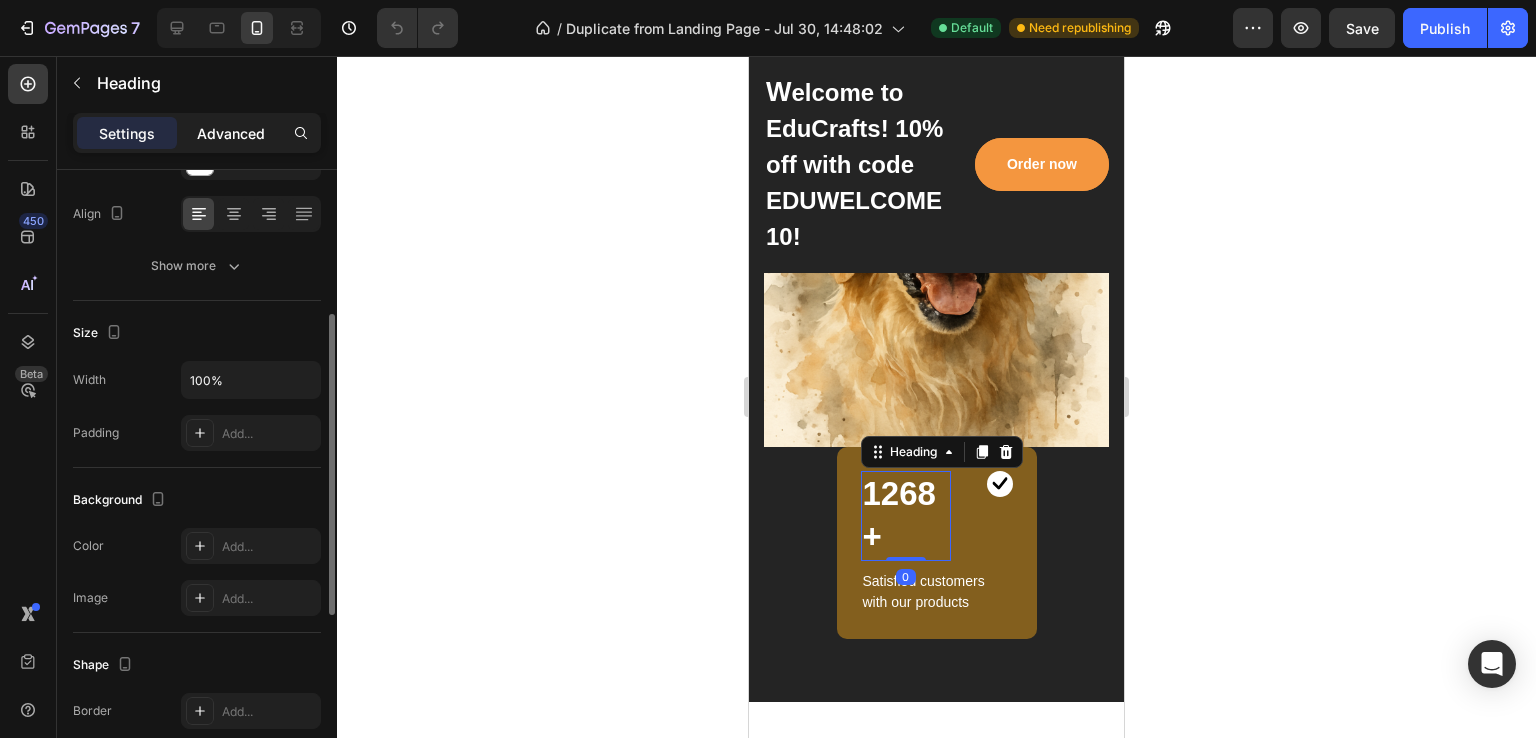 click on "Advanced" at bounding box center (231, 133) 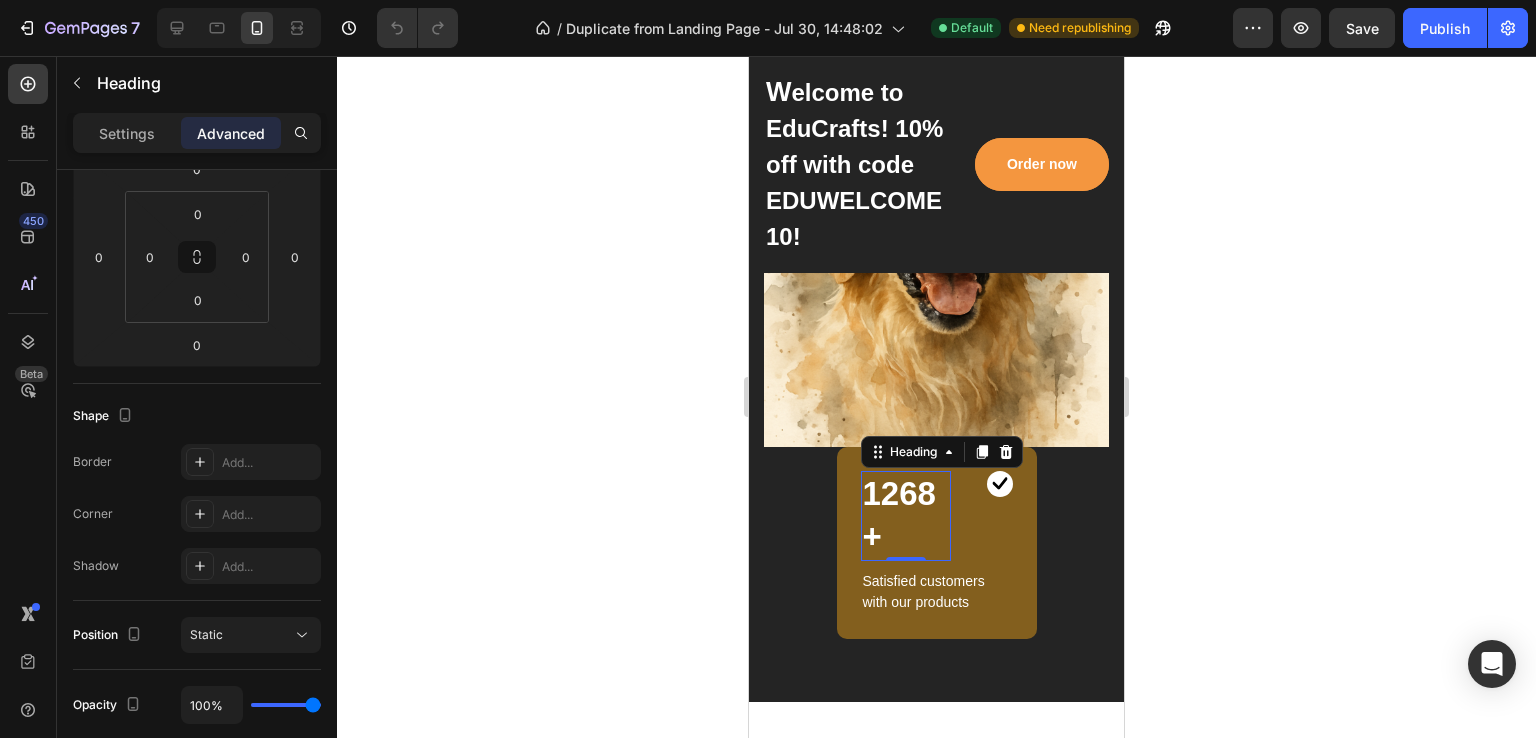 scroll, scrollTop: 700, scrollLeft: 0, axis: vertical 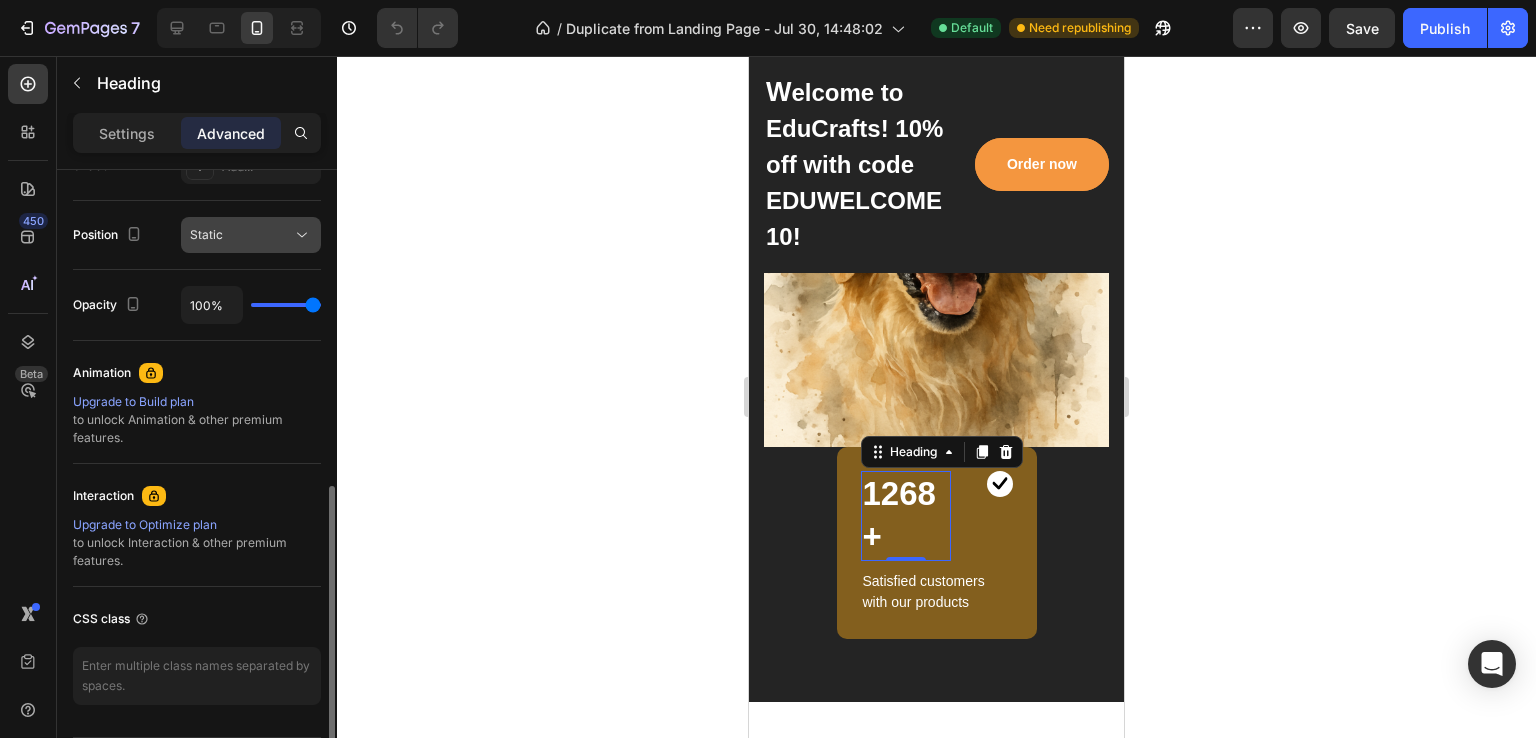 click 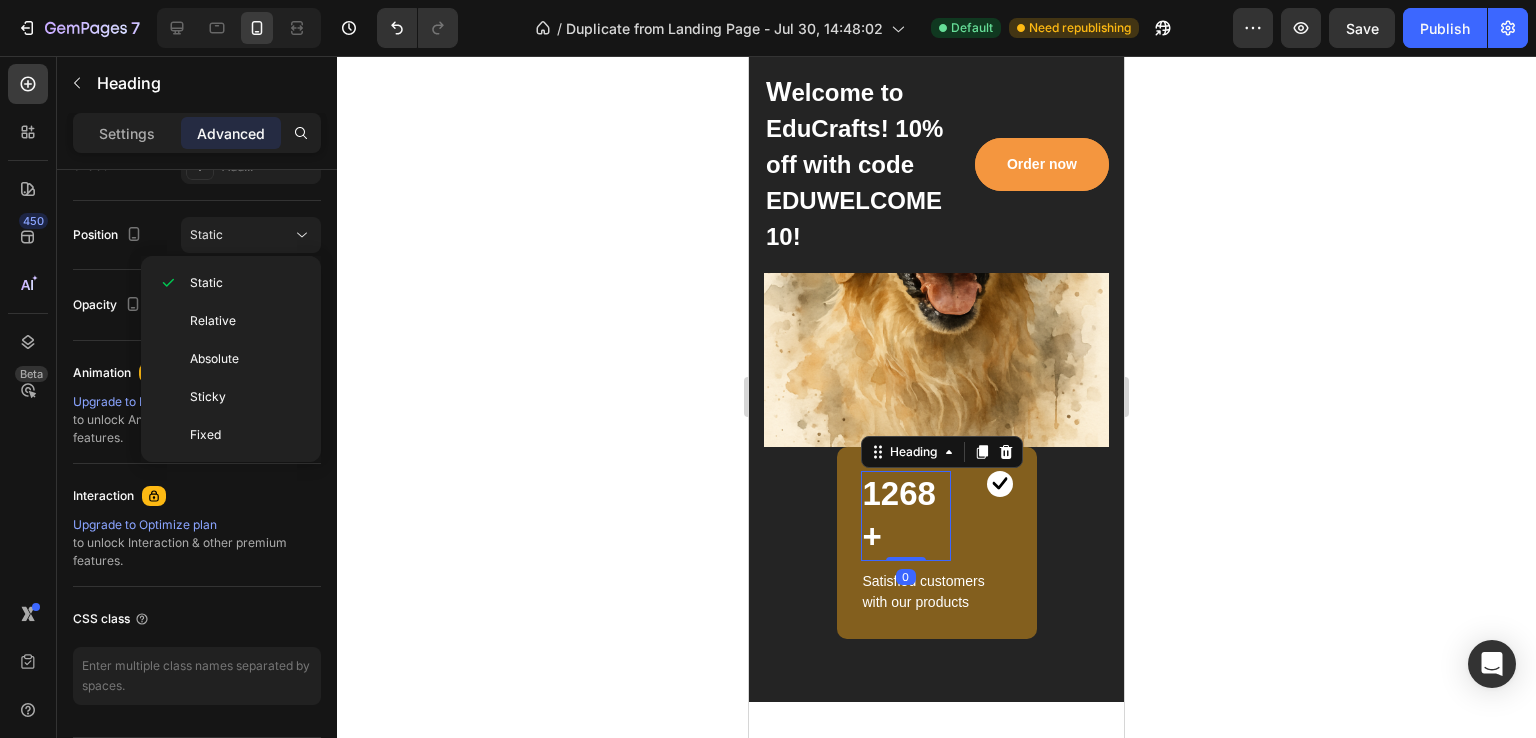 click 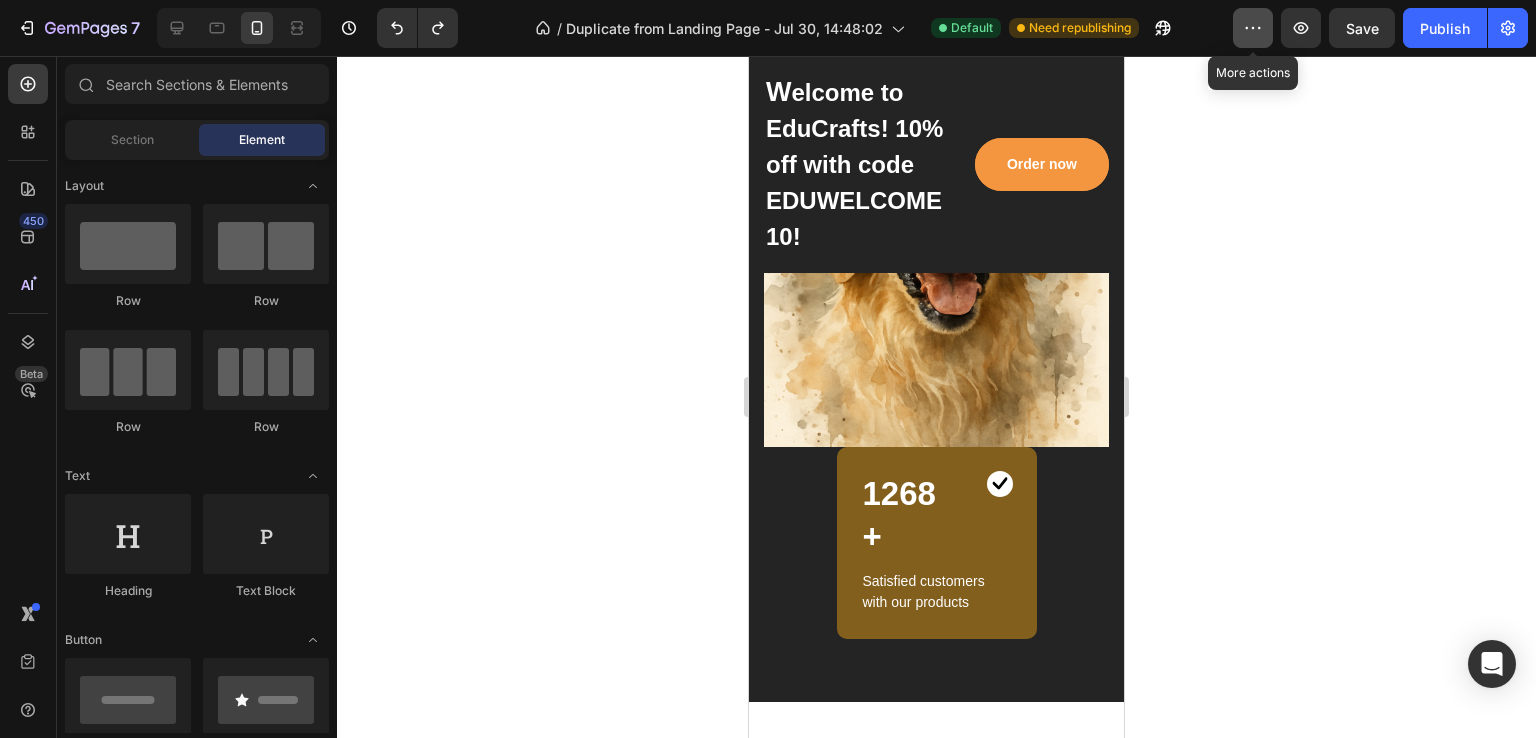 click 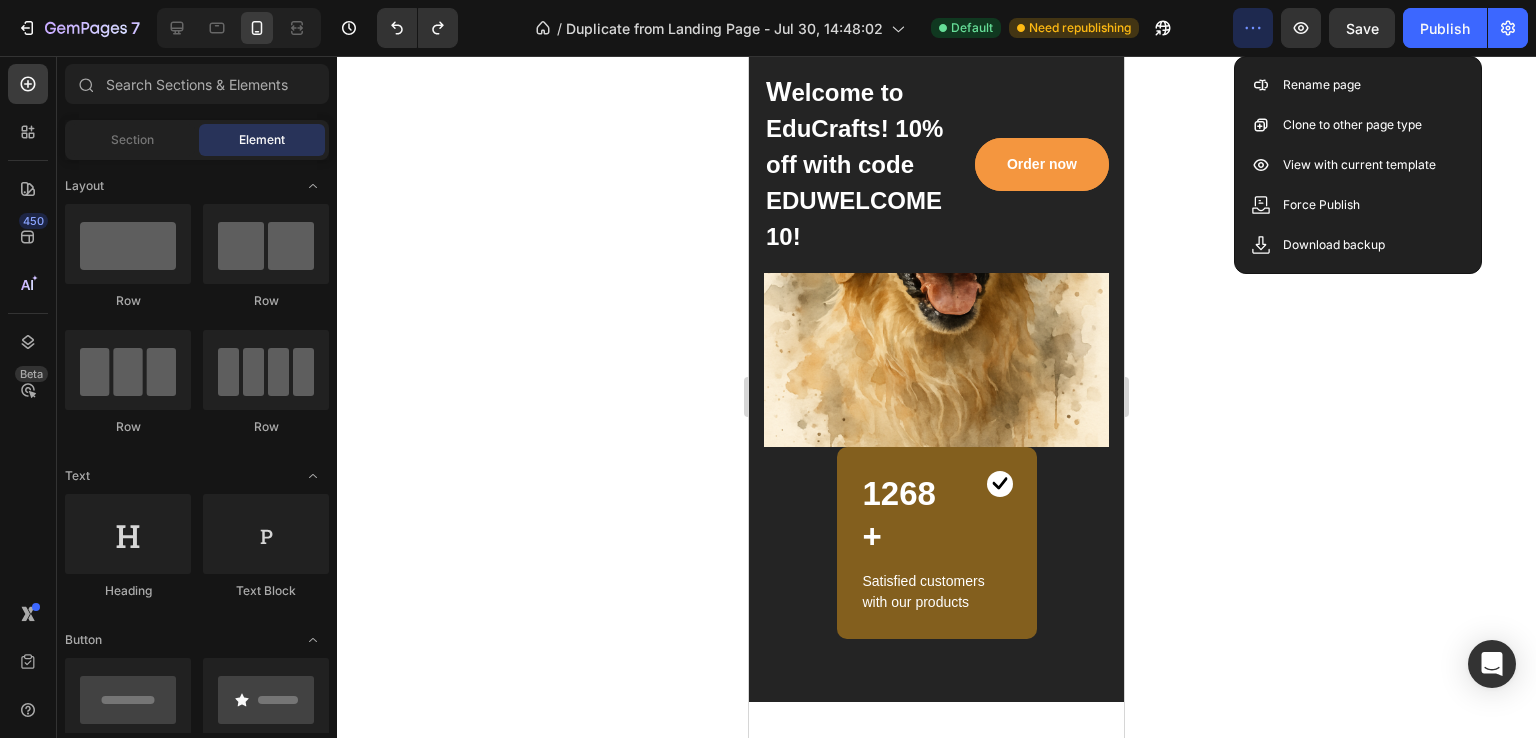 click 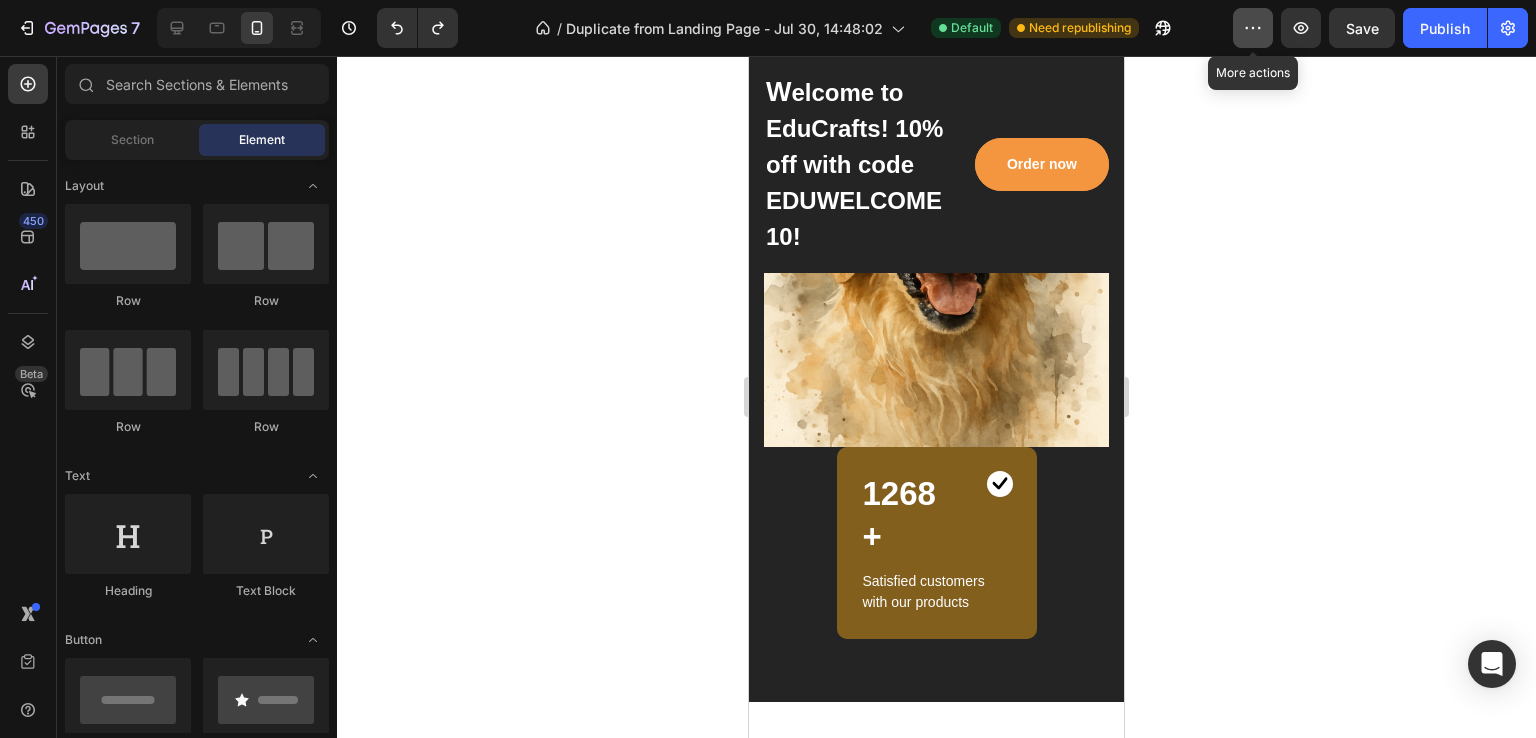click 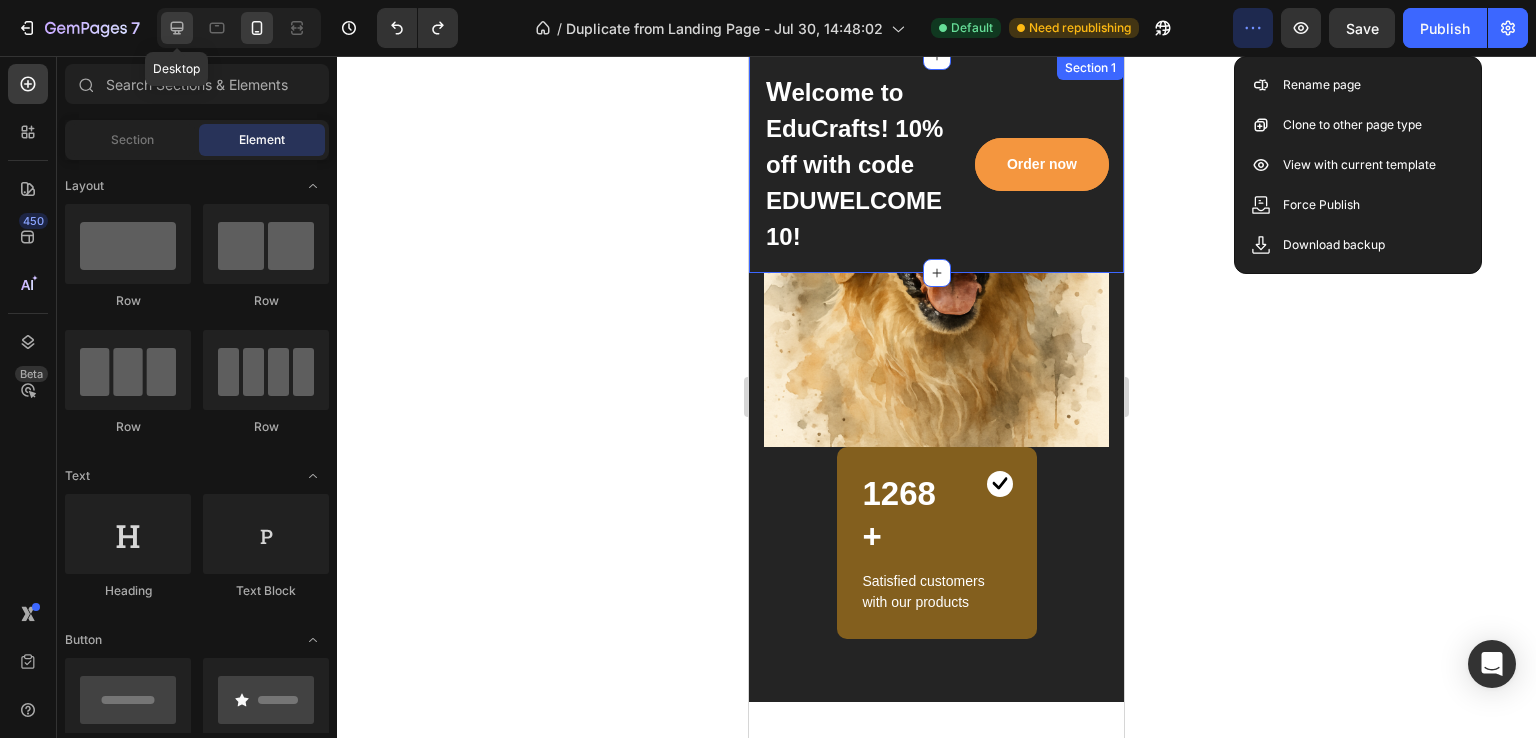 click 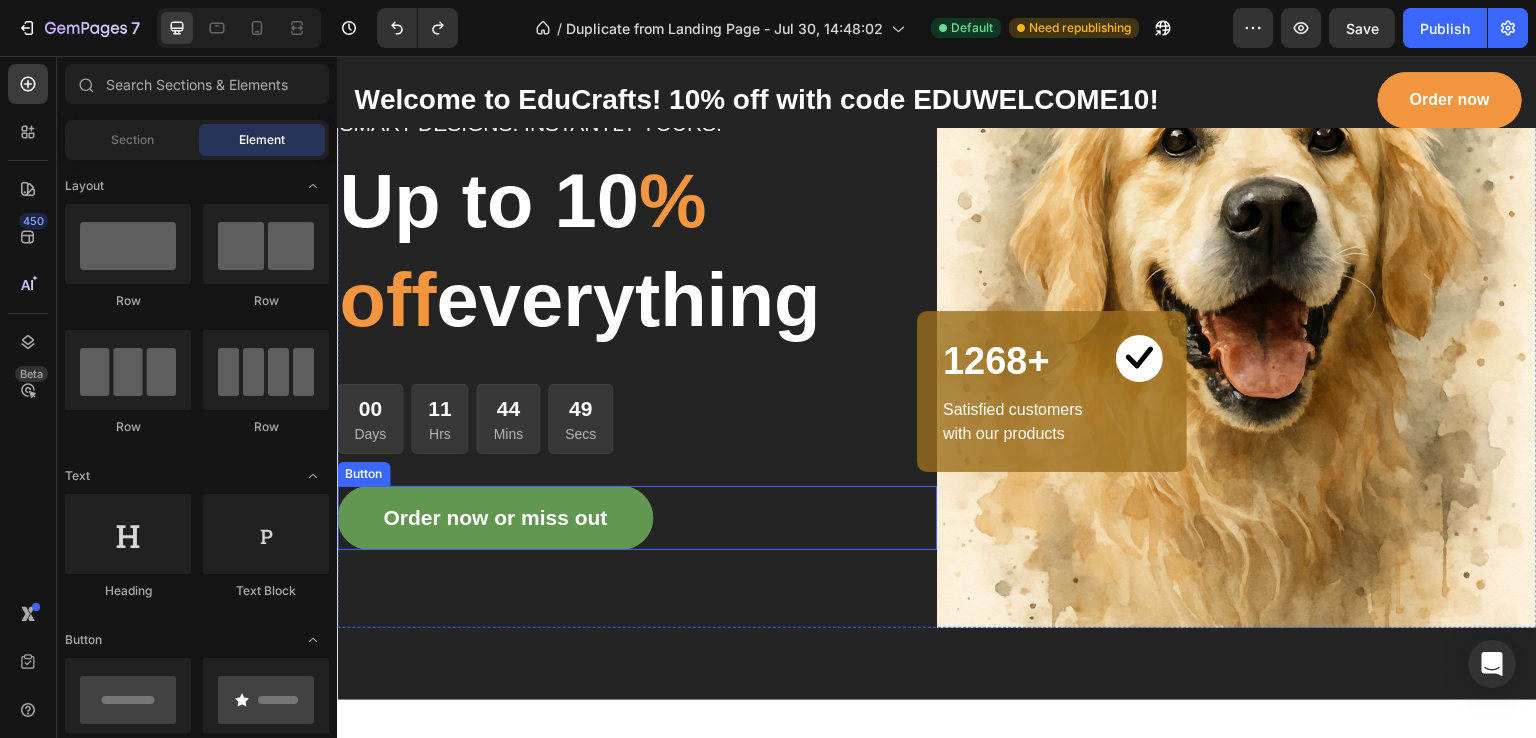 scroll, scrollTop: 0, scrollLeft: 0, axis: both 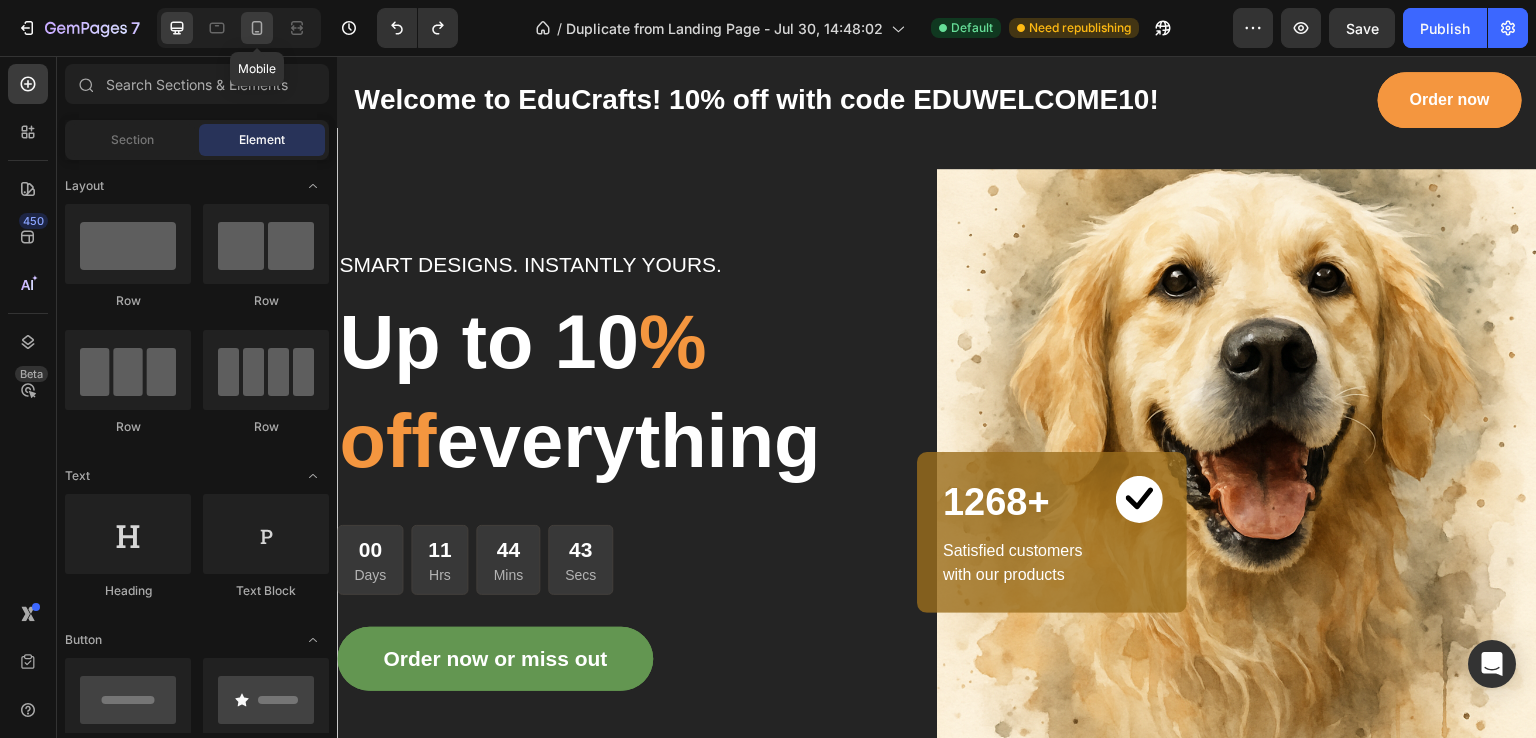 click 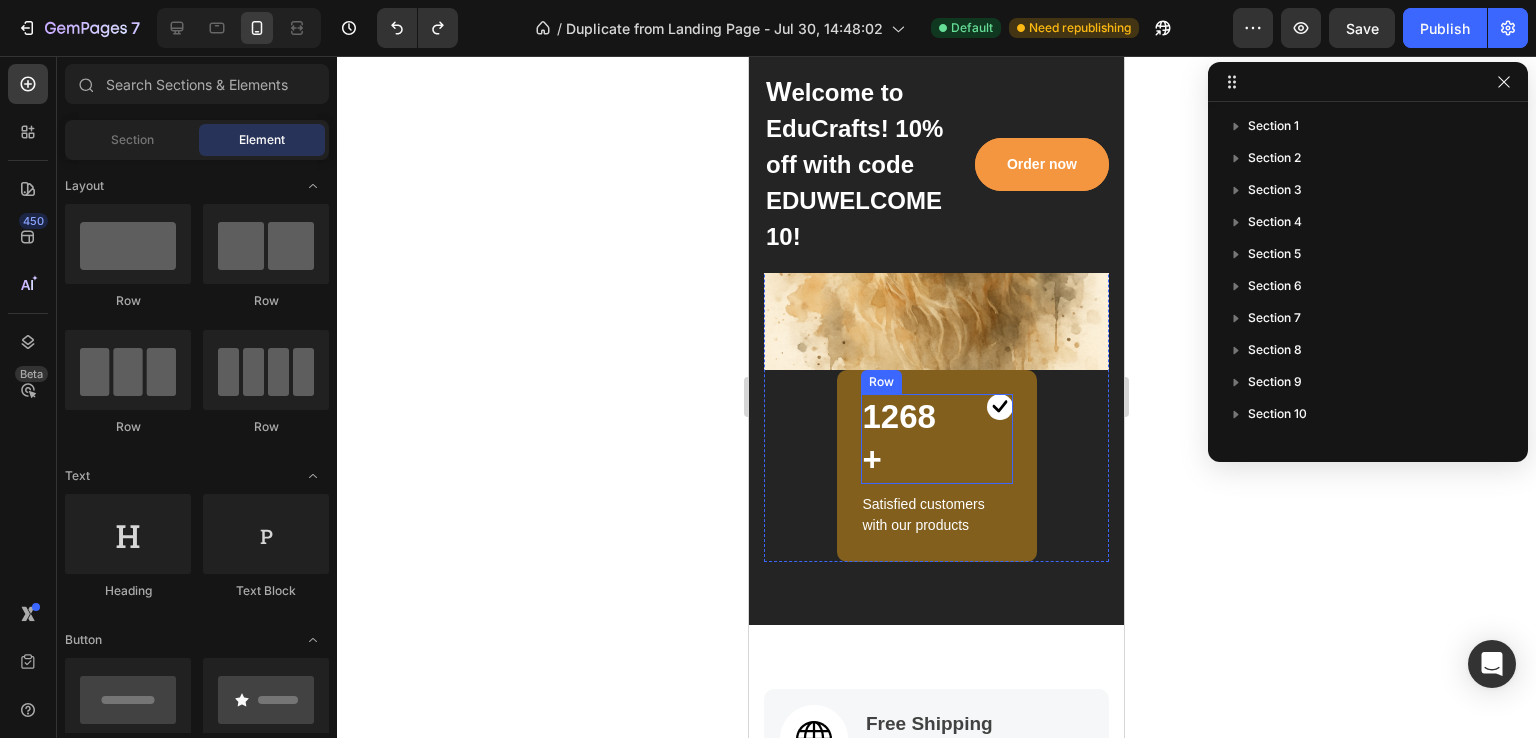 scroll, scrollTop: 600, scrollLeft: 0, axis: vertical 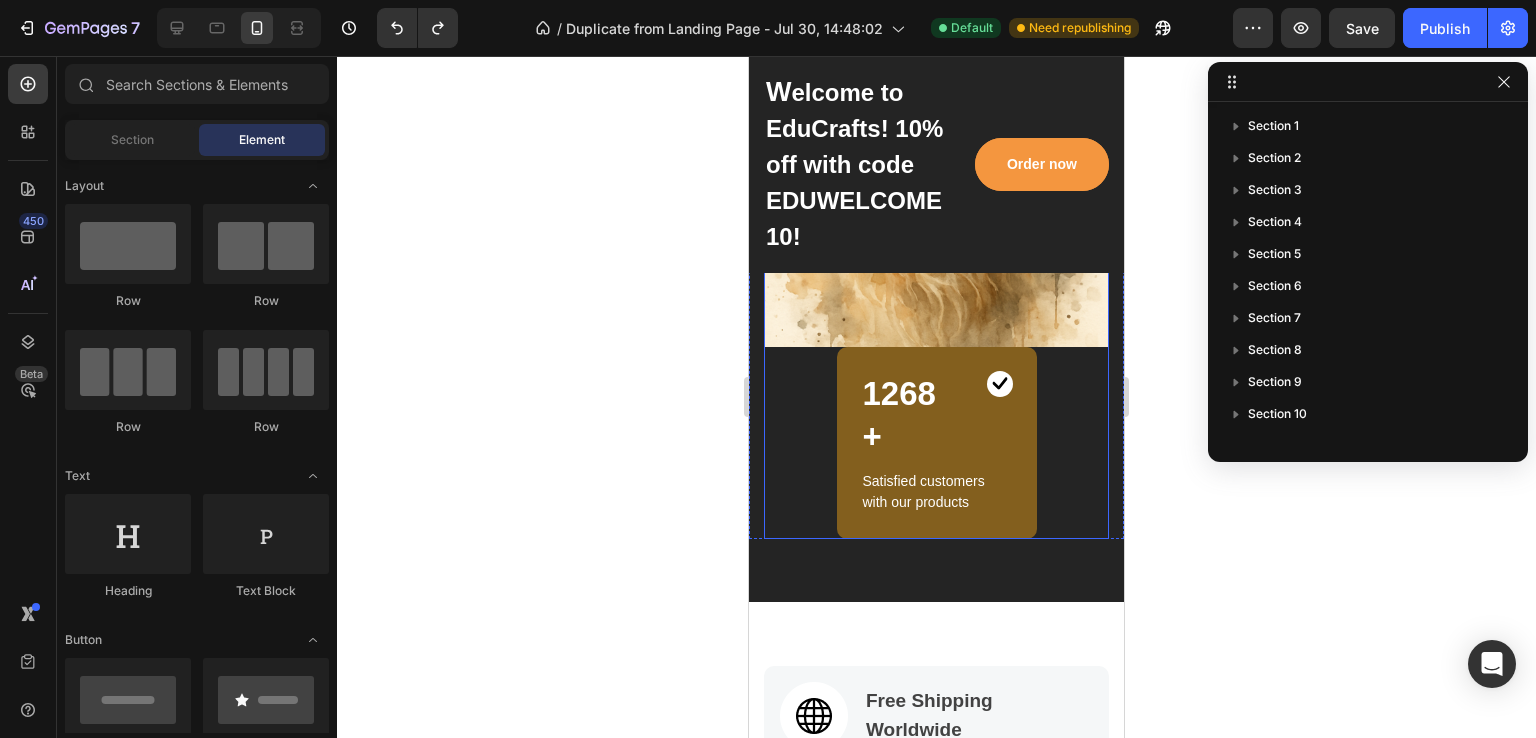 click on "1268+ Heading Image Row Satisfied customers with our products Text block Row" at bounding box center (937, 443) 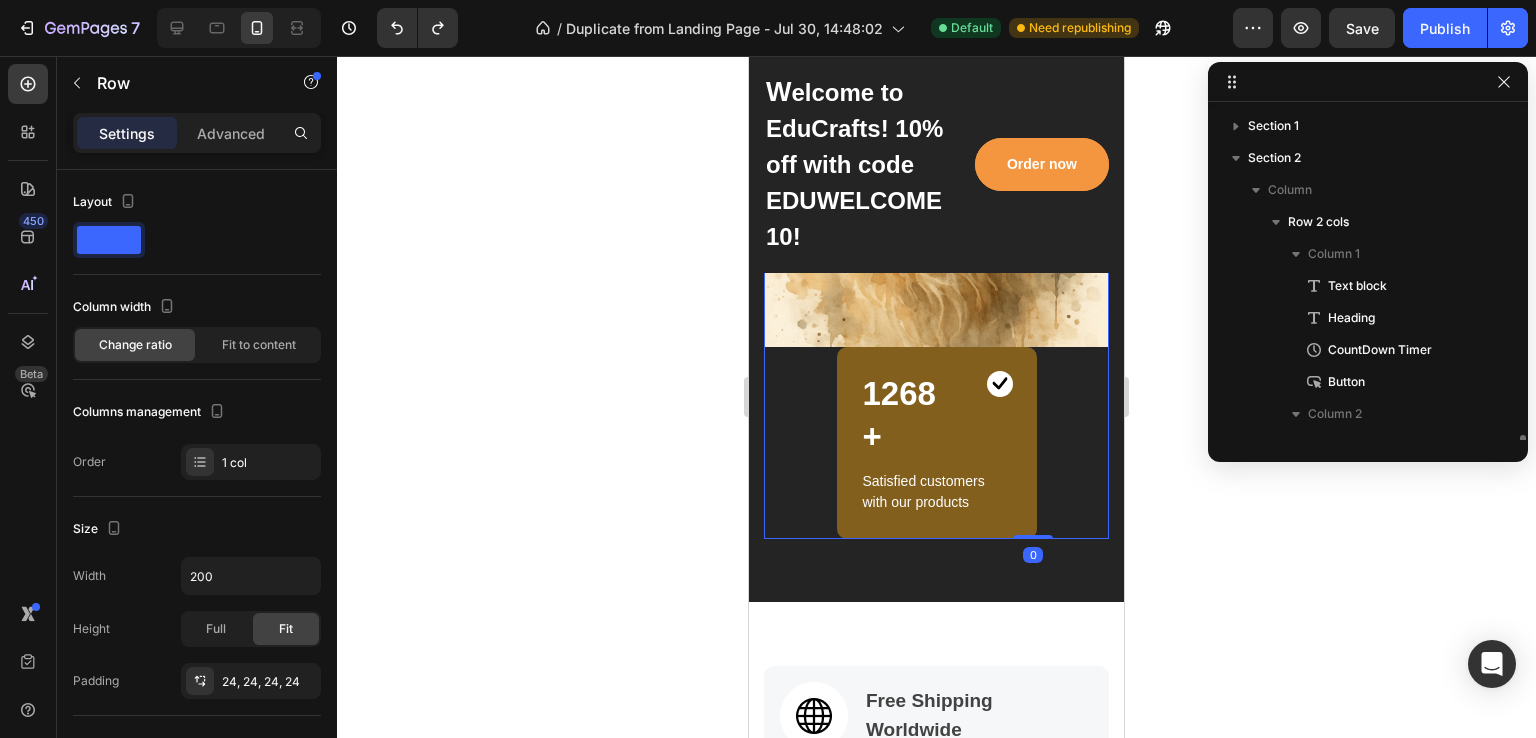 scroll, scrollTop: 218, scrollLeft: 0, axis: vertical 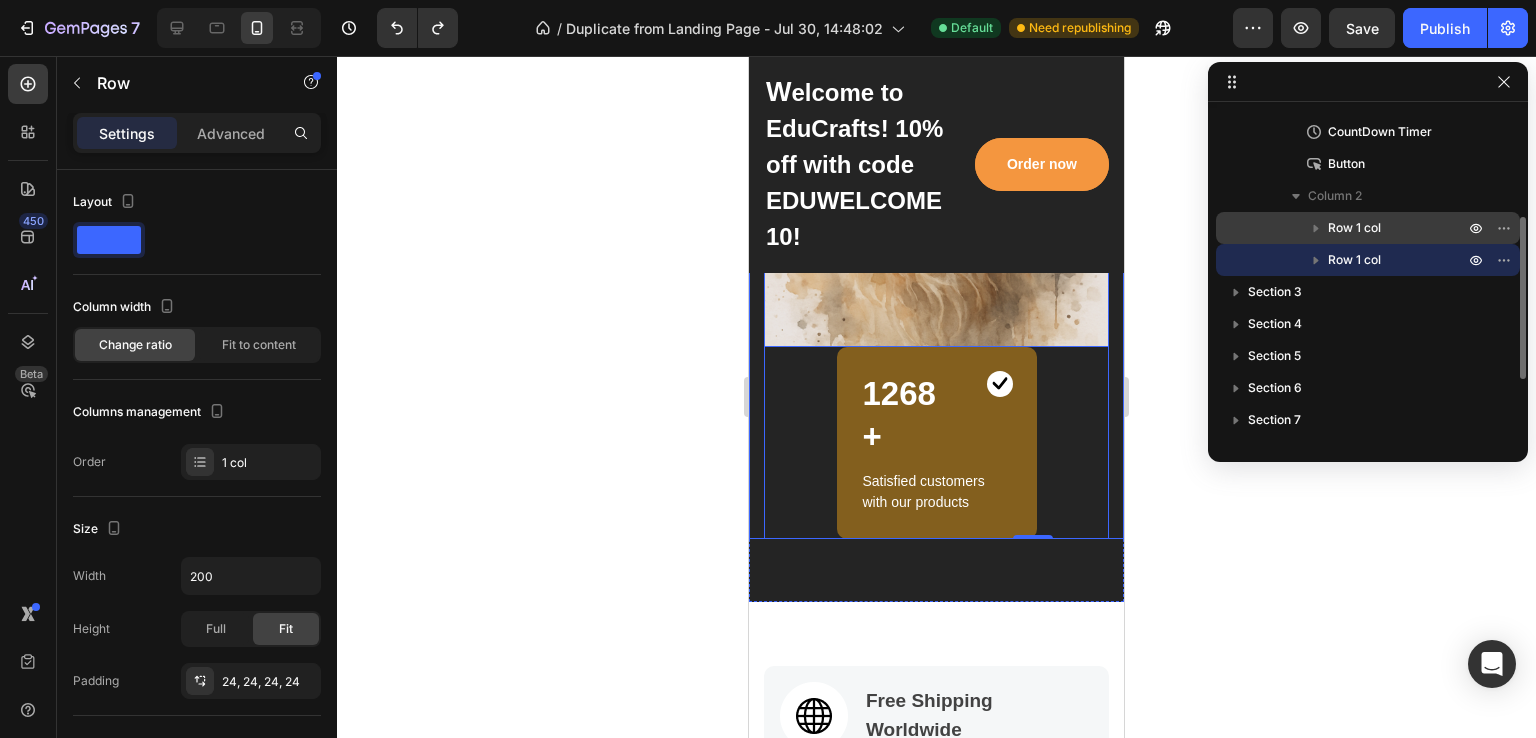 click on "Row 1 col" at bounding box center [1354, 228] 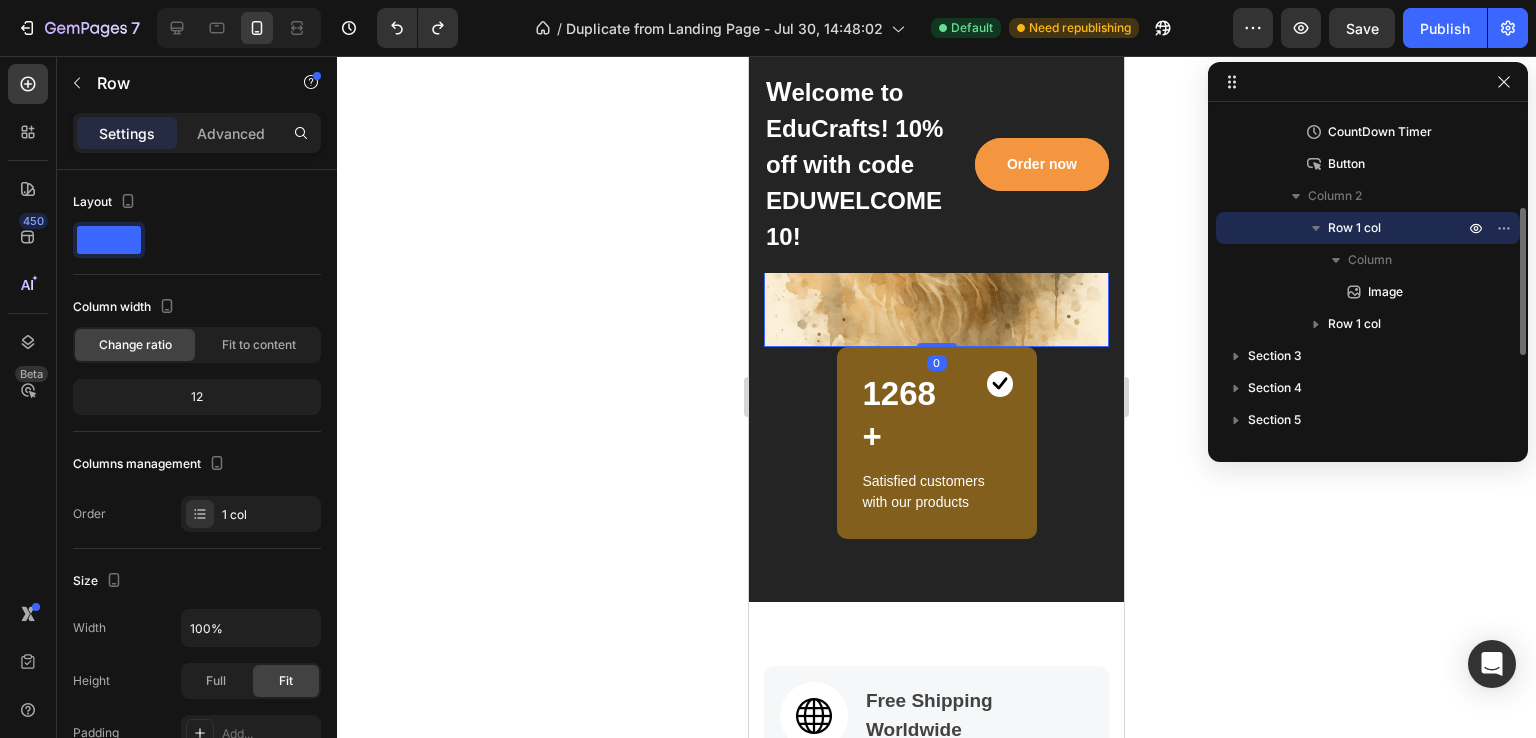 scroll, scrollTop: 541, scrollLeft: 0, axis: vertical 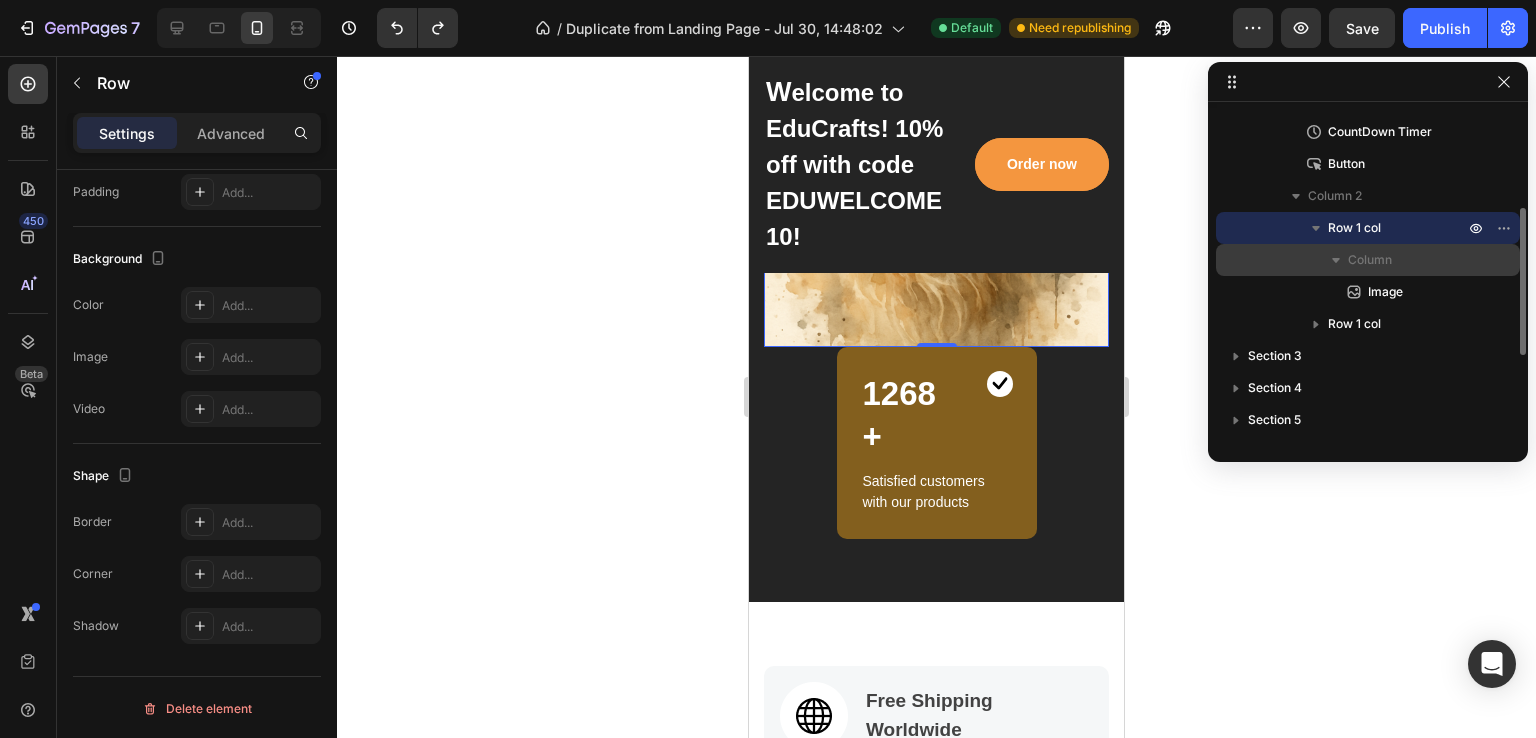 click 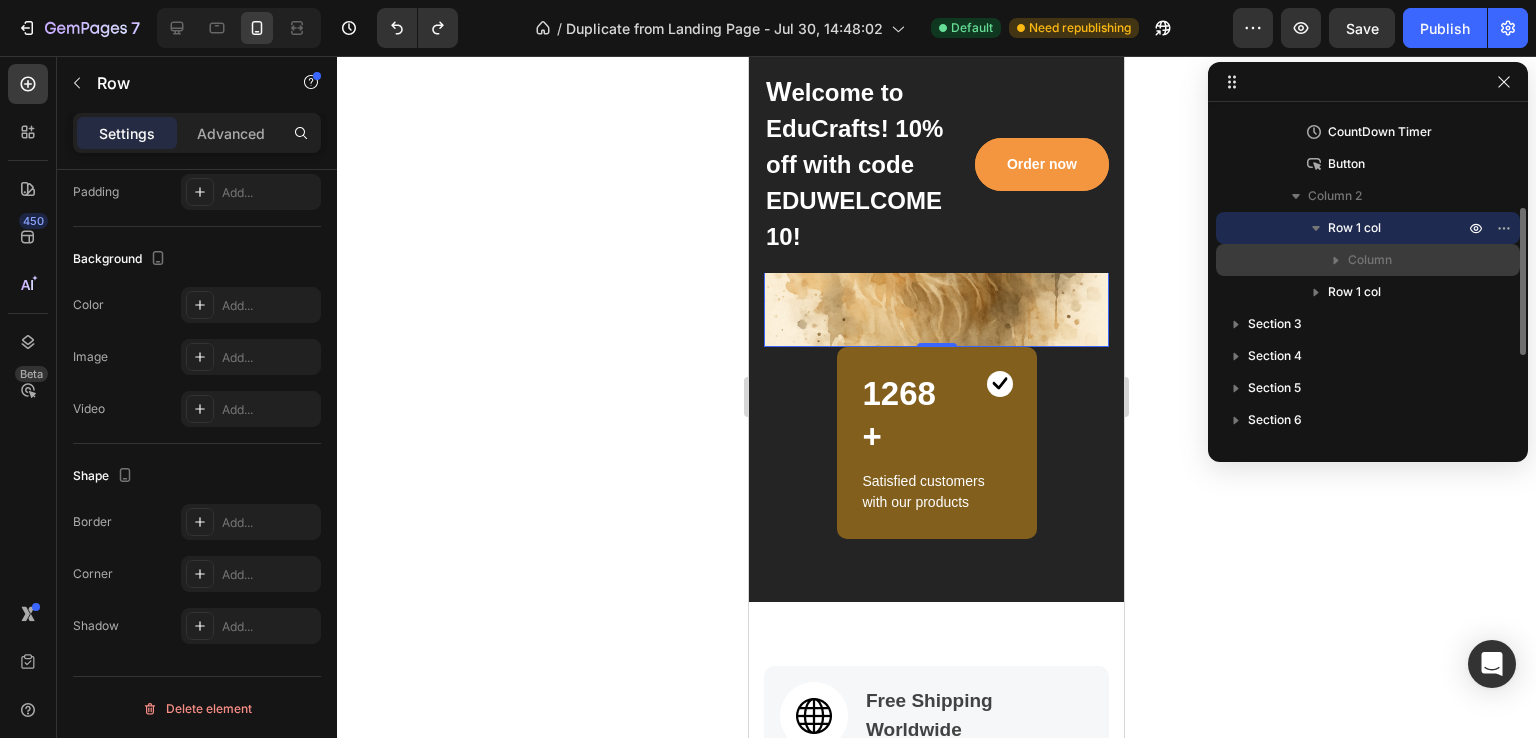 click 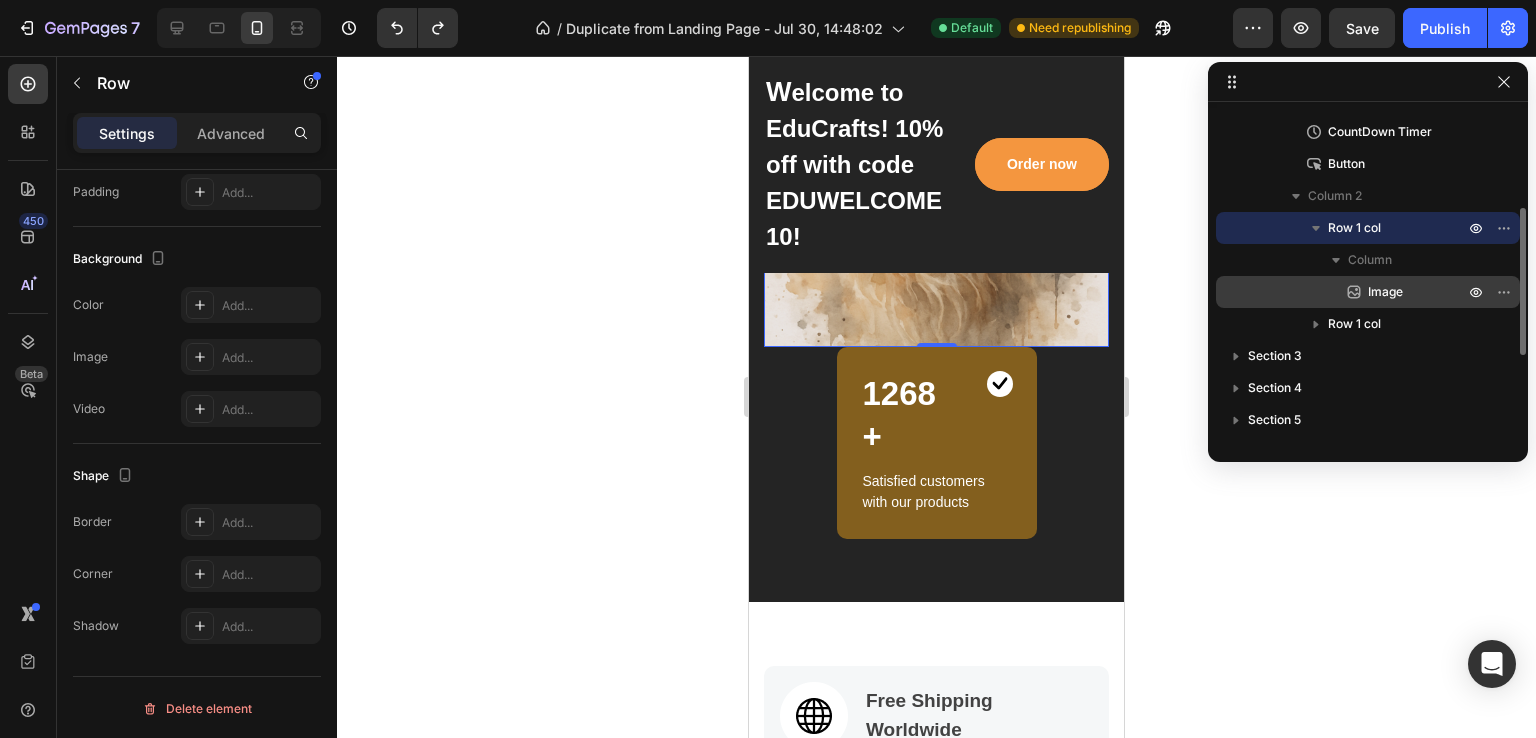 click on "Image" at bounding box center [1385, 292] 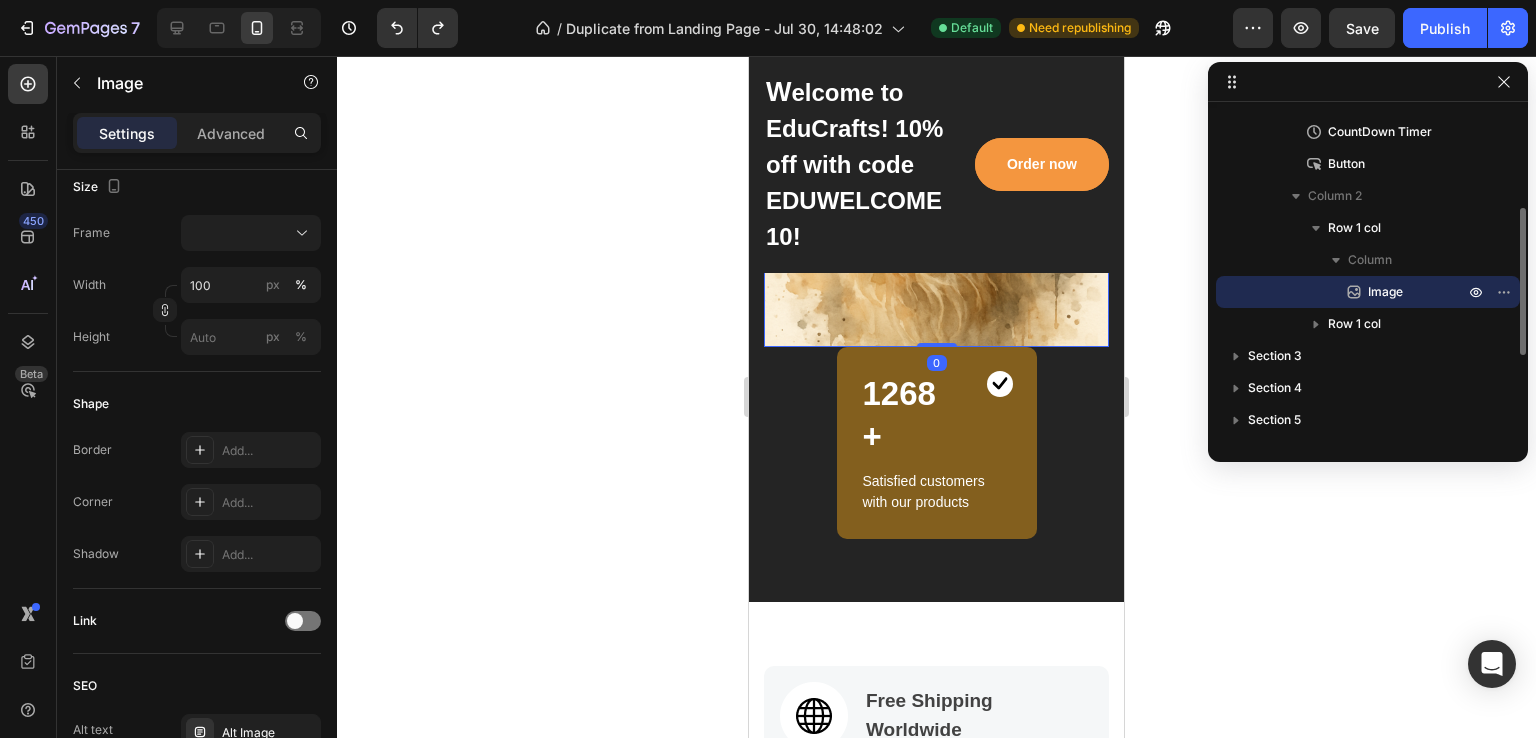 scroll, scrollTop: 0, scrollLeft: 0, axis: both 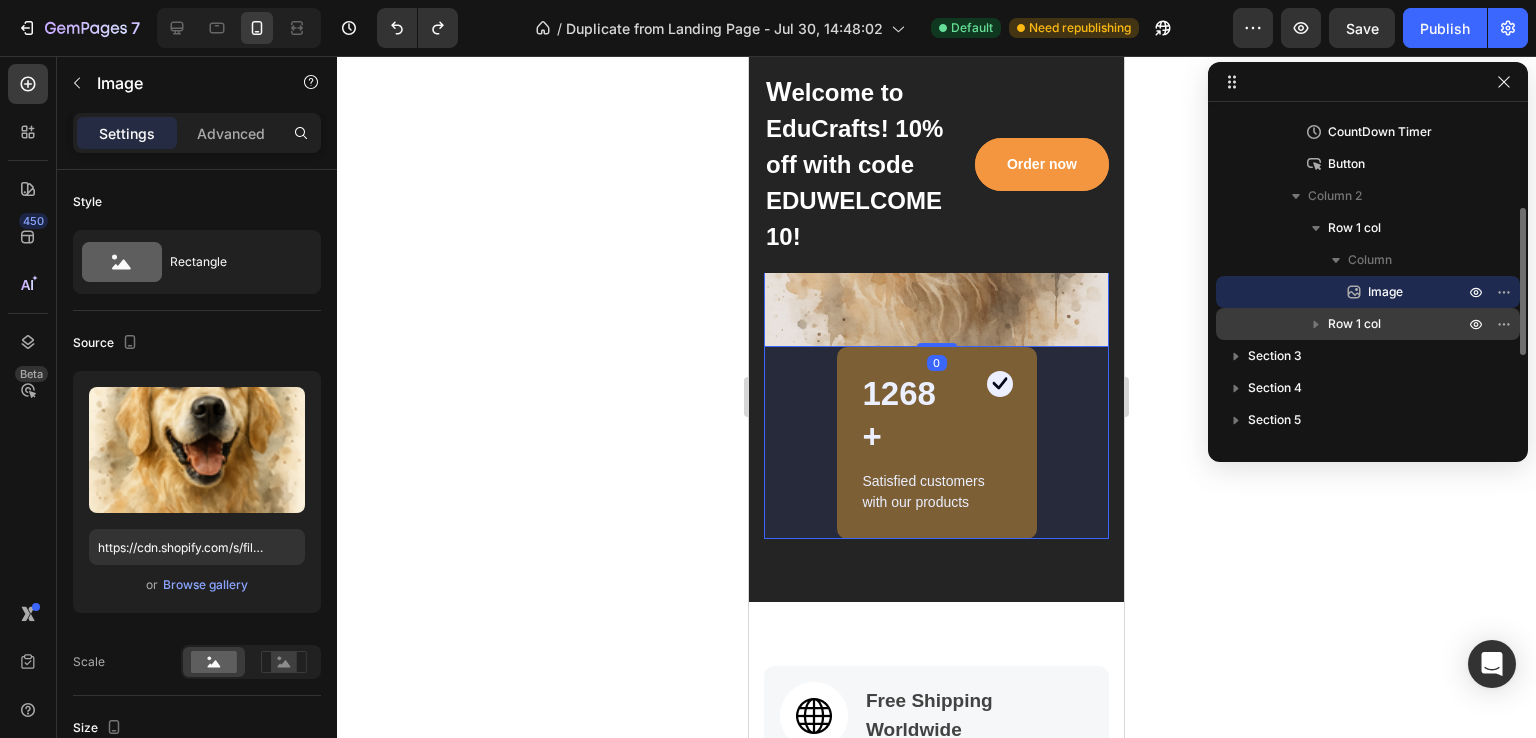 click on "Row 1 col" at bounding box center (1398, 324) 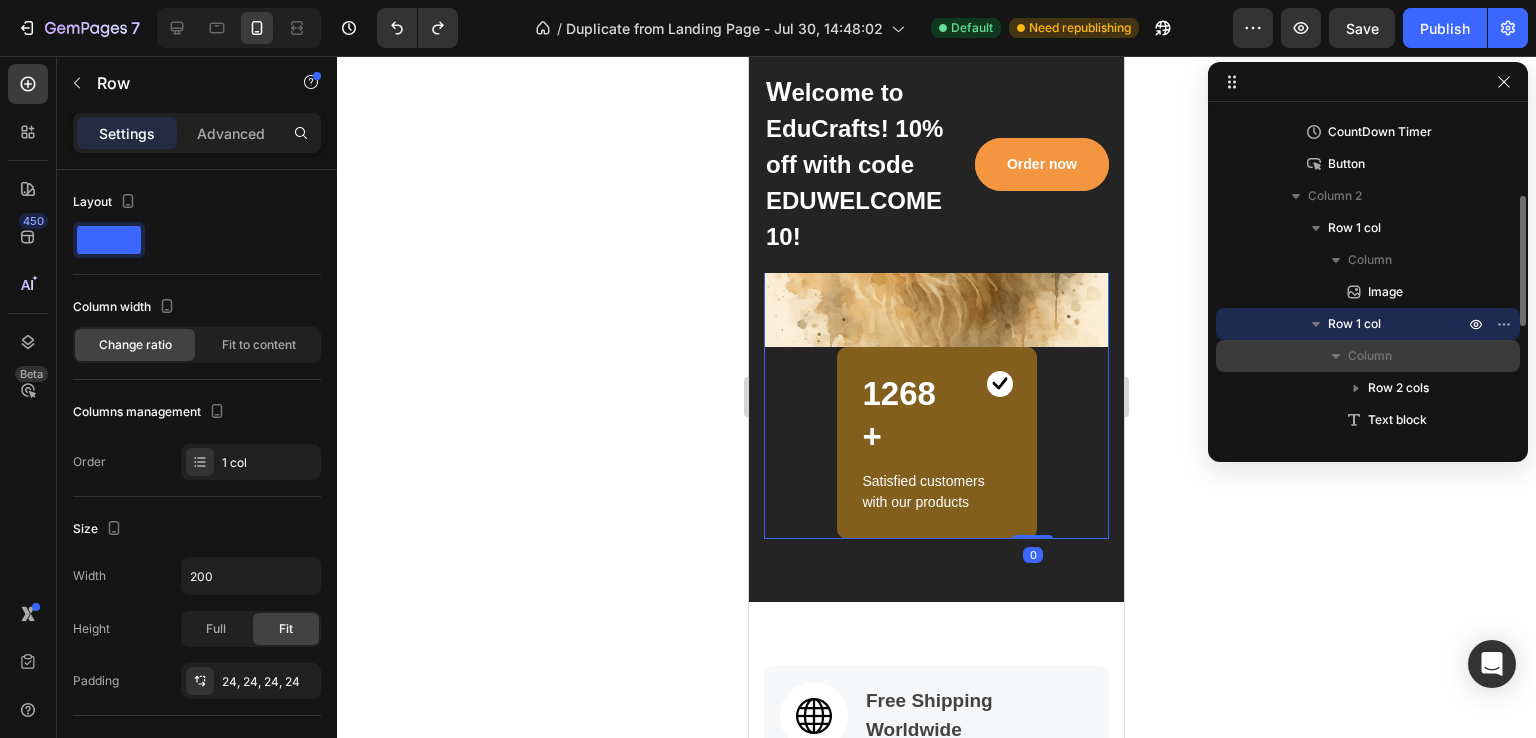 click on "Column" at bounding box center (1370, 356) 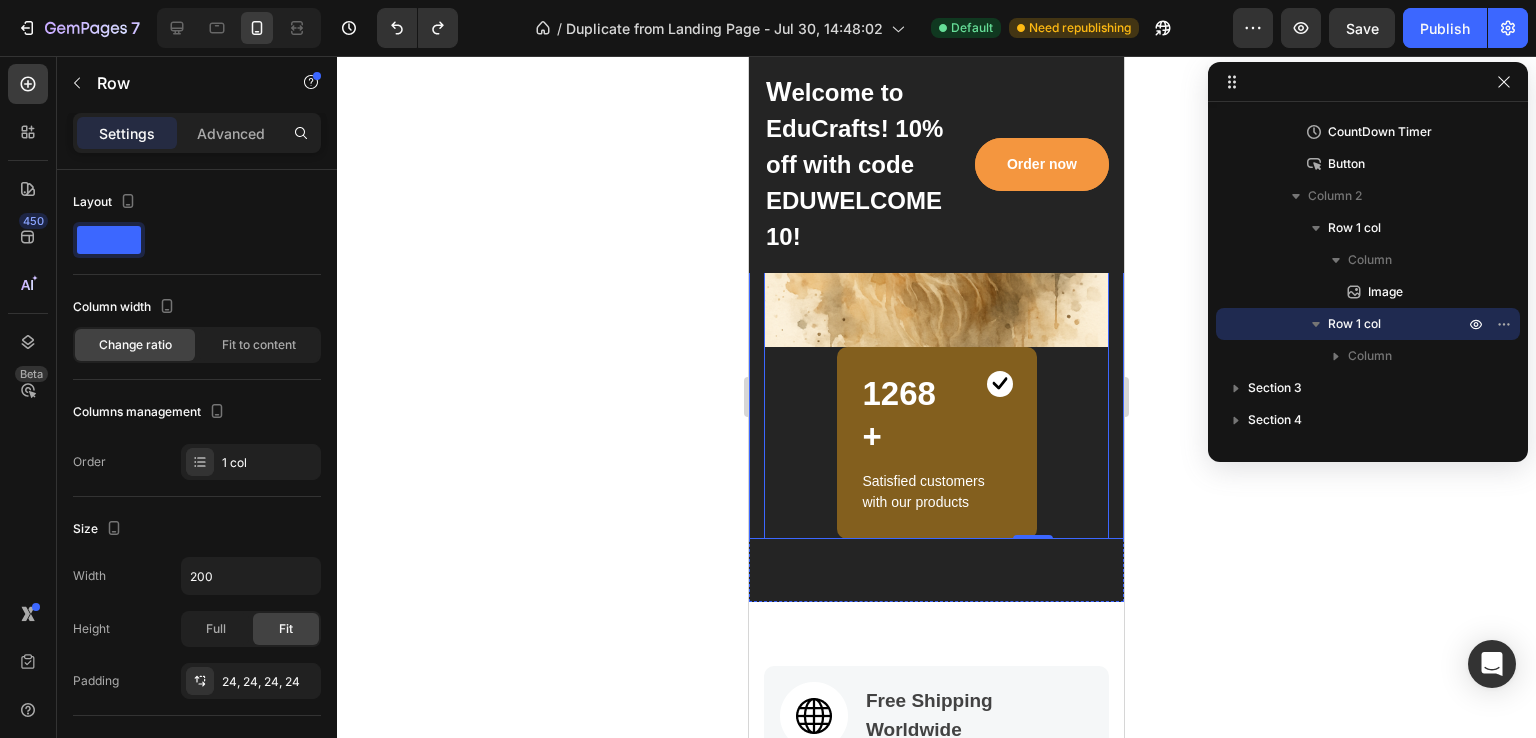 click 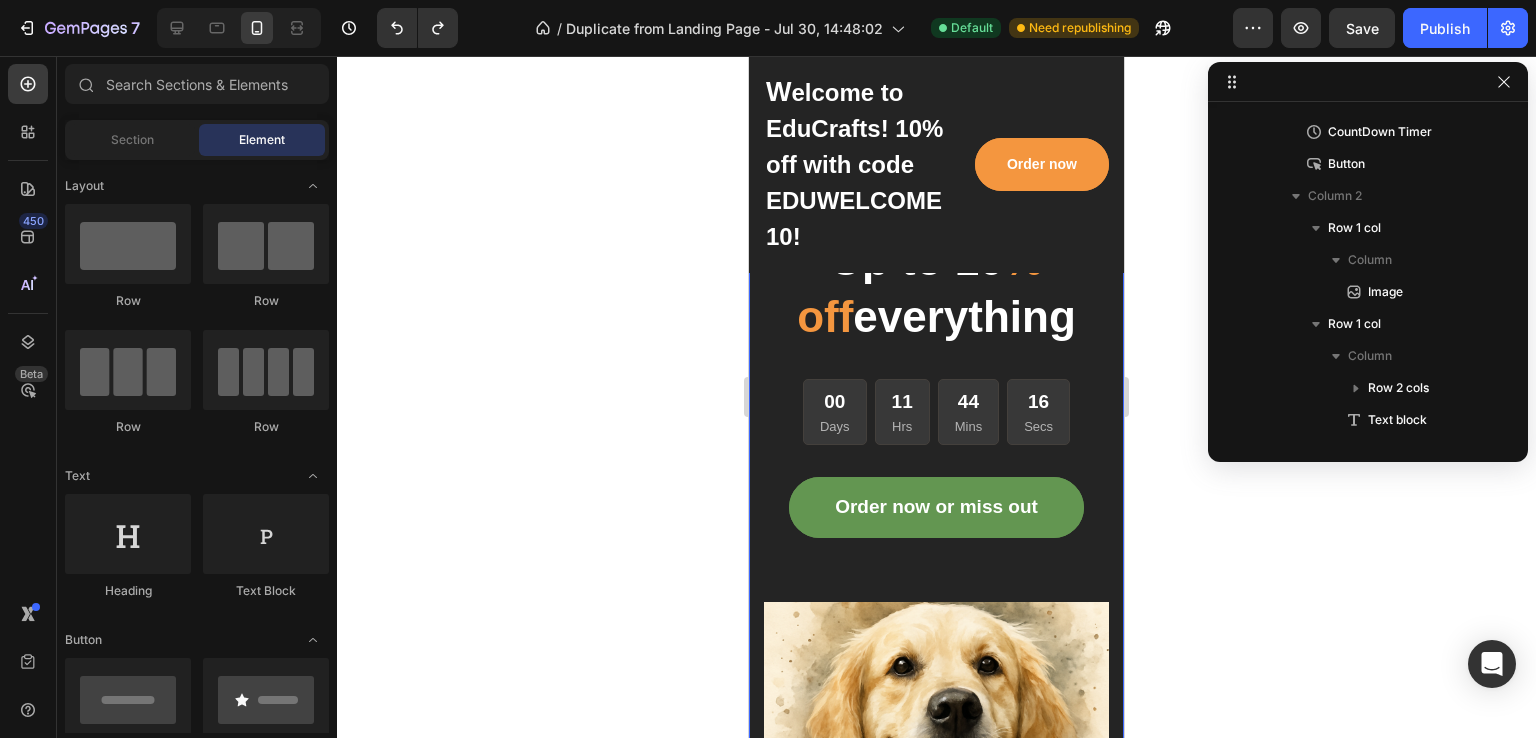 scroll, scrollTop: 400, scrollLeft: 0, axis: vertical 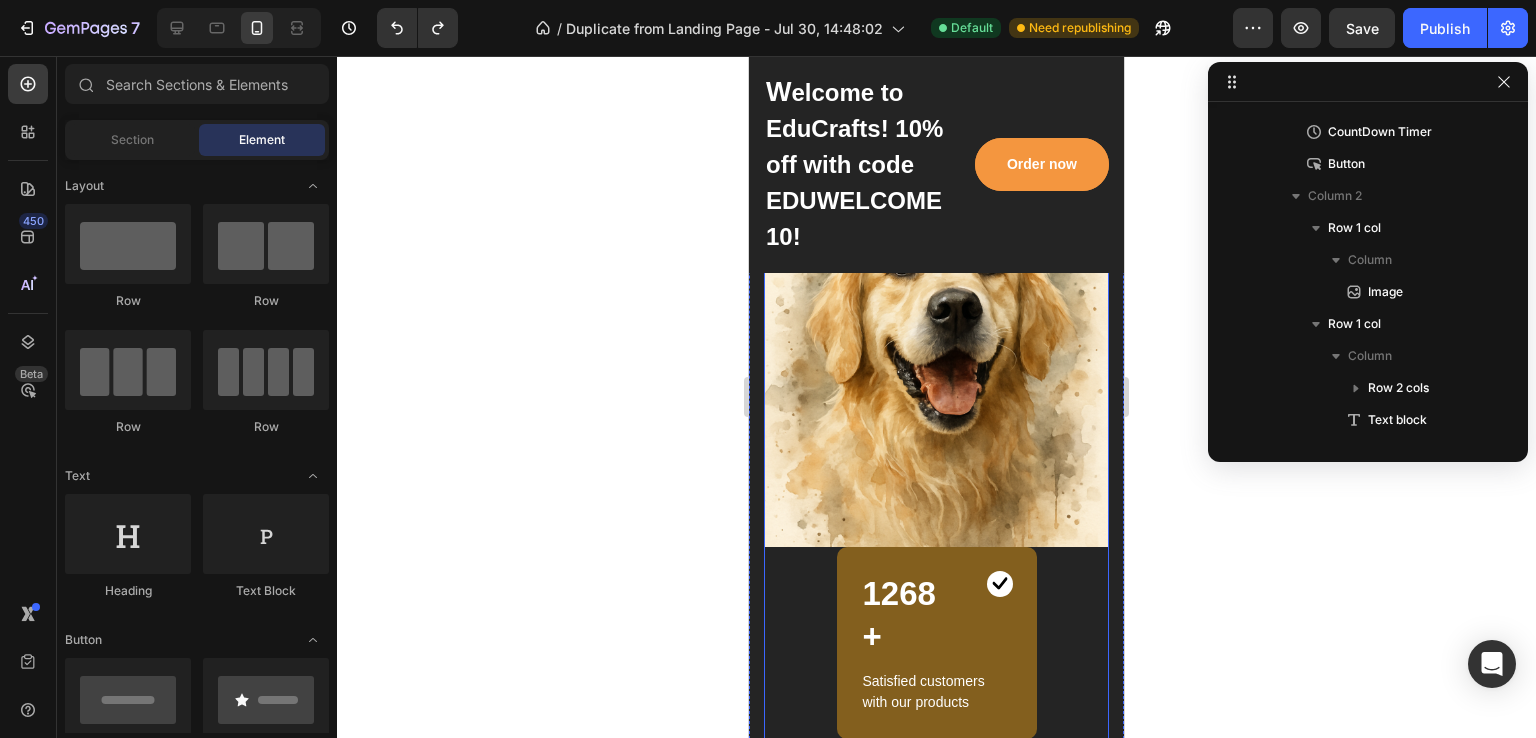 click on "1268+ Heading Image Row Satisfied customers with our products Text block Row" at bounding box center (937, 643) 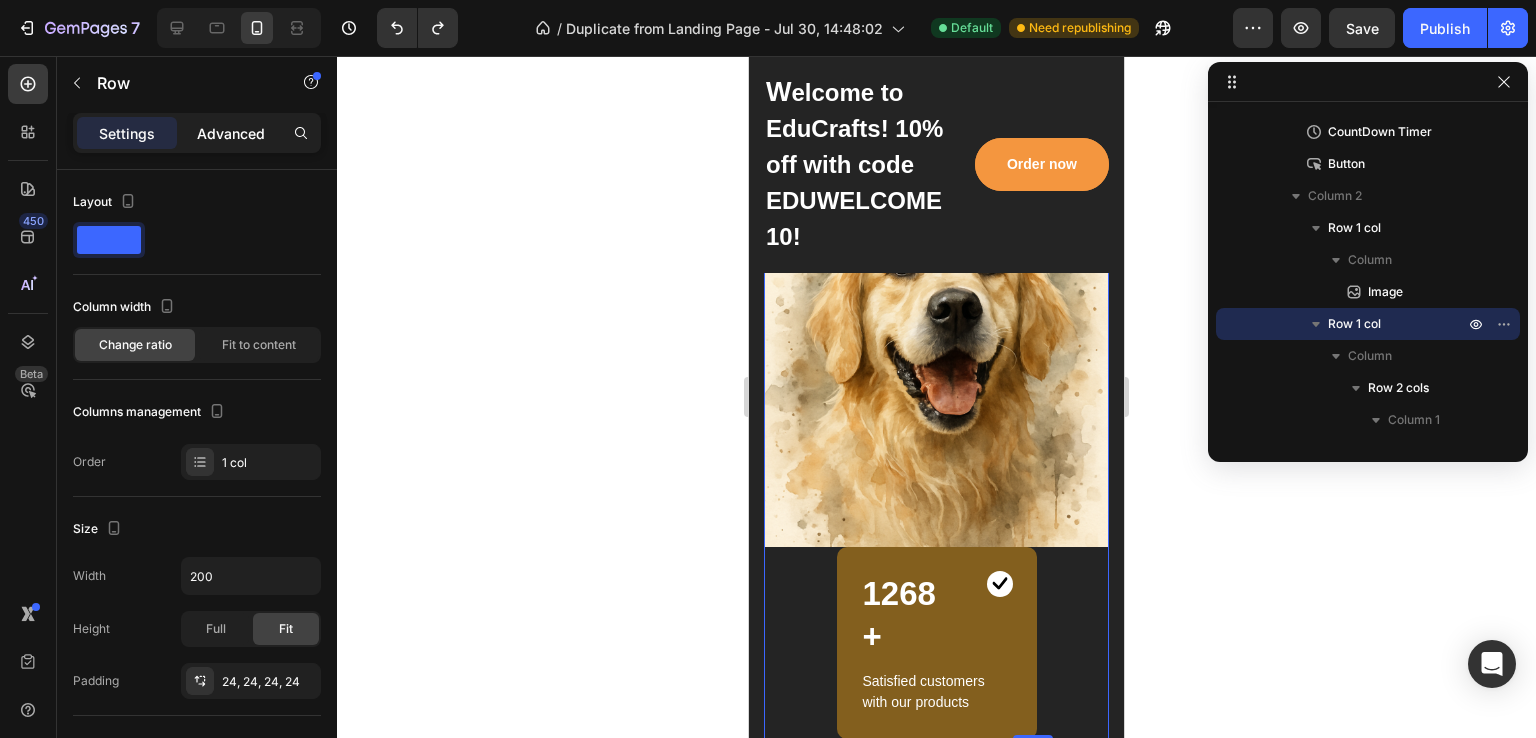 click on "Advanced" at bounding box center [231, 133] 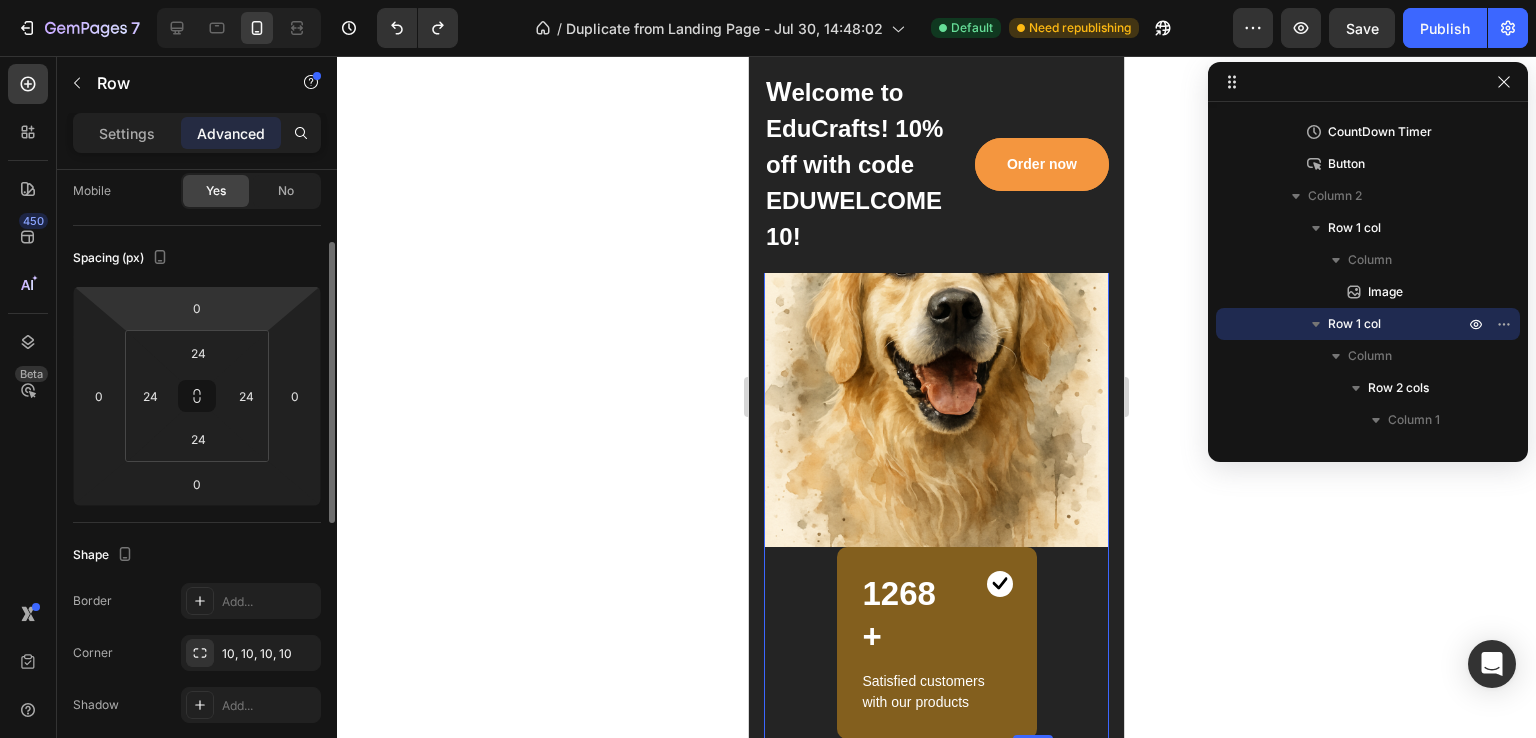 scroll, scrollTop: 0, scrollLeft: 0, axis: both 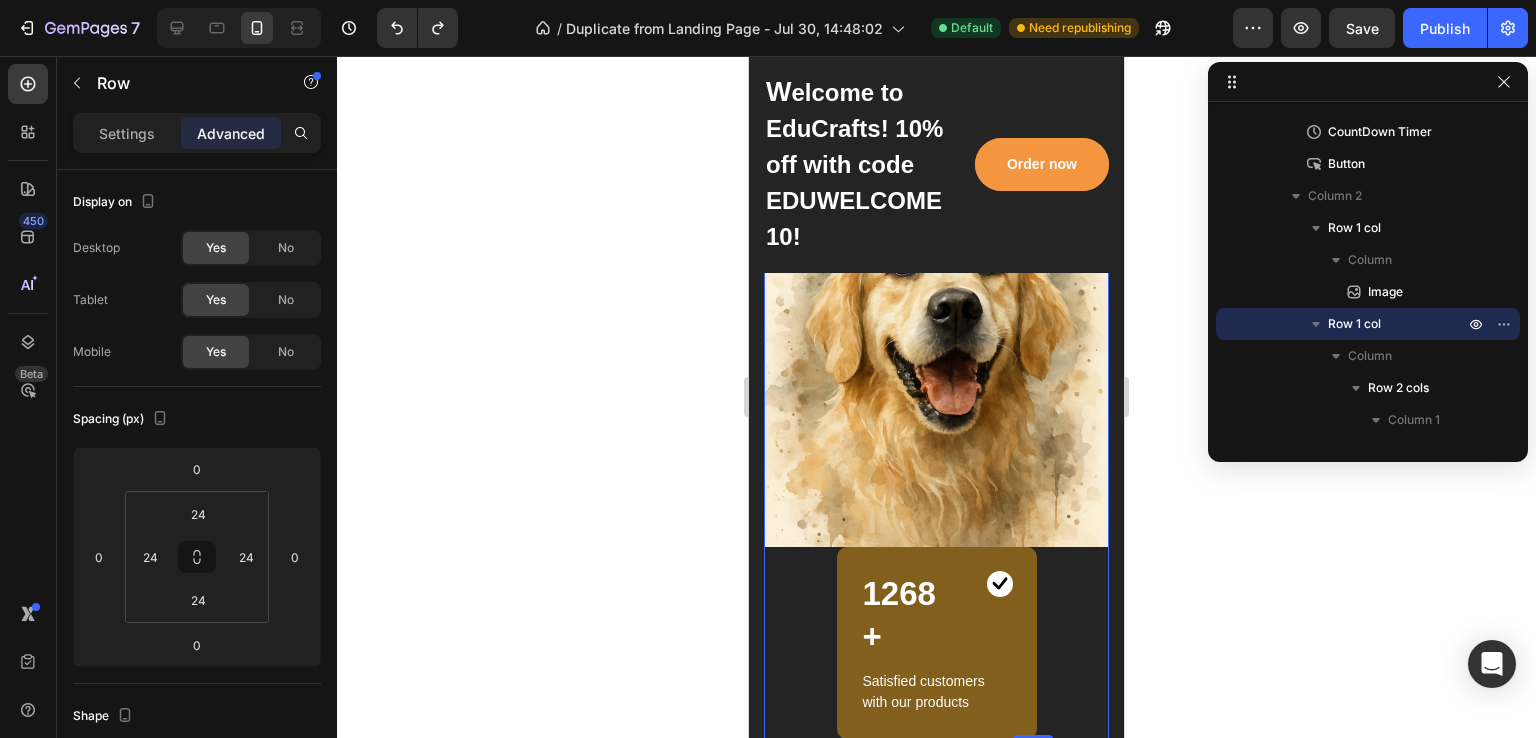 click on "Advanced" at bounding box center (231, 133) 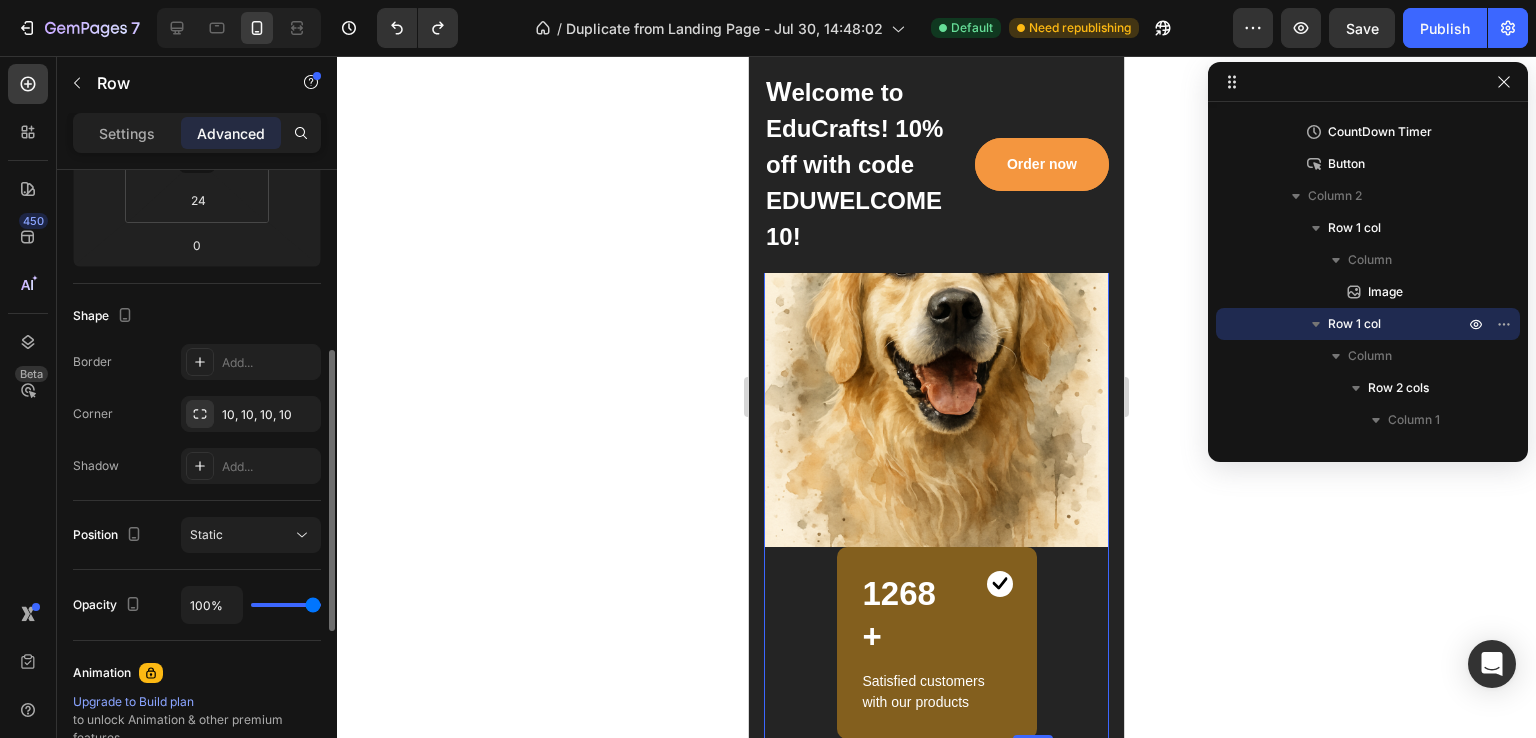 scroll, scrollTop: 500, scrollLeft: 0, axis: vertical 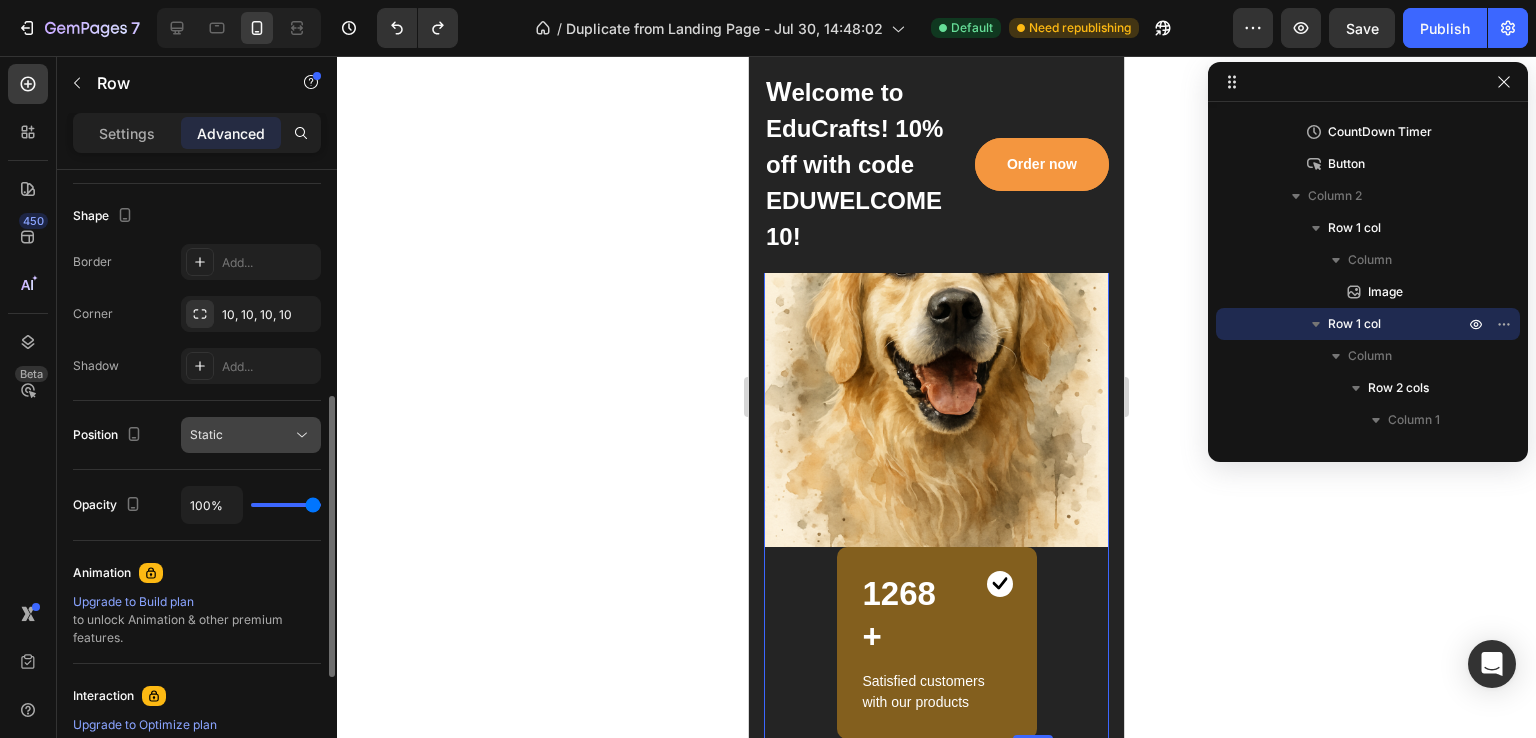 click on "Static" at bounding box center [251, 435] 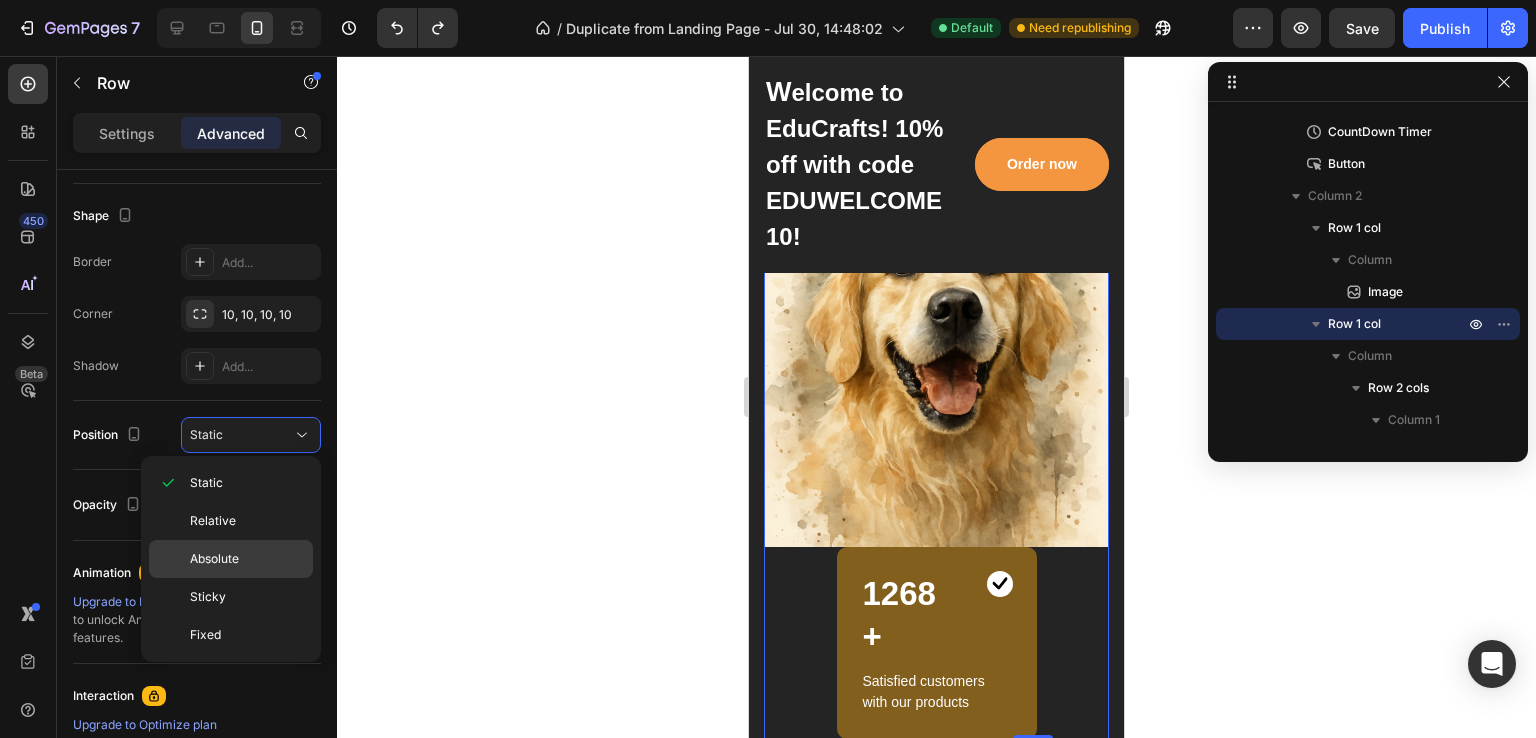 click on "Absolute" 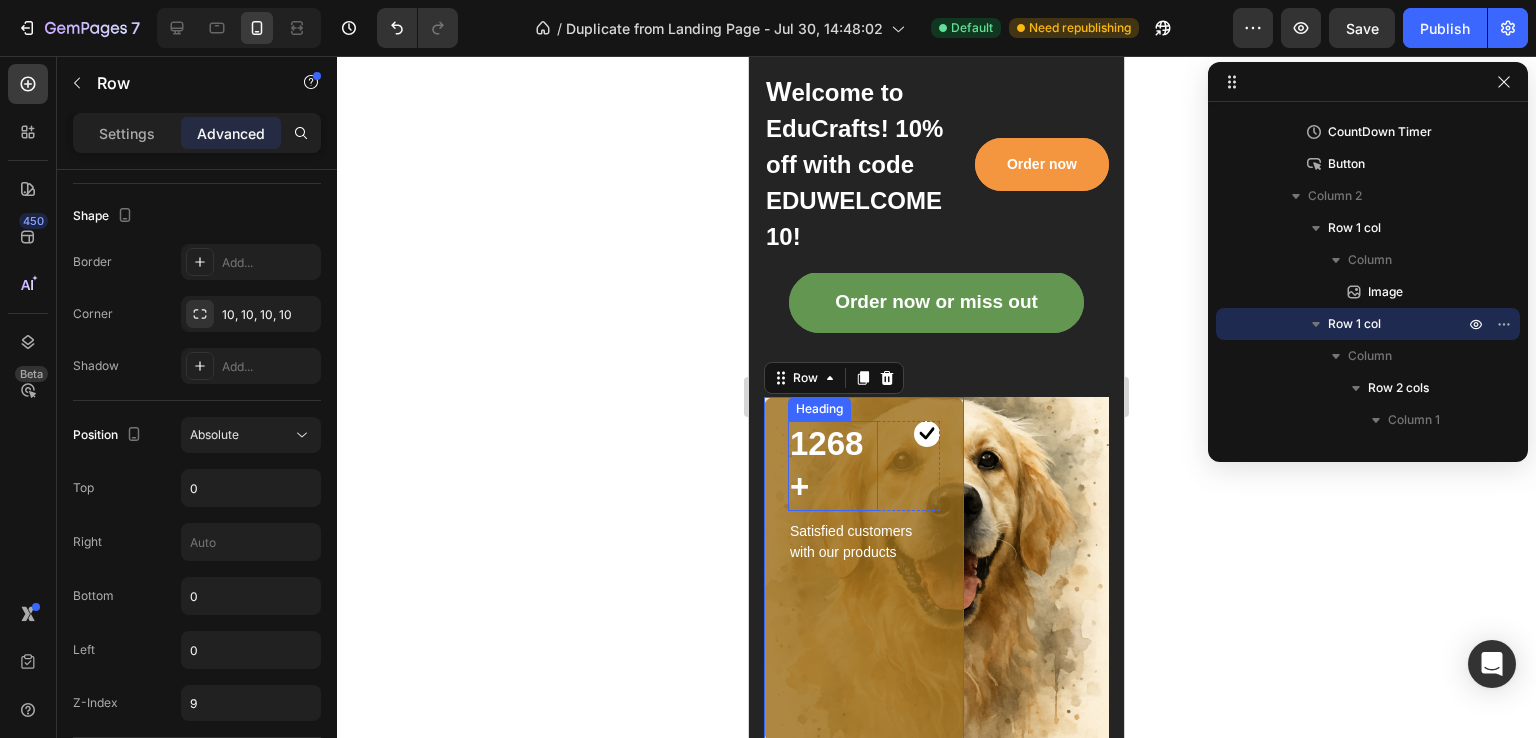 scroll, scrollTop: 300, scrollLeft: 0, axis: vertical 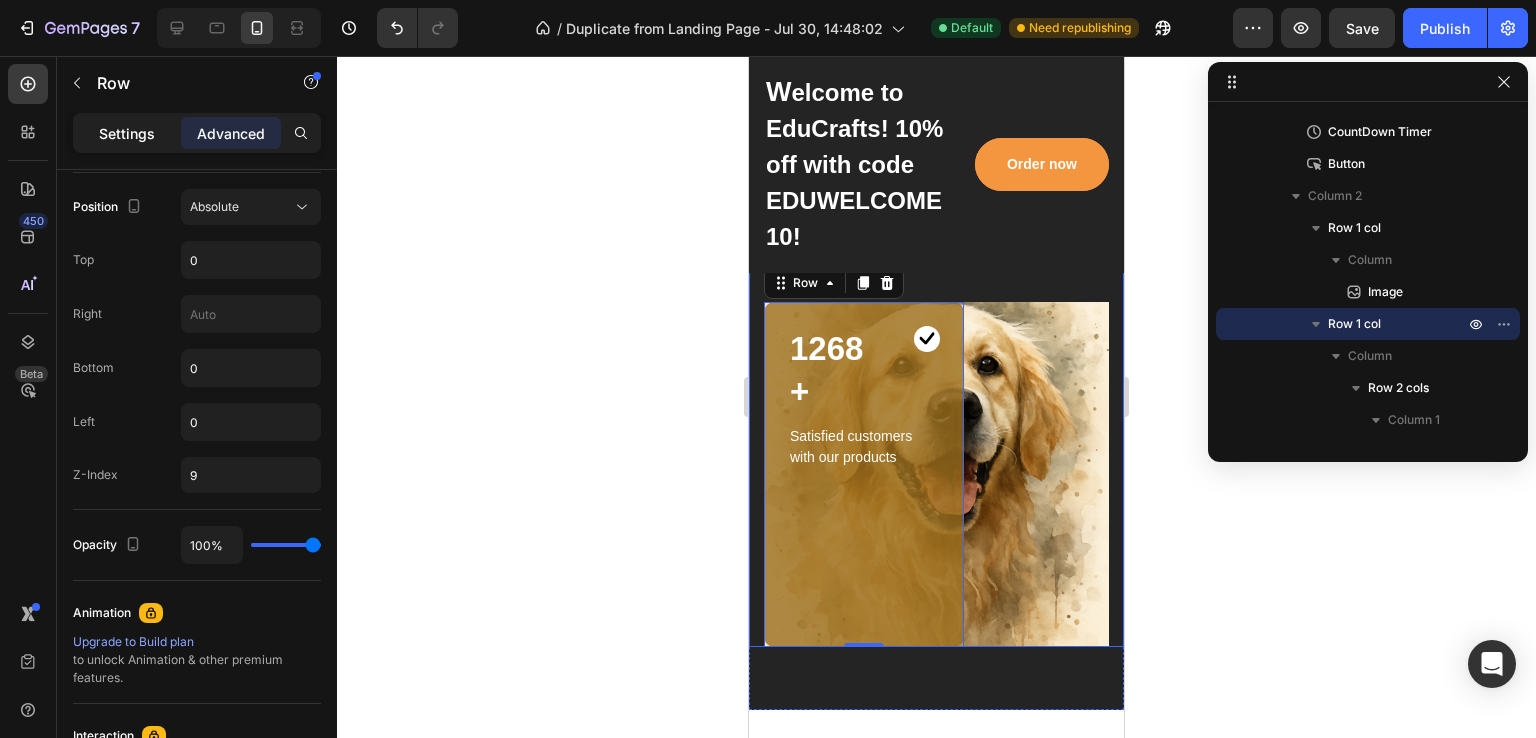 click on "Settings" 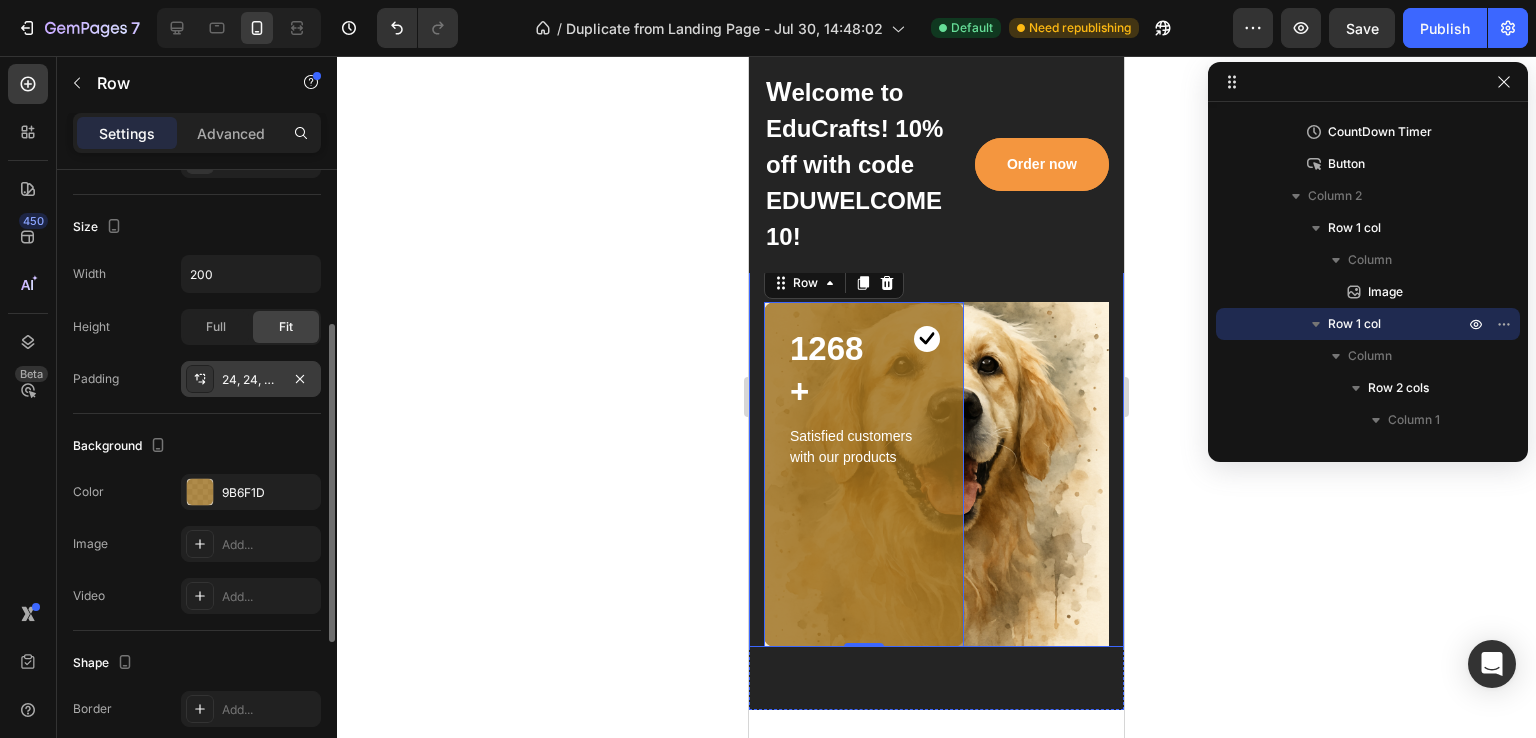 scroll, scrollTop: 202, scrollLeft: 0, axis: vertical 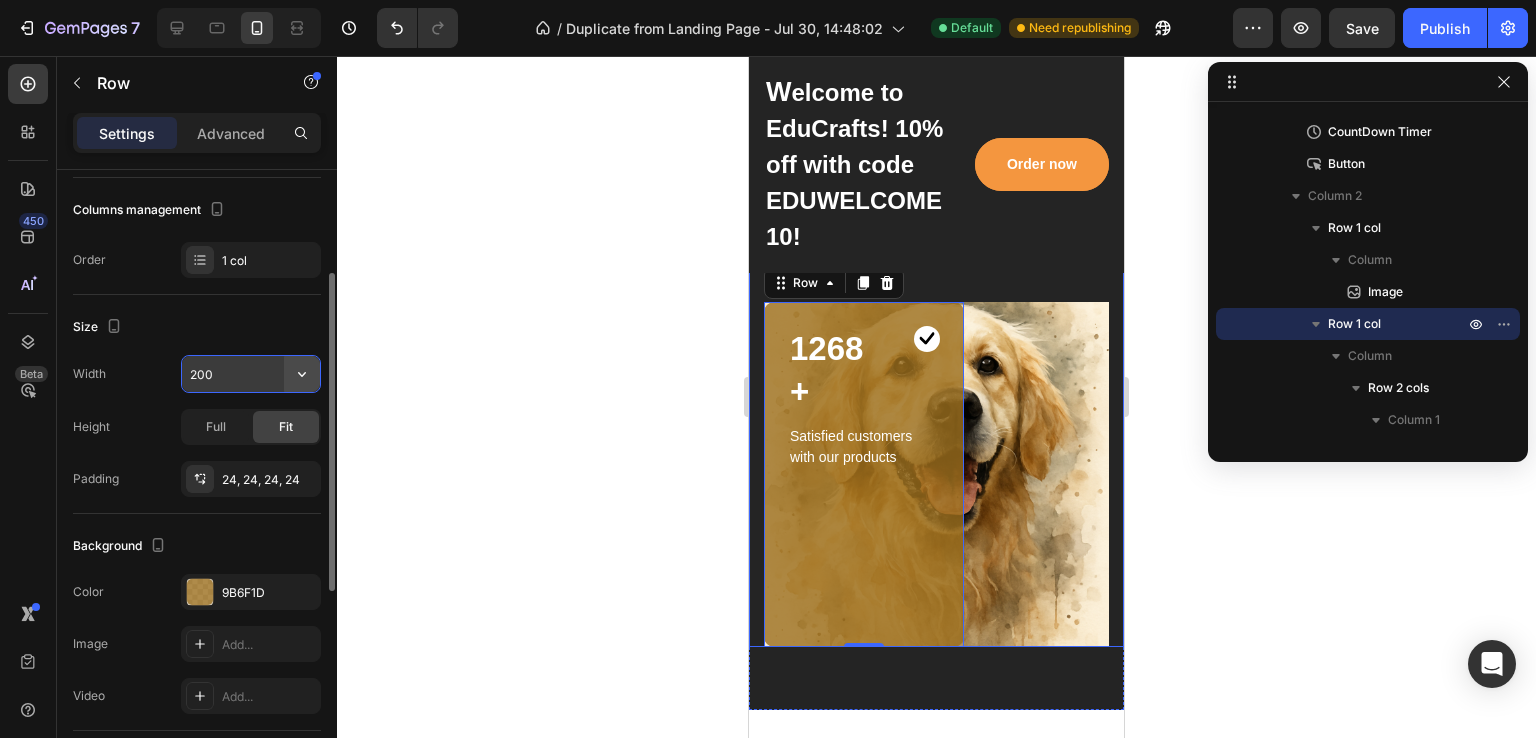 click 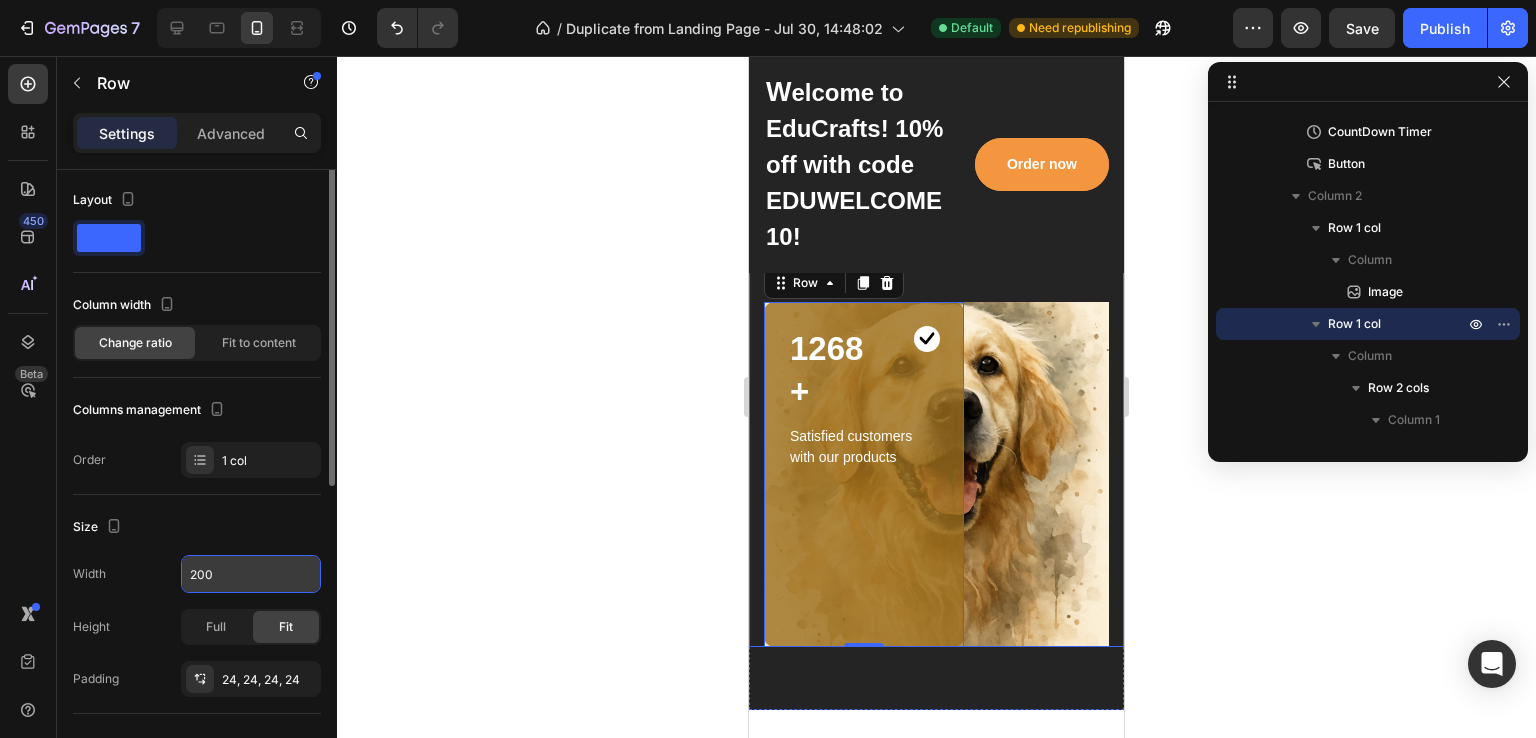 scroll, scrollTop: 0, scrollLeft: 0, axis: both 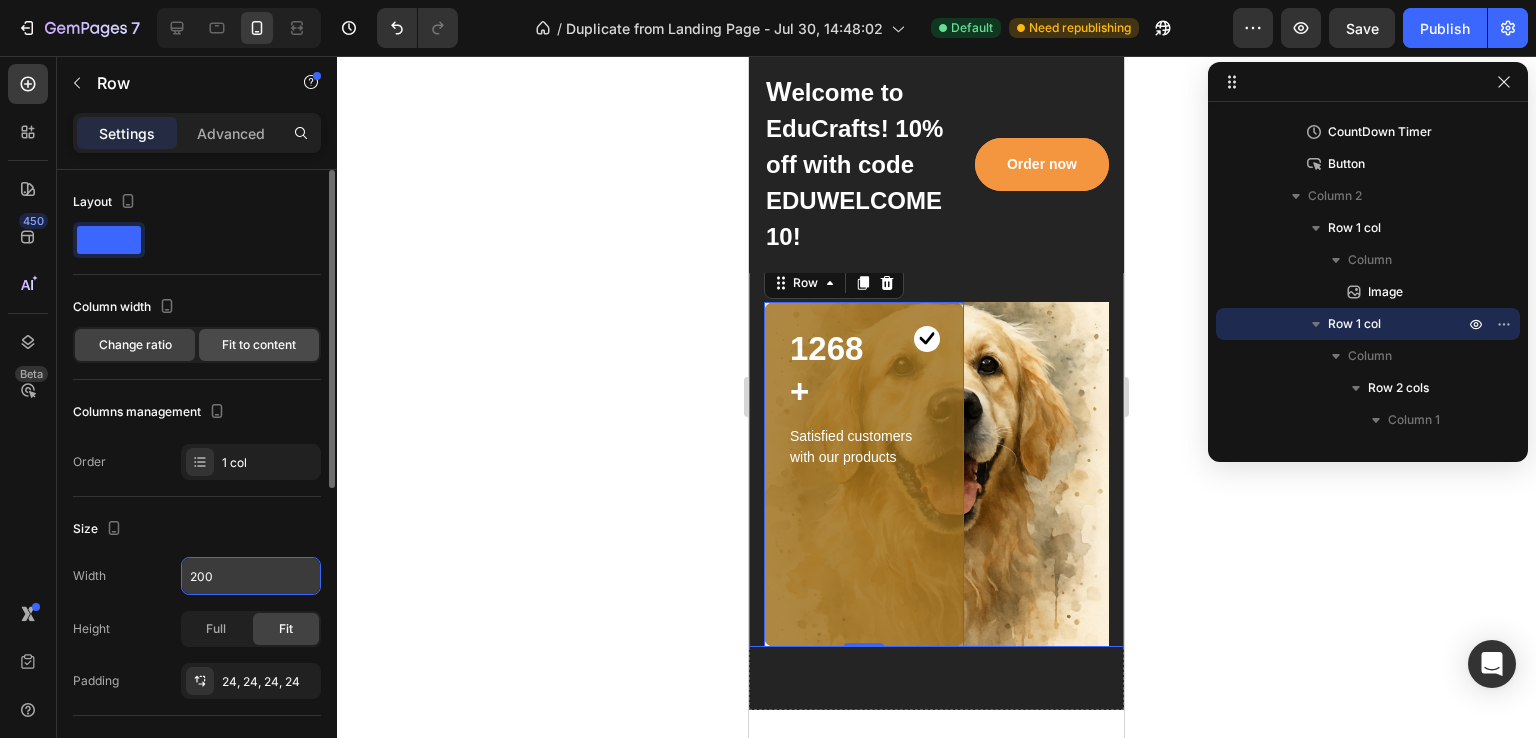 click on "Fit to content" 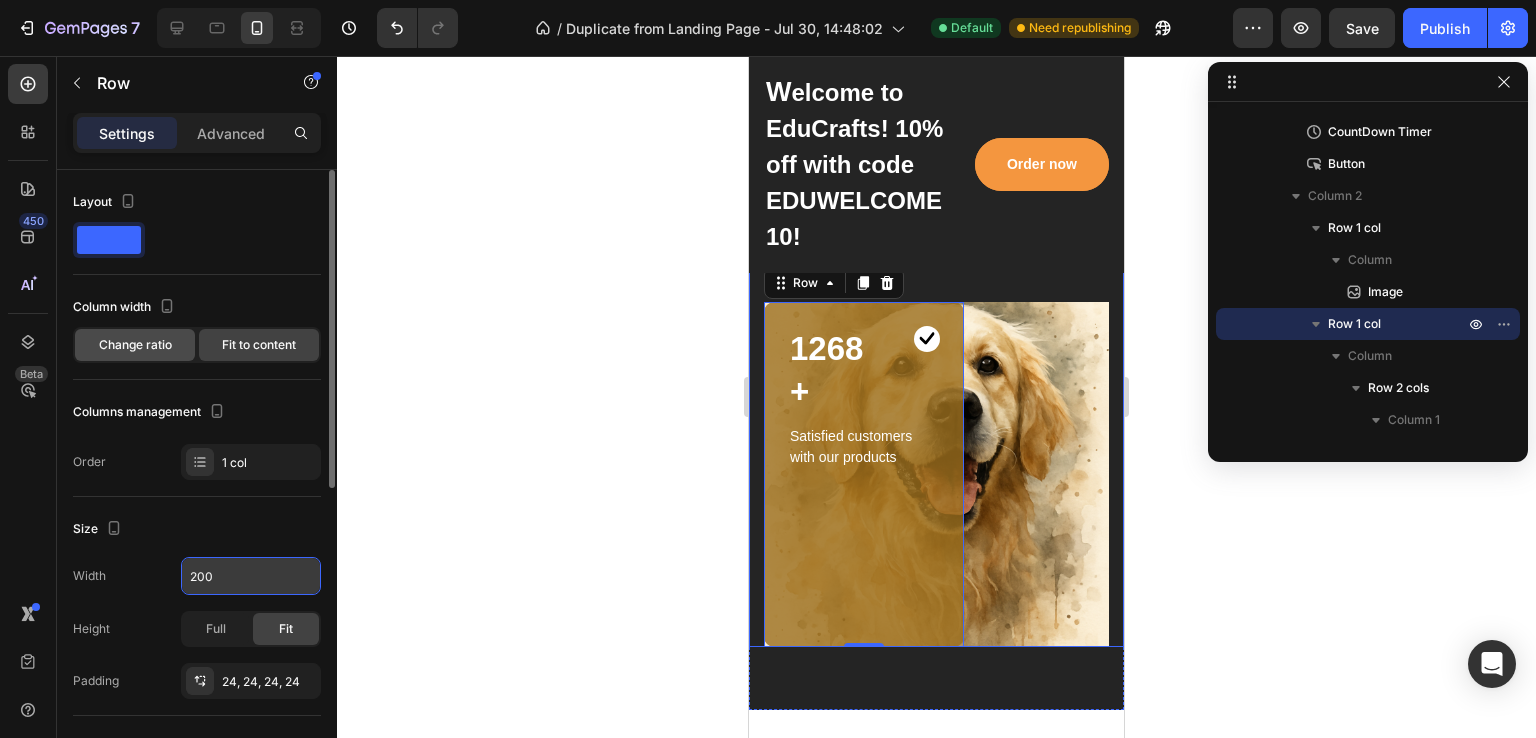 click on "Change ratio" 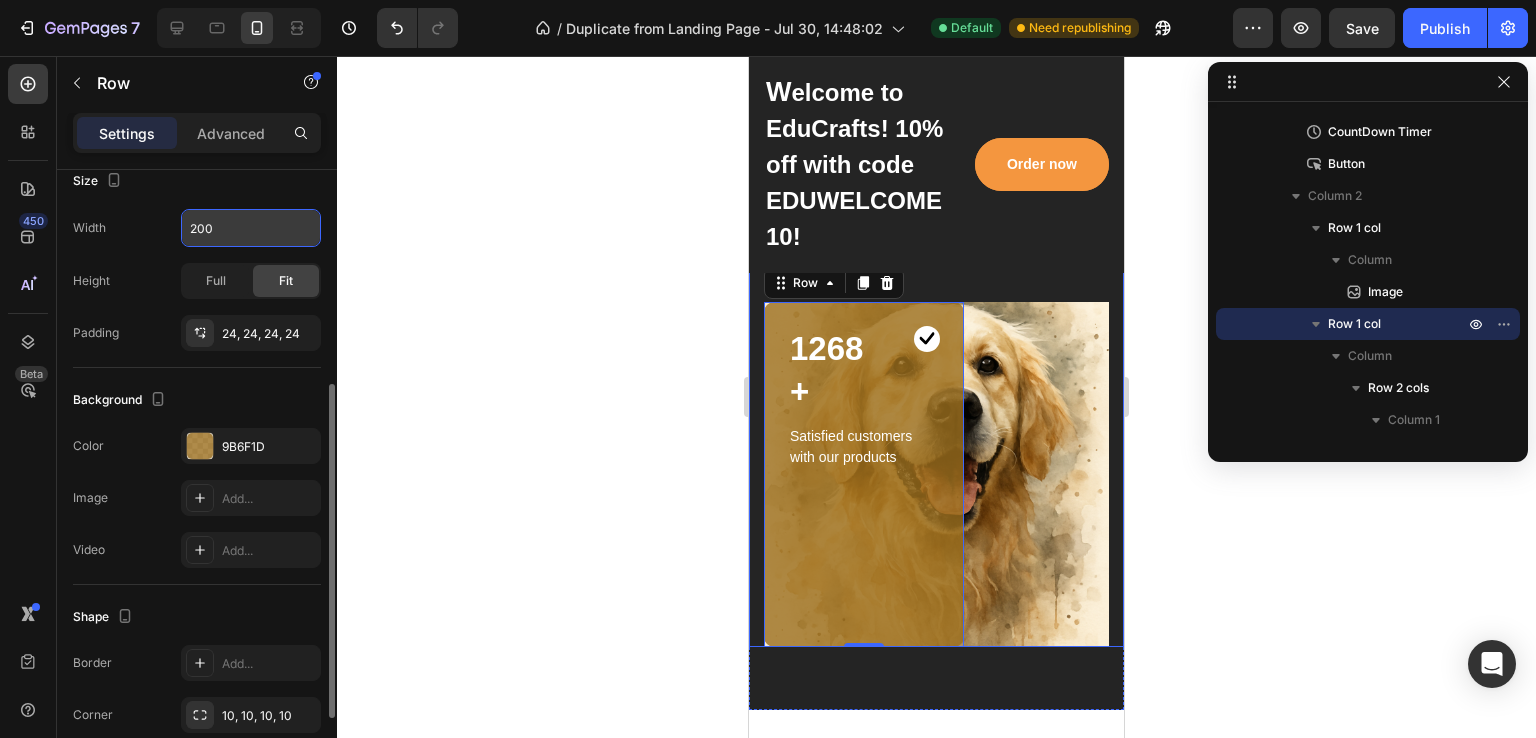 scroll, scrollTop: 500, scrollLeft: 0, axis: vertical 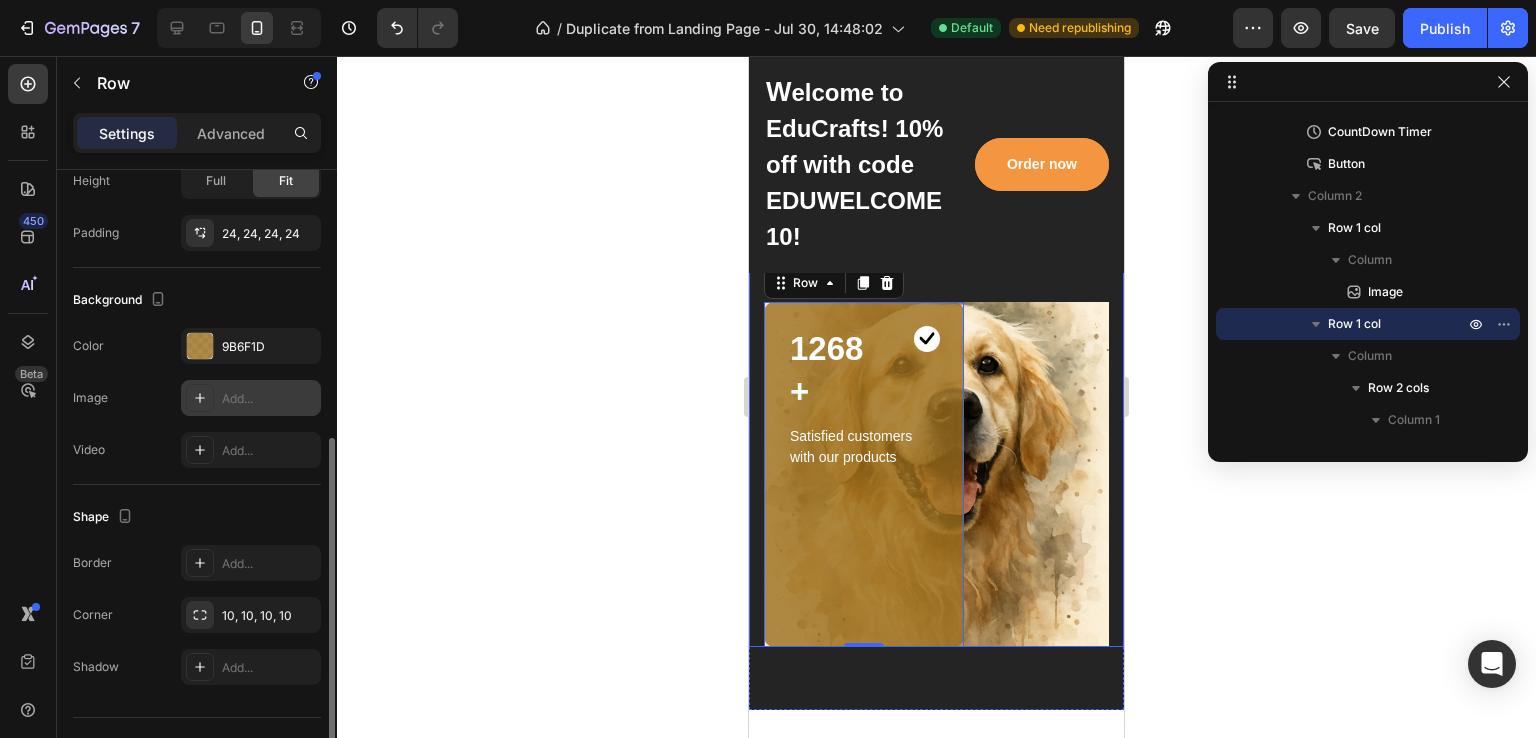 click on "Add..." at bounding box center [269, 399] 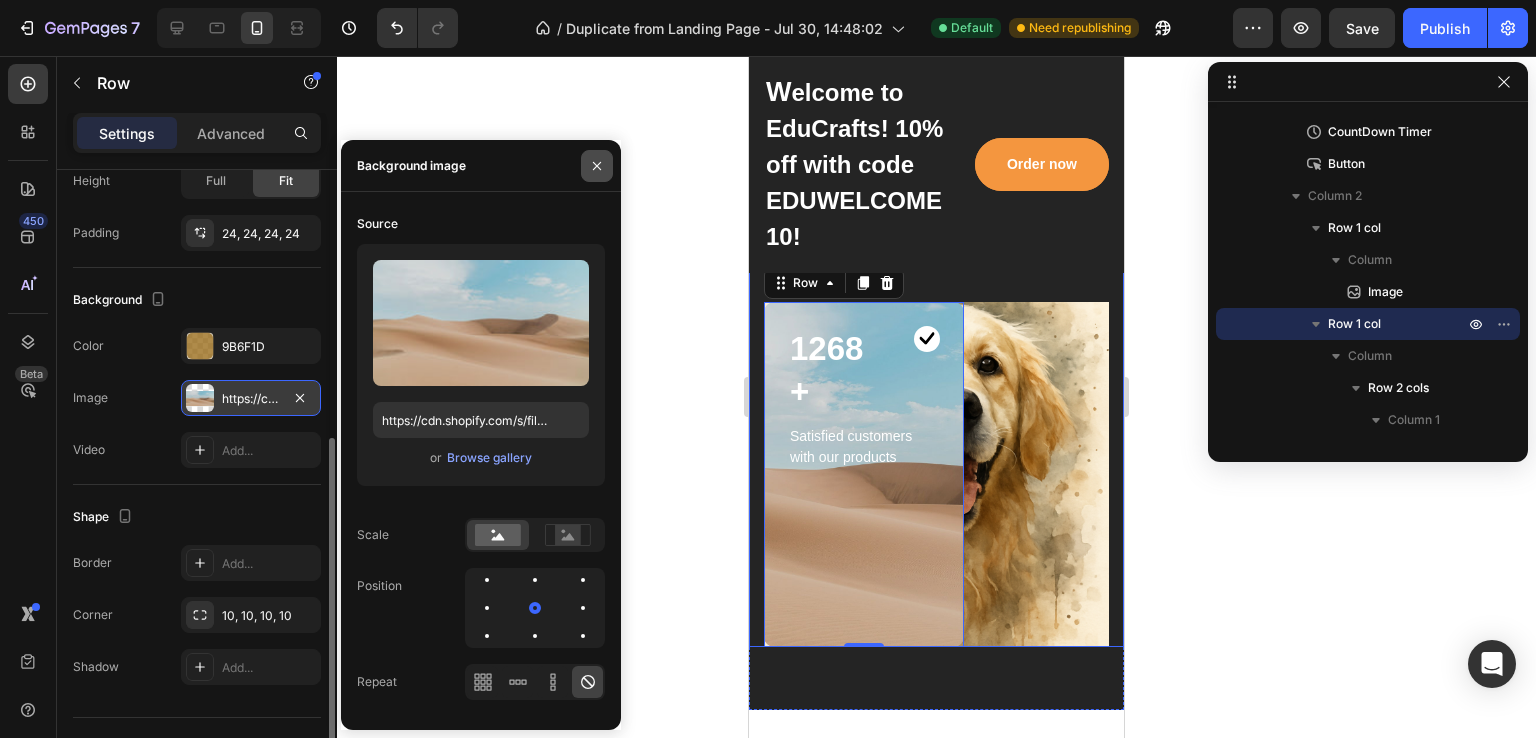 click 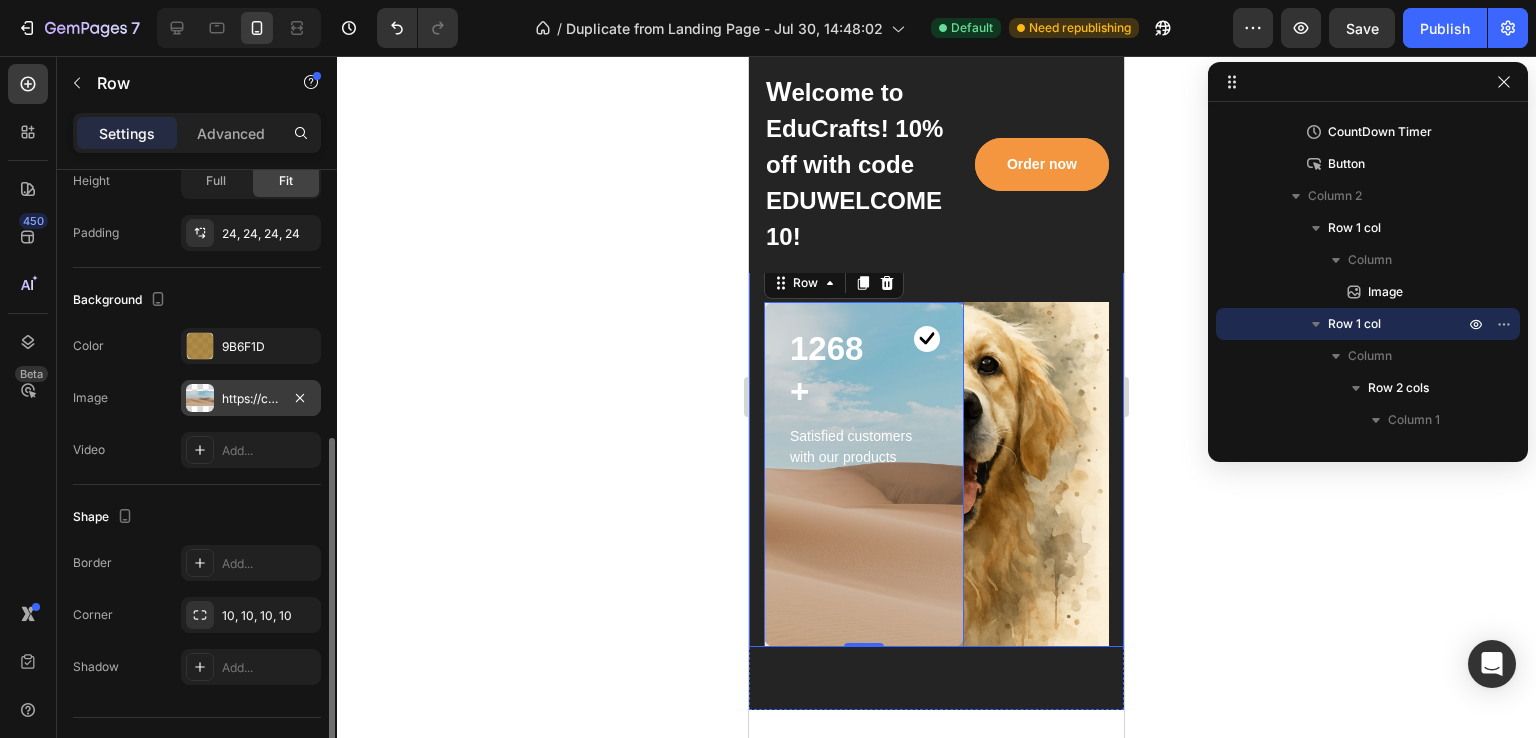scroll, scrollTop: 541, scrollLeft: 0, axis: vertical 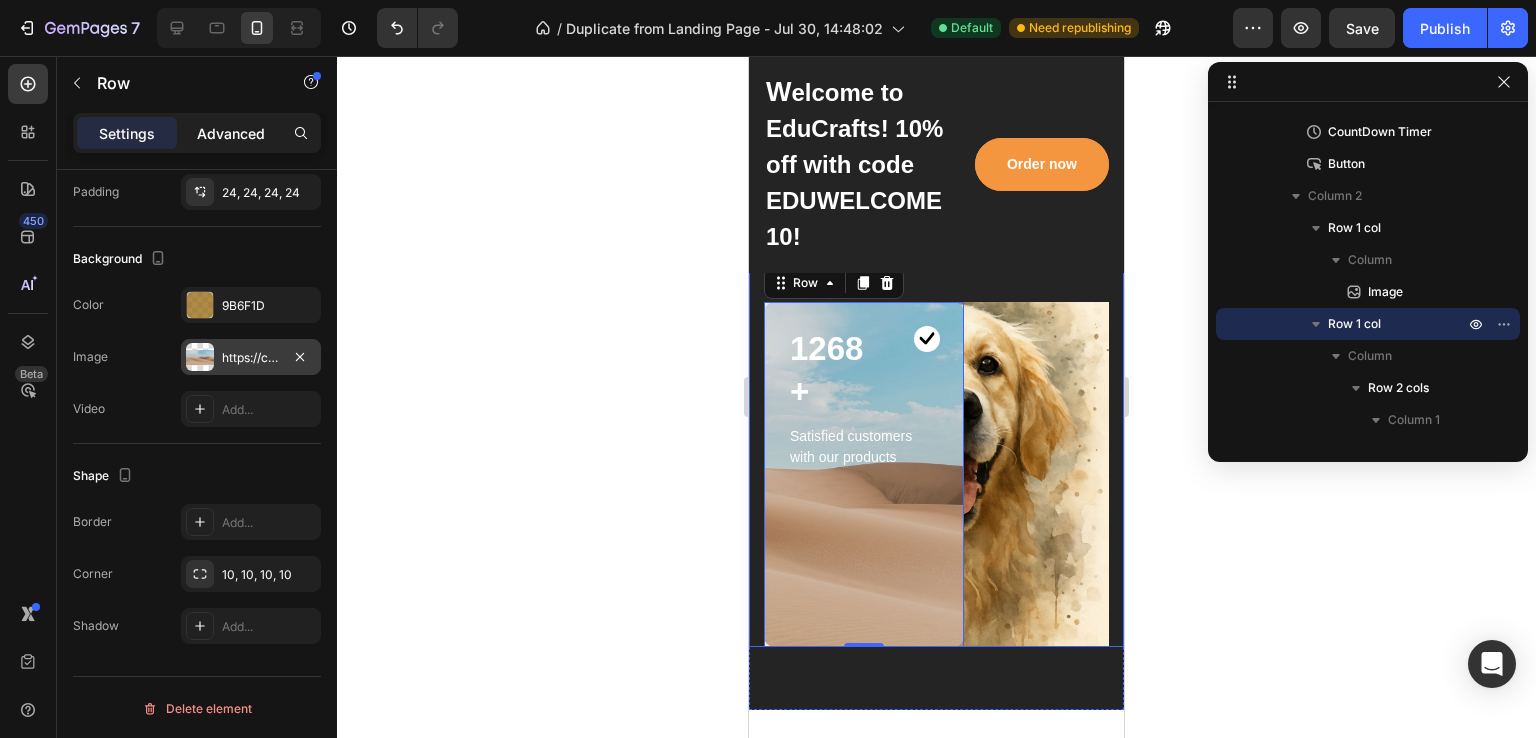 click on "Advanced" at bounding box center (231, 133) 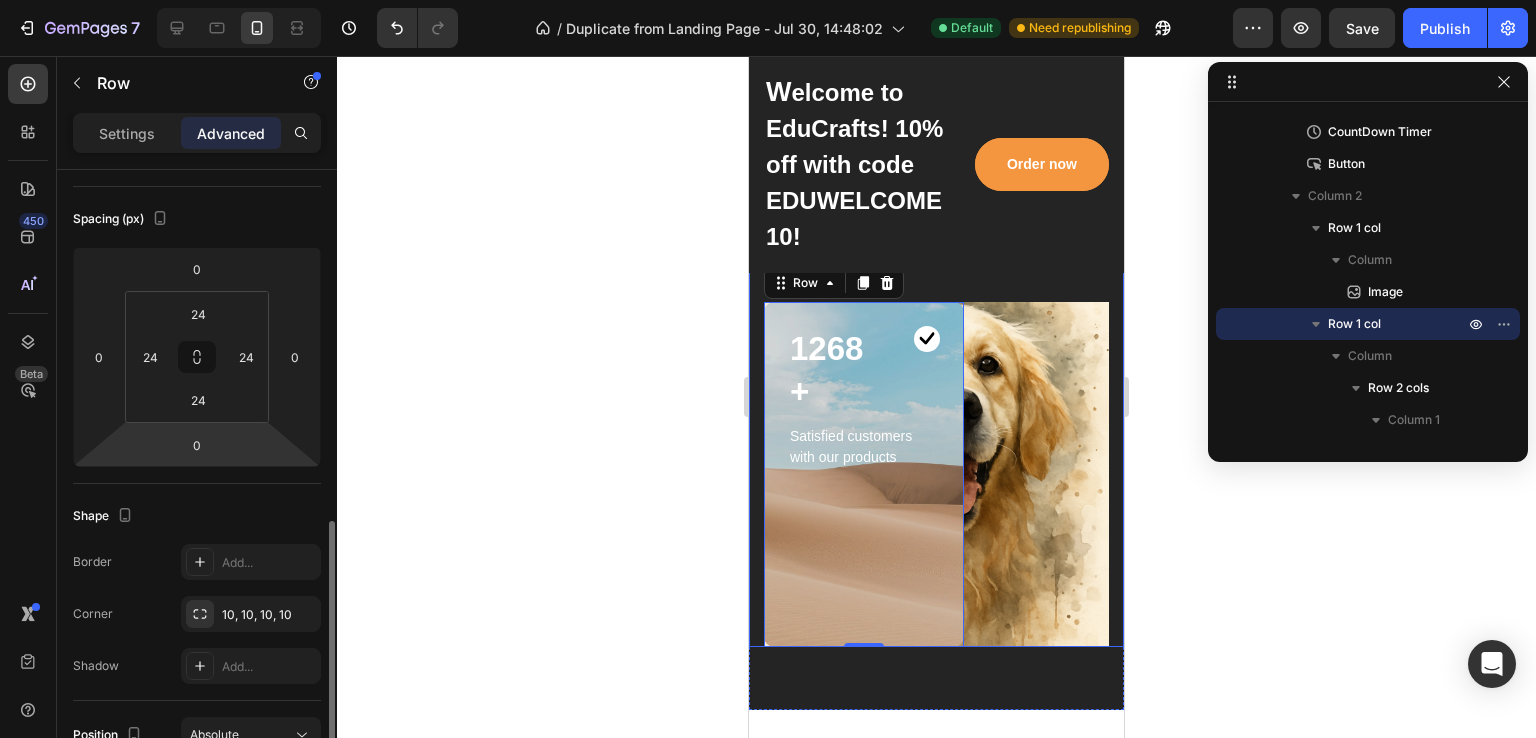 scroll, scrollTop: 400, scrollLeft: 0, axis: vertical 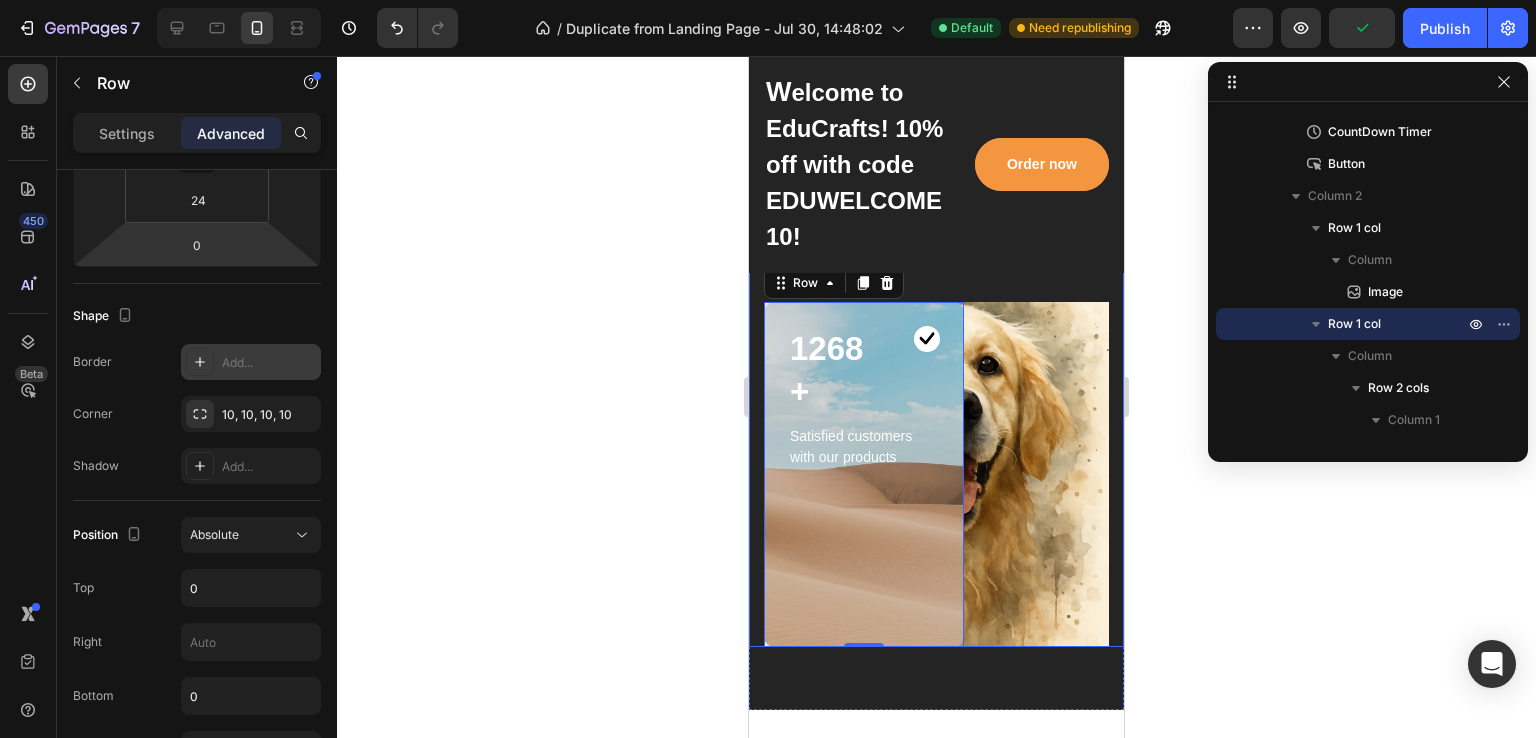 click 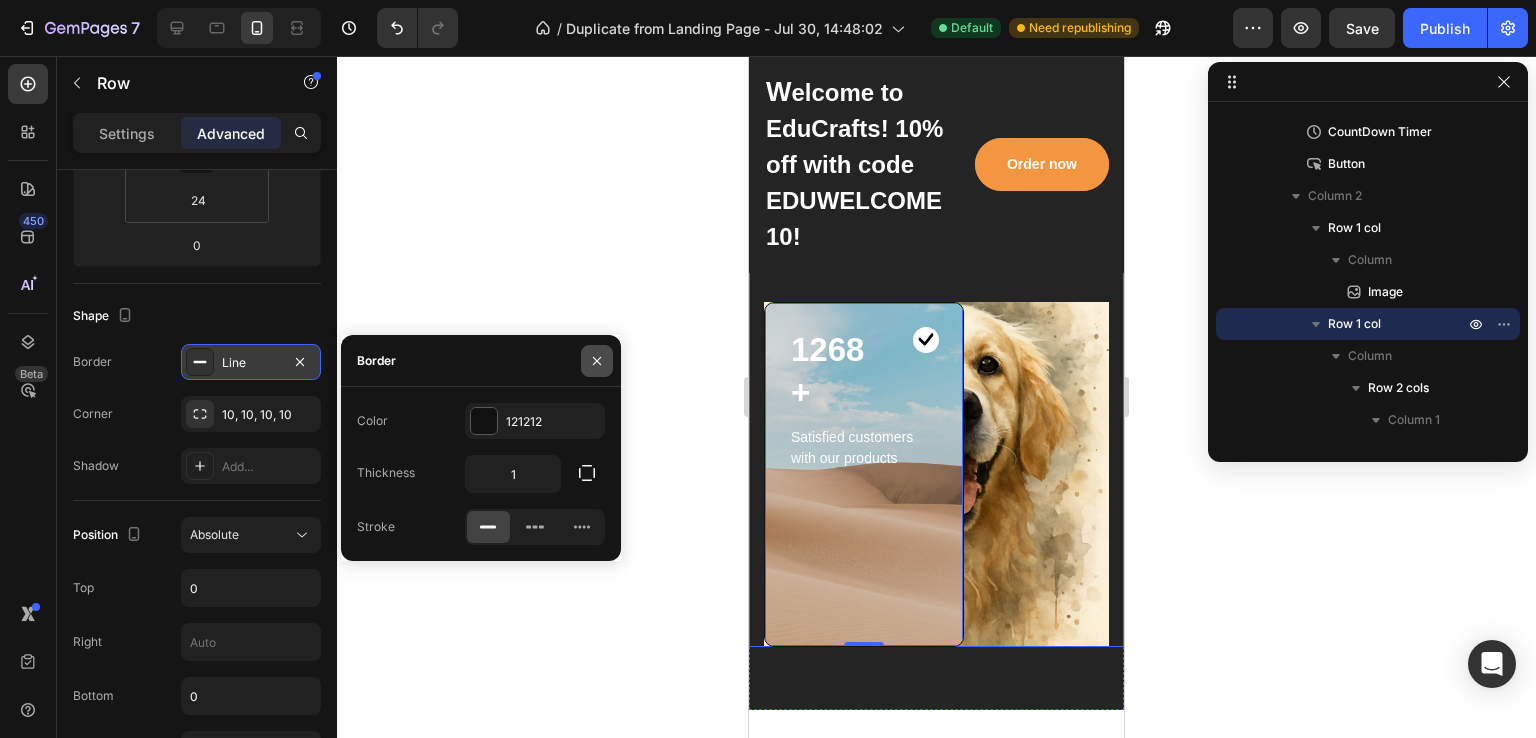 click 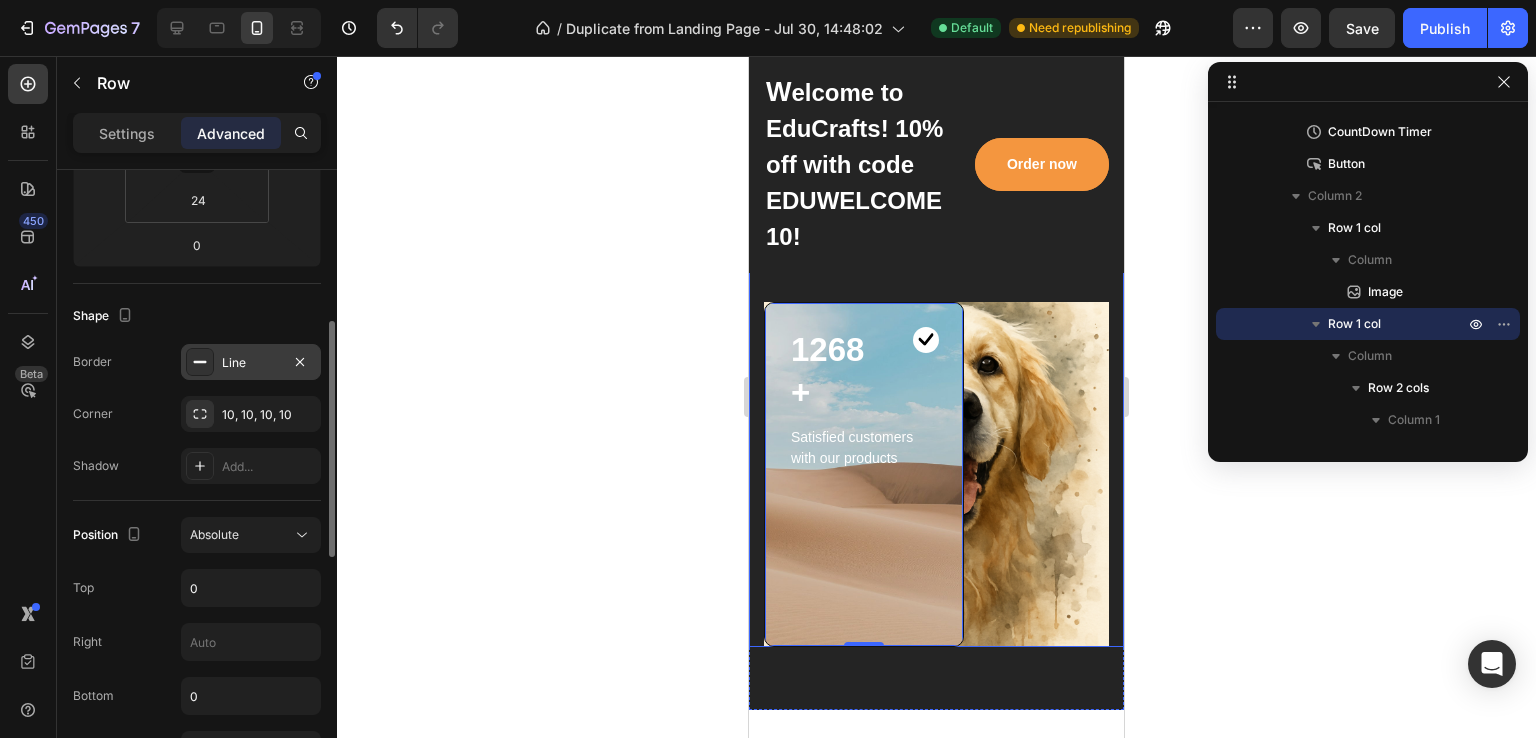 scroll, scrollTop: 500, scrollLeft: 0, axis: vertical 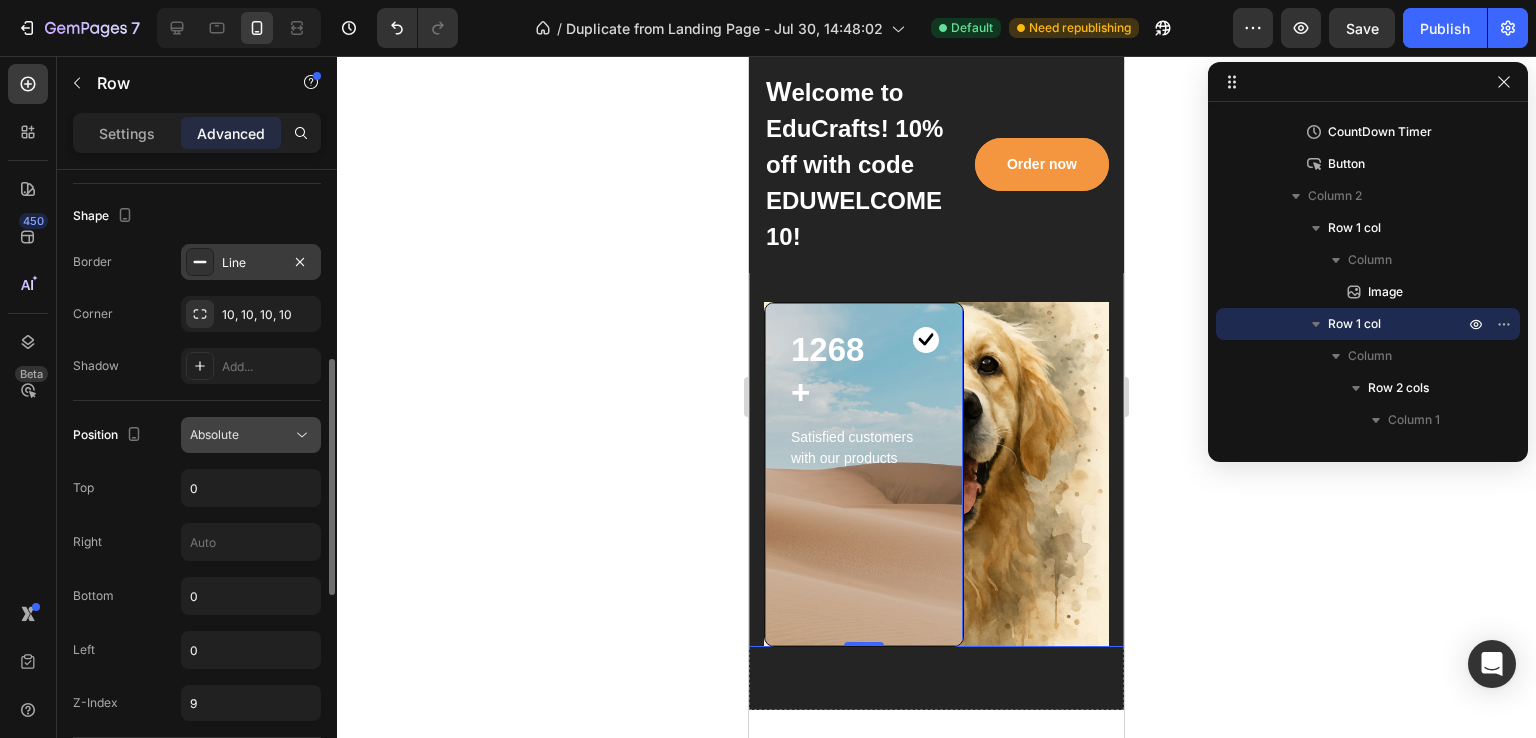 click on "Absolute" at bounding box center [241, 435] 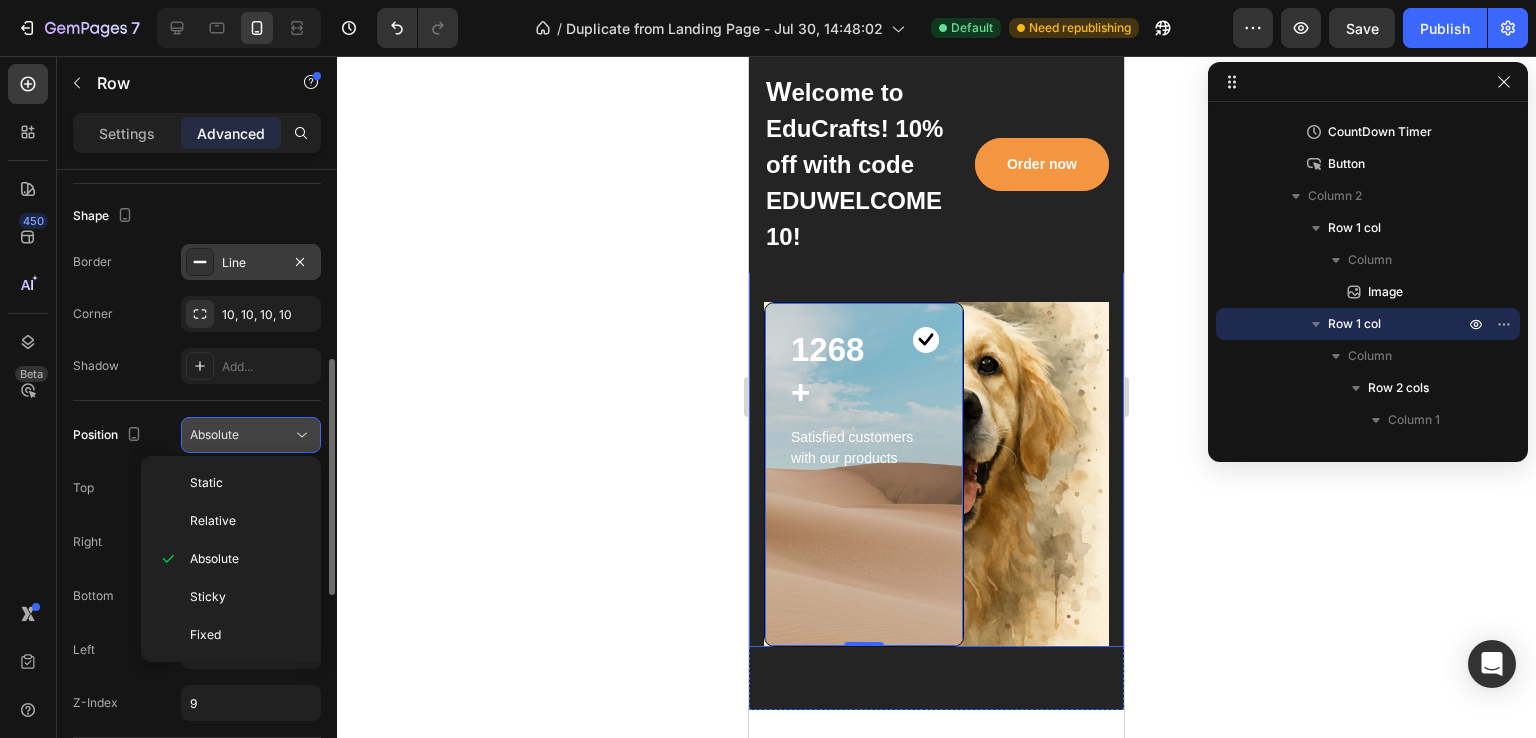 click on "Absolute" at bounding box center (241, 435) 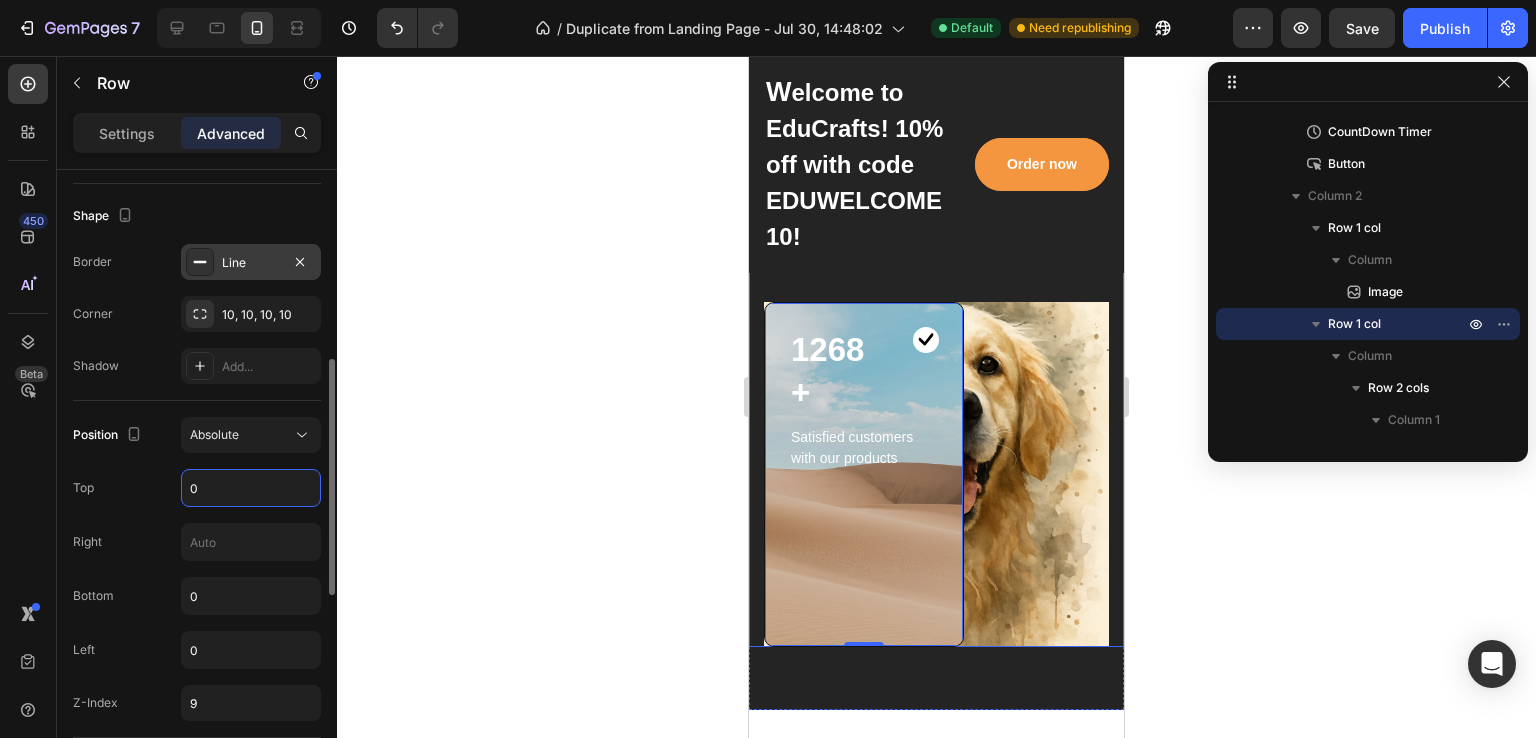 click on "0" at bounding box center [251, 488] 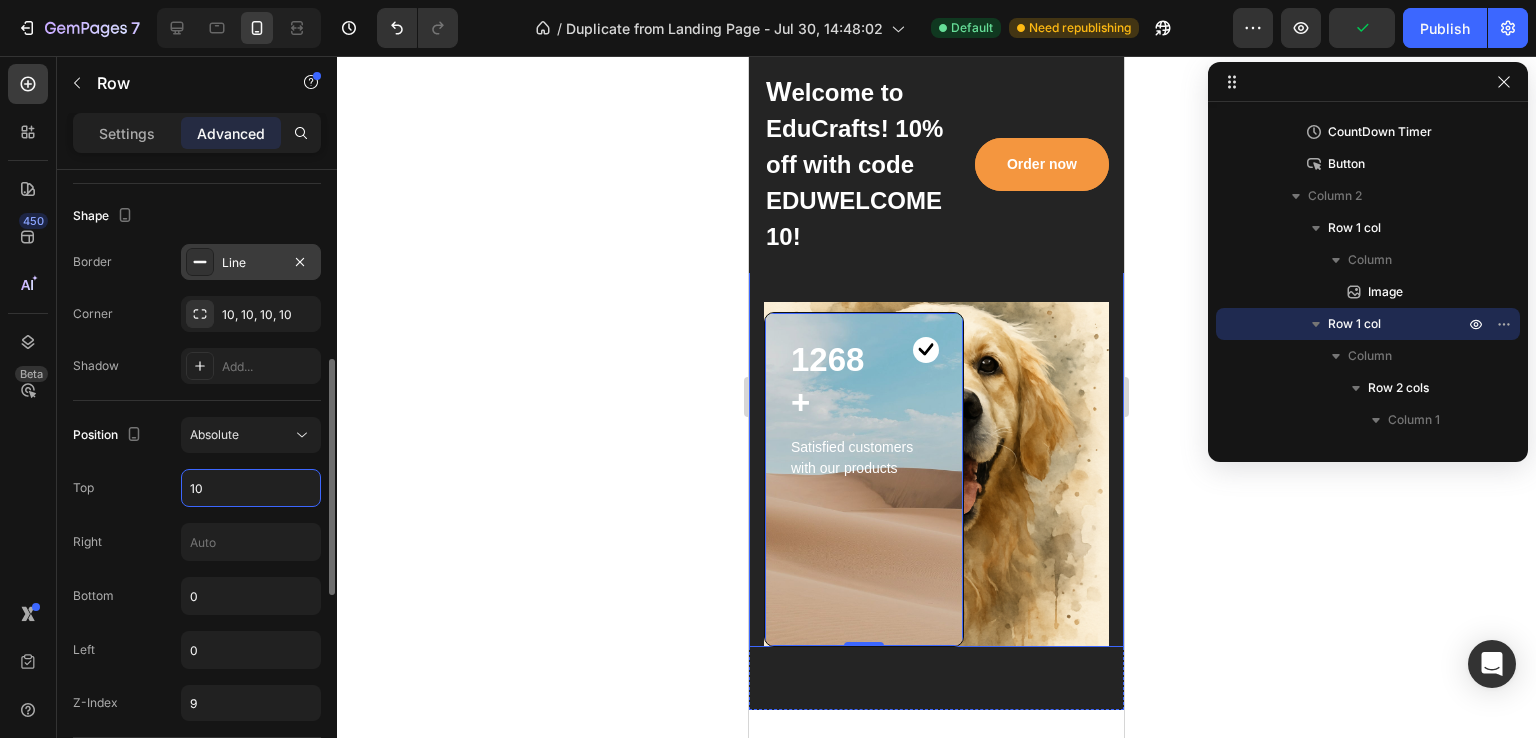 type on "1" 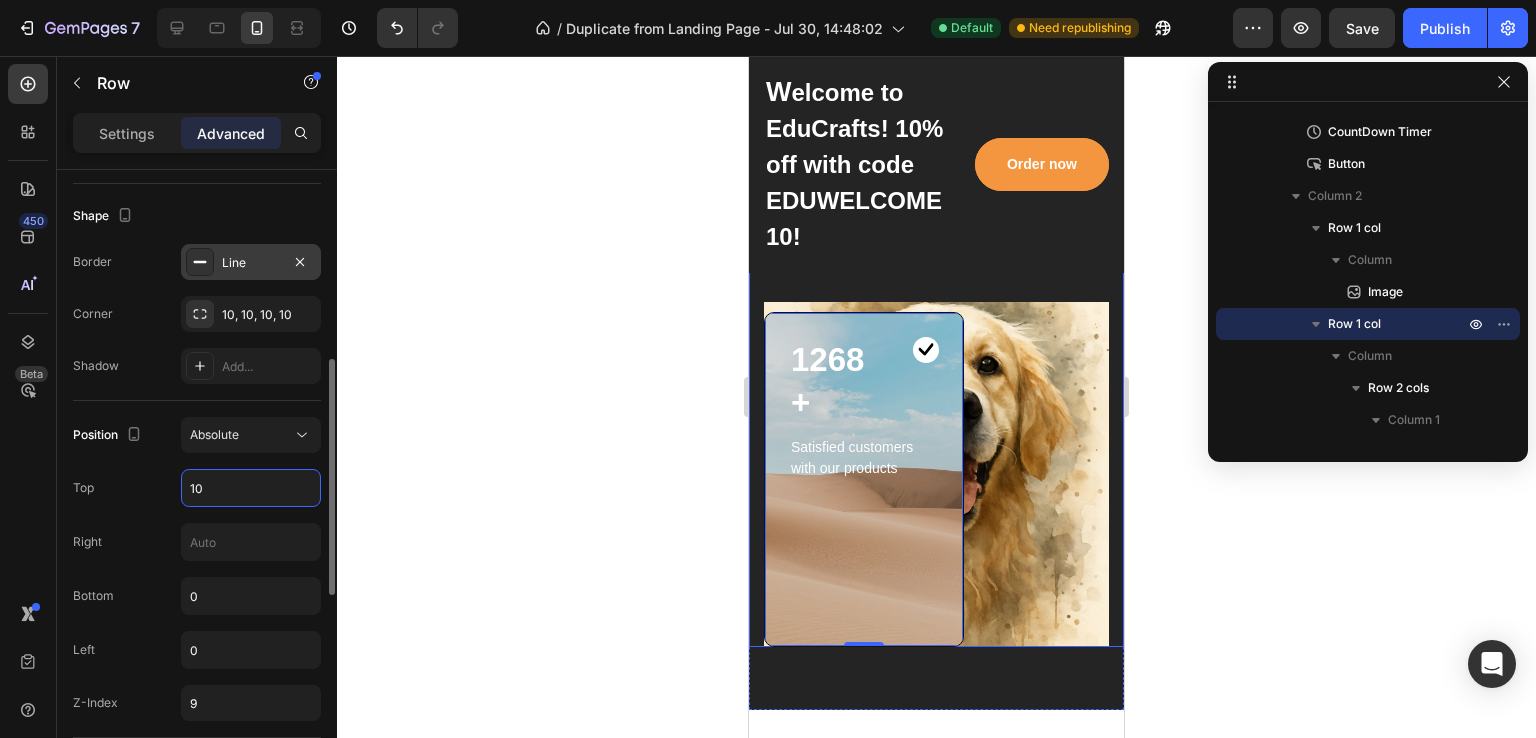 type on "1" 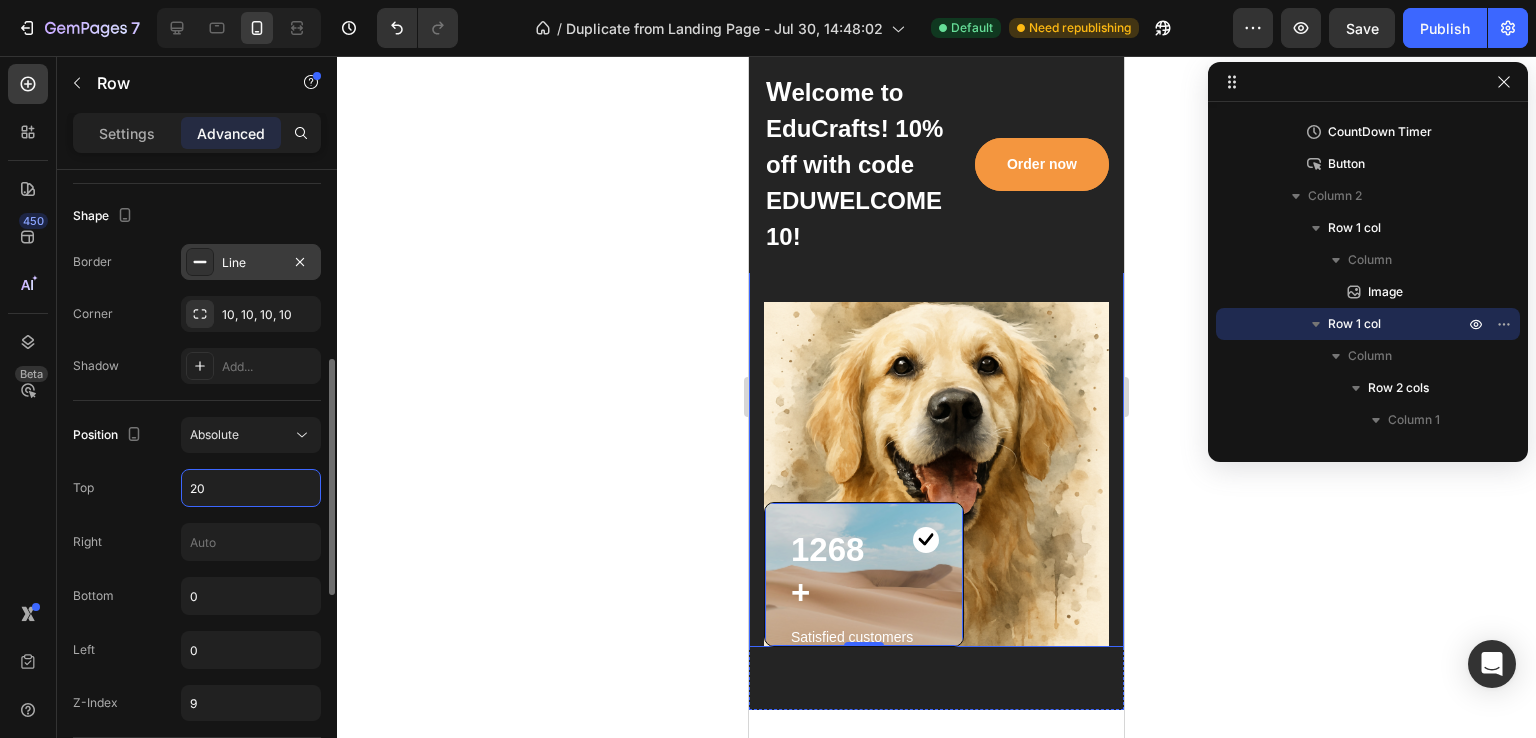 type on "2" 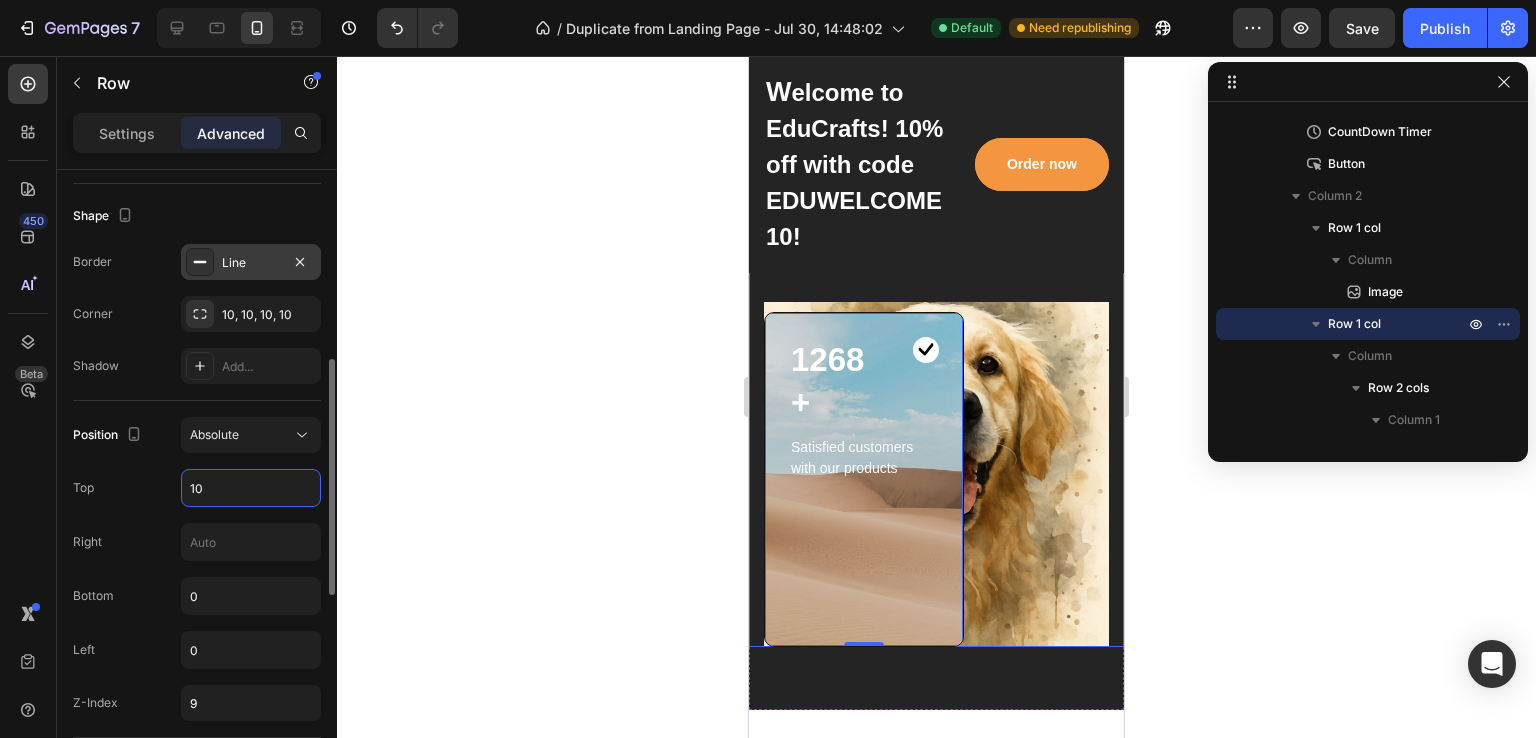 type on "1" 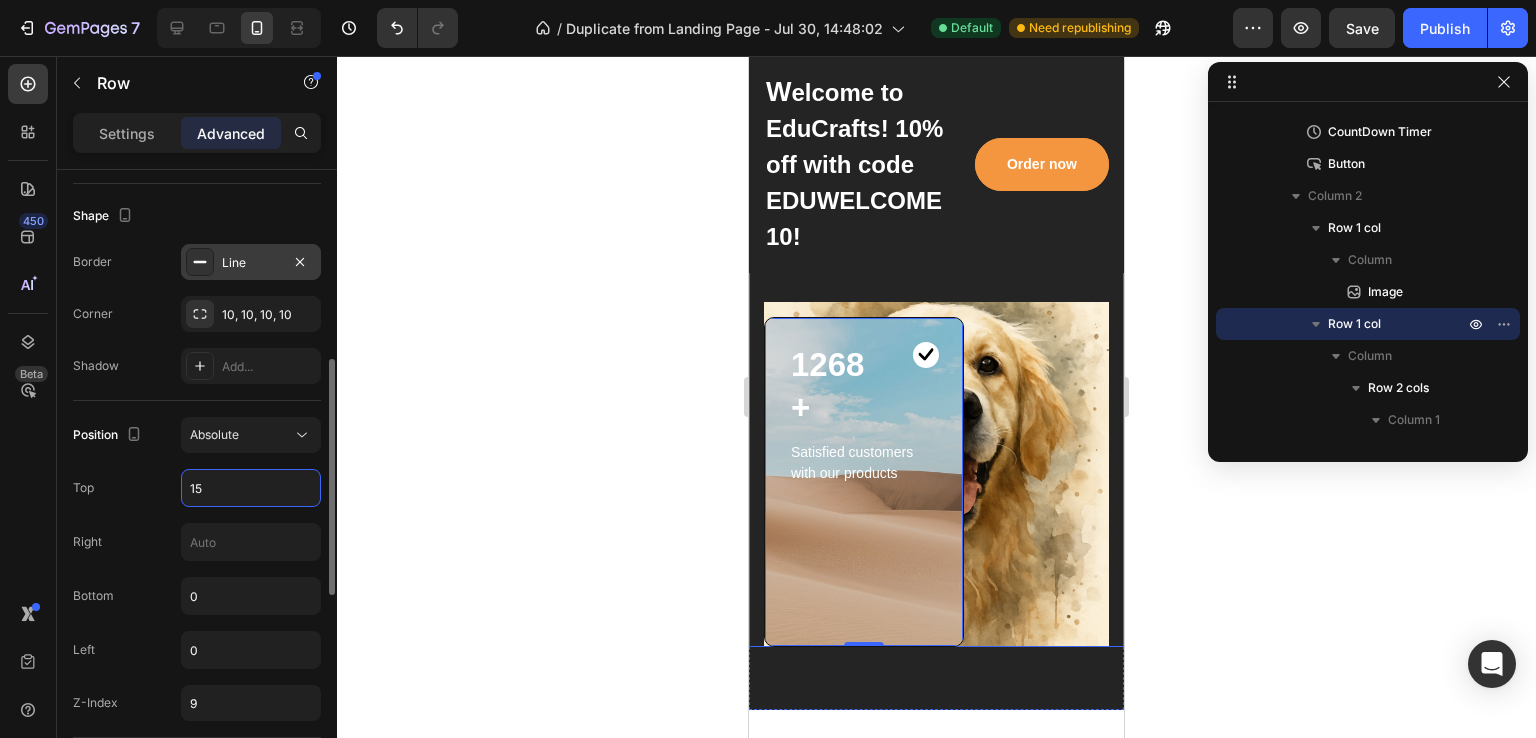 type on "150" 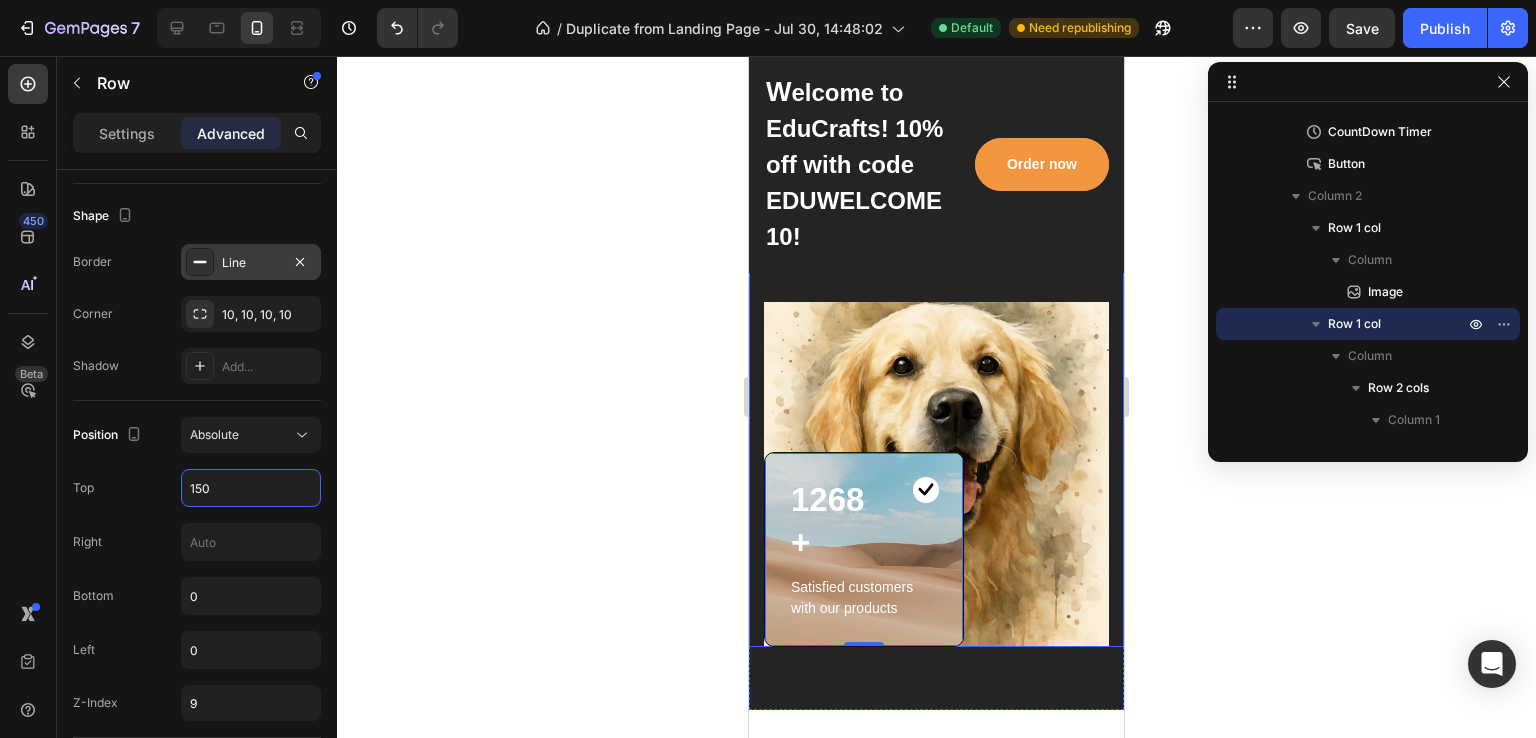 click 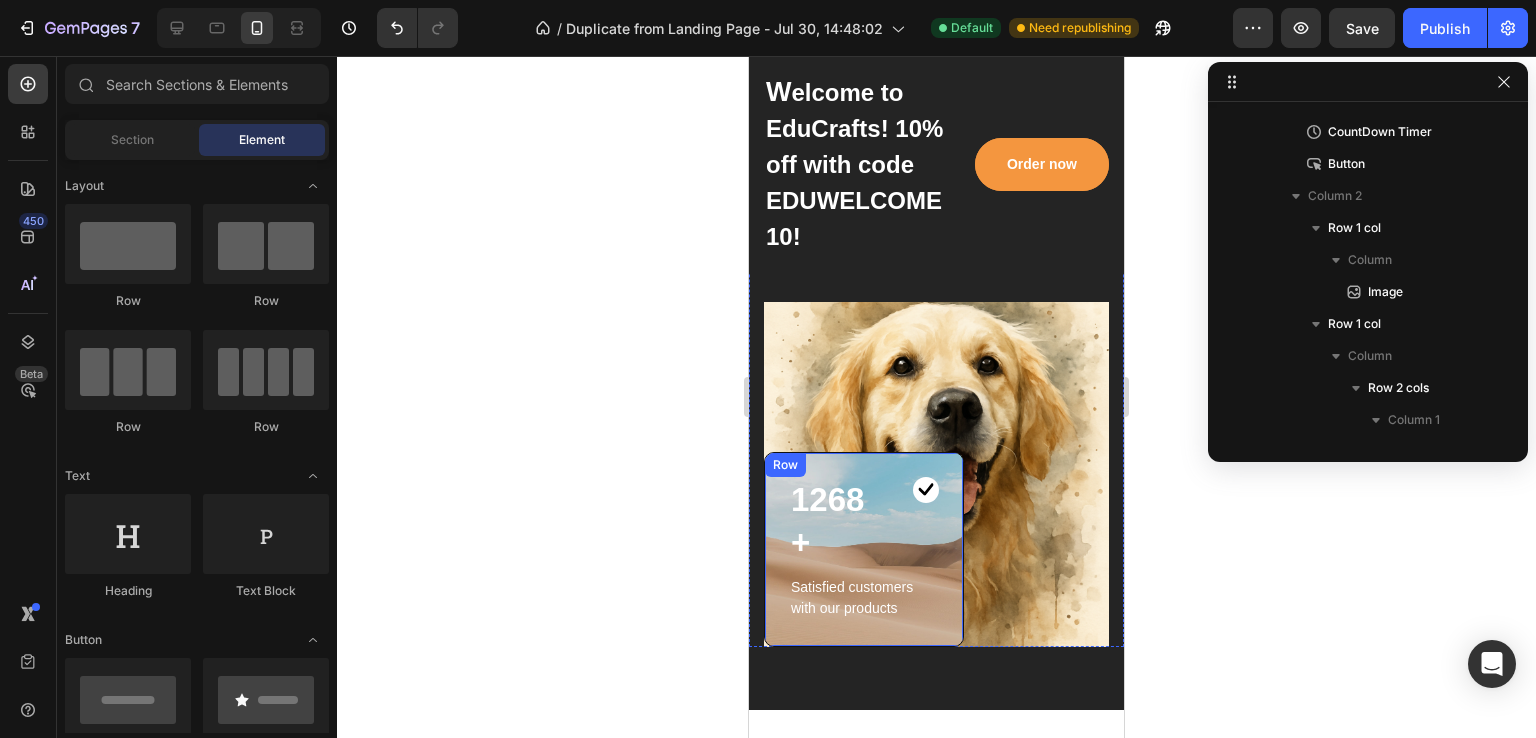 click on "1268+ Heading Image Row Satisfied customers with our products Text block Row" at bounding box center (864, 549) 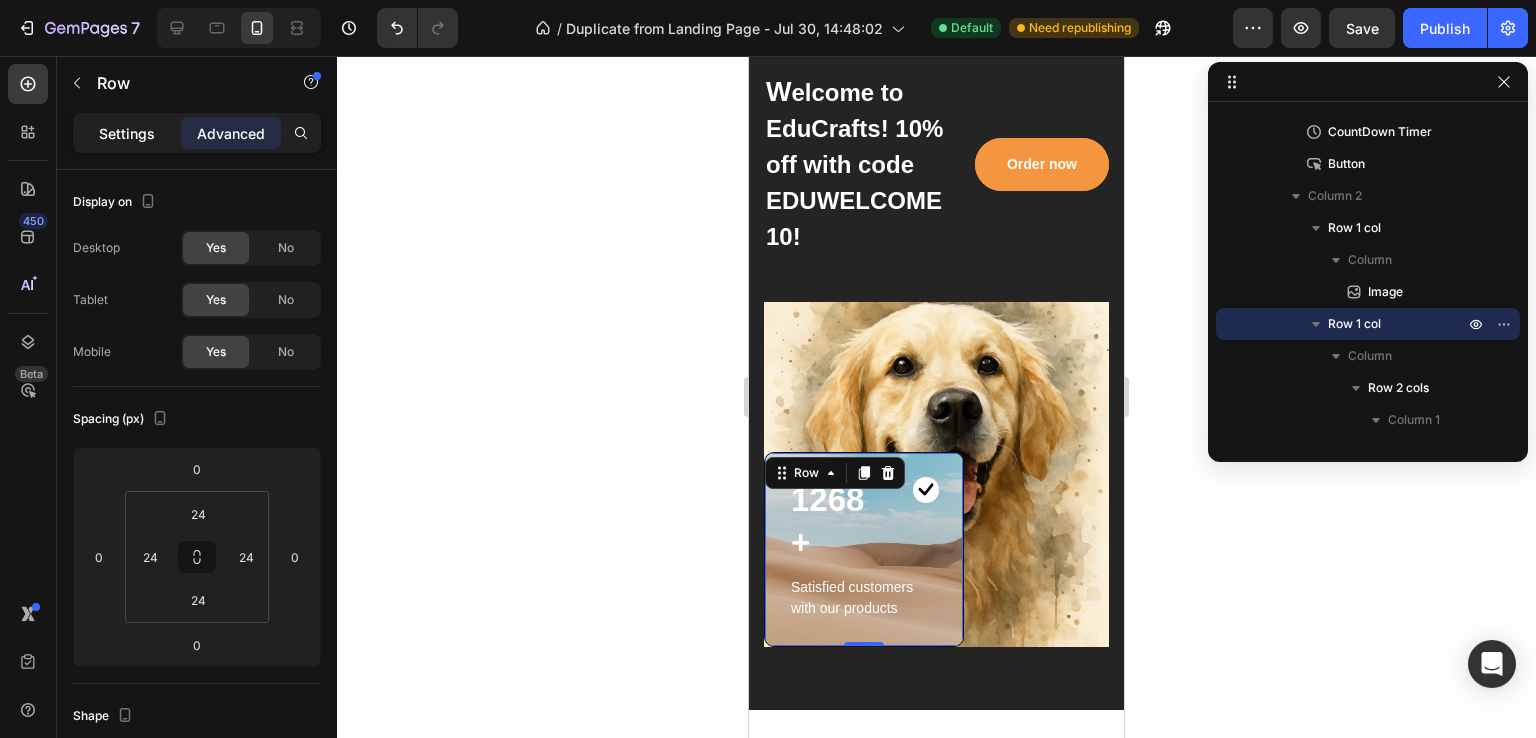 click on "Settings" at bounding box center [127, 133] 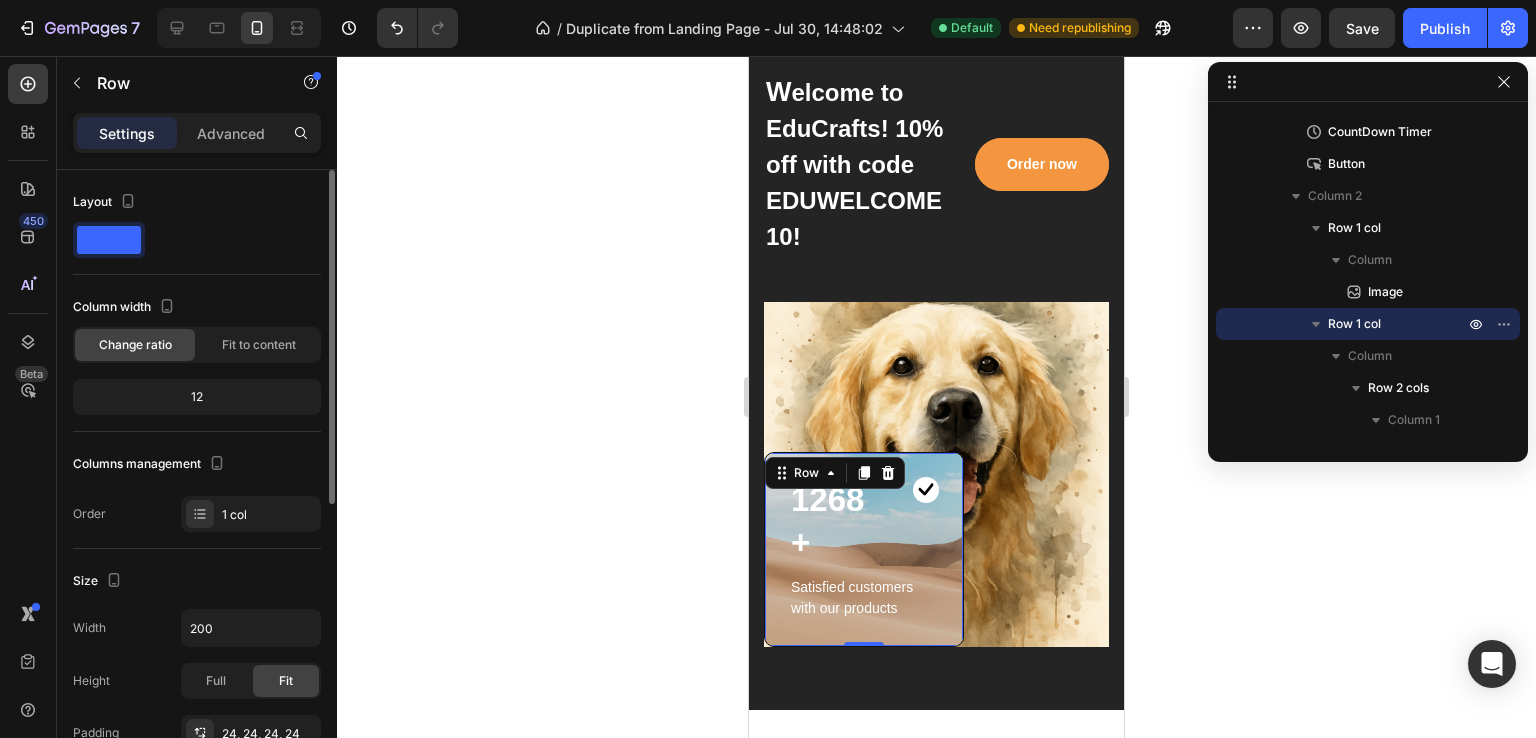 scroll, scrollTop: 300, scrollLeft: 0, axis: vertical 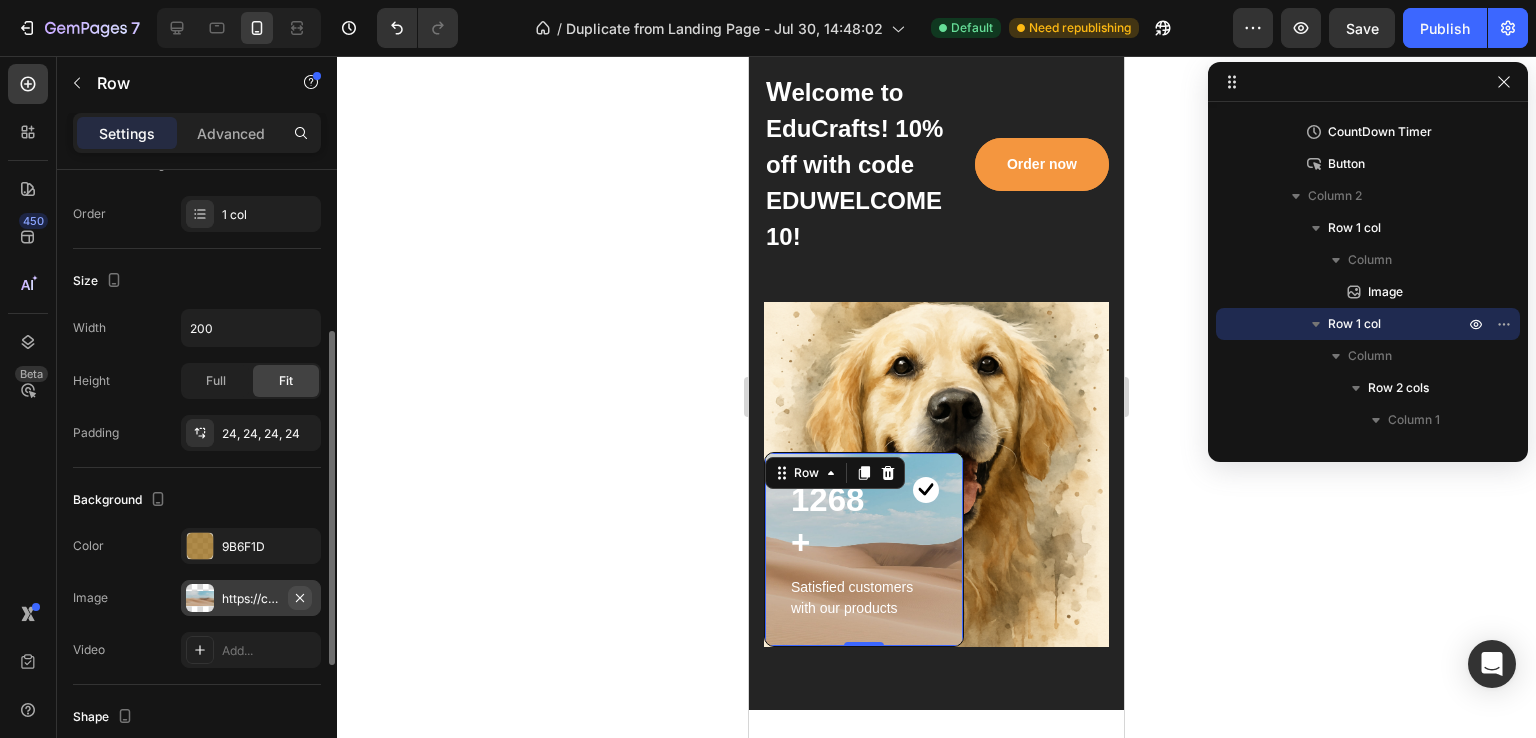 click 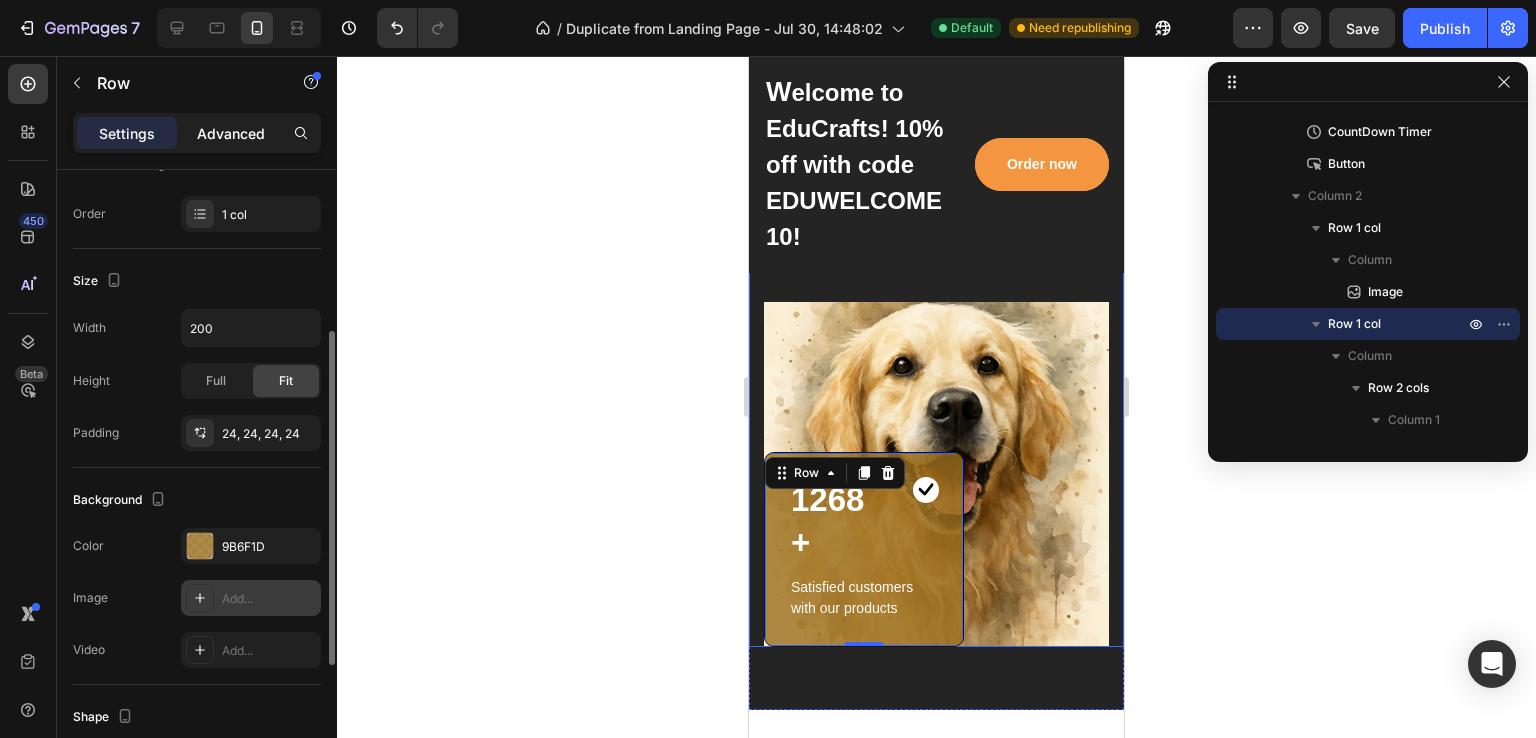 click on "Advanced" at bounding box center [231, 133] 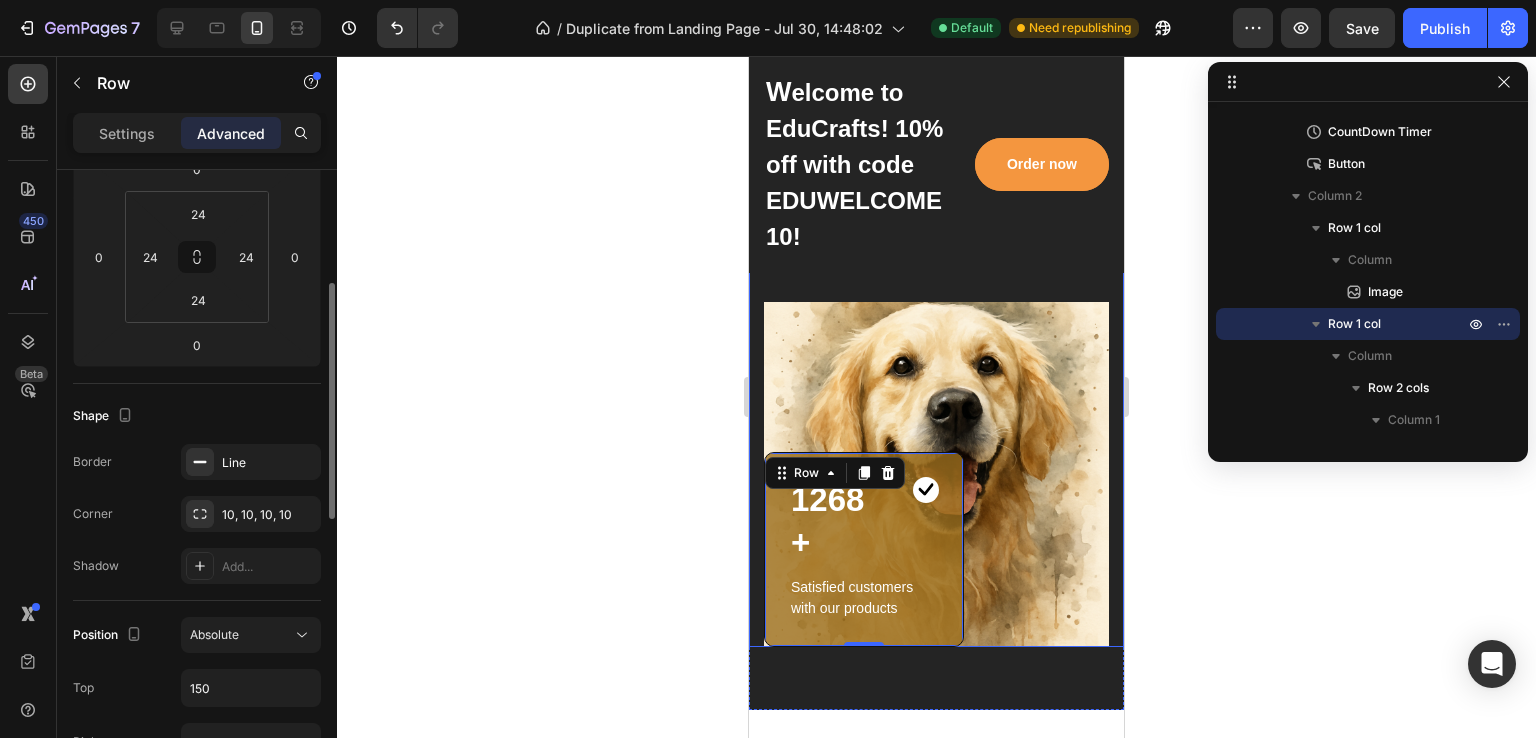 scroll, scrollTop: 500, scrollLeft: 0, axis: vertical 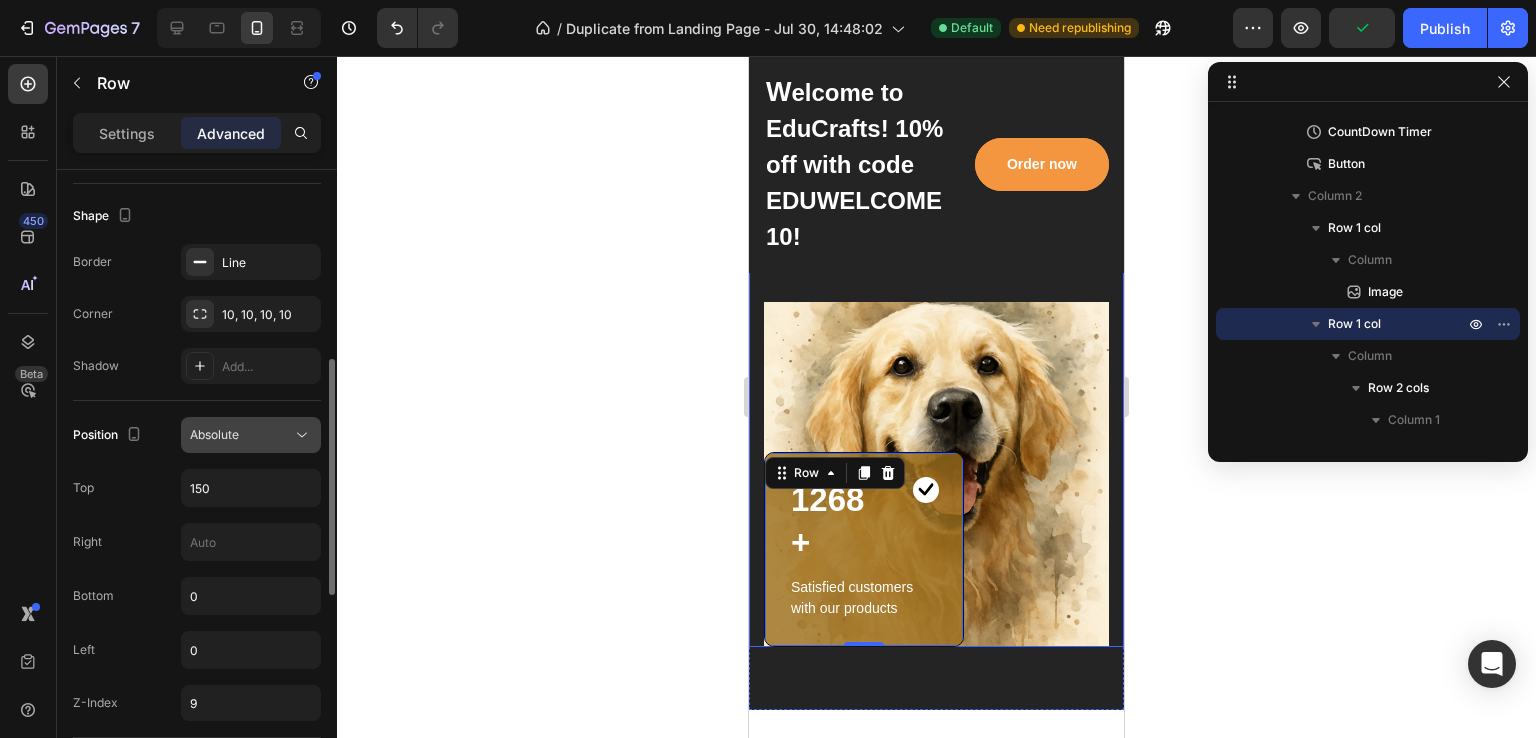 click on "Absolute" 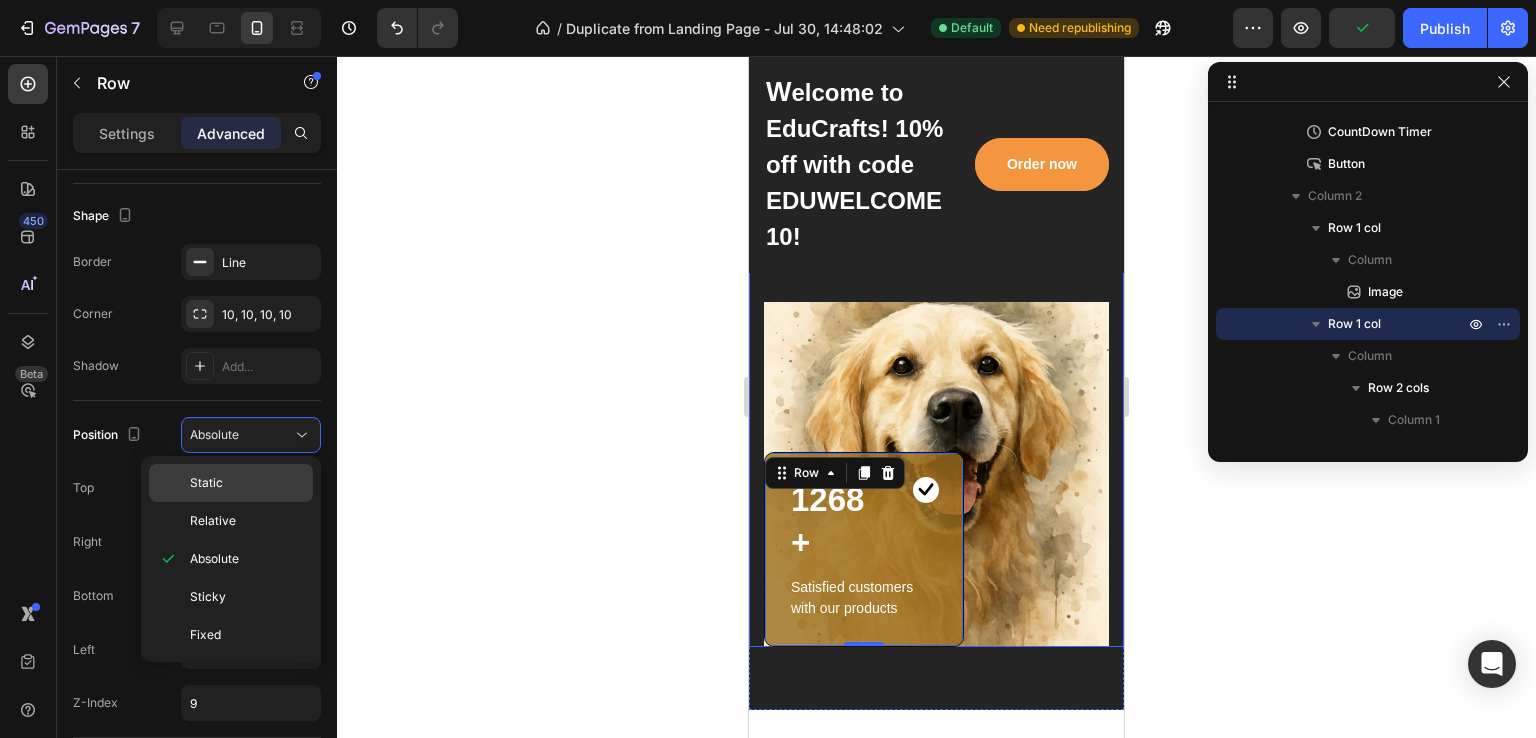 click on "Static" at bounding box center (247, 483) 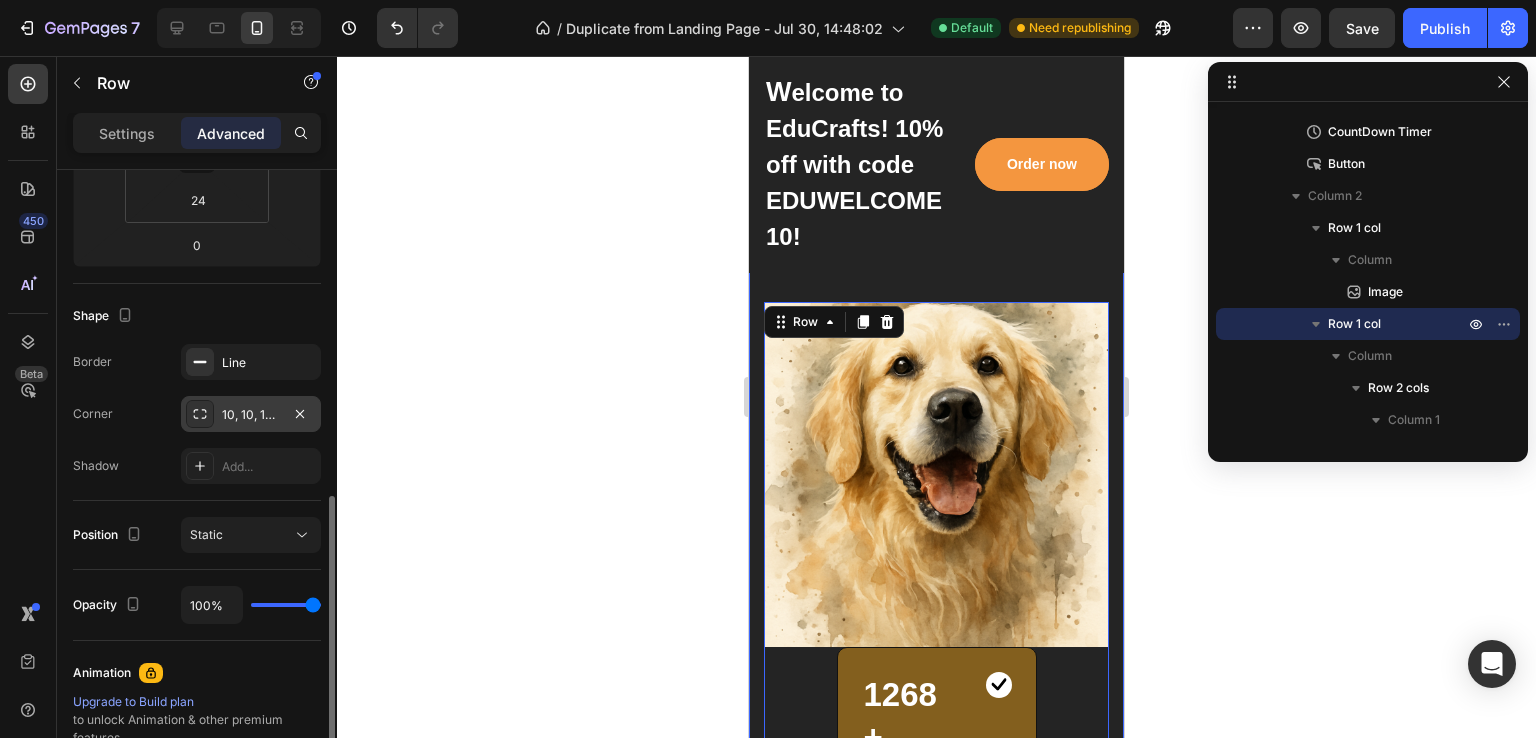 scroll, scrollTop: 500, scrollLeft: 0, axis: vertical 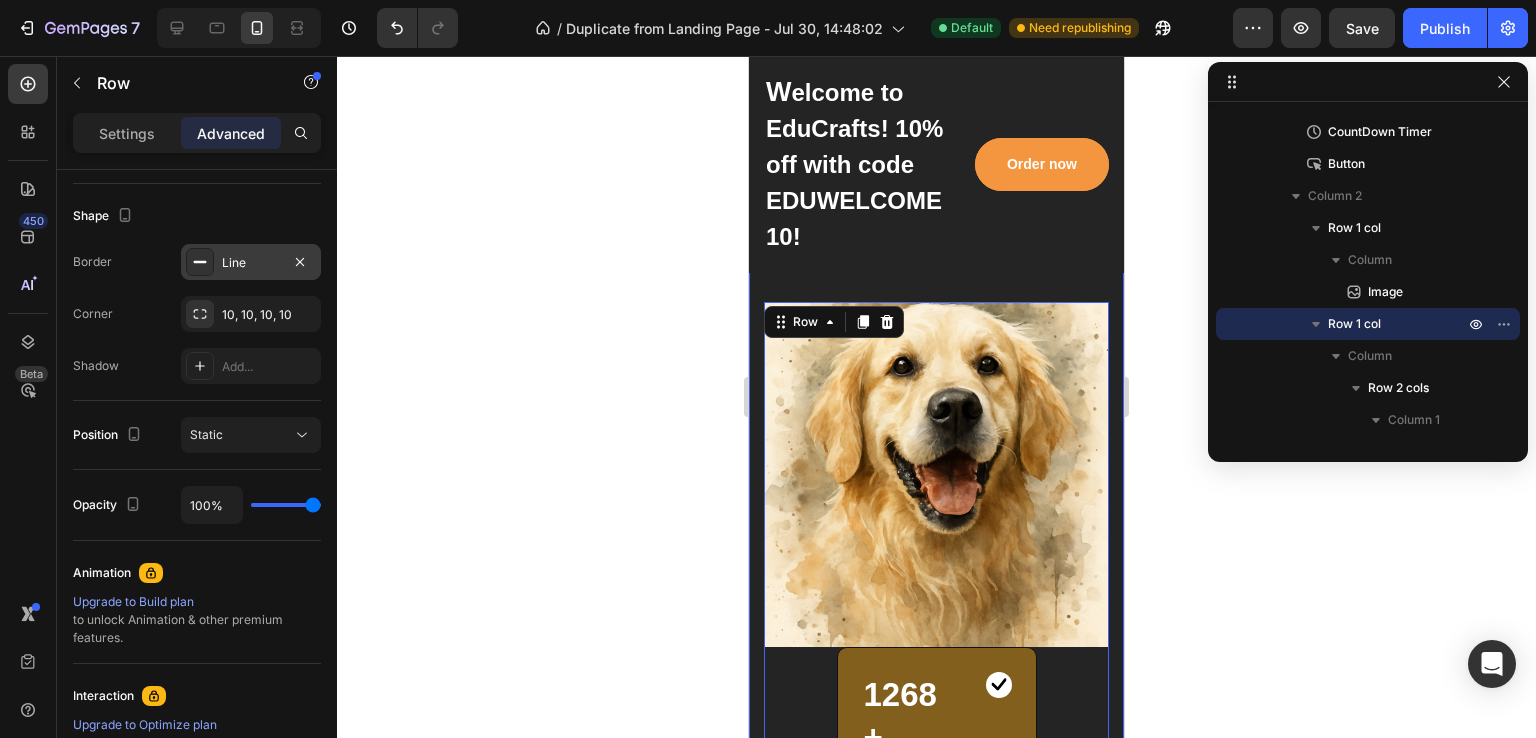 click at bounding box center (200, 262) 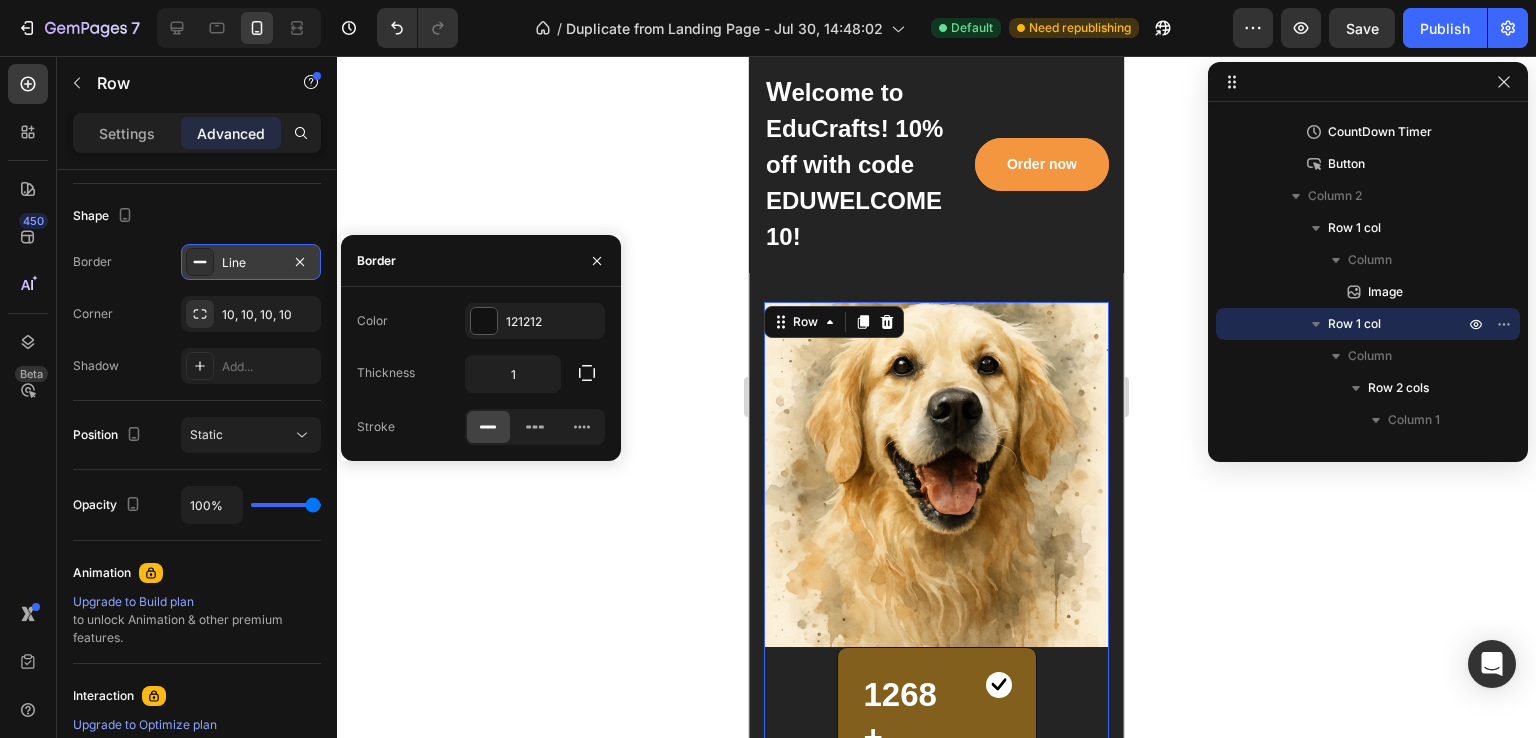 click at bounding box center (200, 262) 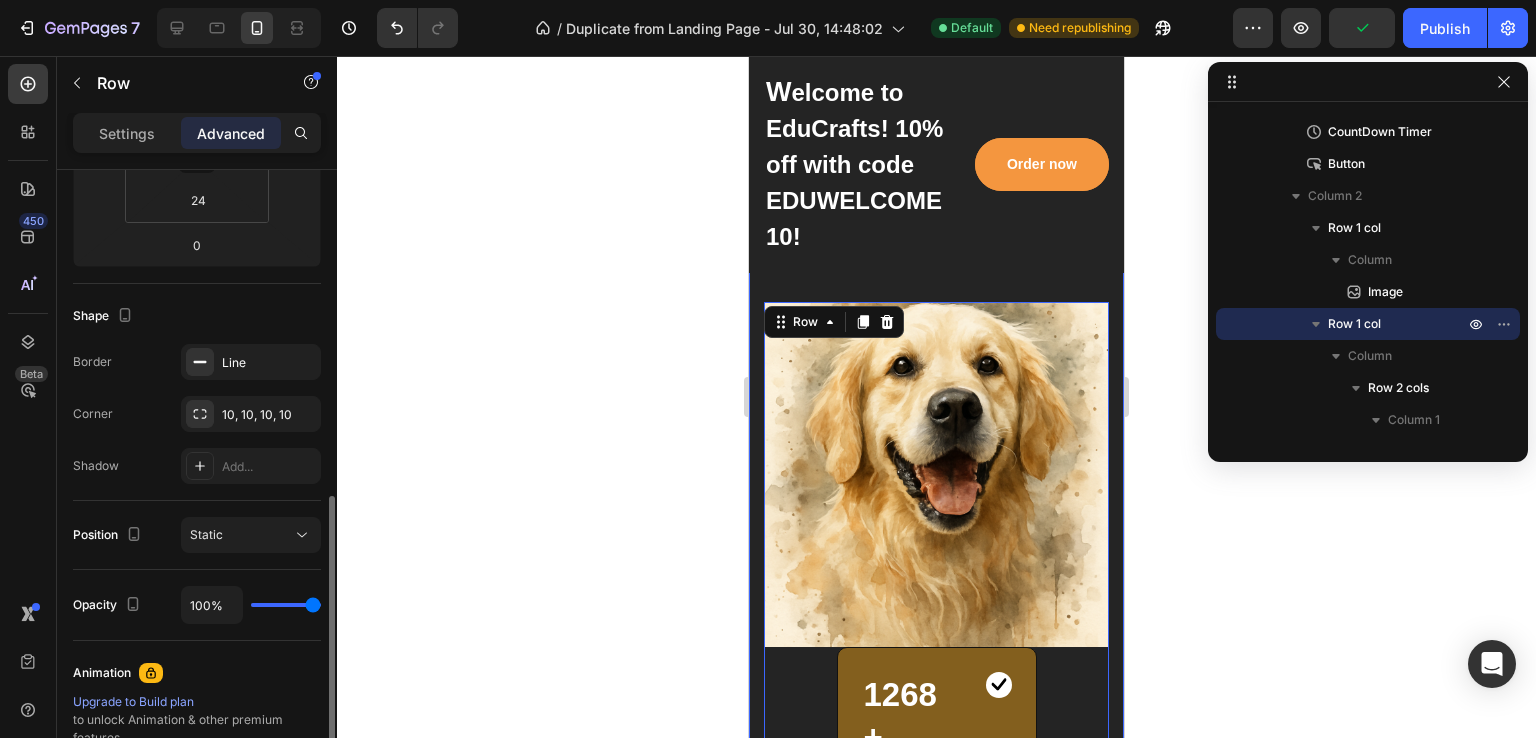scroll, scrollTop: 600, scrollLeft: 0, axis: vertical 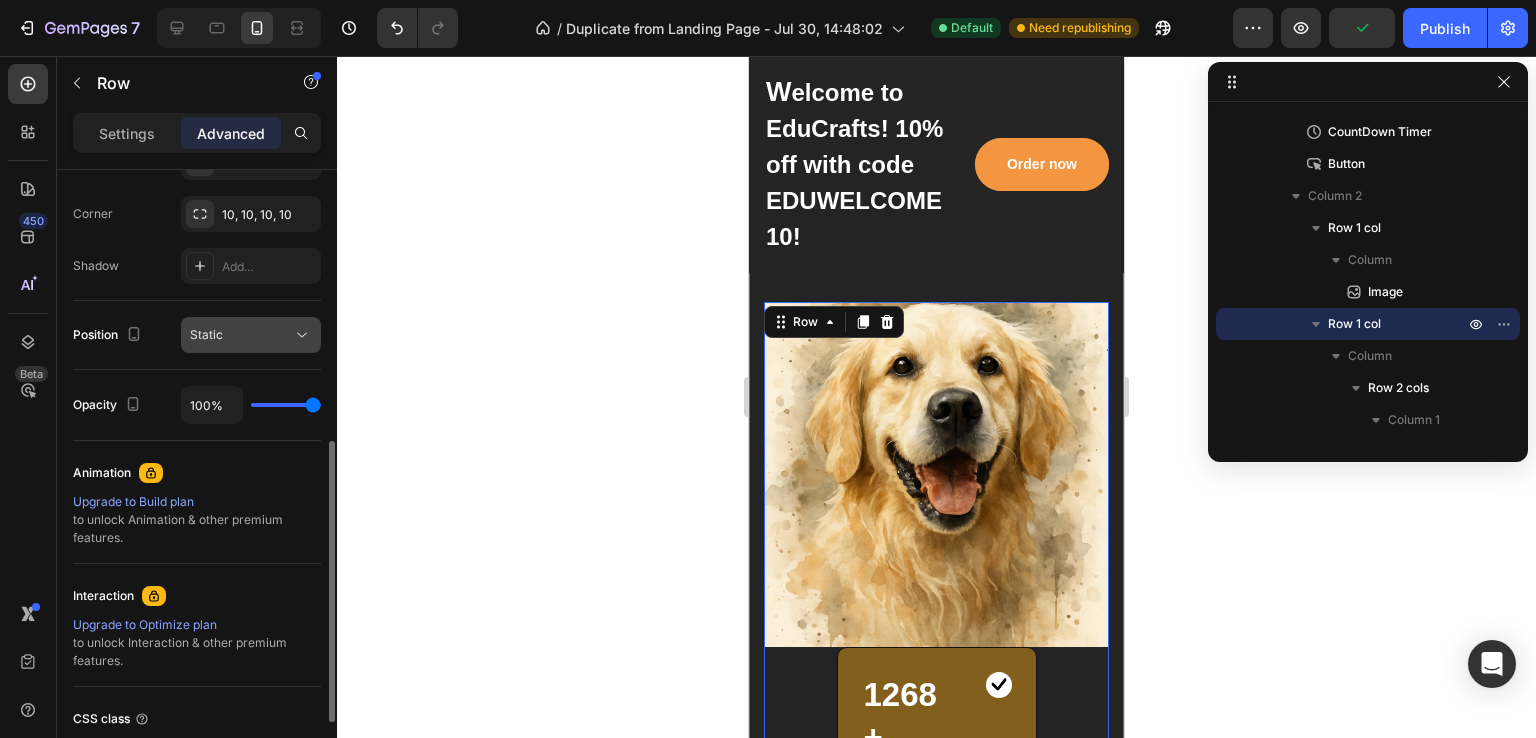 click on "Static" at bounding box center [241, 335] 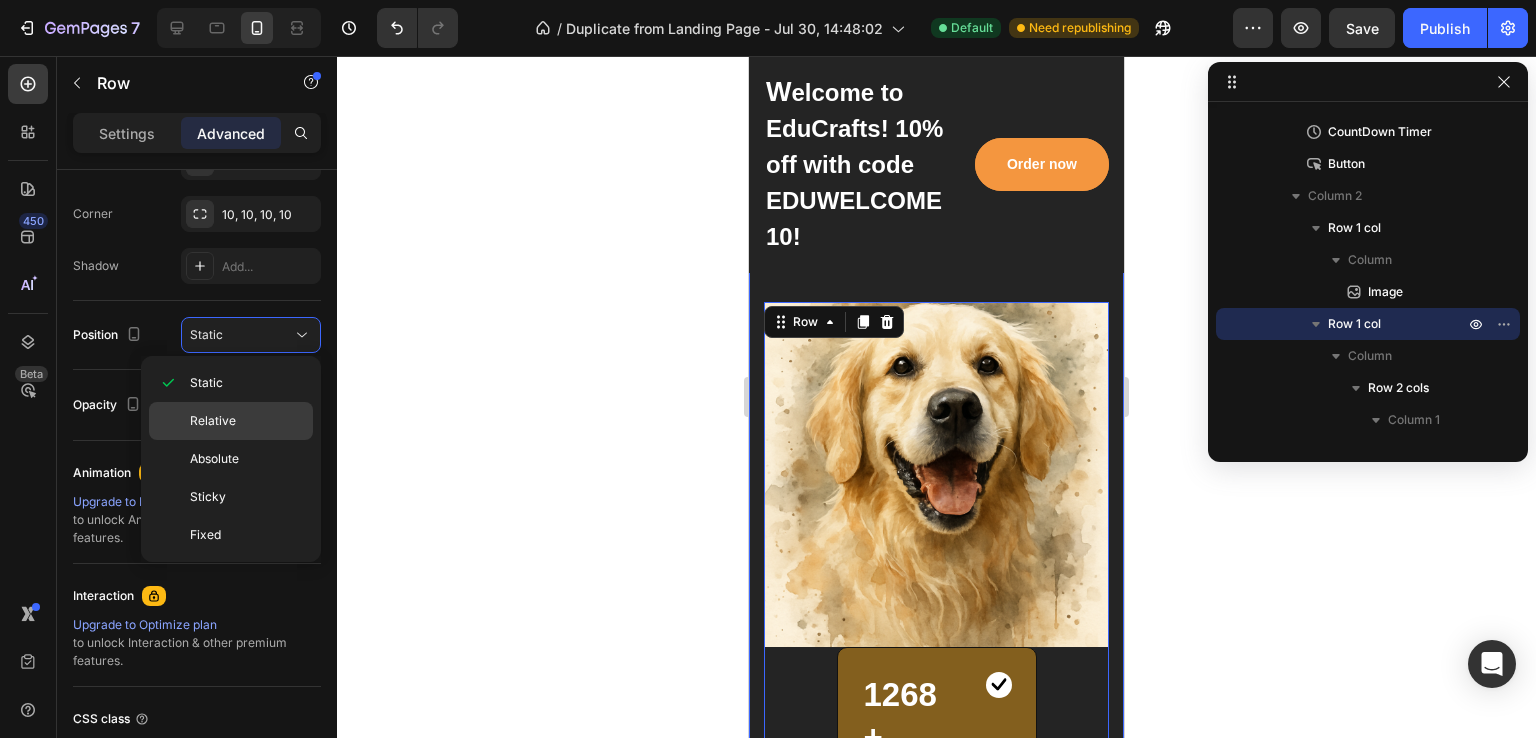 click on "Relative" at bounding box center [247, 421] 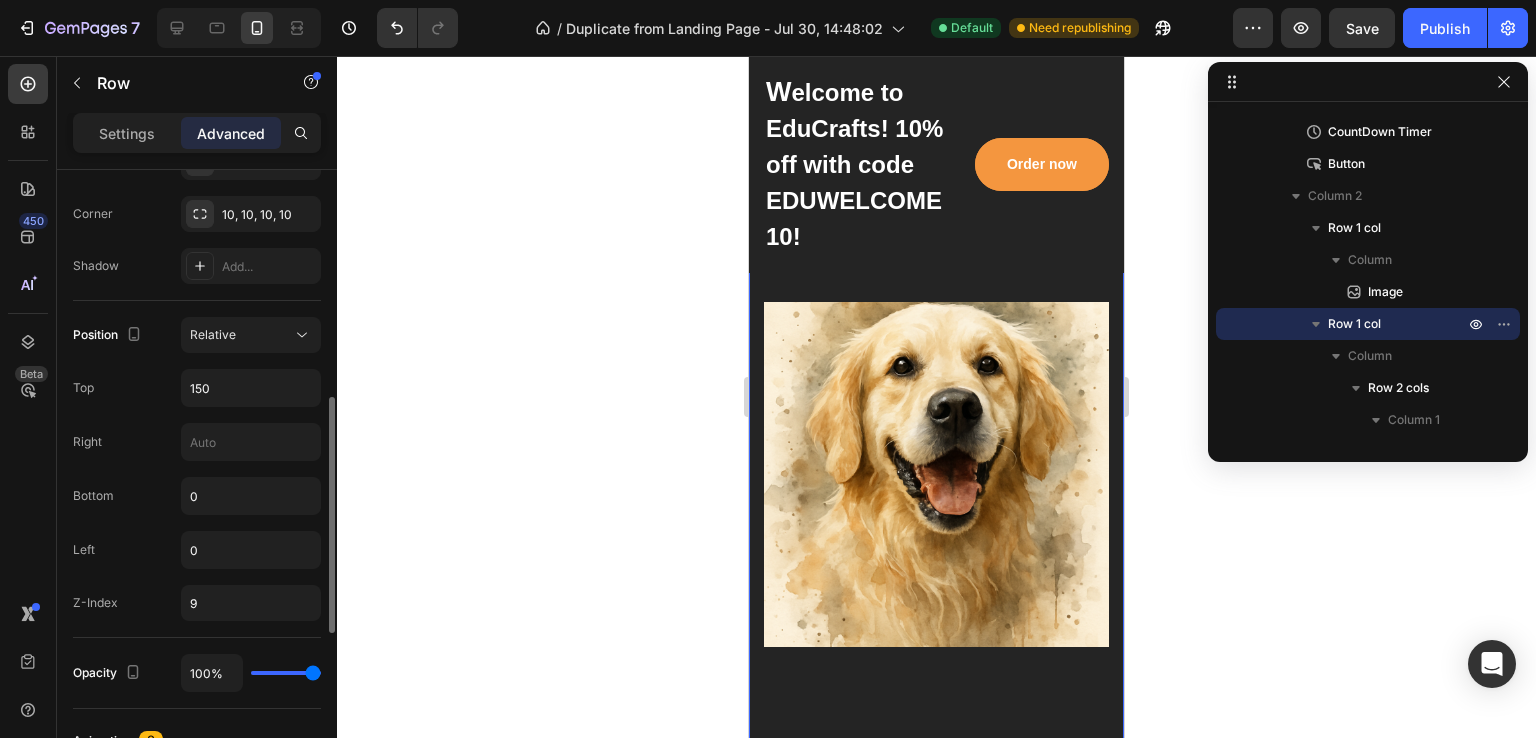 scroll, scrollTop: 800, scrollLeft: 0, axis: vertical 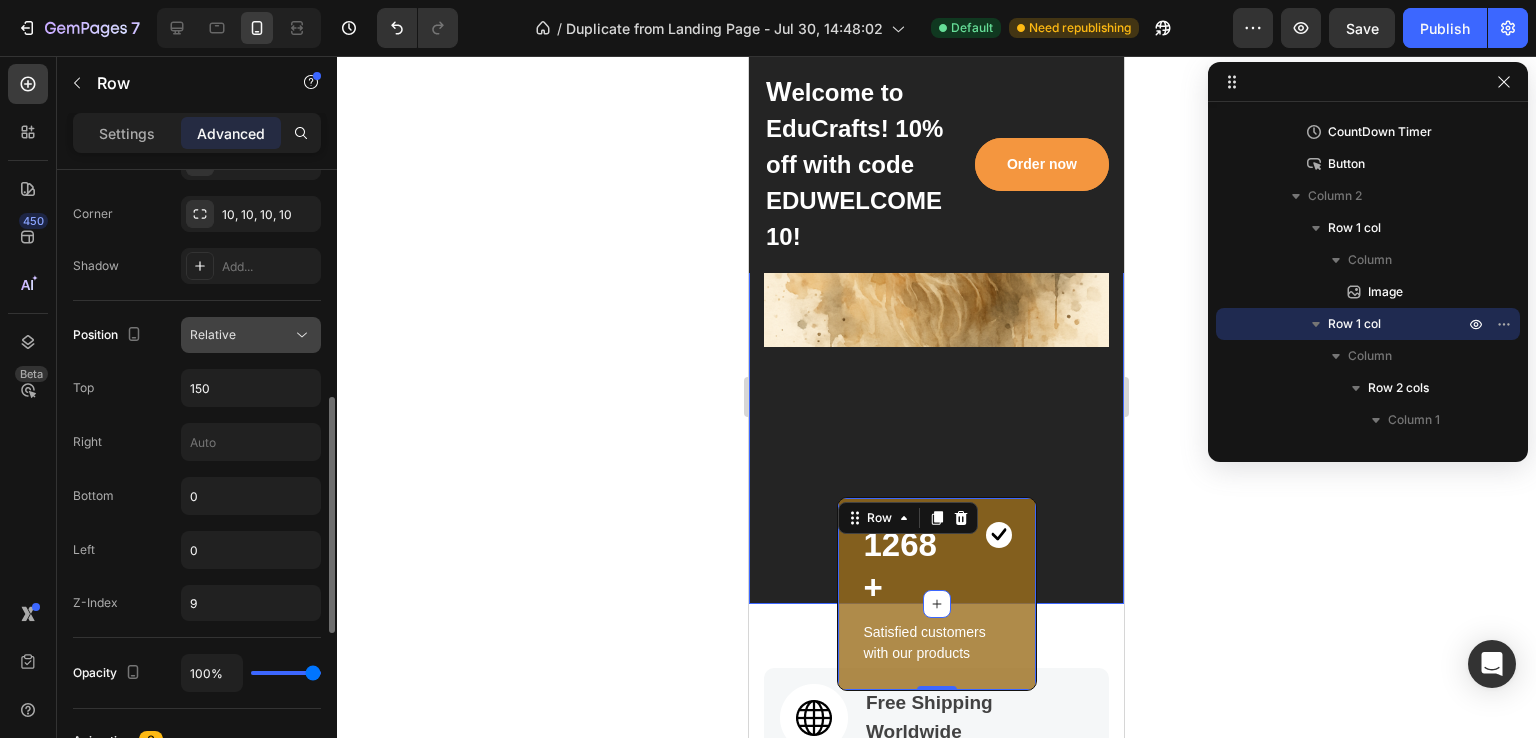 click on "Relative" at bounding box center [241, 335] 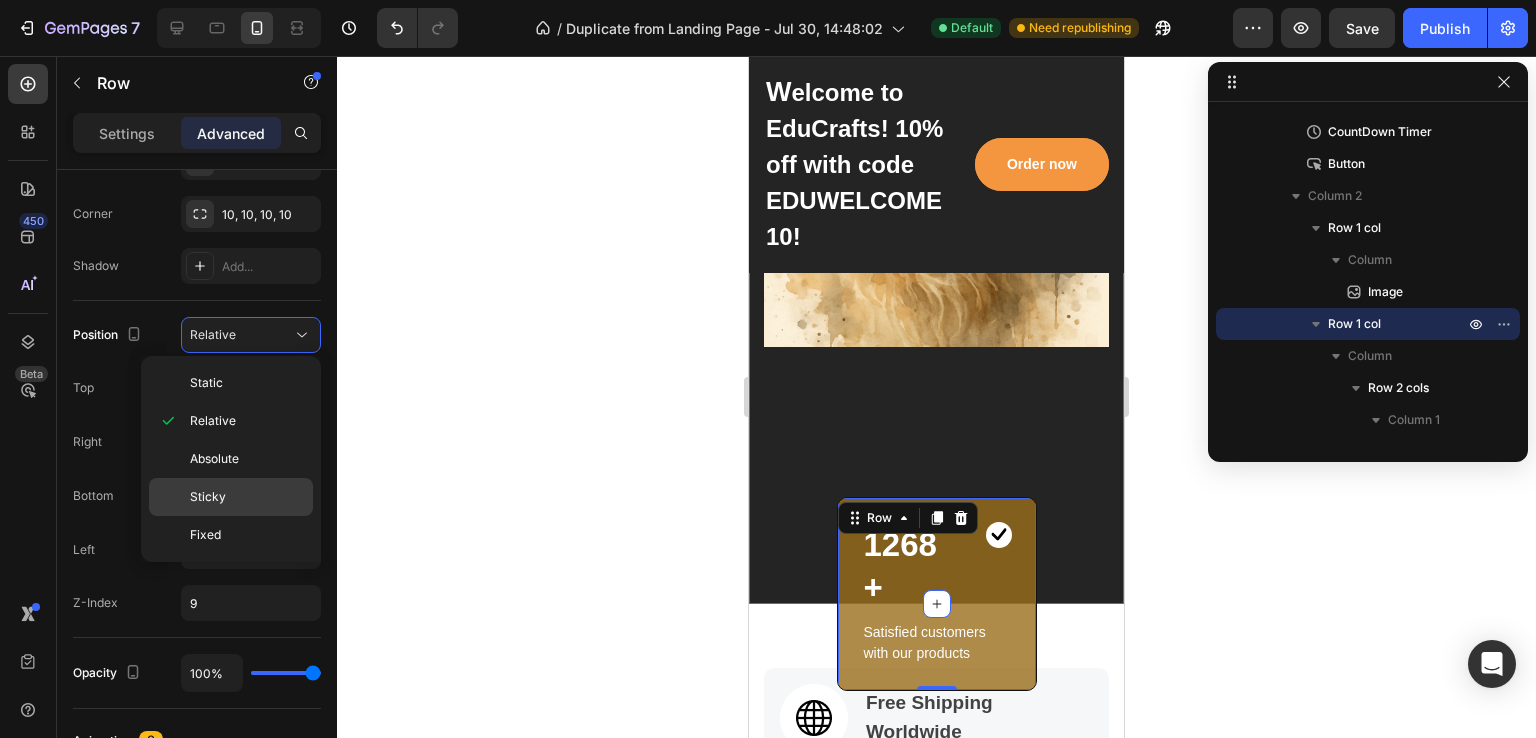 click on "Sticky" 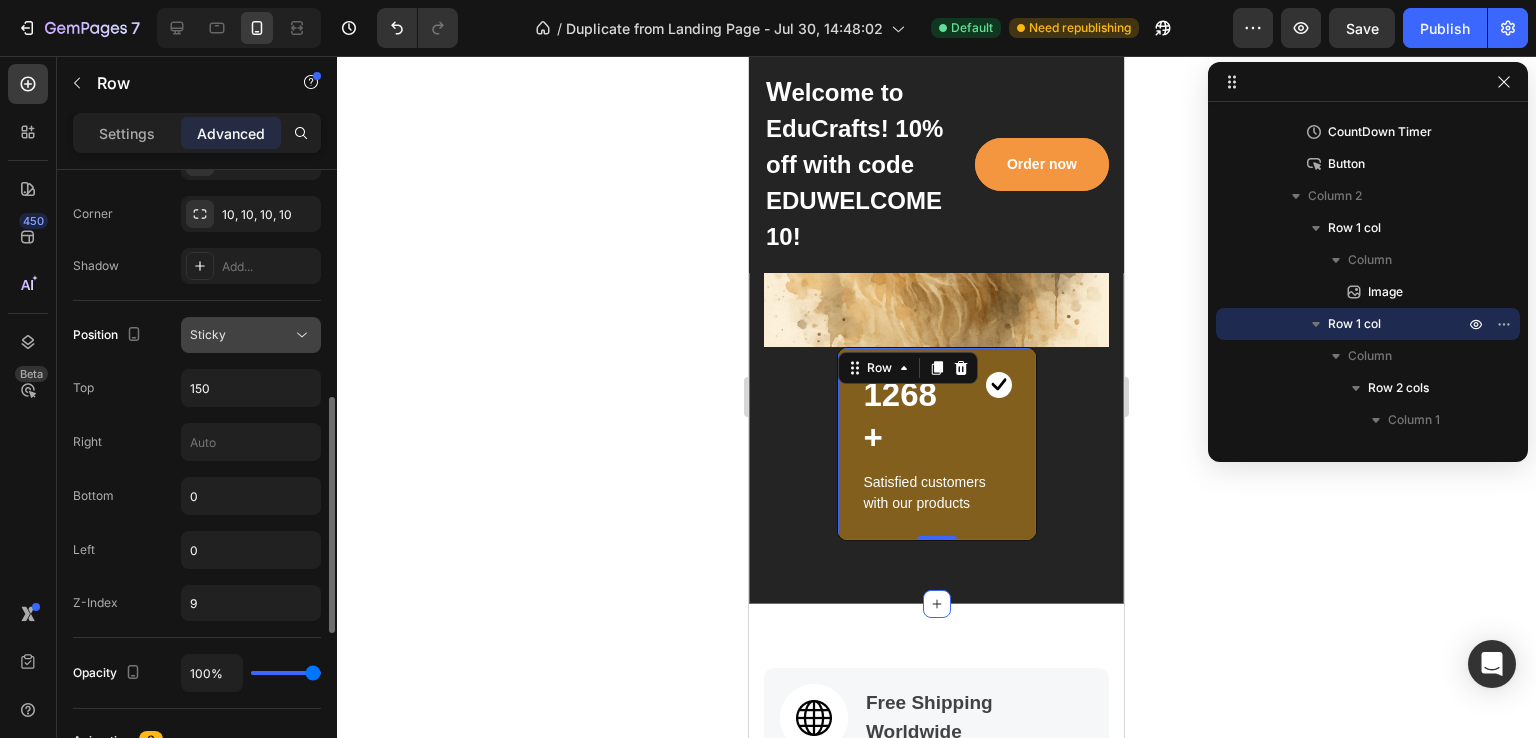 click on "Sticky" at bounding box center (241, 335) 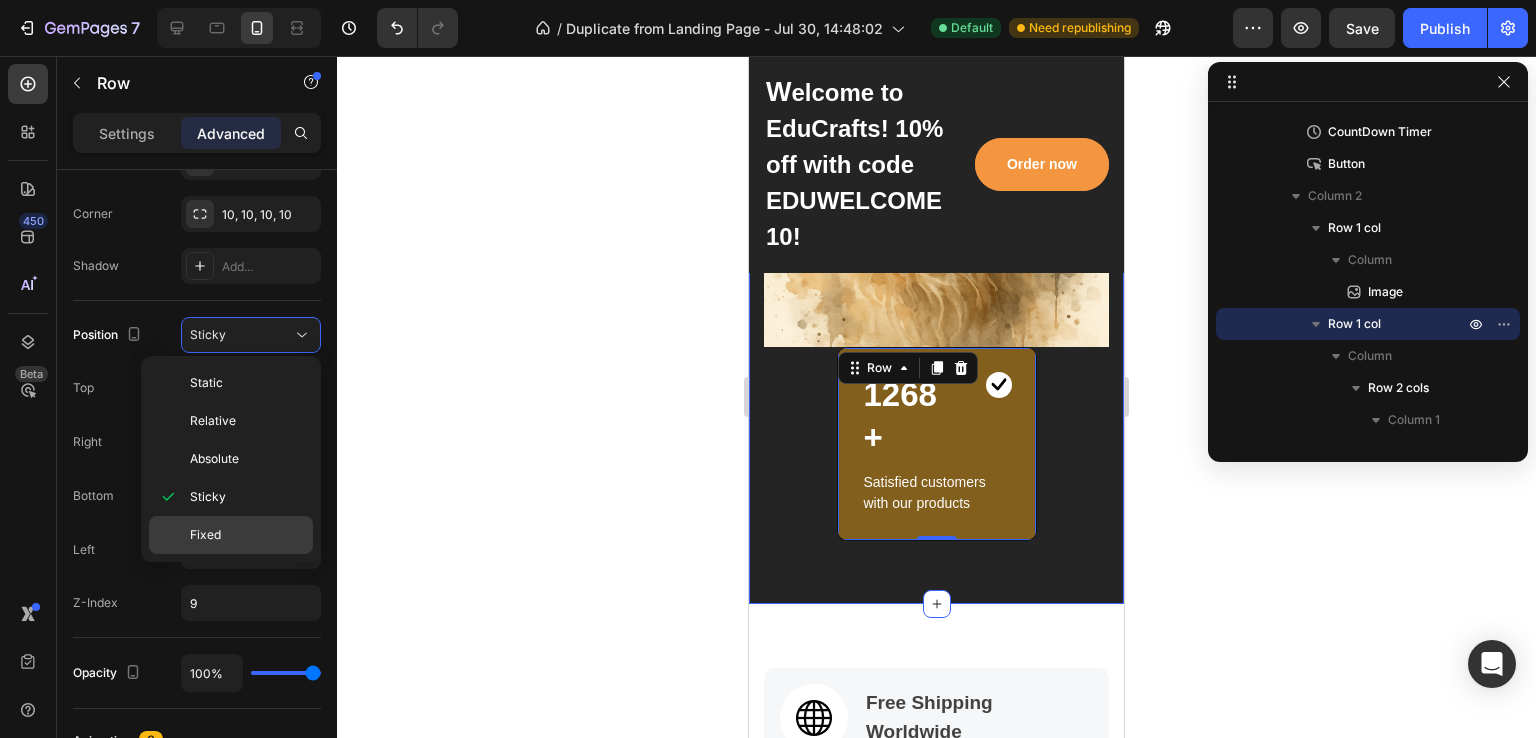 click on "Fixed" at bounding box center [247, 535] 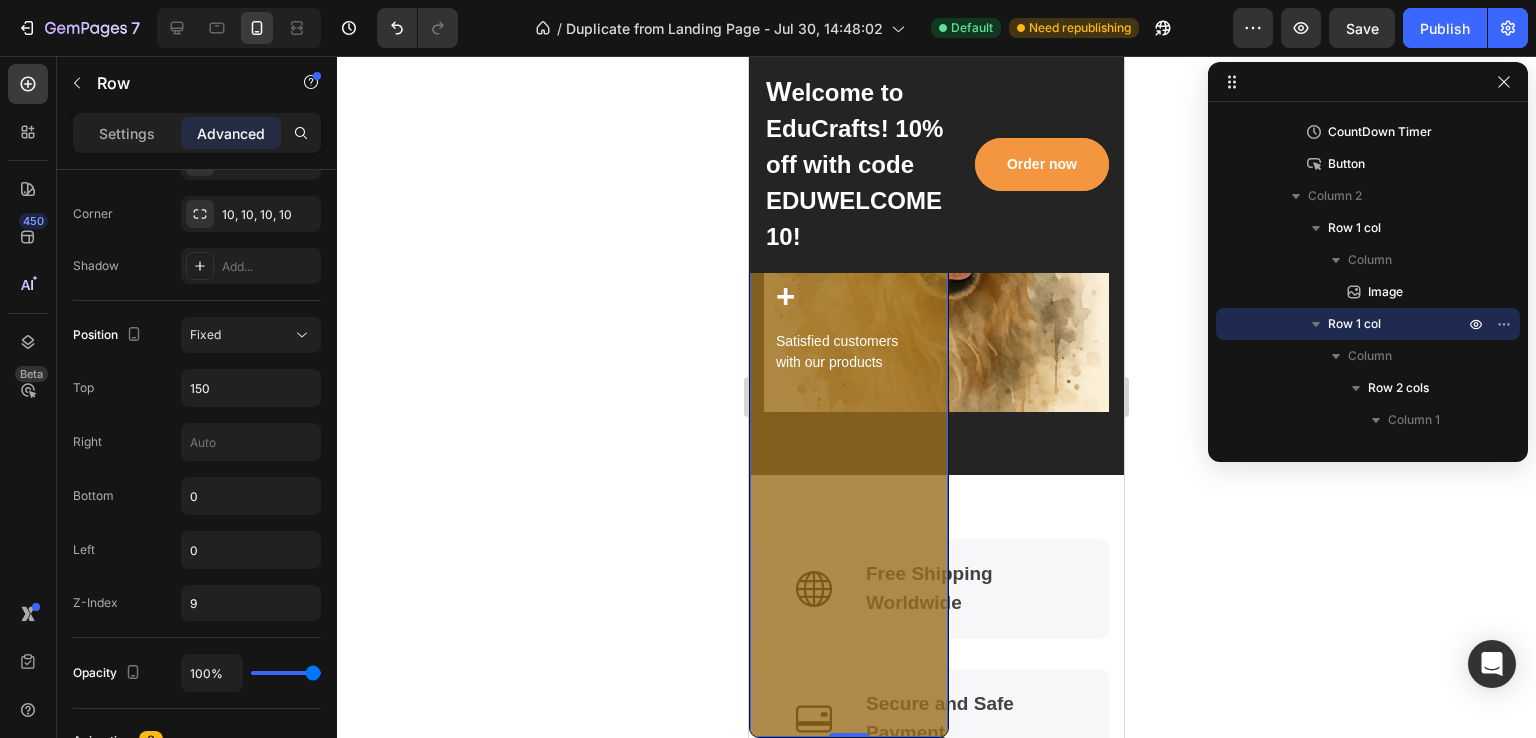scroll, scrollTop: 400, scrollLeft: 0, axis: vertical 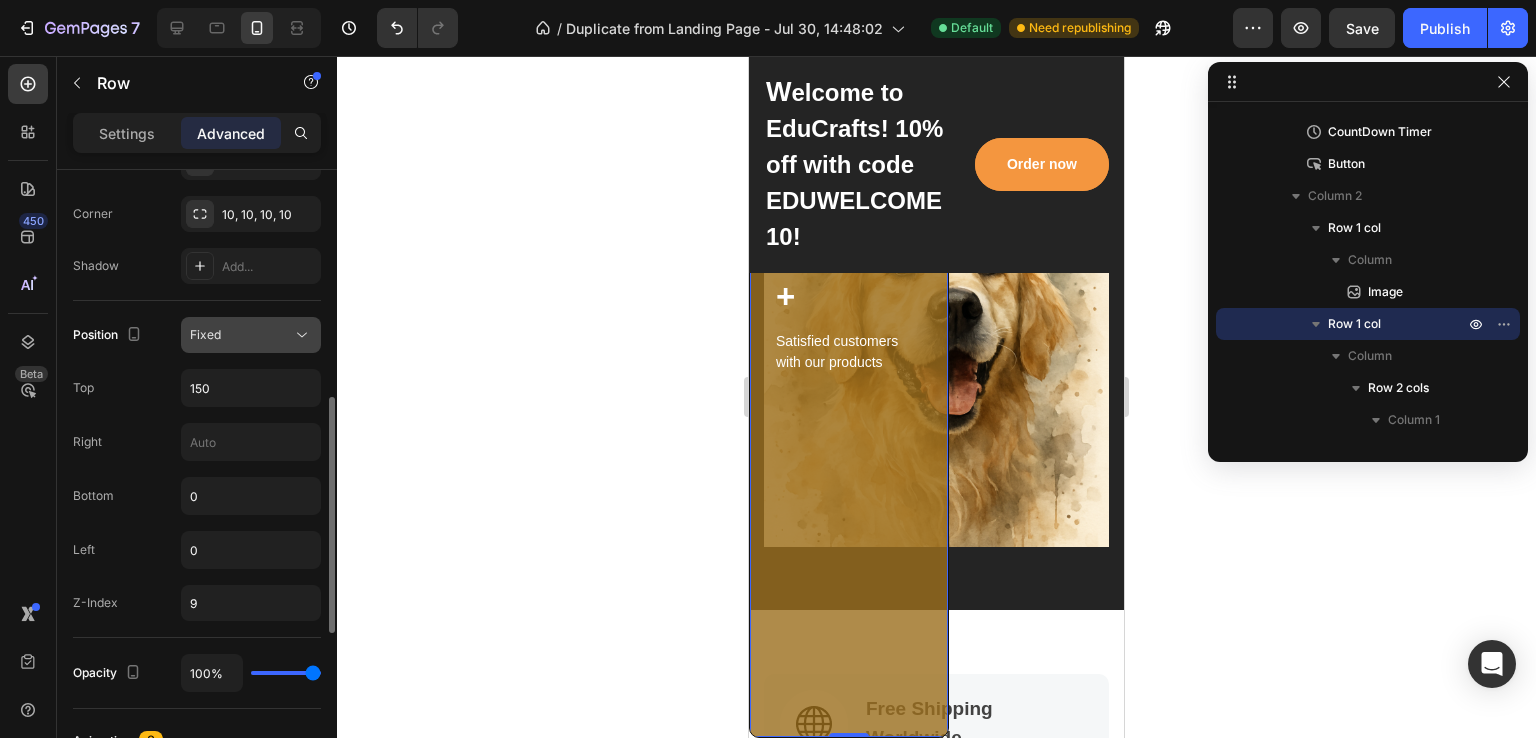 click on "Fixed" at bounding box center [241, 335] 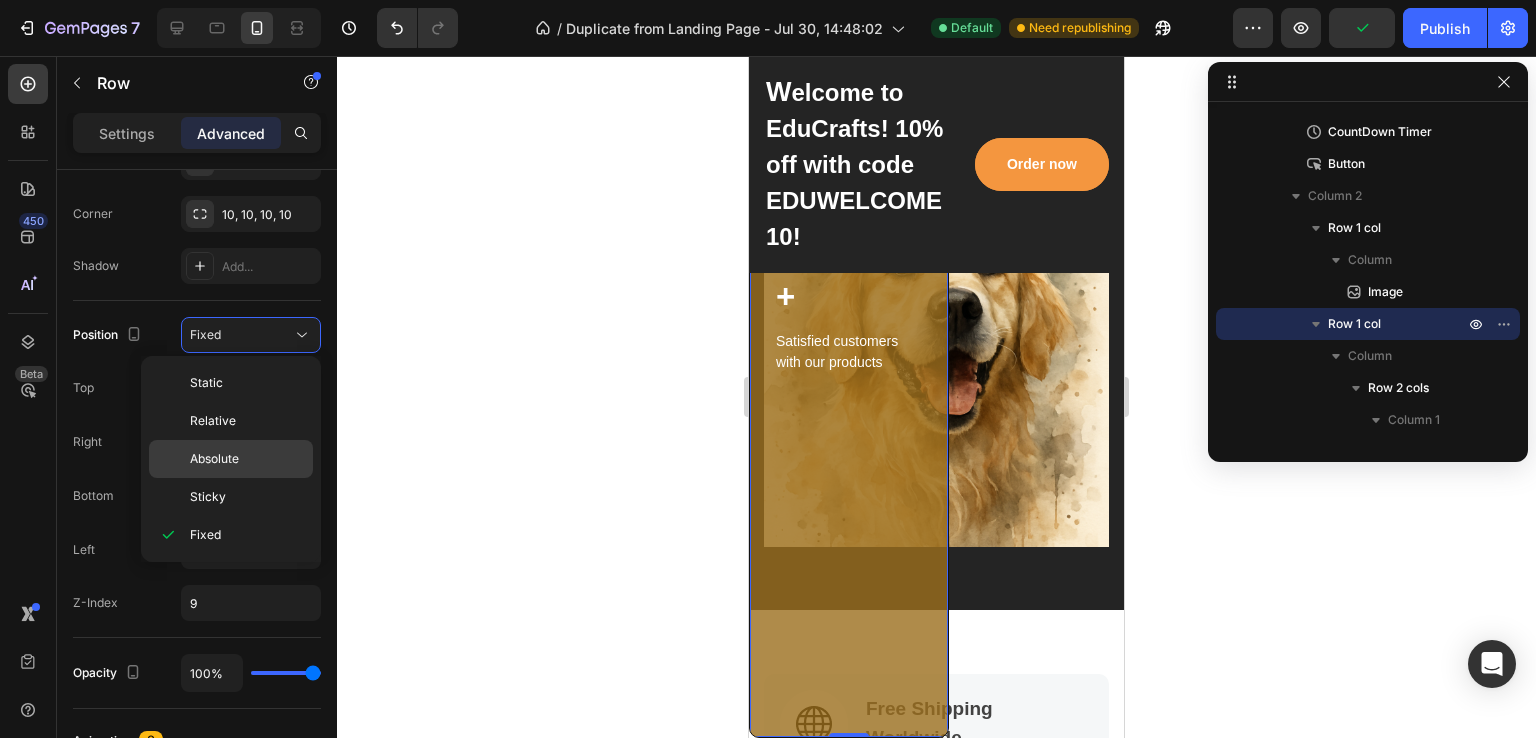 click on "Absolute" at bounding box center (214, 459) 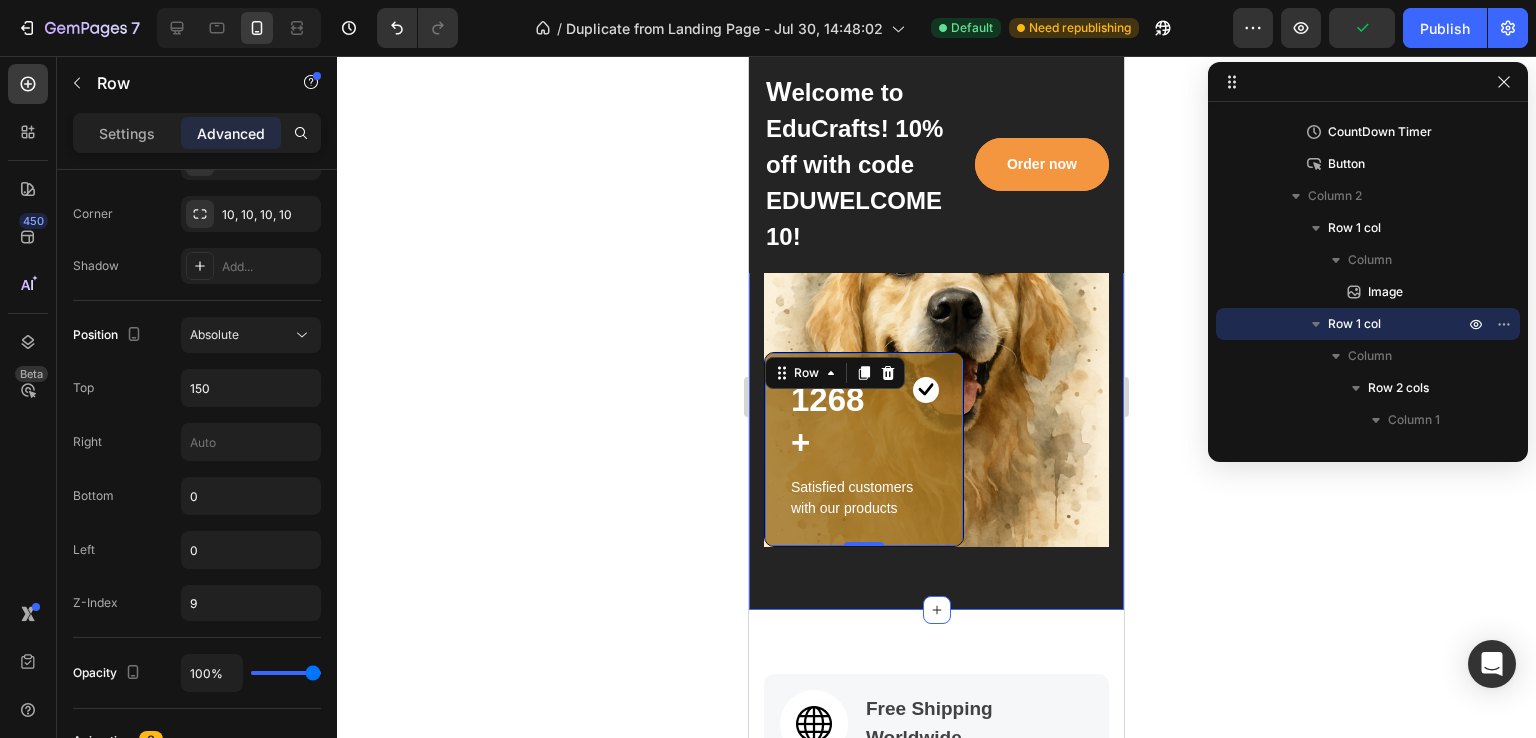 scroll, scrollTop: 300, scrollLeft: 0, axis: vertical 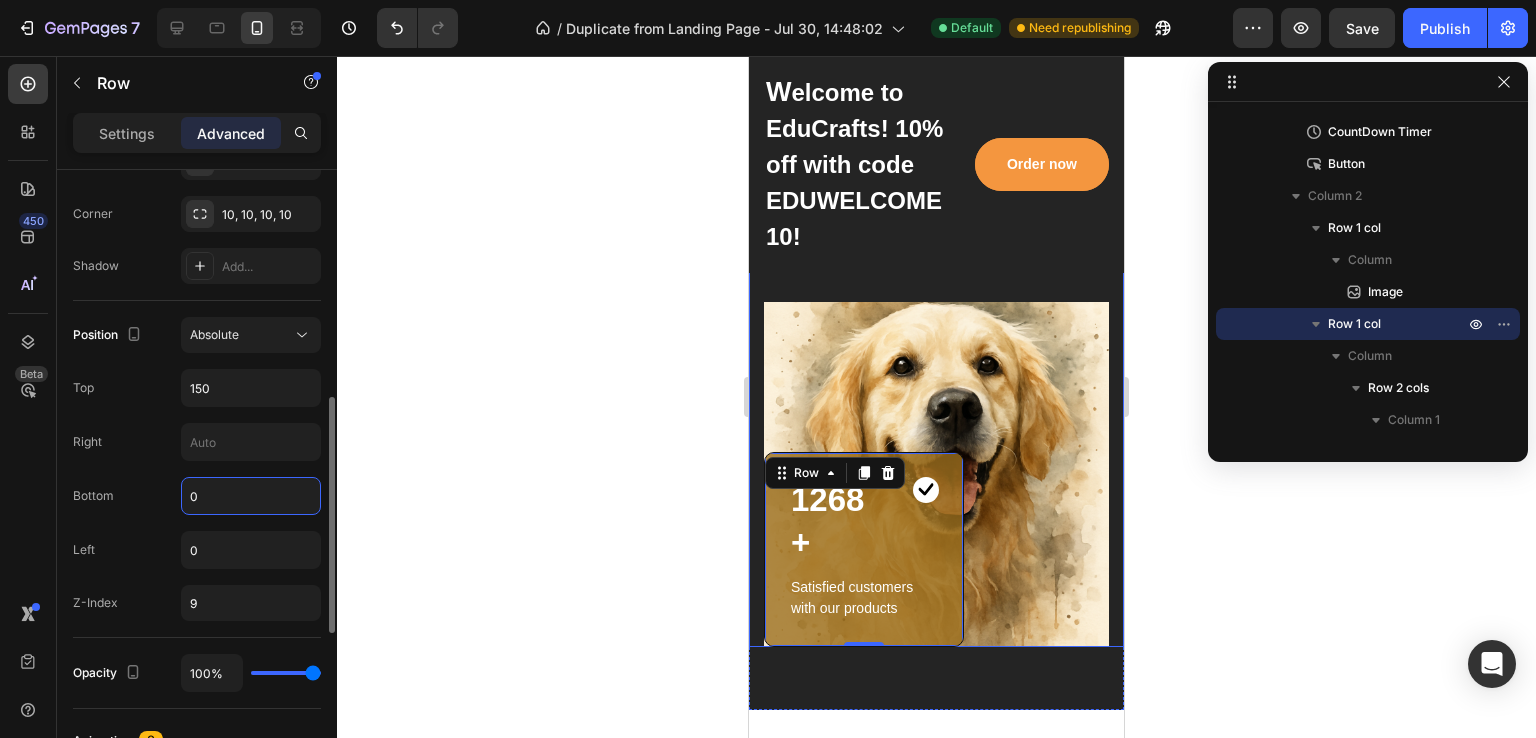 click on "0" at bounding box center (251, 496) 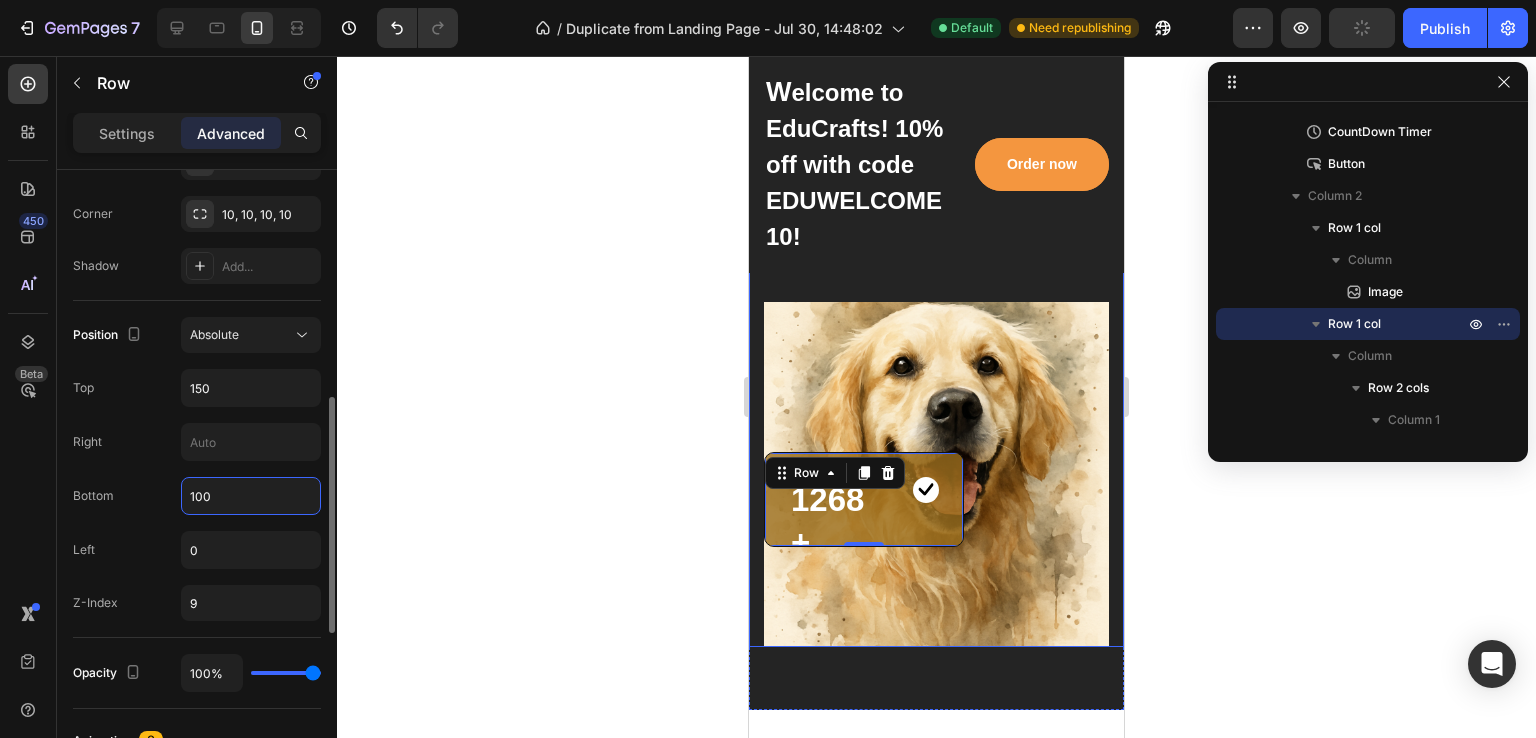 type on "0" 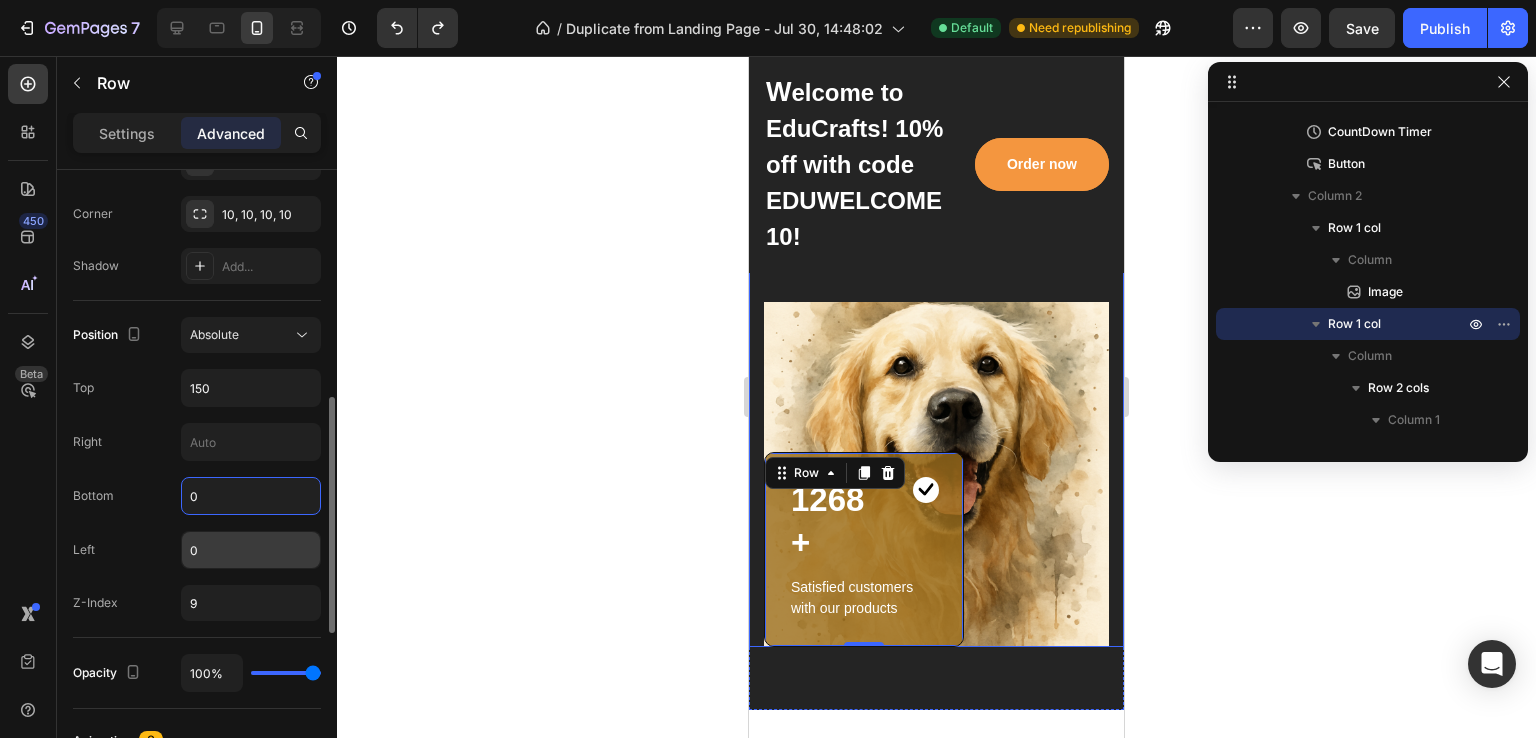 click on "0" at bounding box center [251, 550] 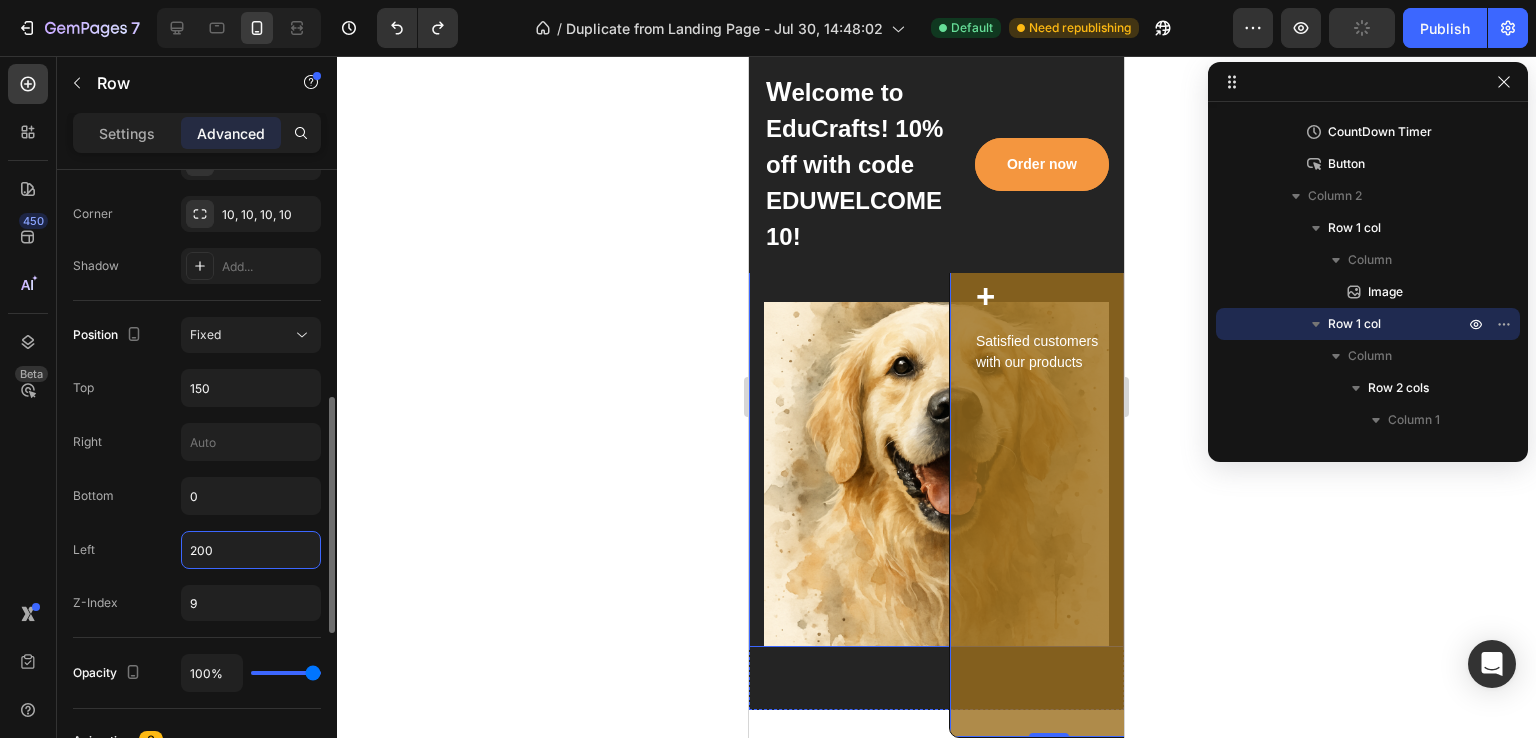 type on "0" 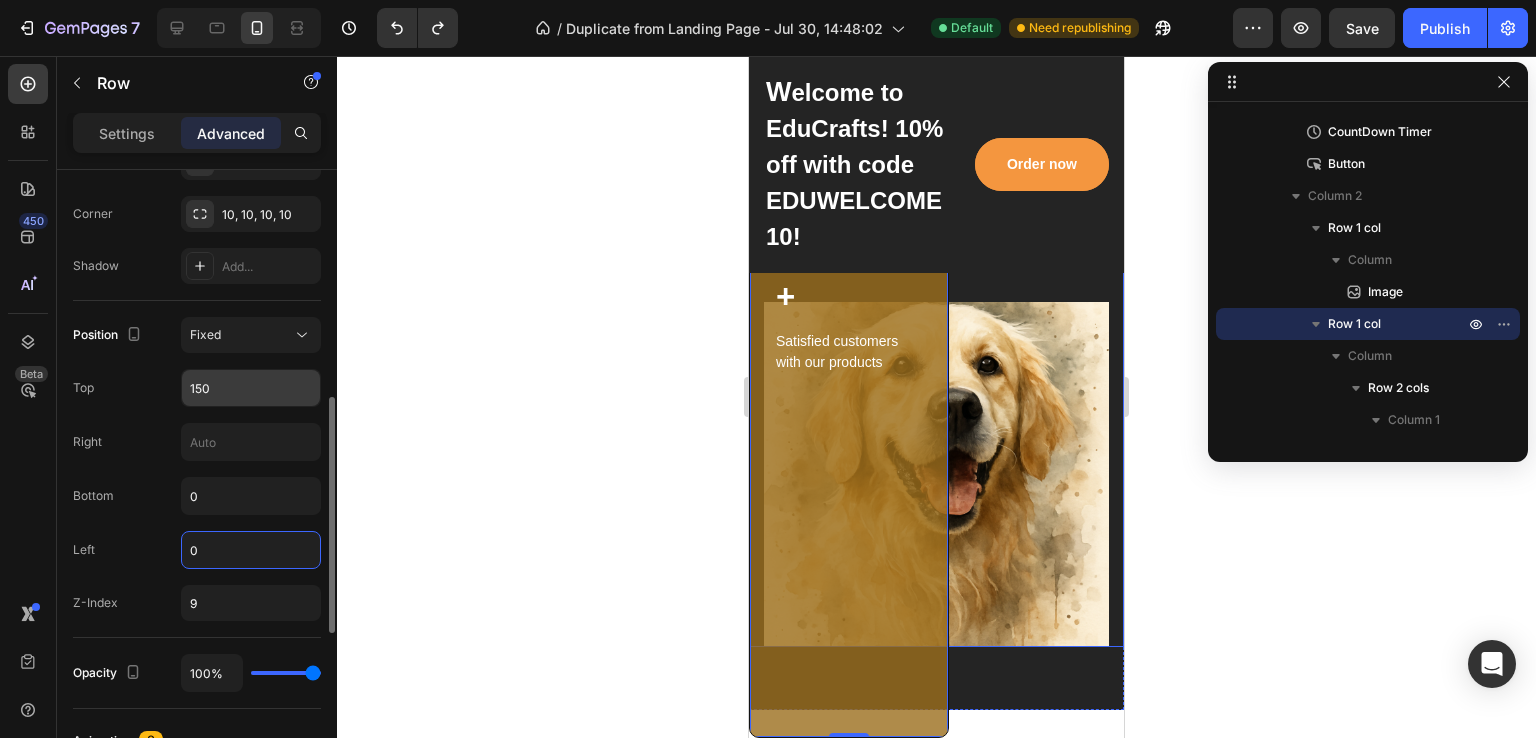 click on "150" at bounding box center (251, 388) 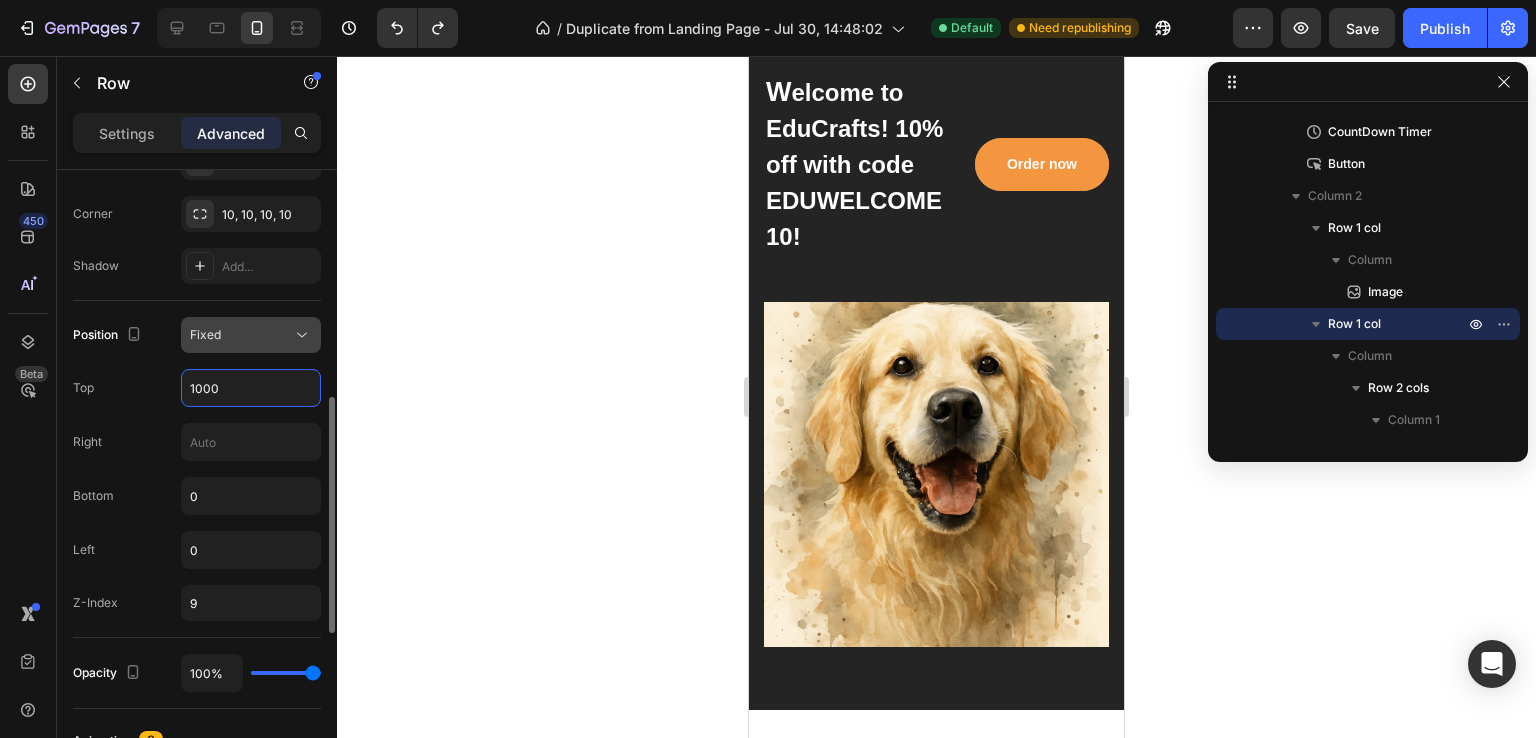 click on "Fixed" 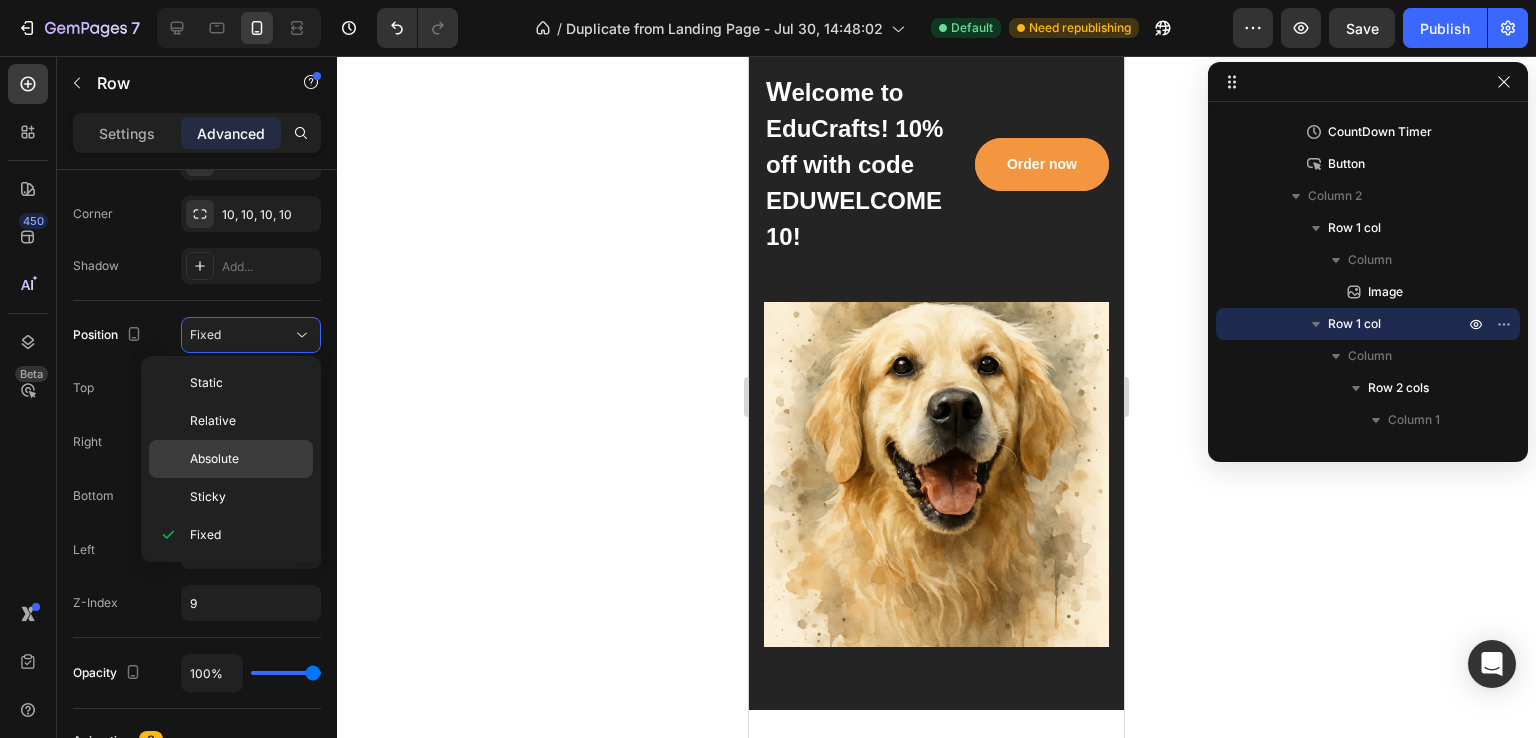 click on "Absolute" 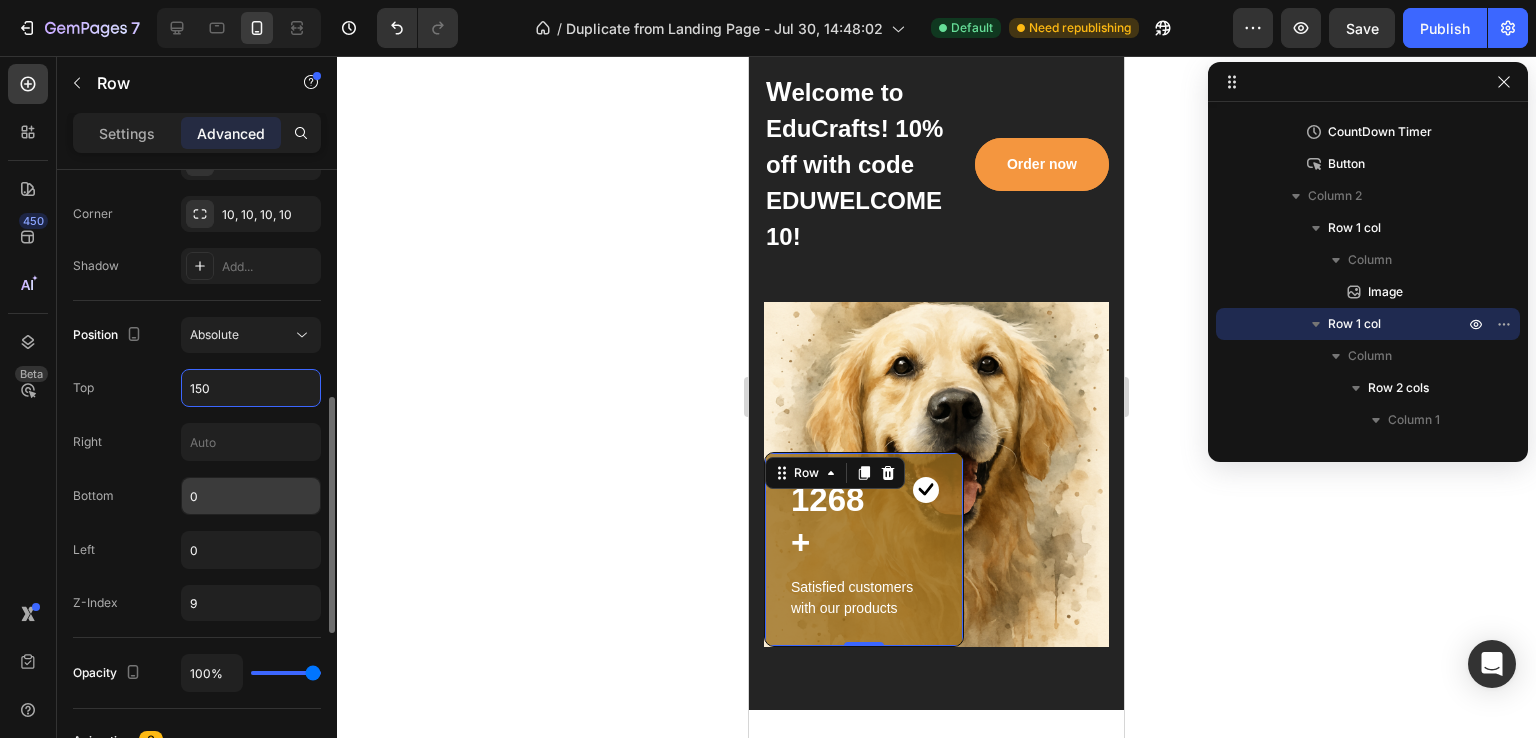 type on "150" 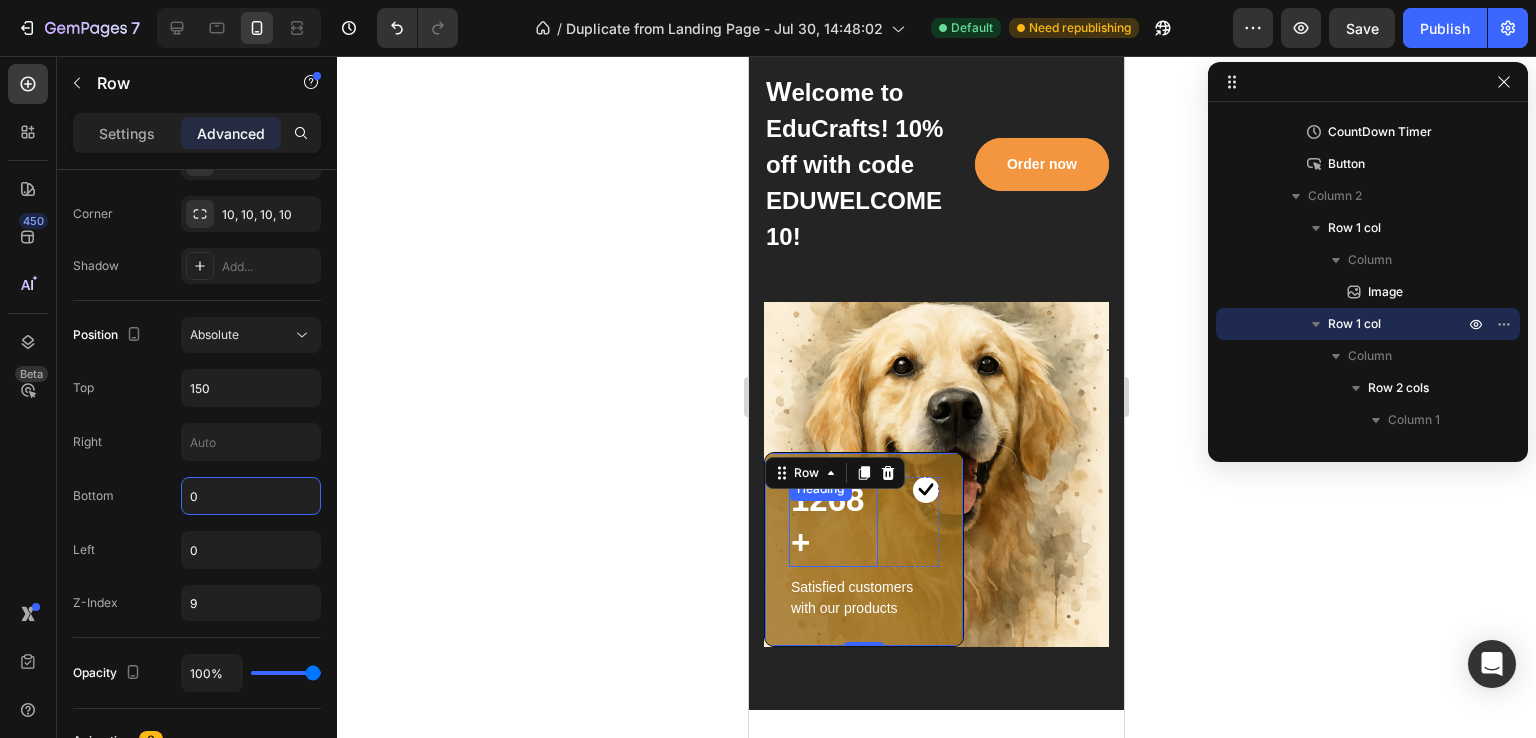 click on "1268+ Heading" at bounding box center [833, 522] 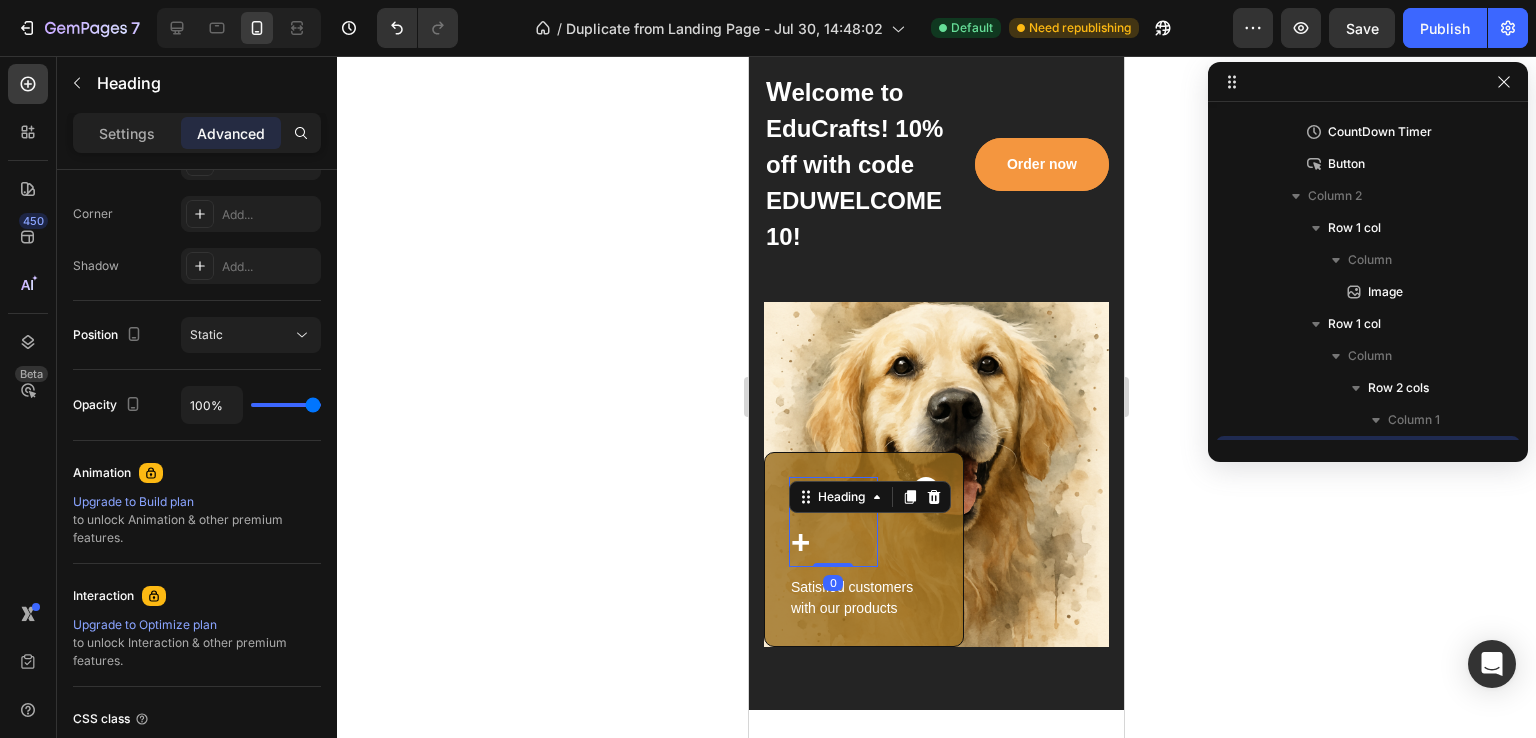scroll, scrollTop: 0, scrollLeft: 0, axis: both 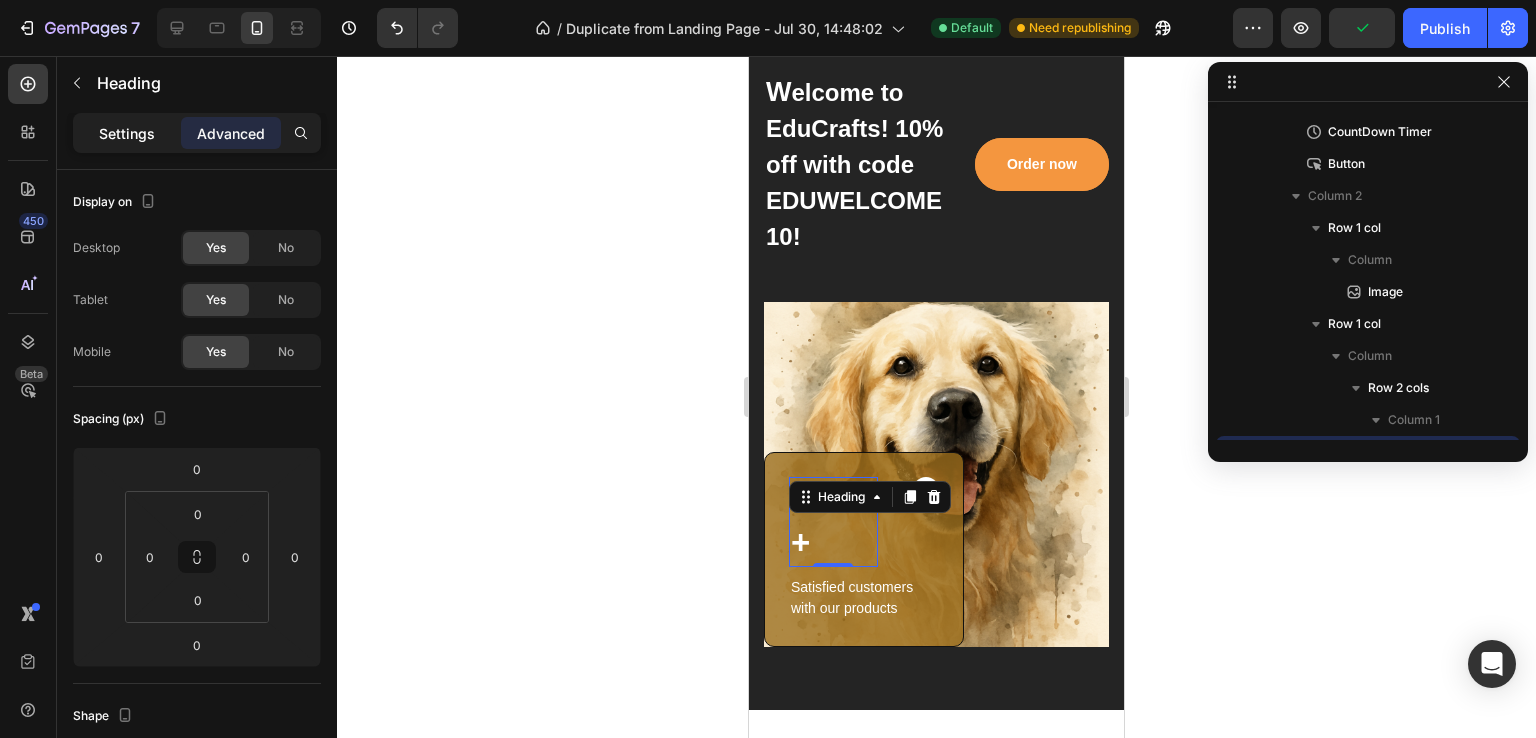 click on "Settings" at bounding box center [127, 133] 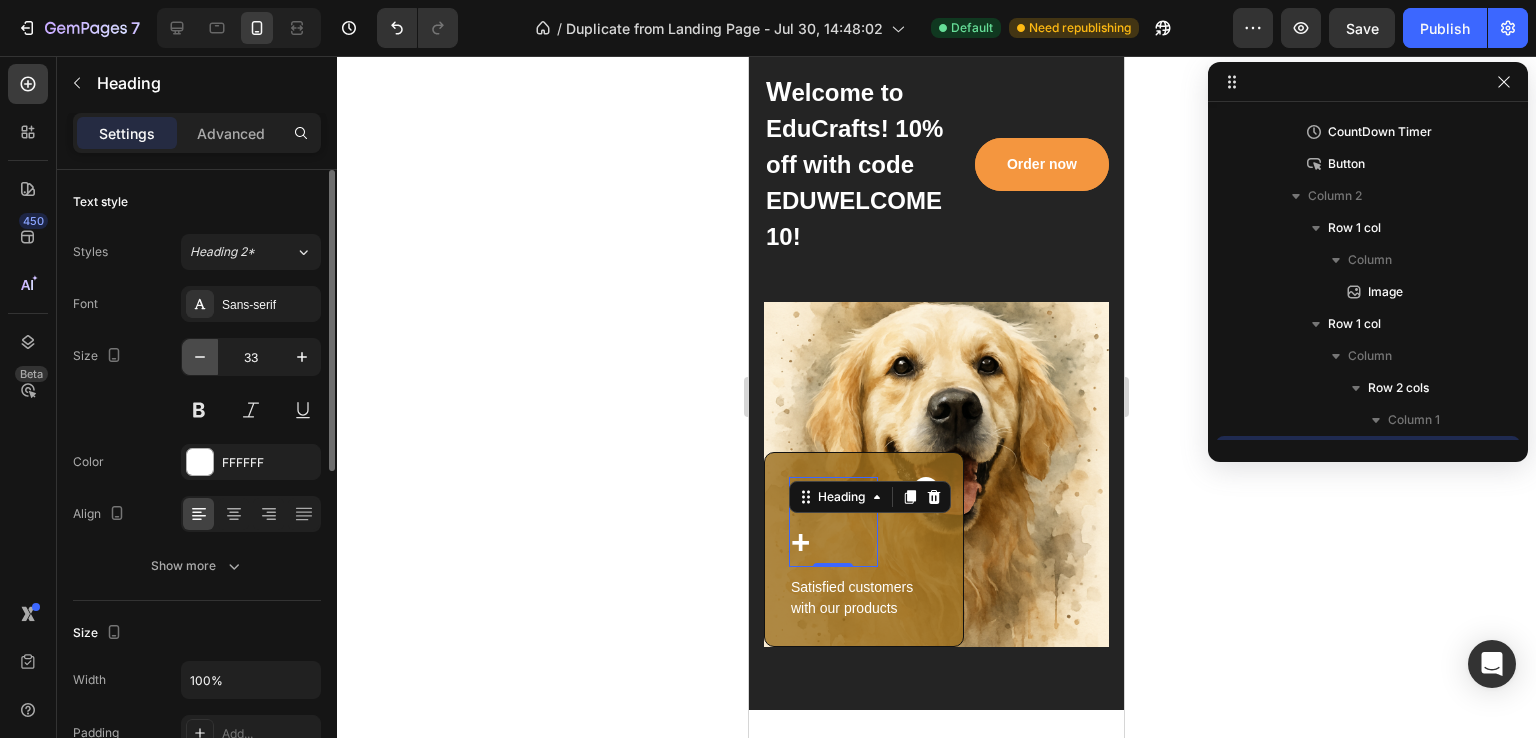 click 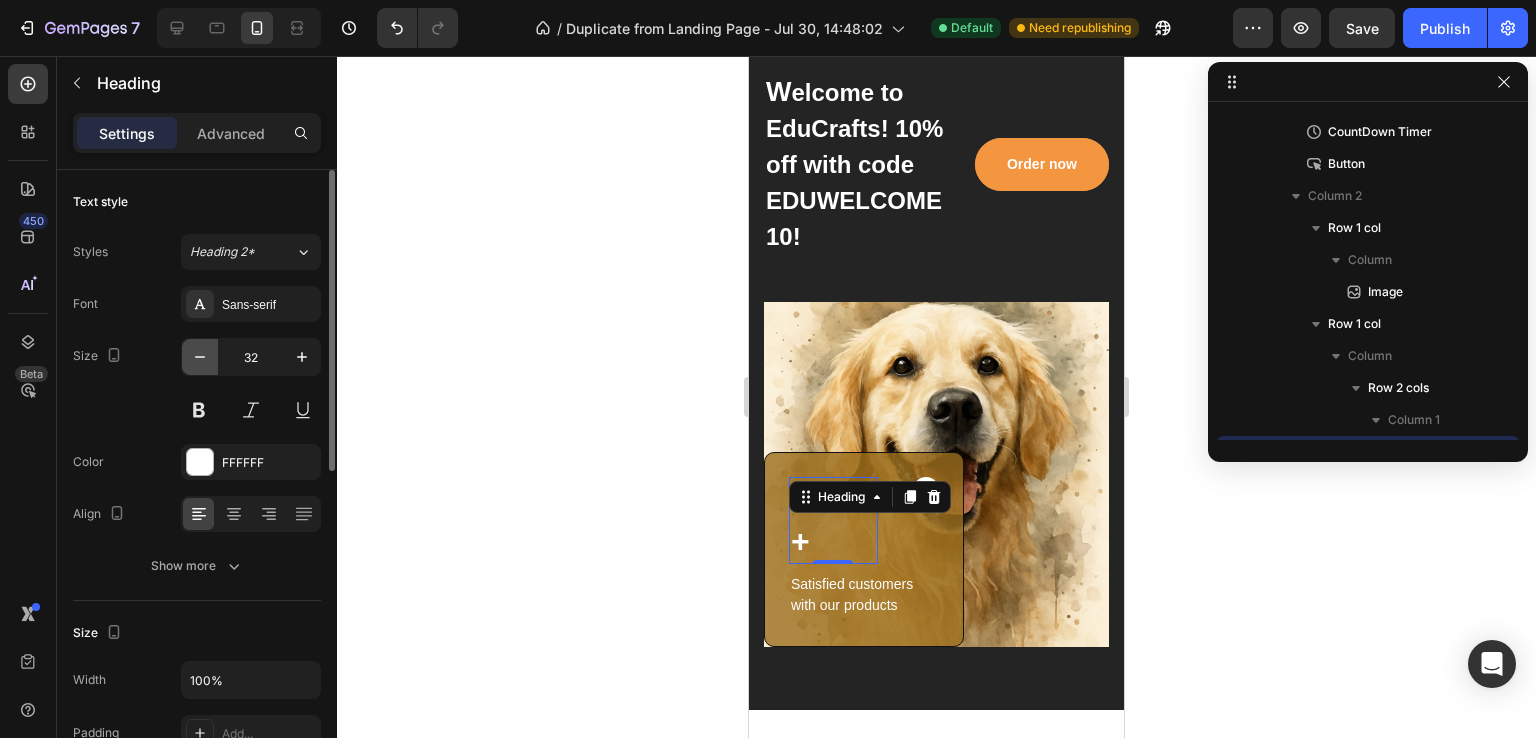 click 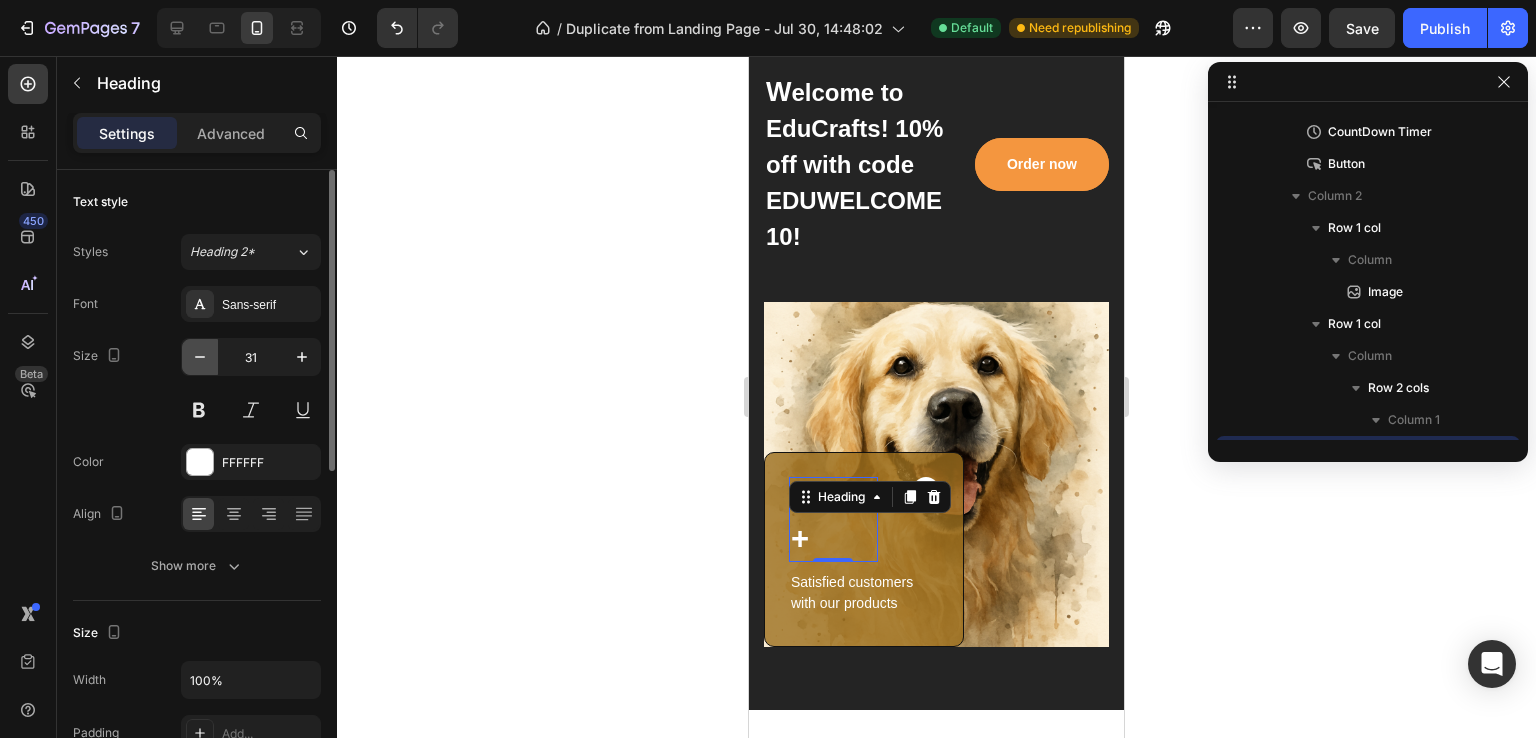 click 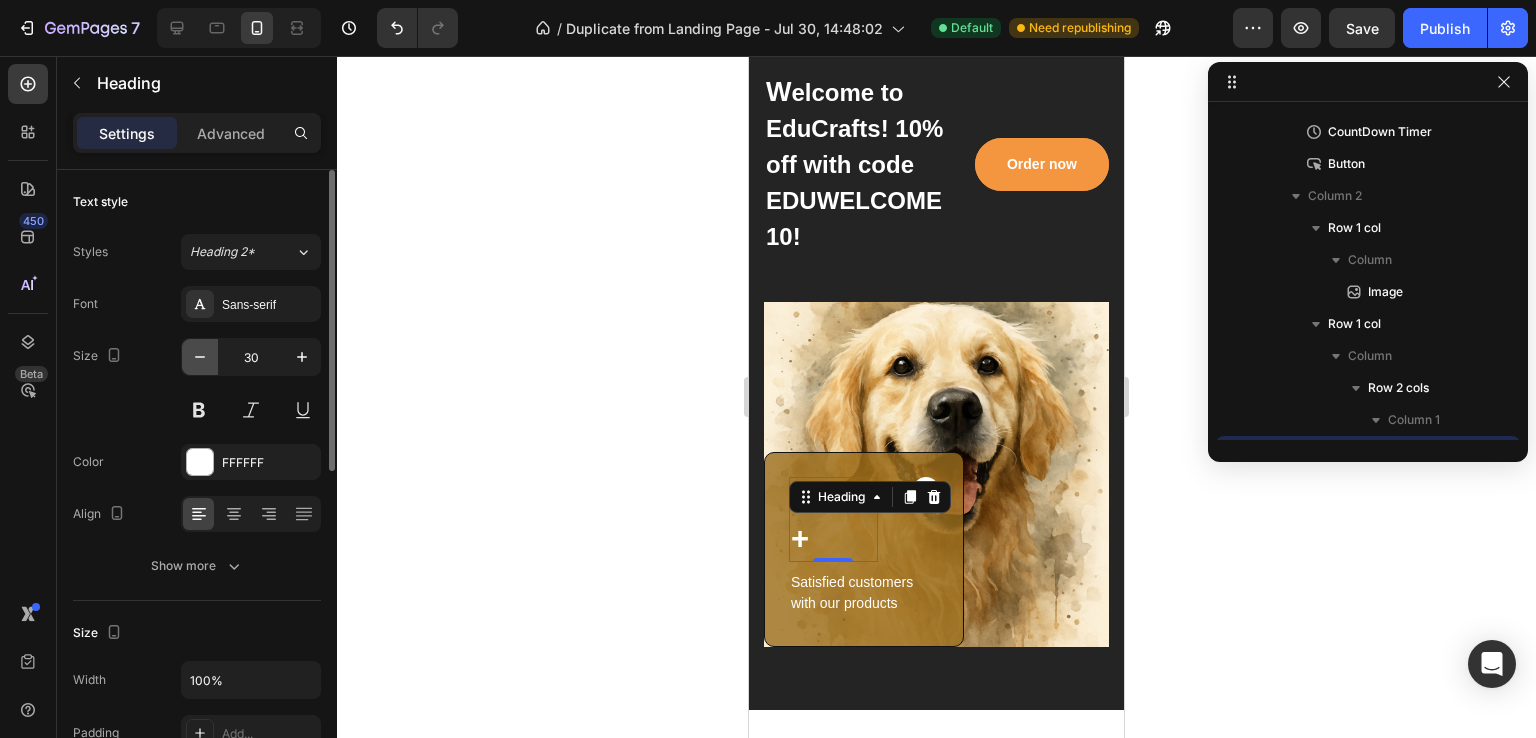 click 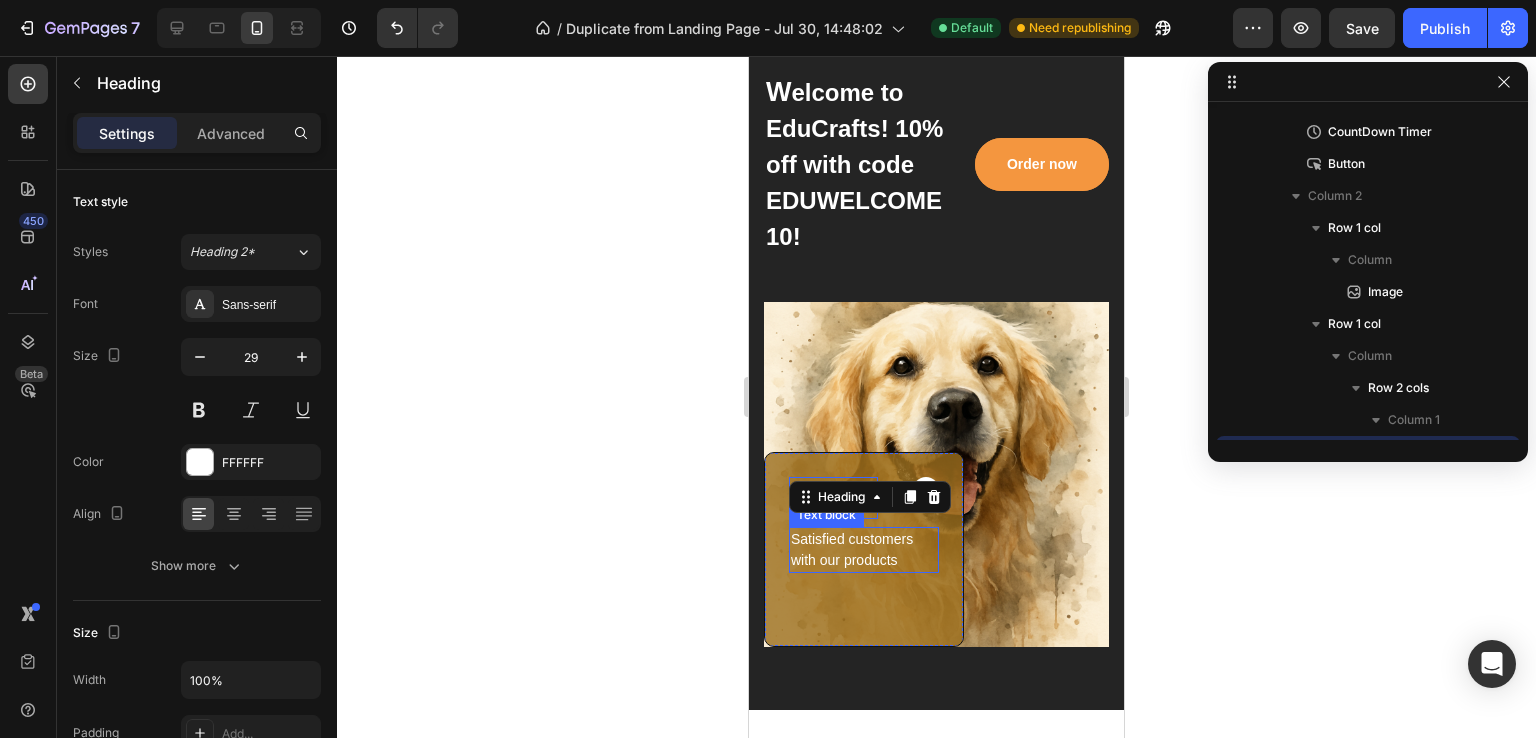 click on "Satisfied customers with our products" at bounding box center [864, 550] 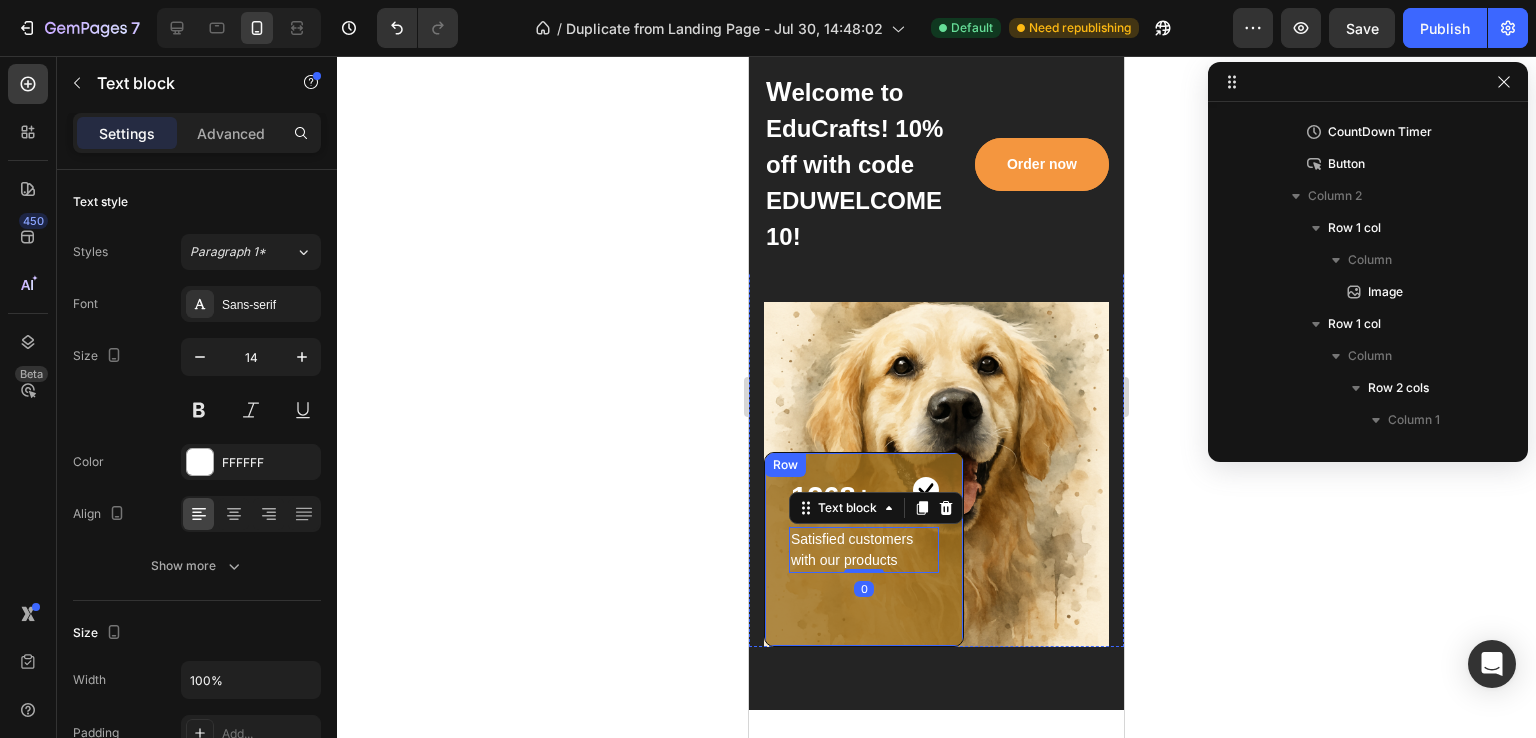 click on "1268+ Heading Image Row Satisfied customers with our products Text block   0 Row" at bounding box center (864, 549) 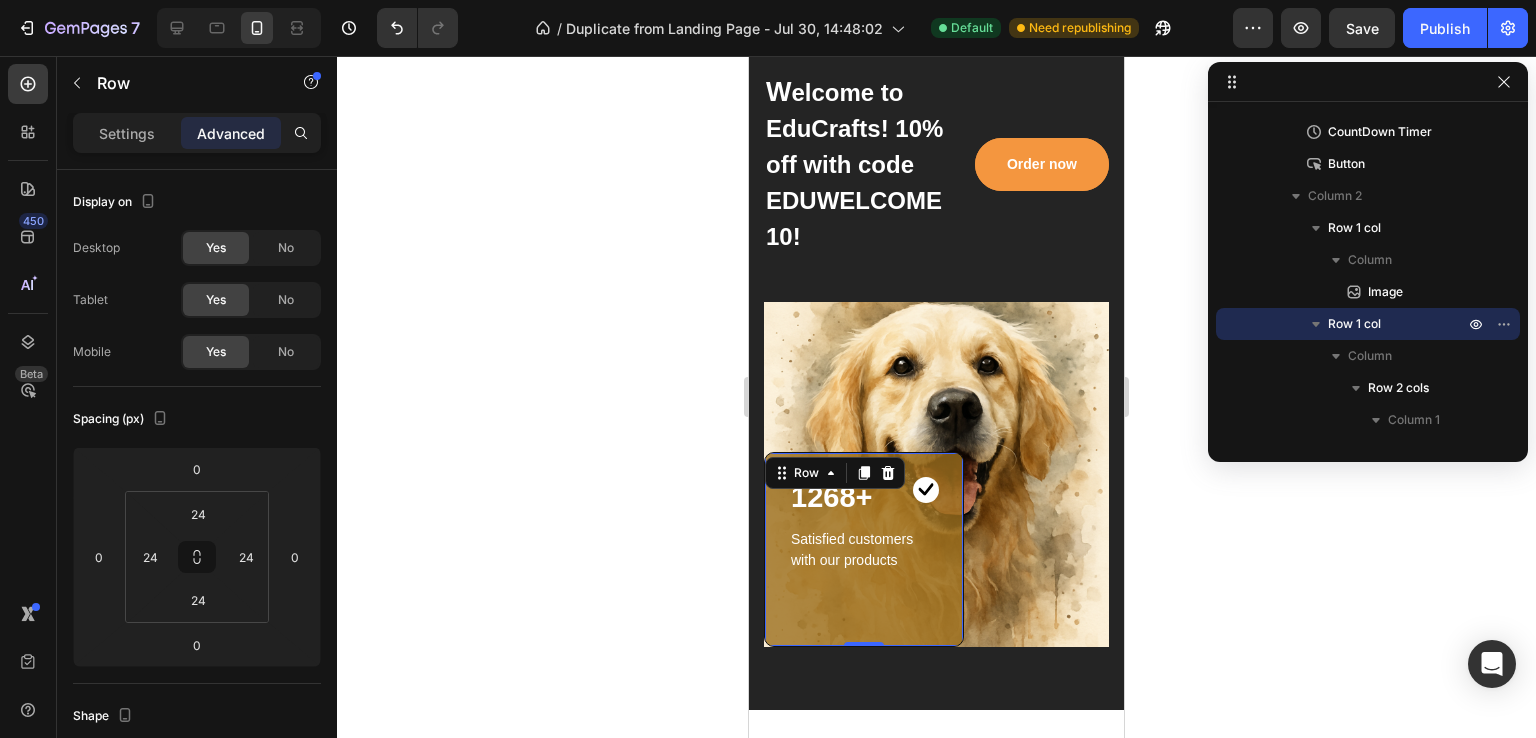 click on "1268+ Heading Image Row Satisfied customers with our products Text block" at bounding box center (864, 549) 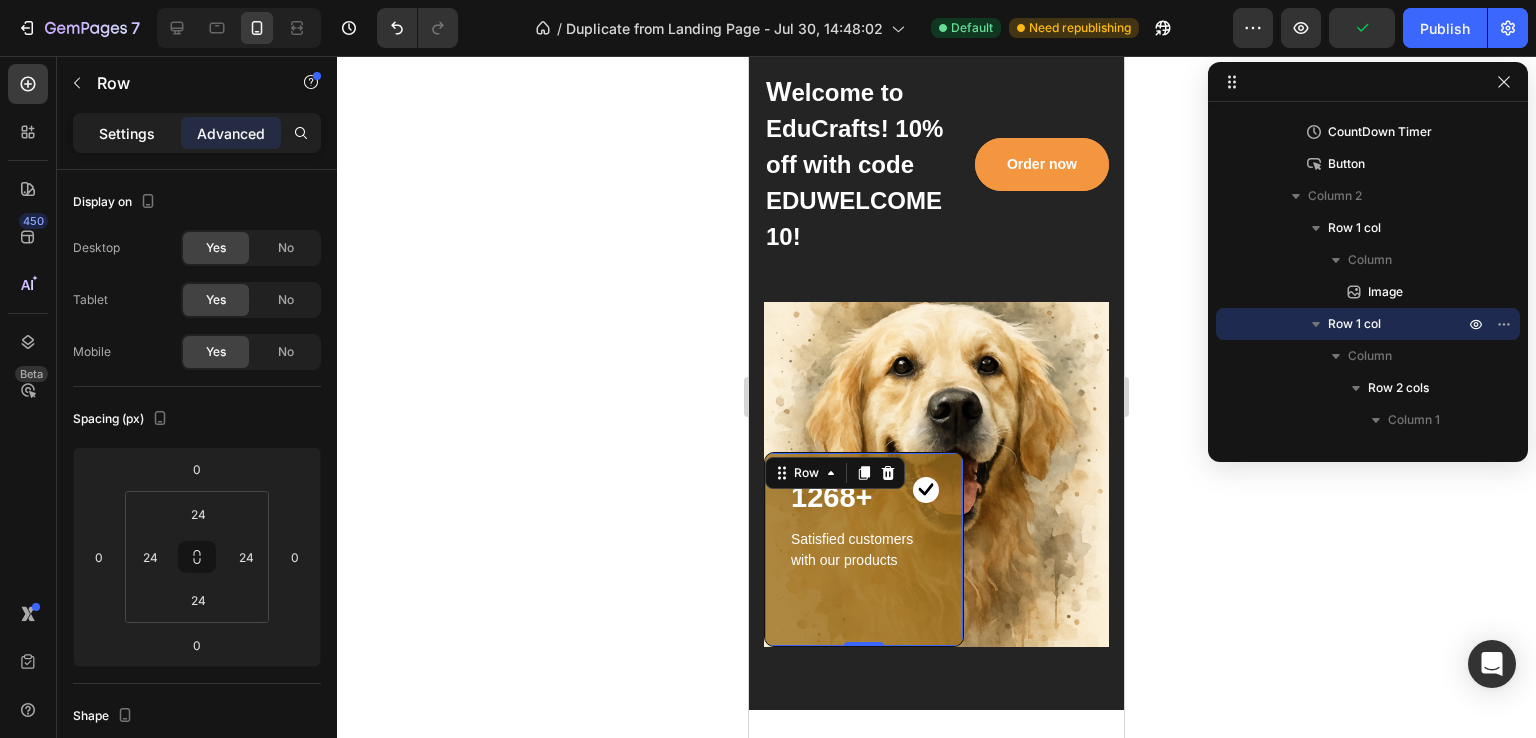 click on "Settings" at bounding box center [127, 133] 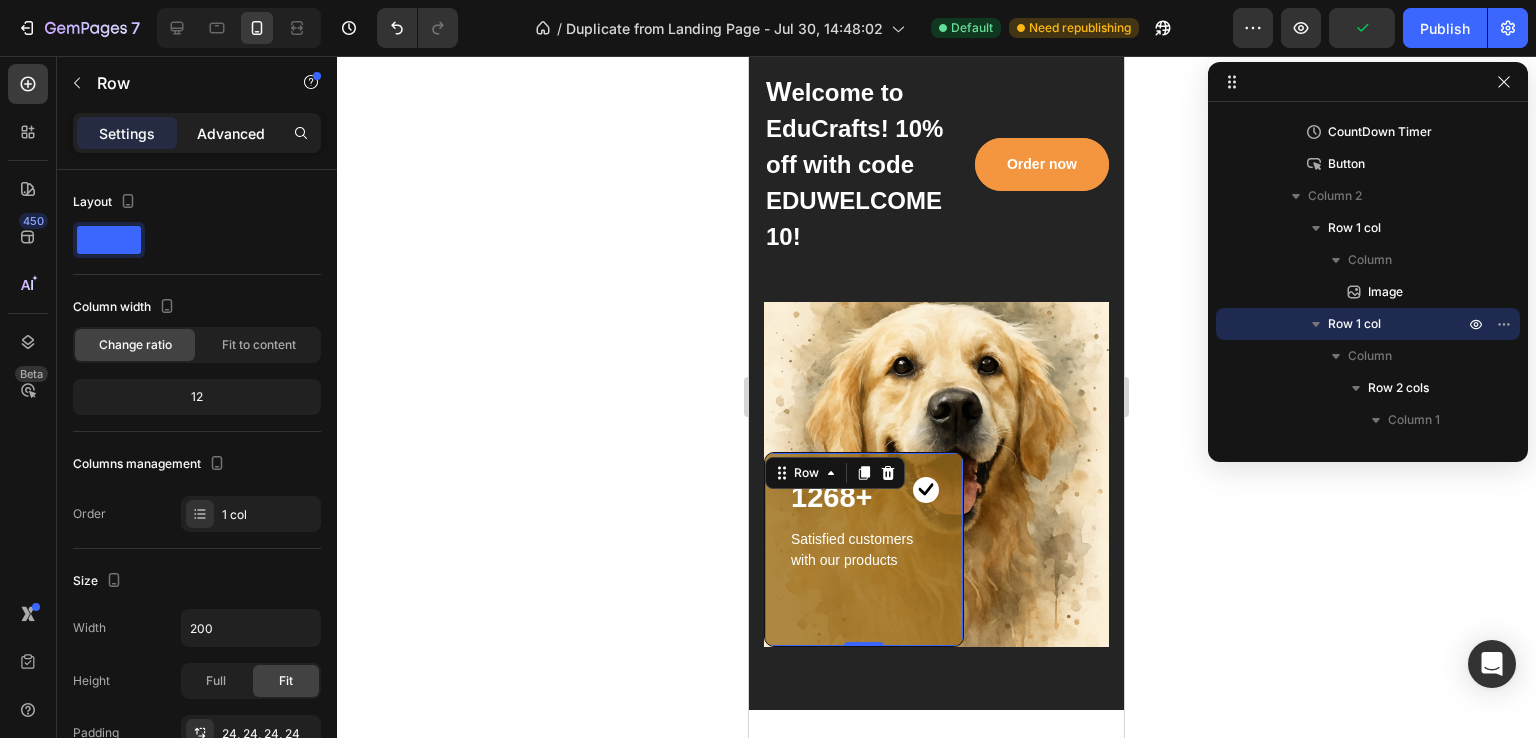 click on "Advanced" at bounding box center (231, 133) 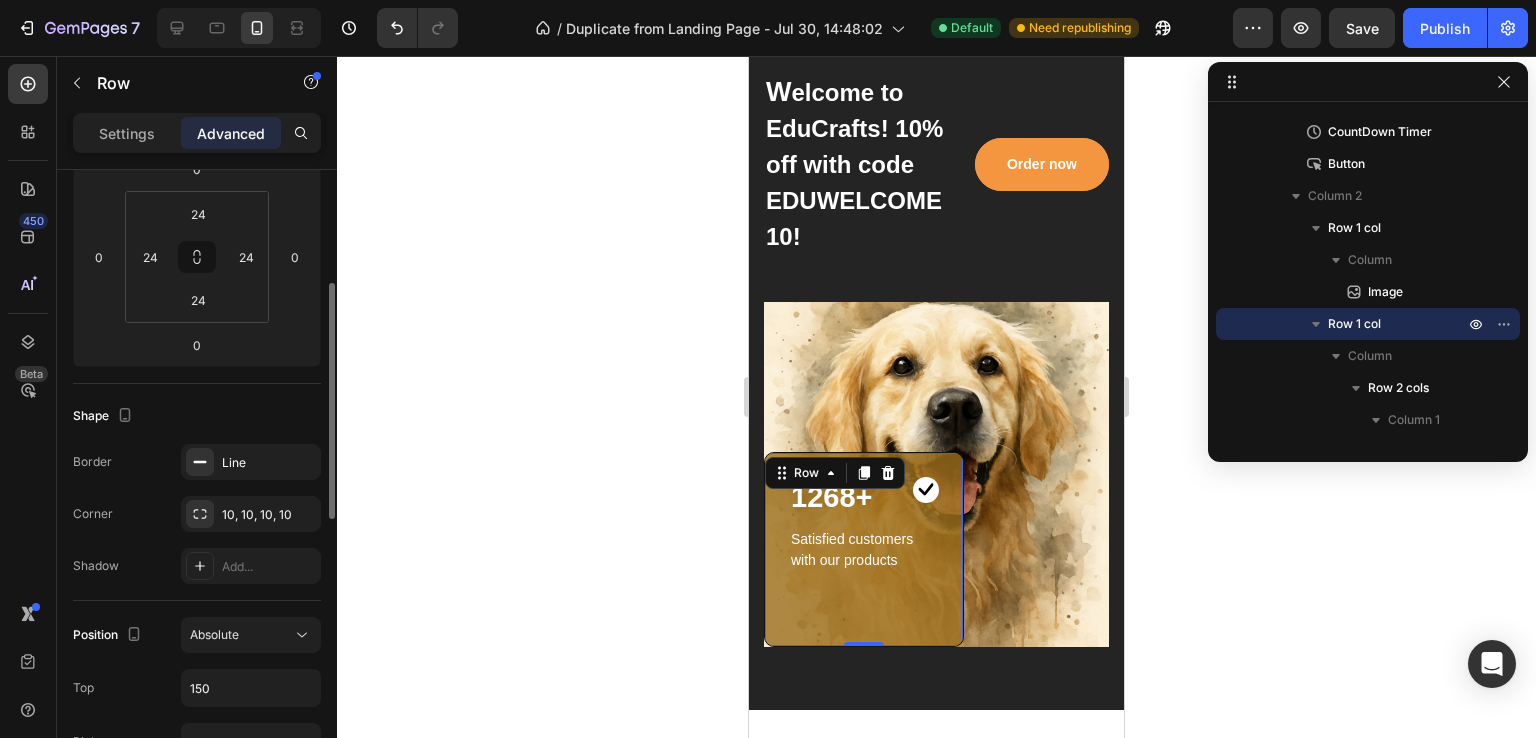 scroll, scrollTop: 600, scrollLeft: 0, axis: vertical 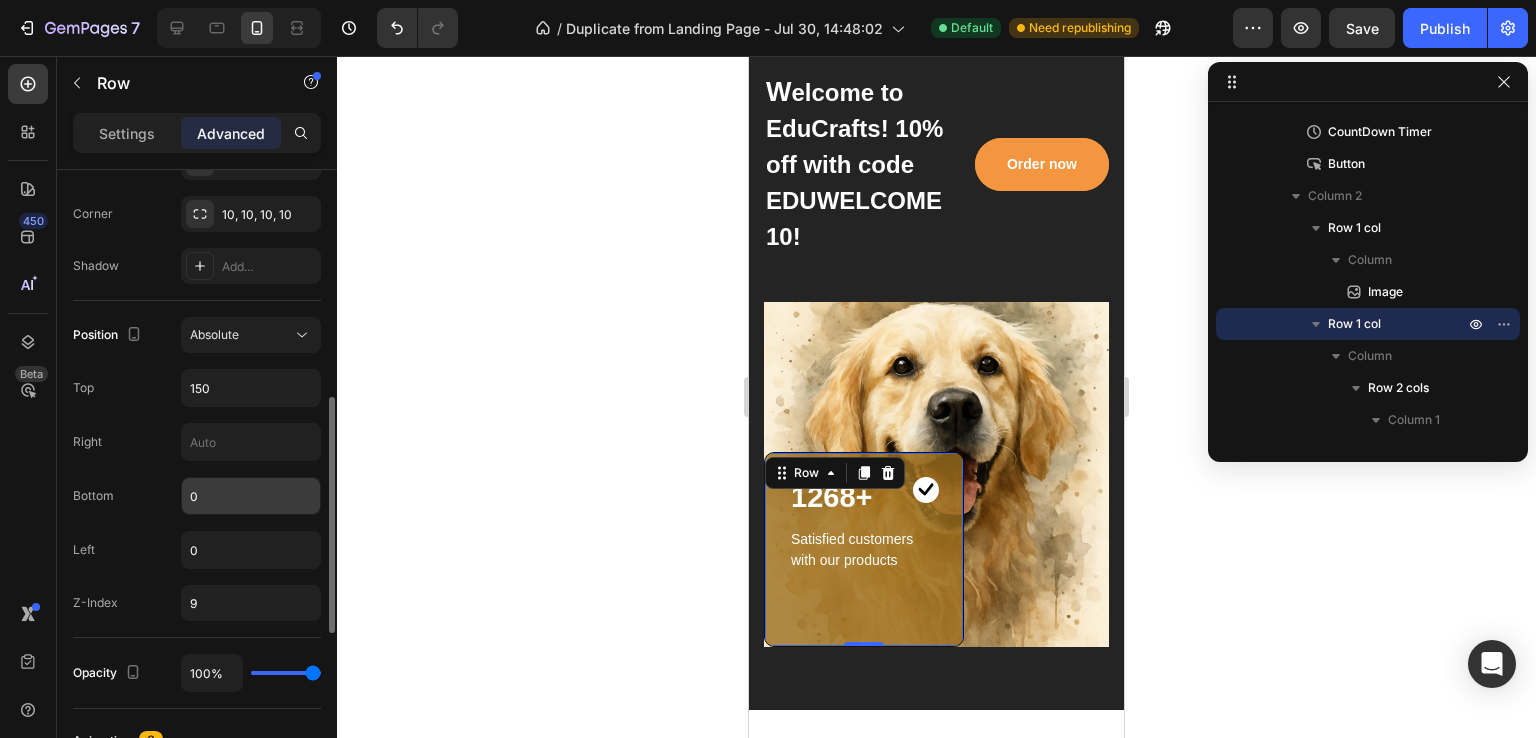 click on "0" at bounding box center [251, 496] 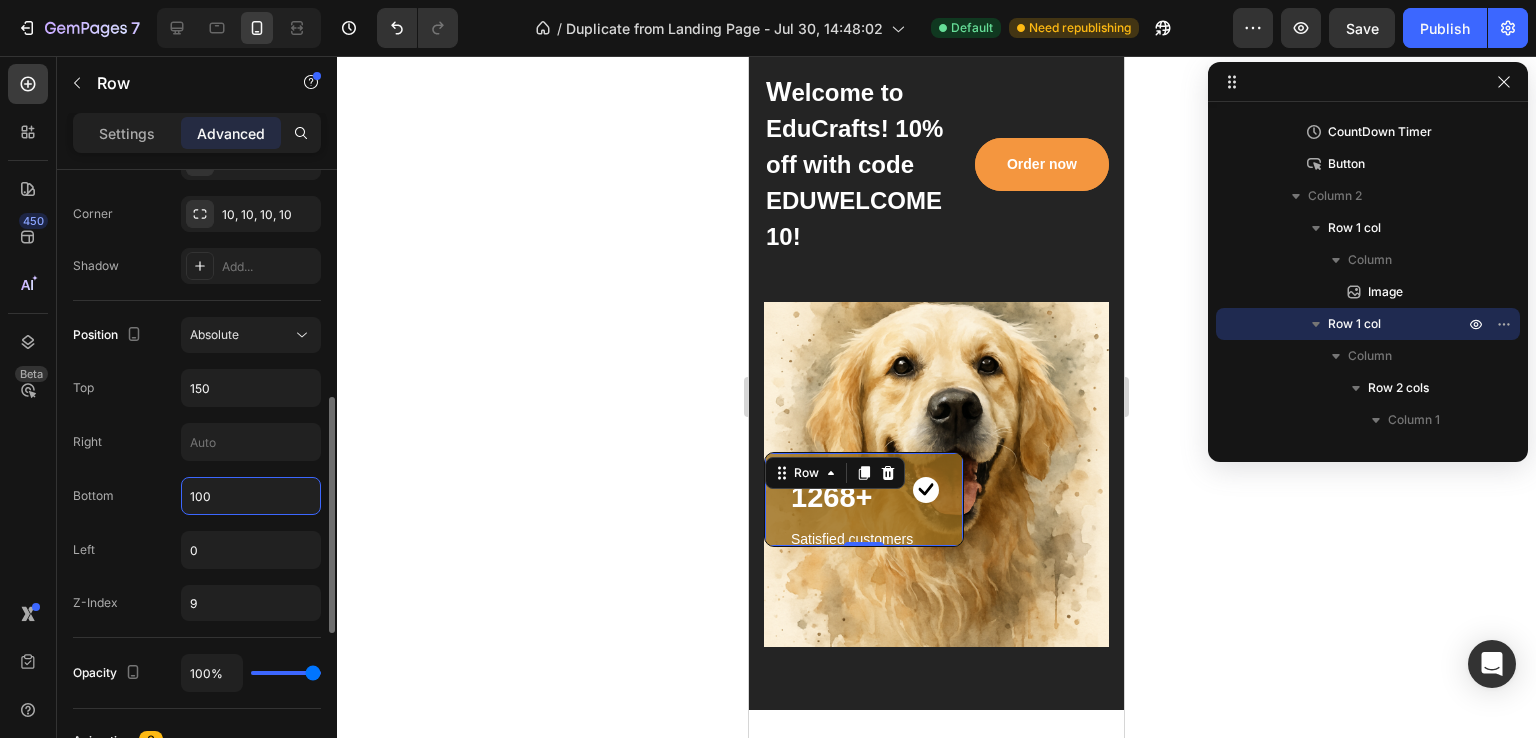 type on "0" 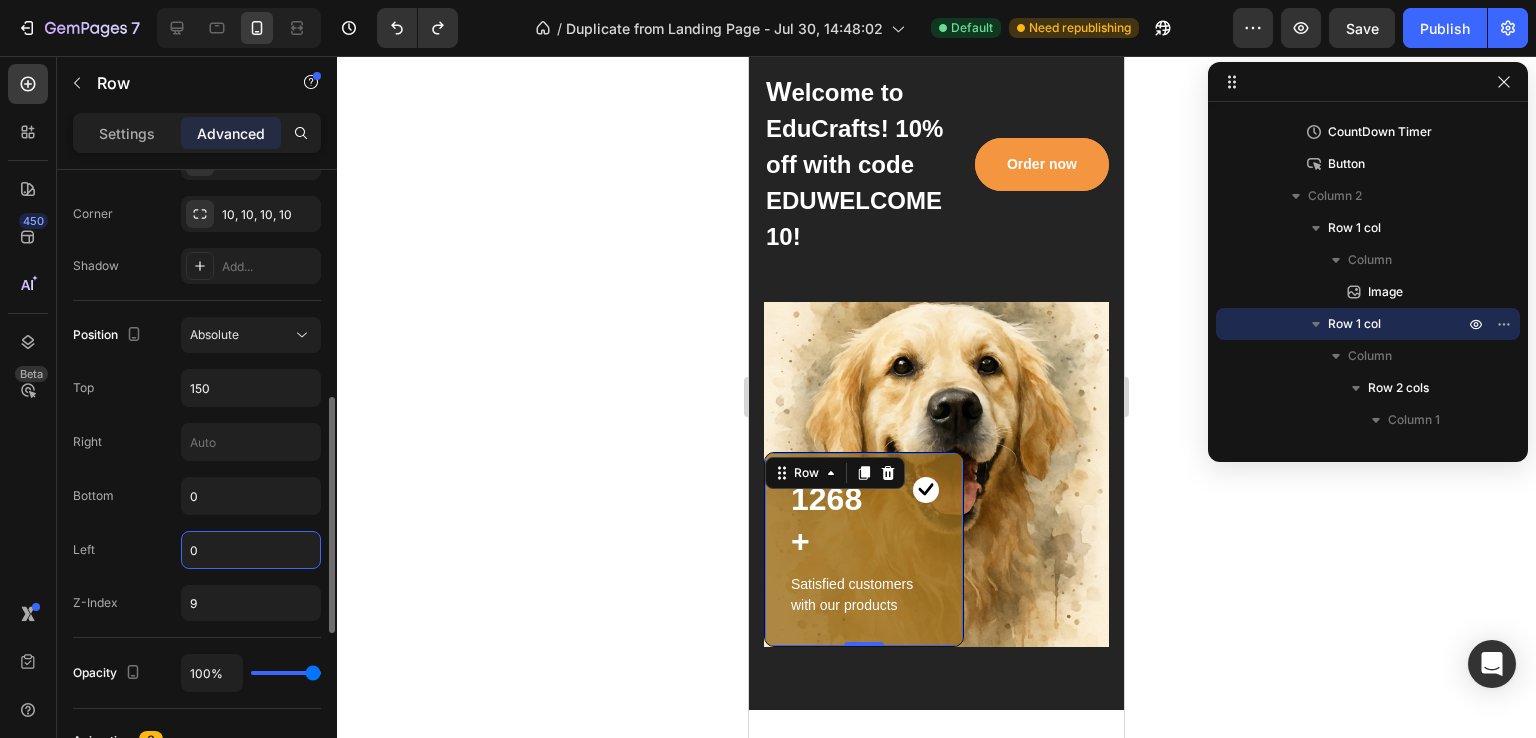 click on "0" at bounding box center (251, 550) 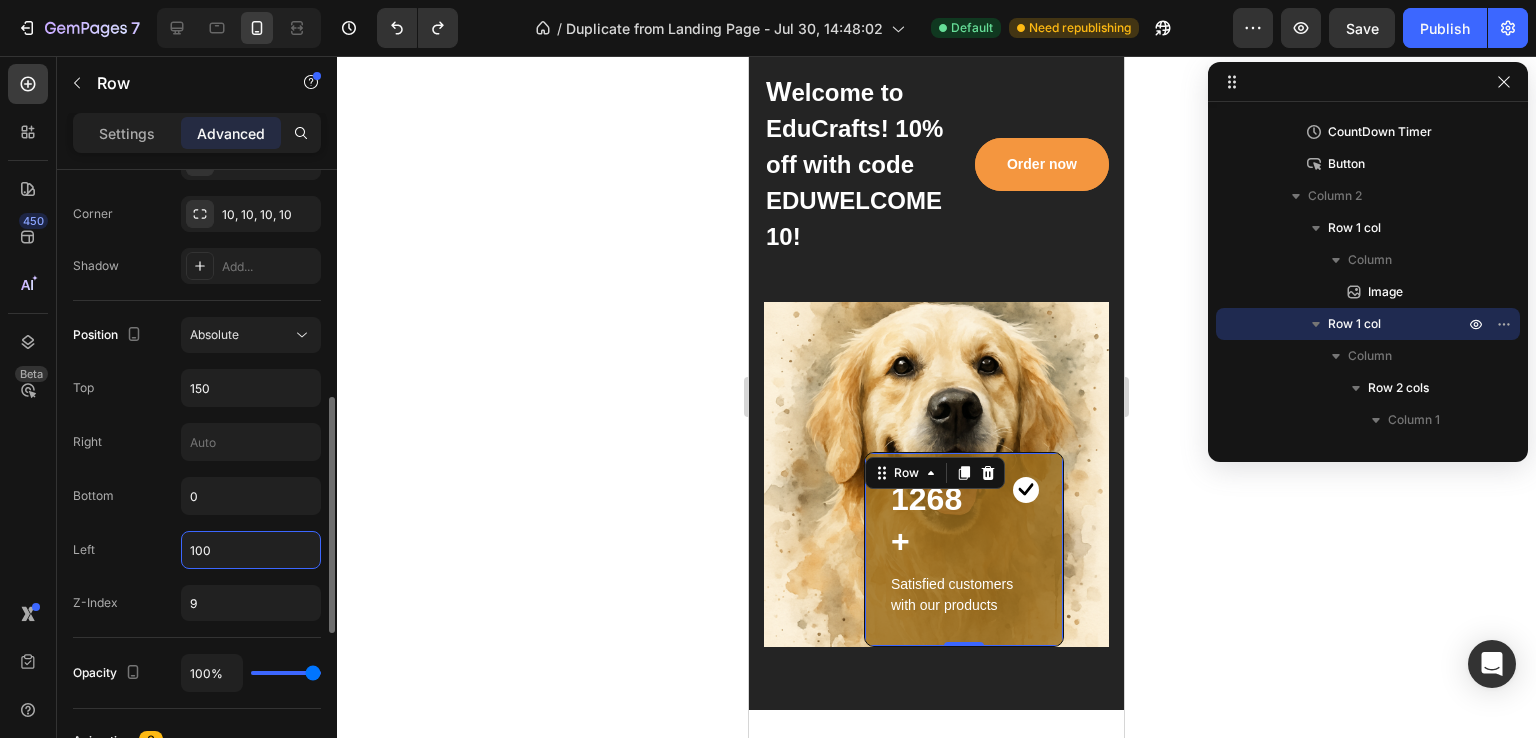 drag, startPoint x: 238, startPoint y: 535, endPoint x: 189, endPoint y: 535, distance: 49 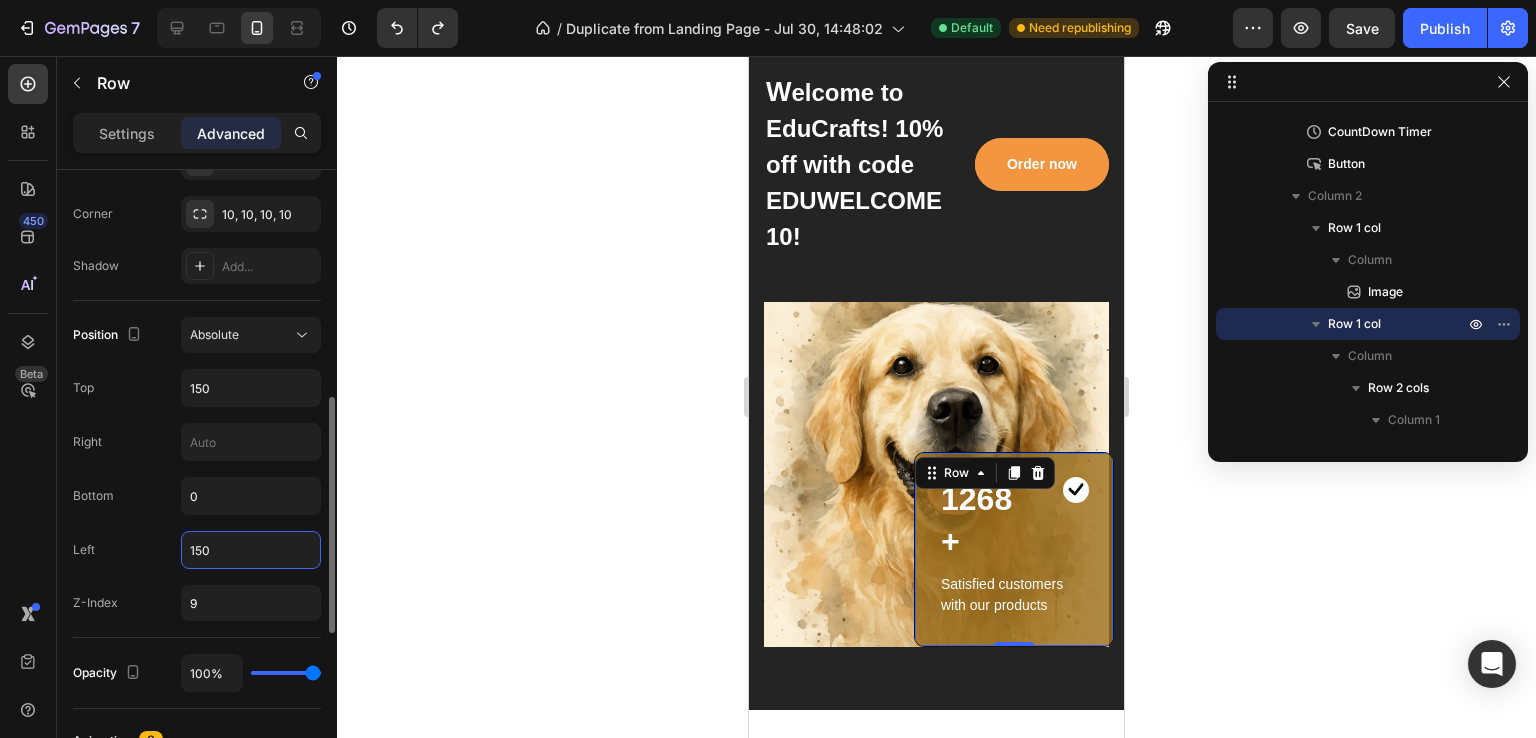 drag, startPoint x: 236, startPoint y: 553, endPoint x: 161, endPoint y: 538, distance: 76.48529 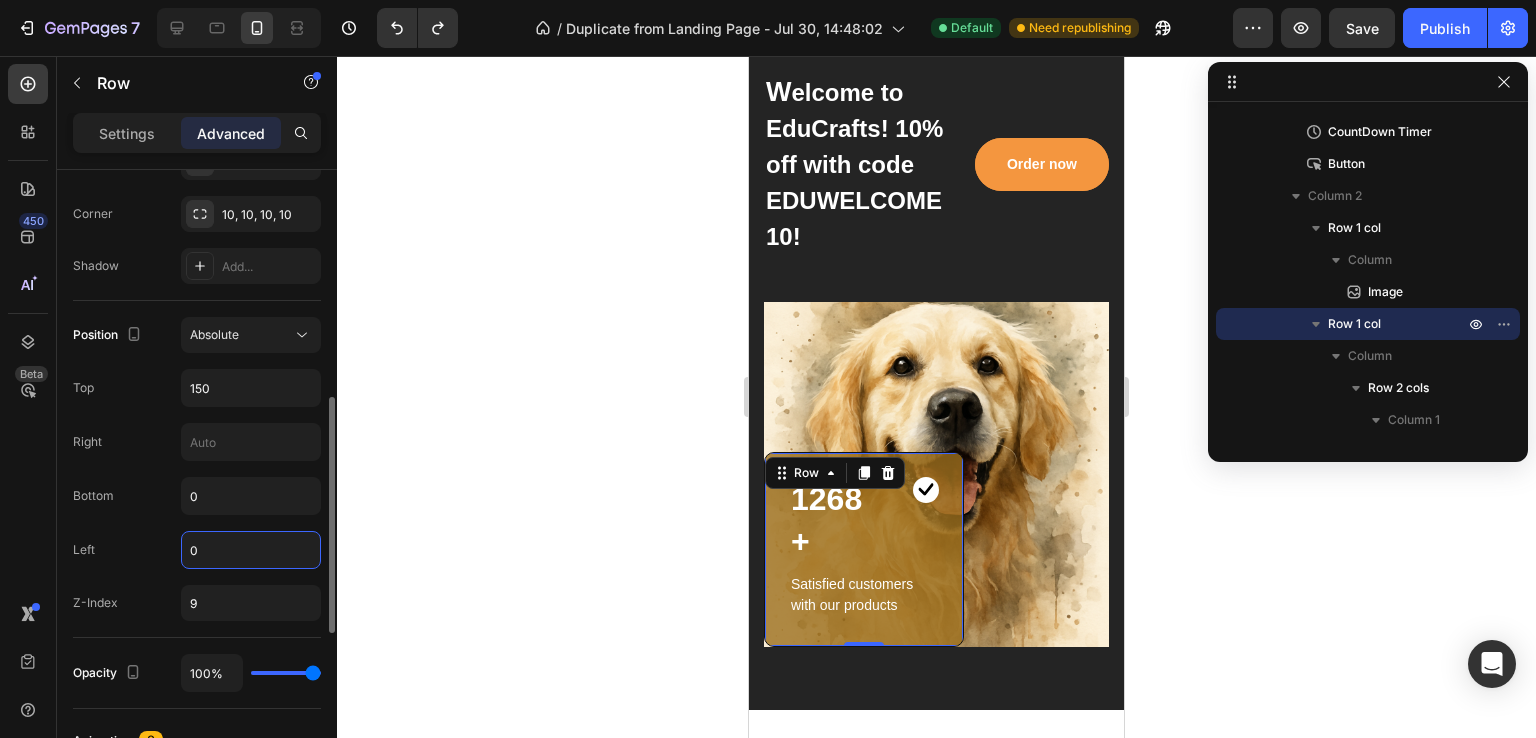 scroll, scrollTop: 500, scrollLeft: 0, axis: vertical 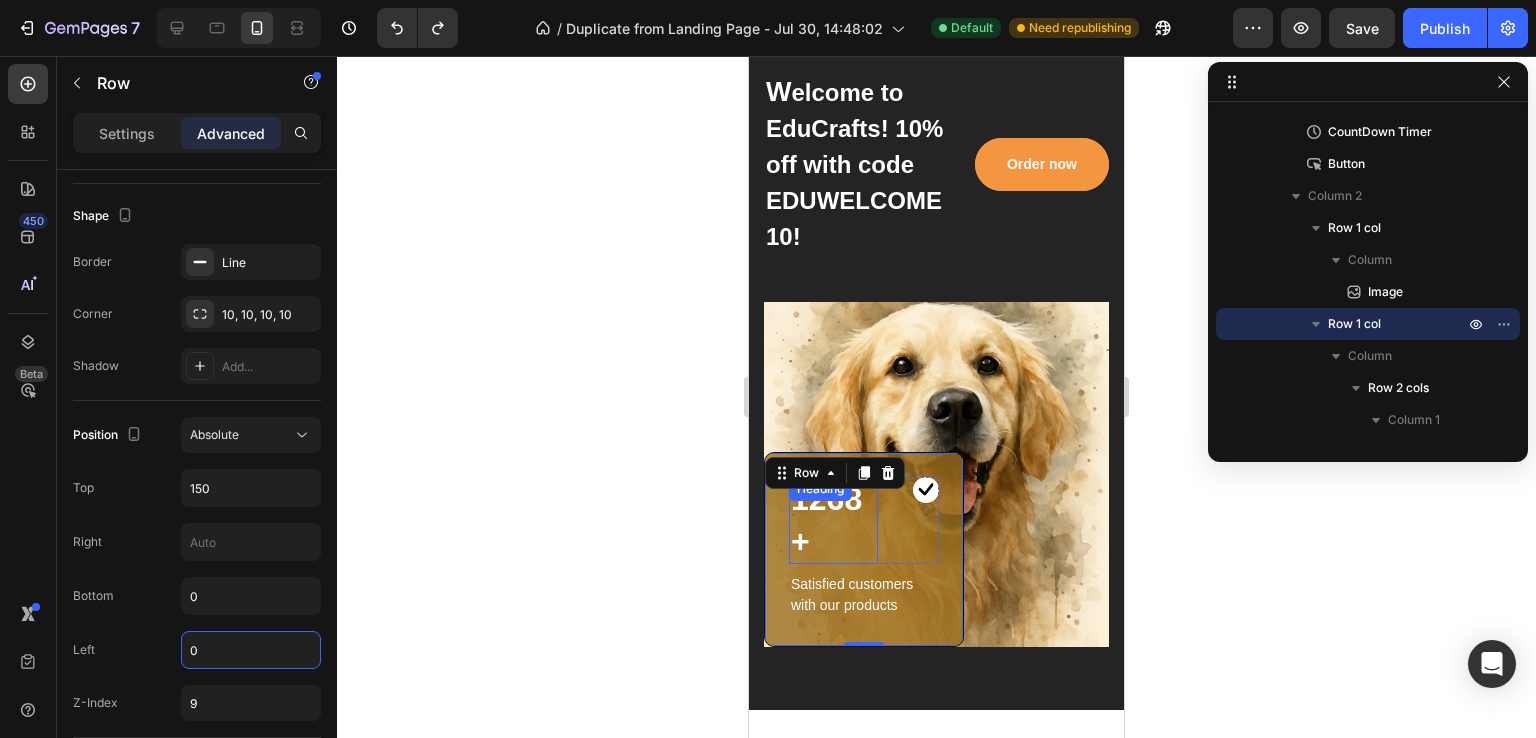 click on "1268+" at bounding box center [833, 520] 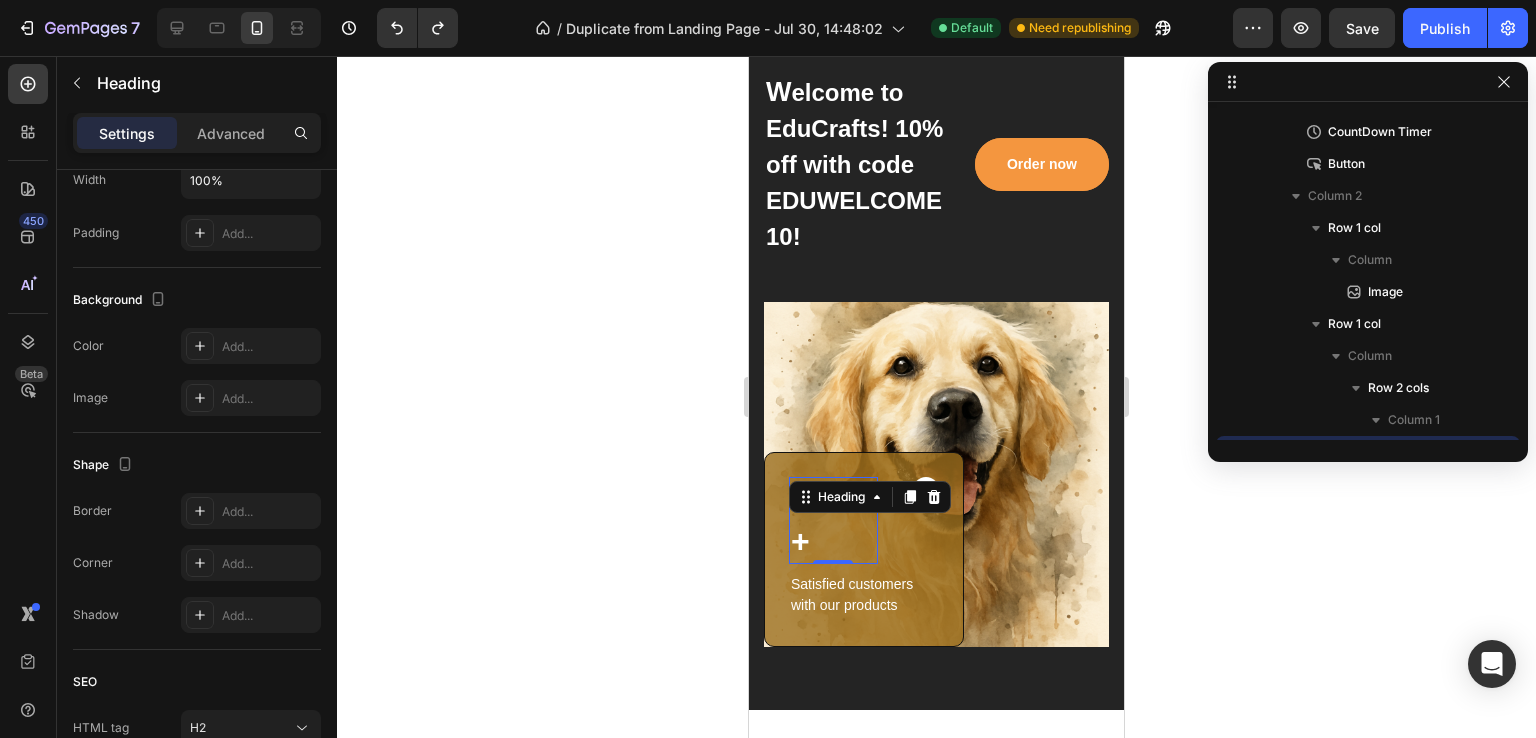 scroll, scrollTop: 0, scrollLeft: 0, axis: both 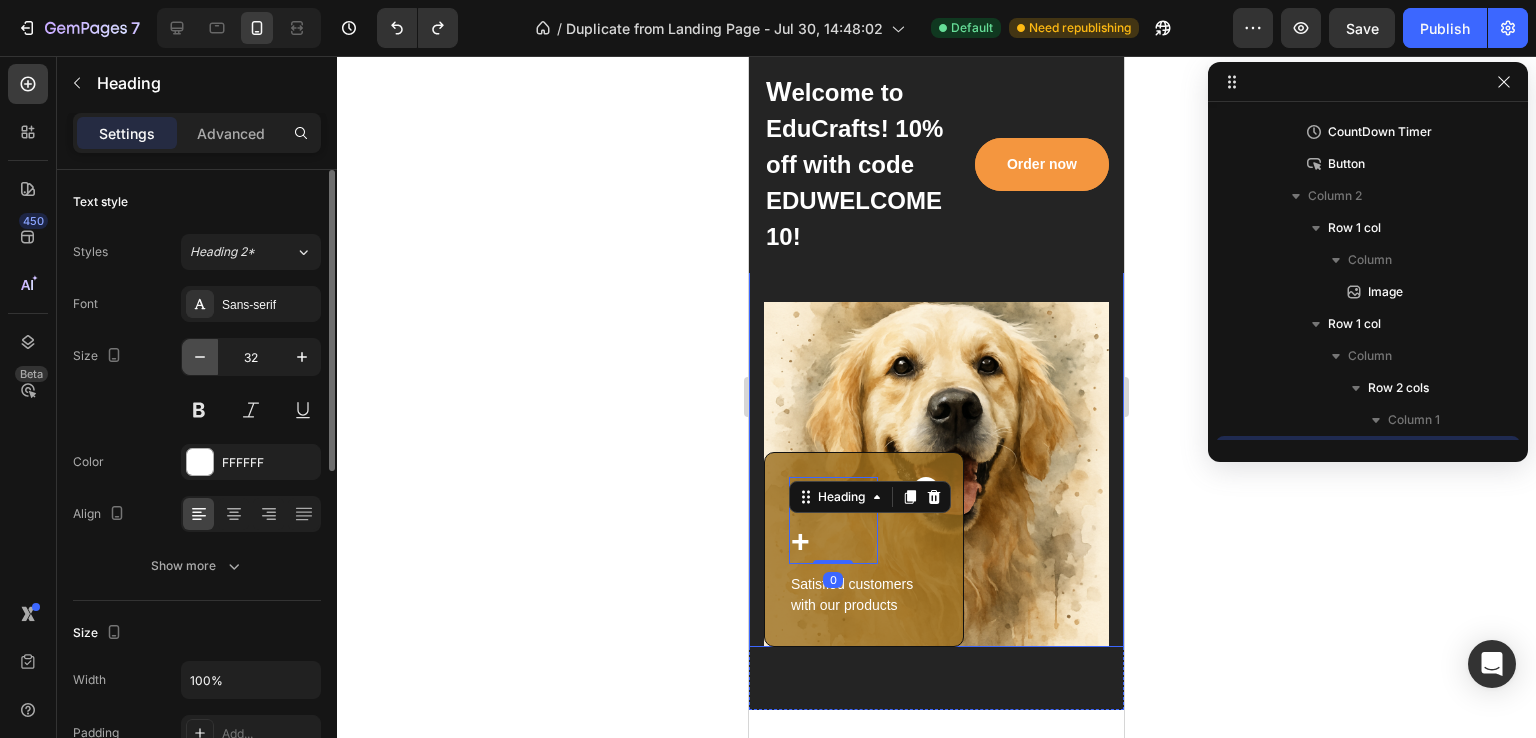 click 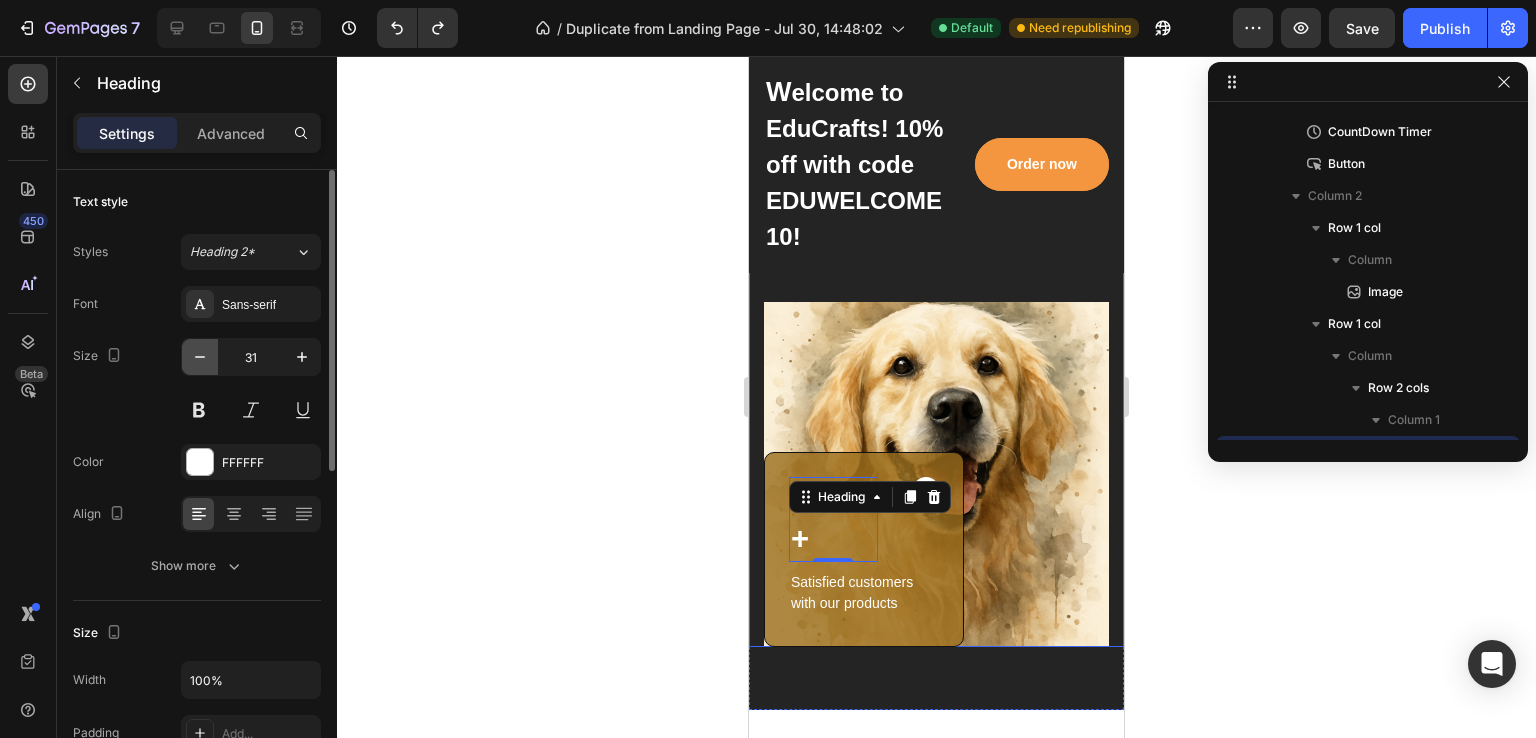 click 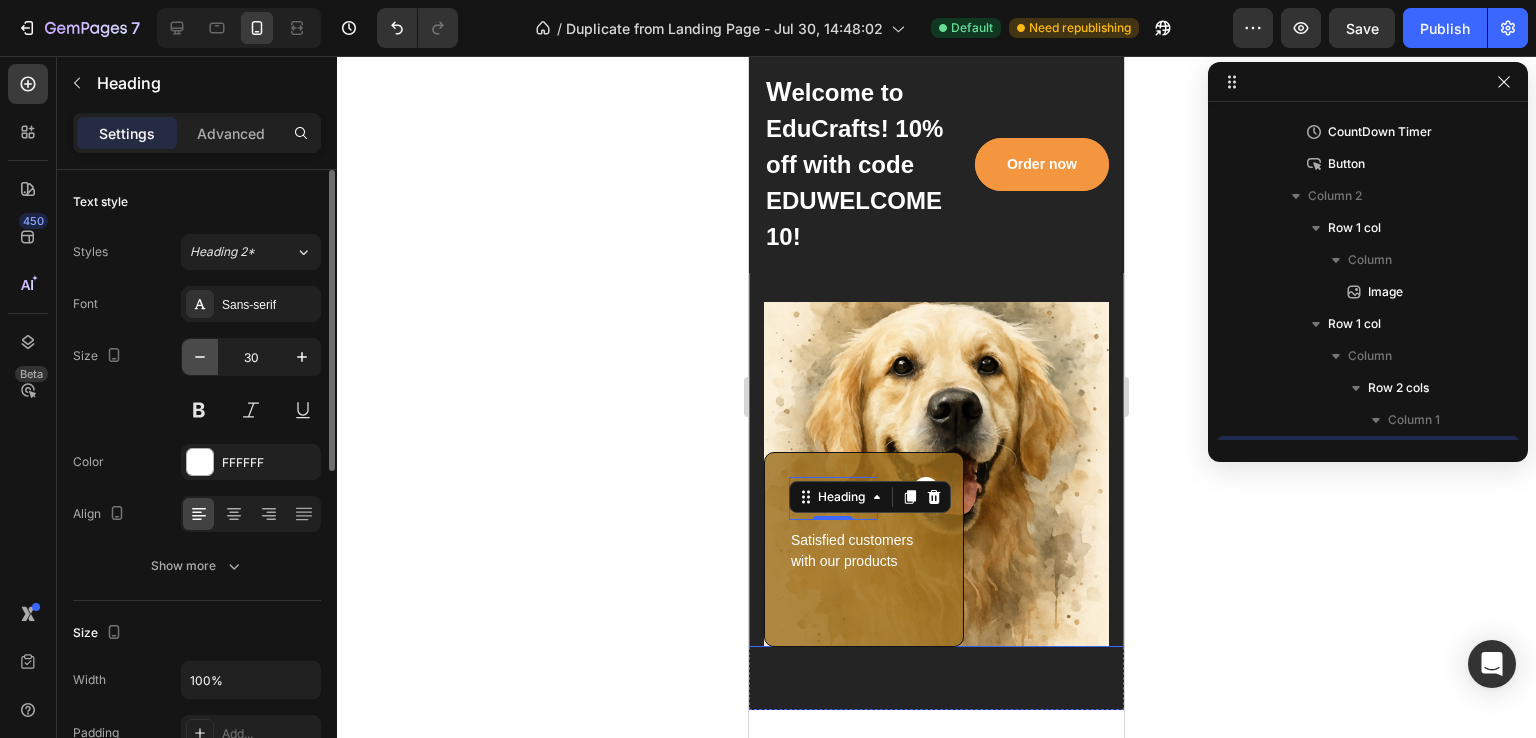 click 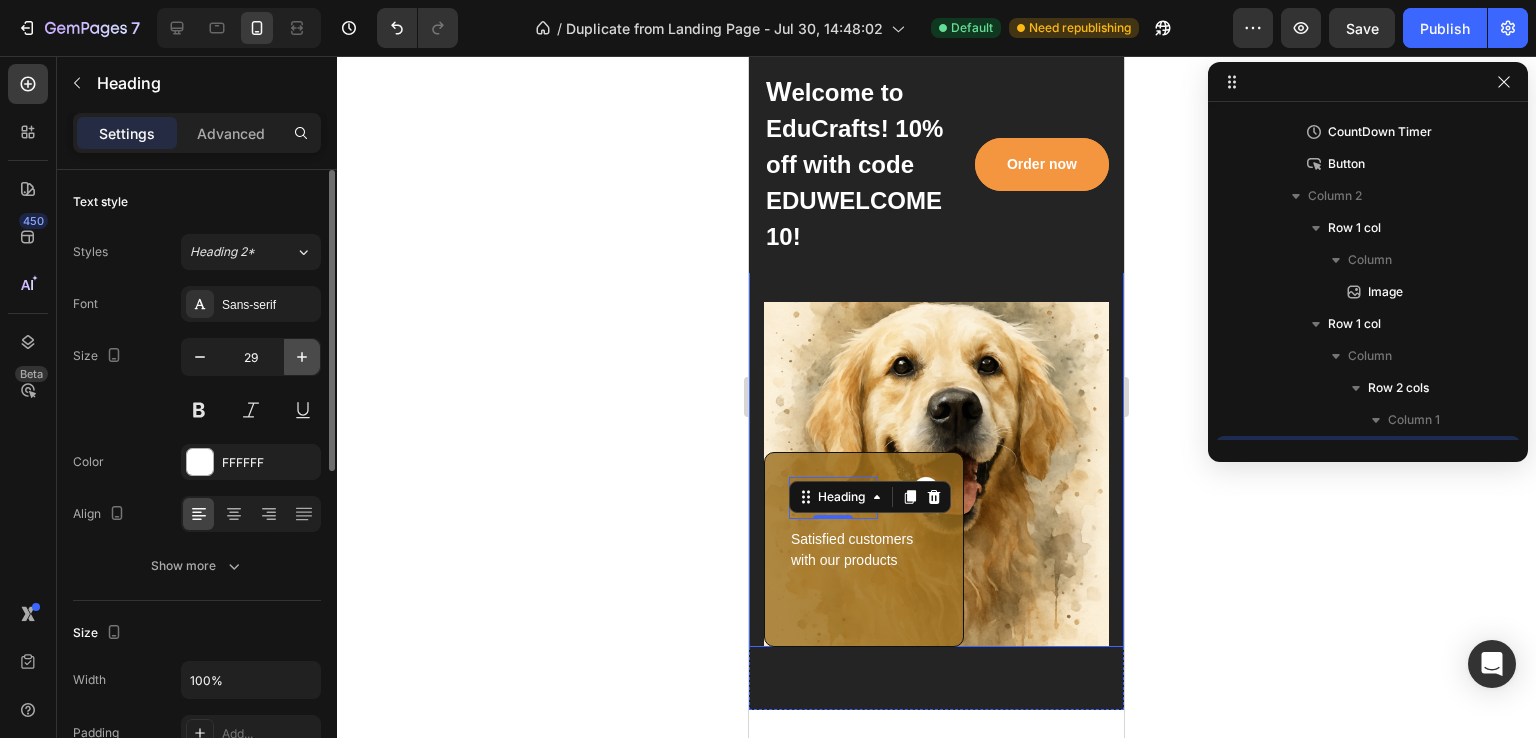 click 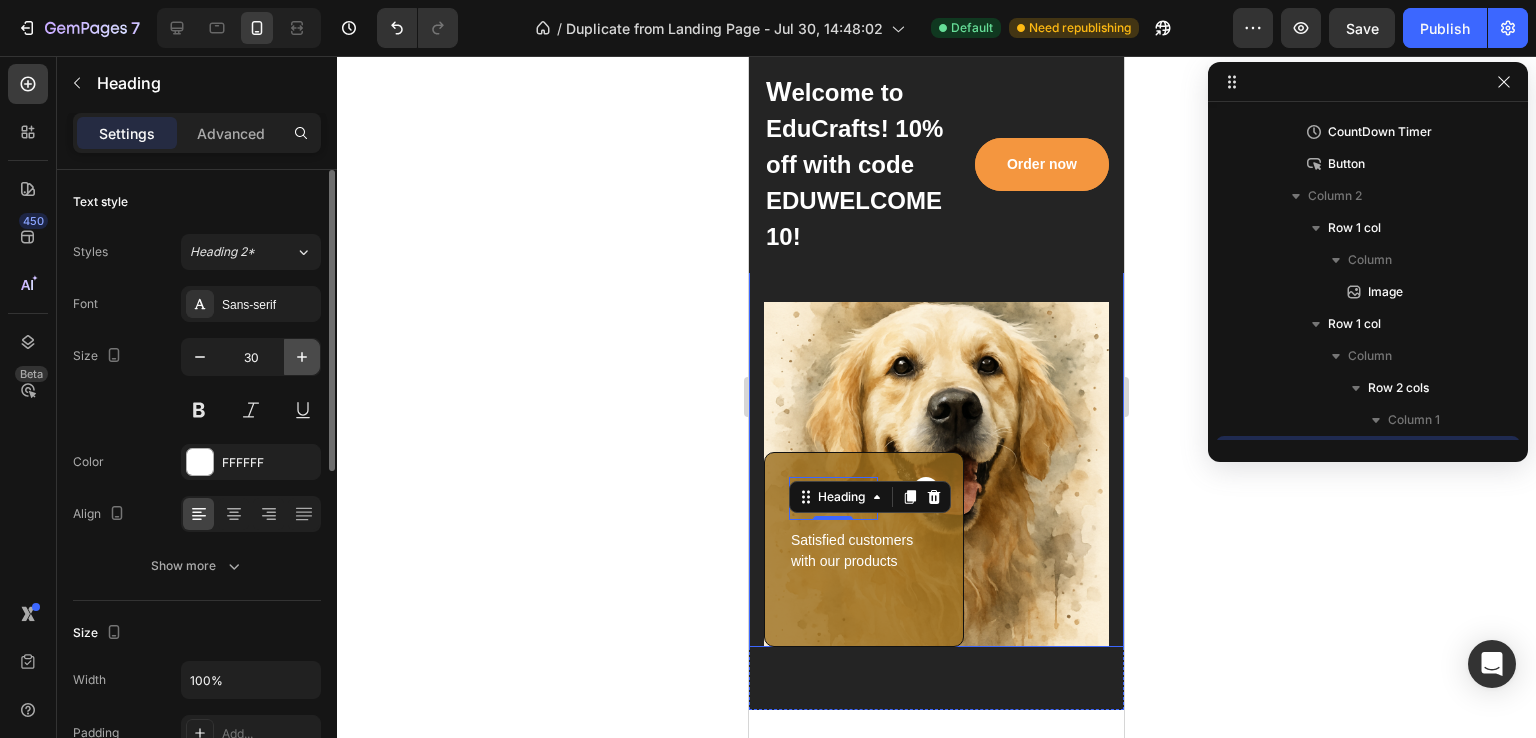 click 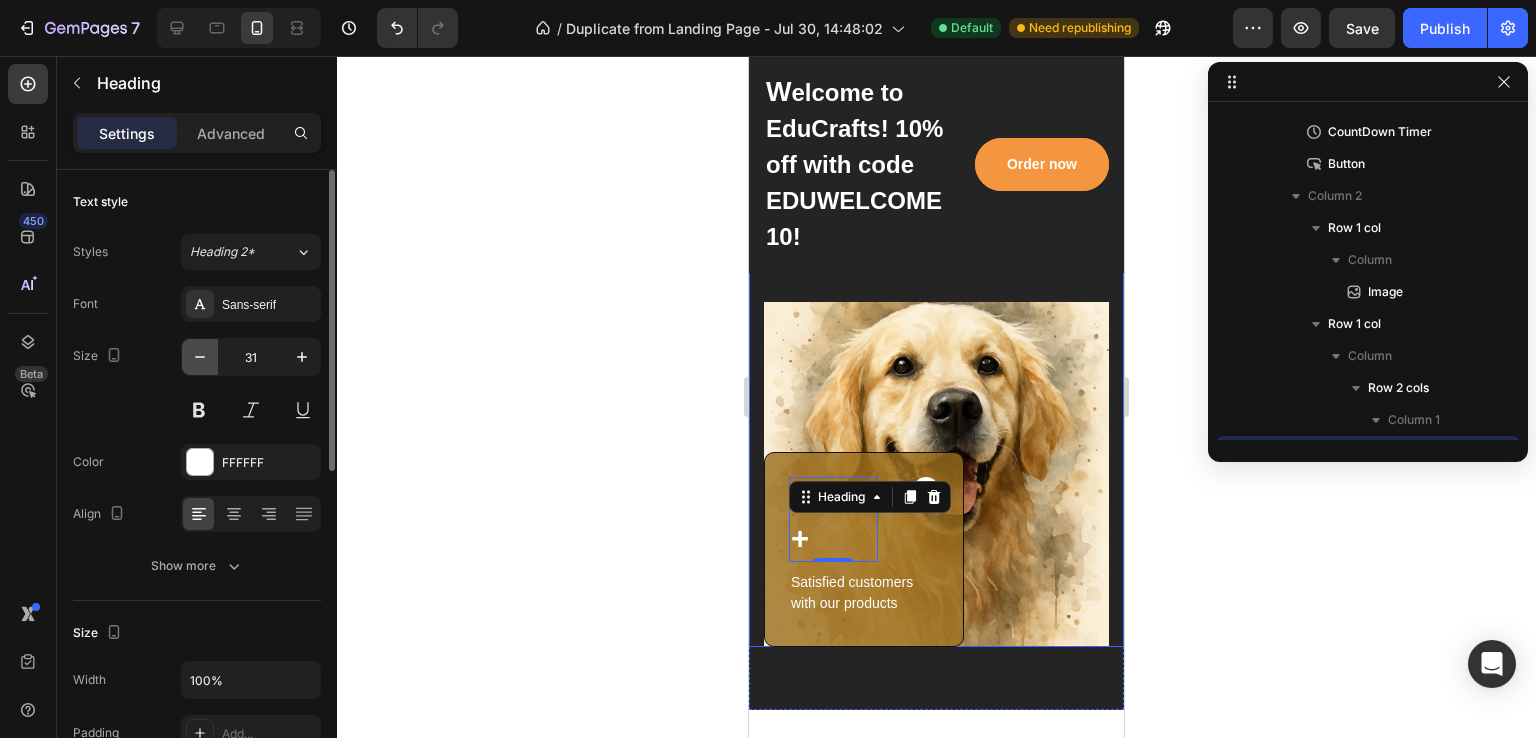 click 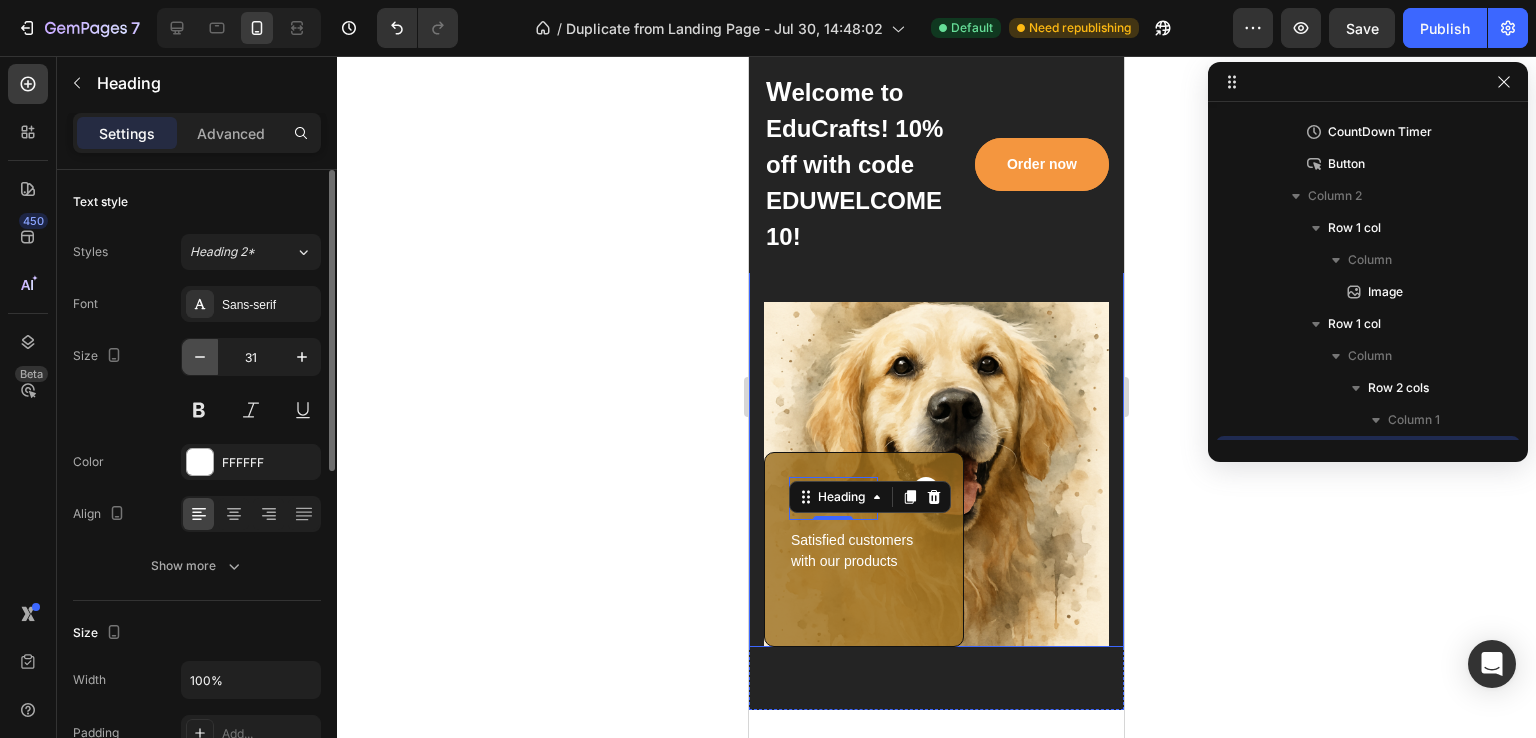 type on "30" 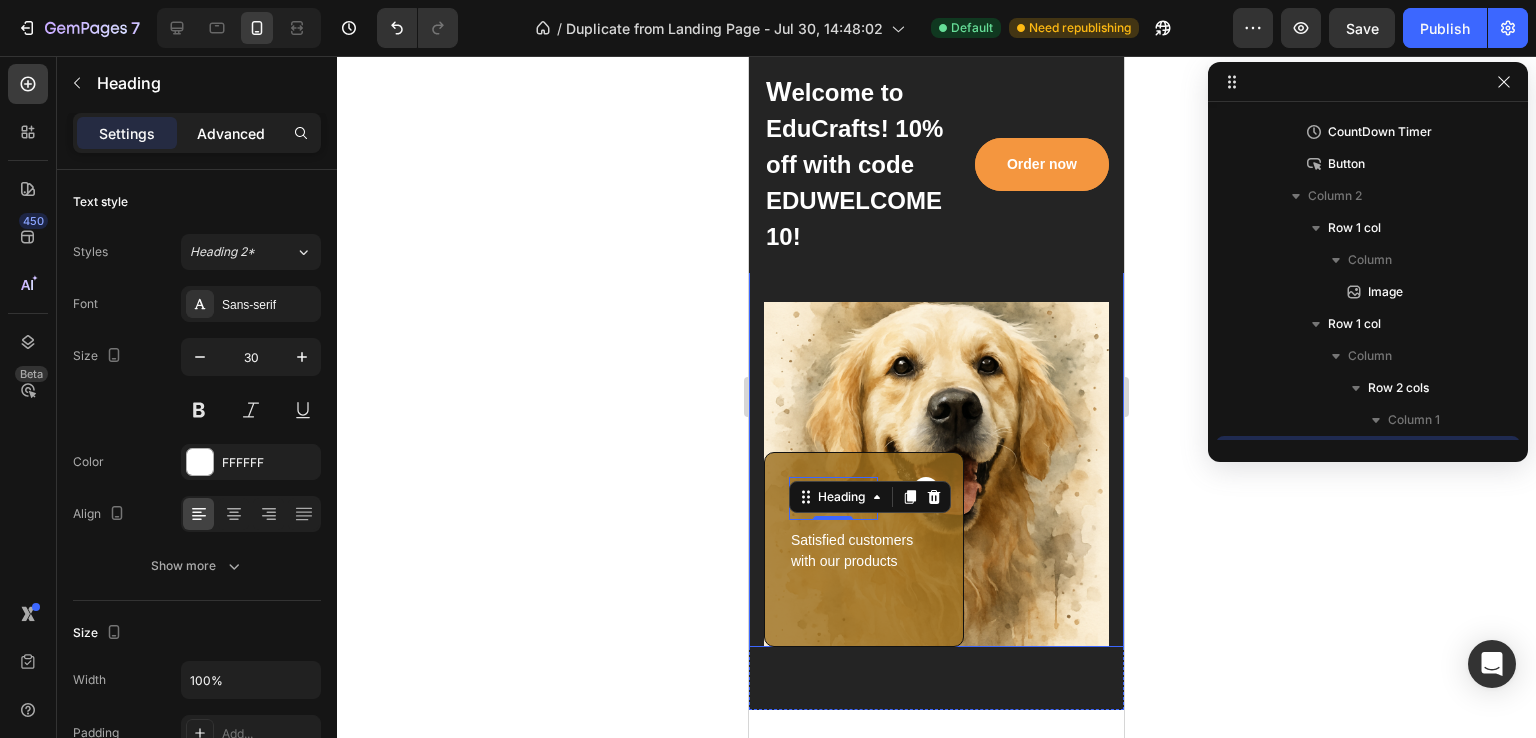 click on "Advanced" at bounding box center [231, 133] 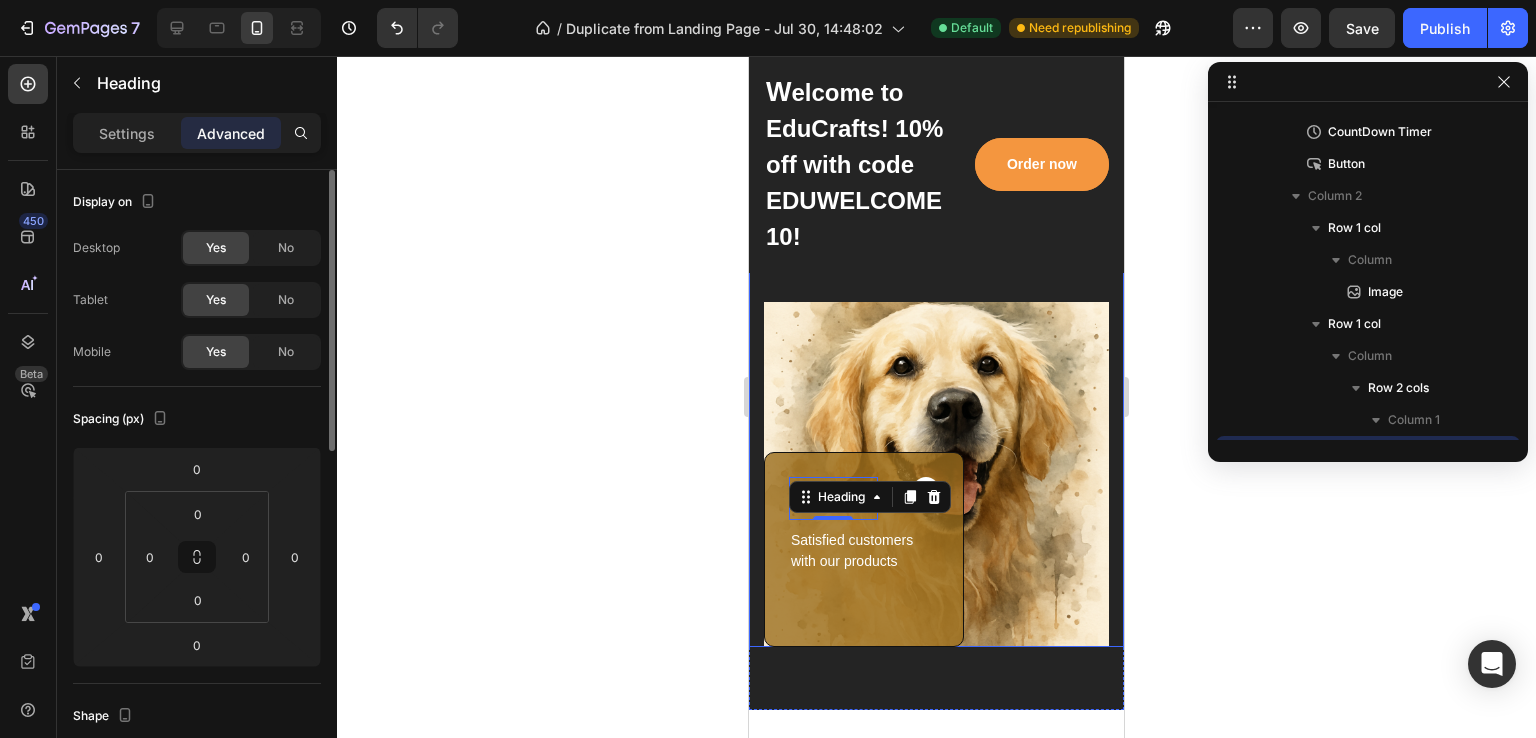 click on "Spacing (px) 0 0 0 0 0 0 0 0" 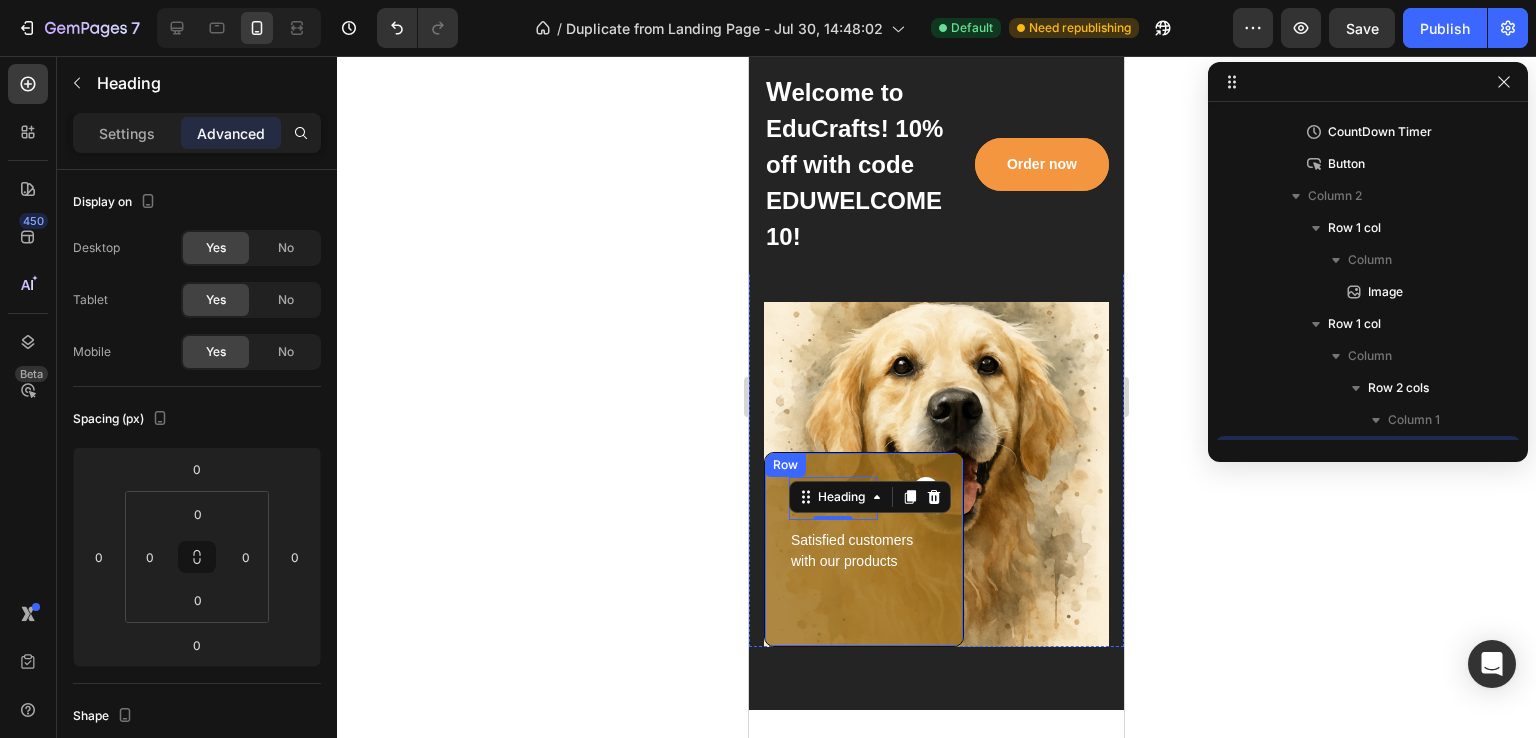 drag, startPoint x: 866, startPoint y: 606, endPoint x: 858, endPoint y: 597, distance: 12.0415945 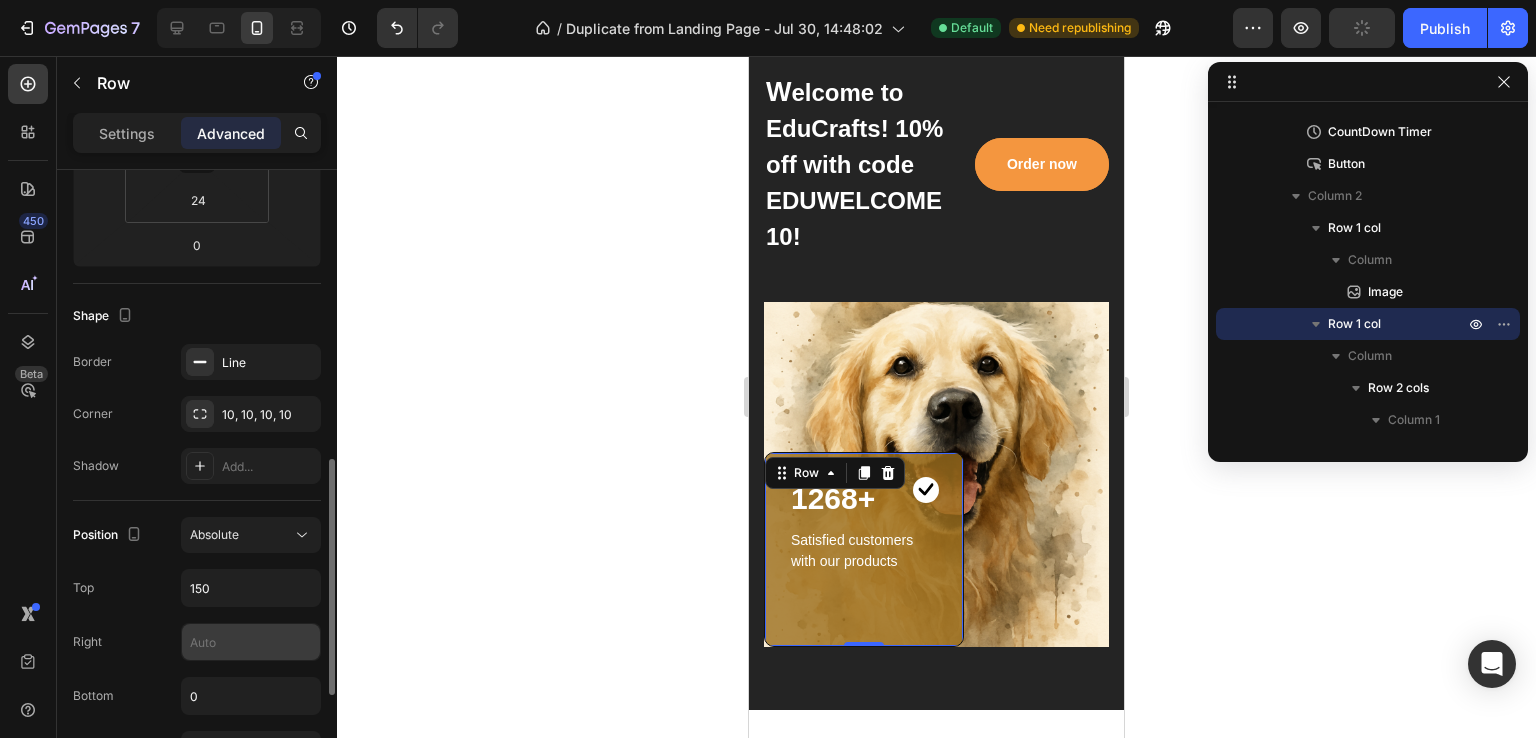 scroll, scrollTop: 500, scrollLeft: 0, axis: vertical 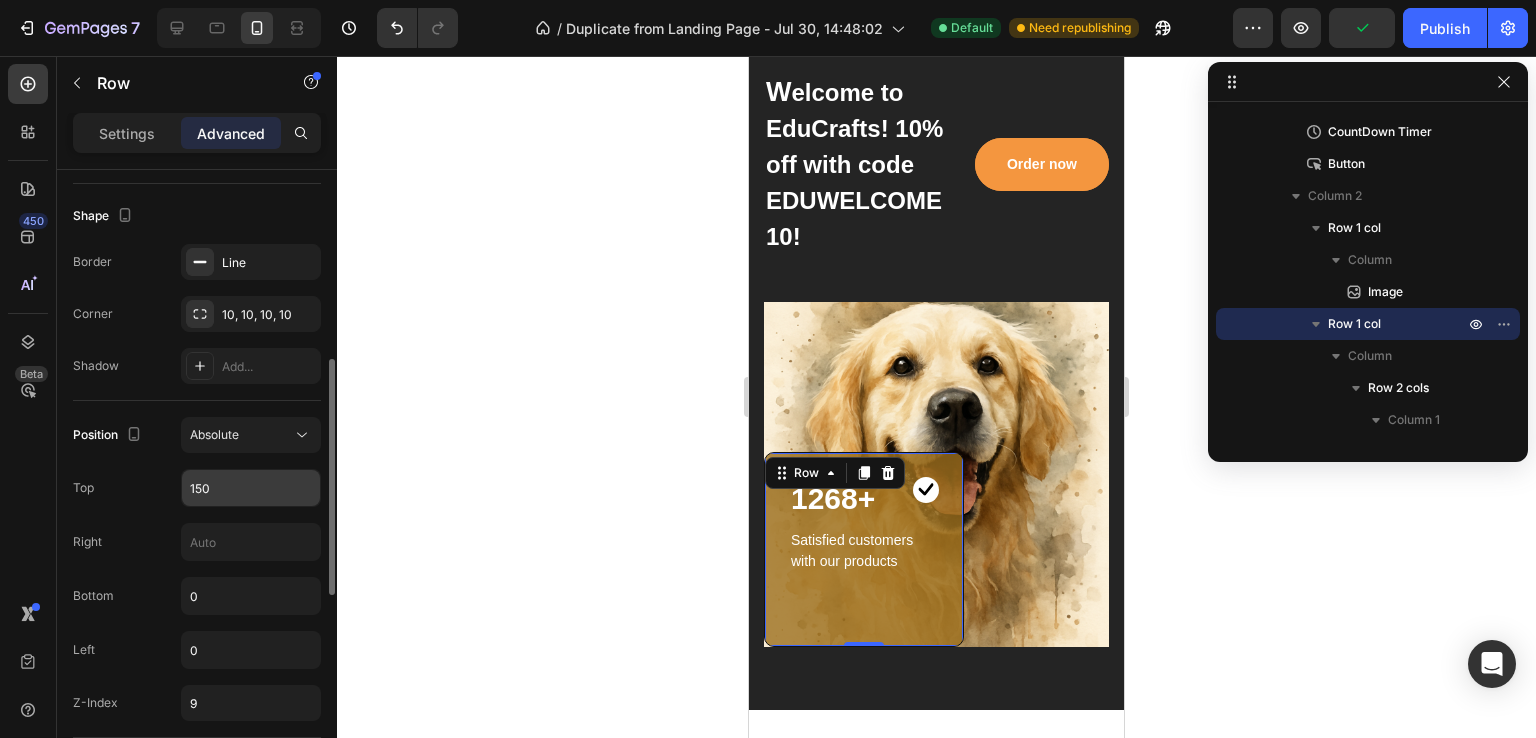 click on "150" at bounding box center (251, 488) 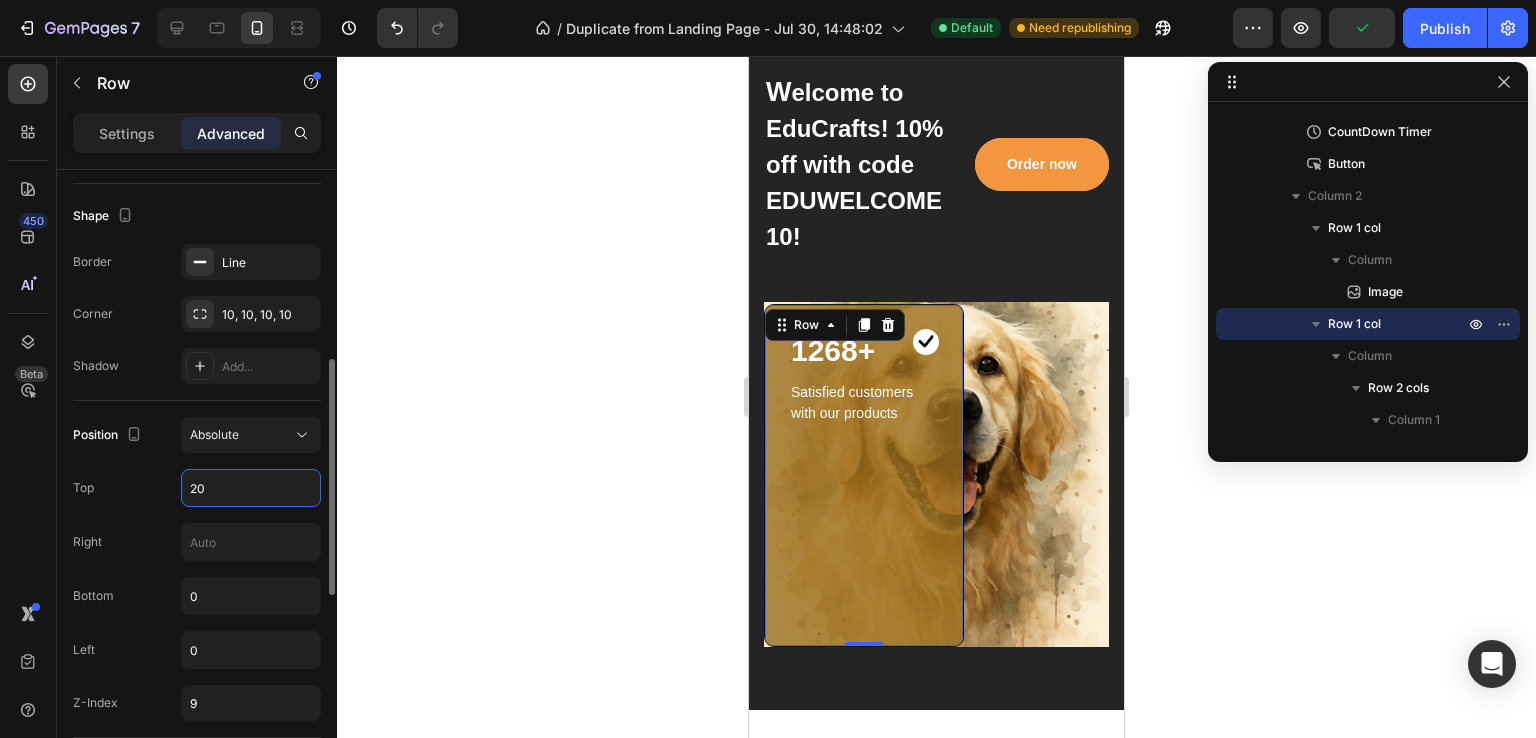 type on "200" 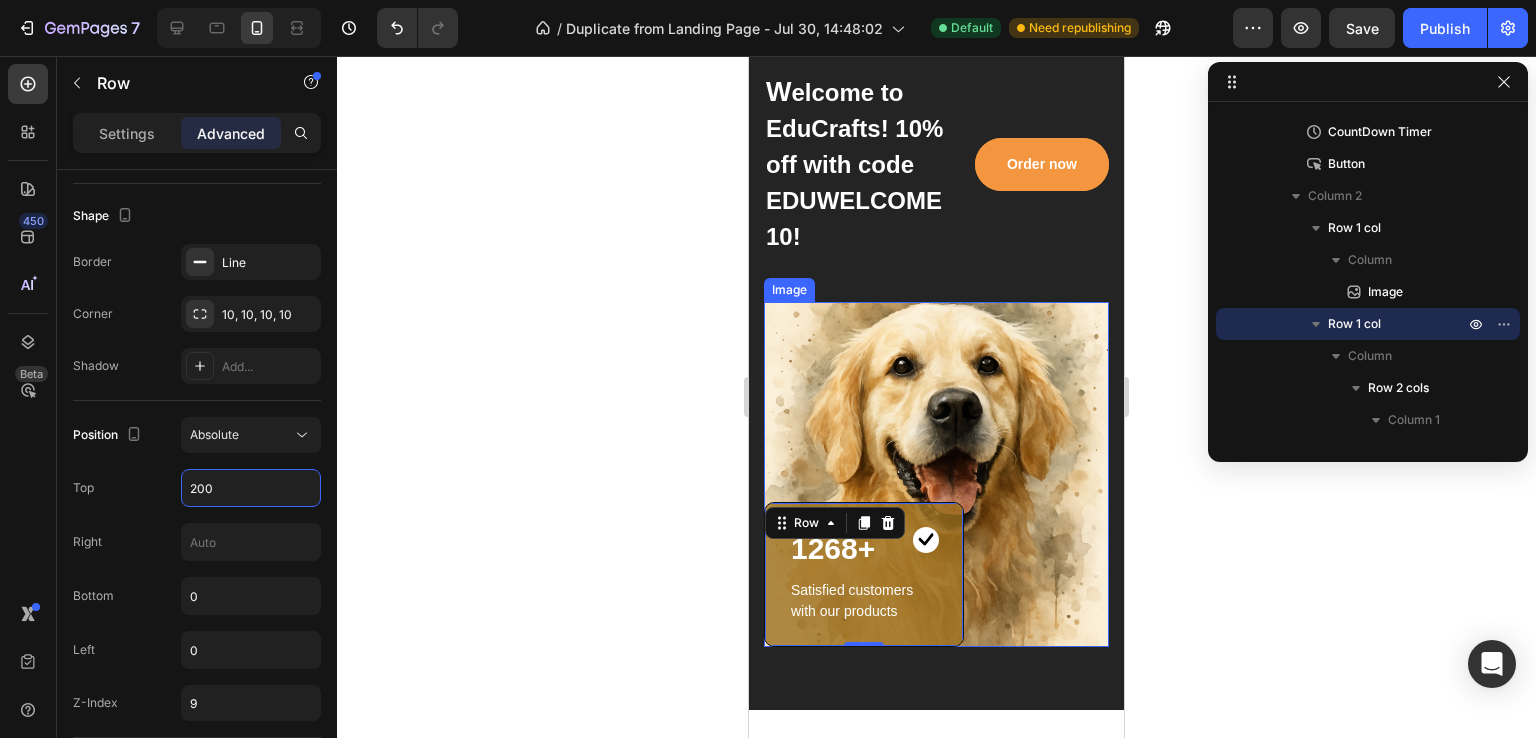 click at bounding box center [936, 474] 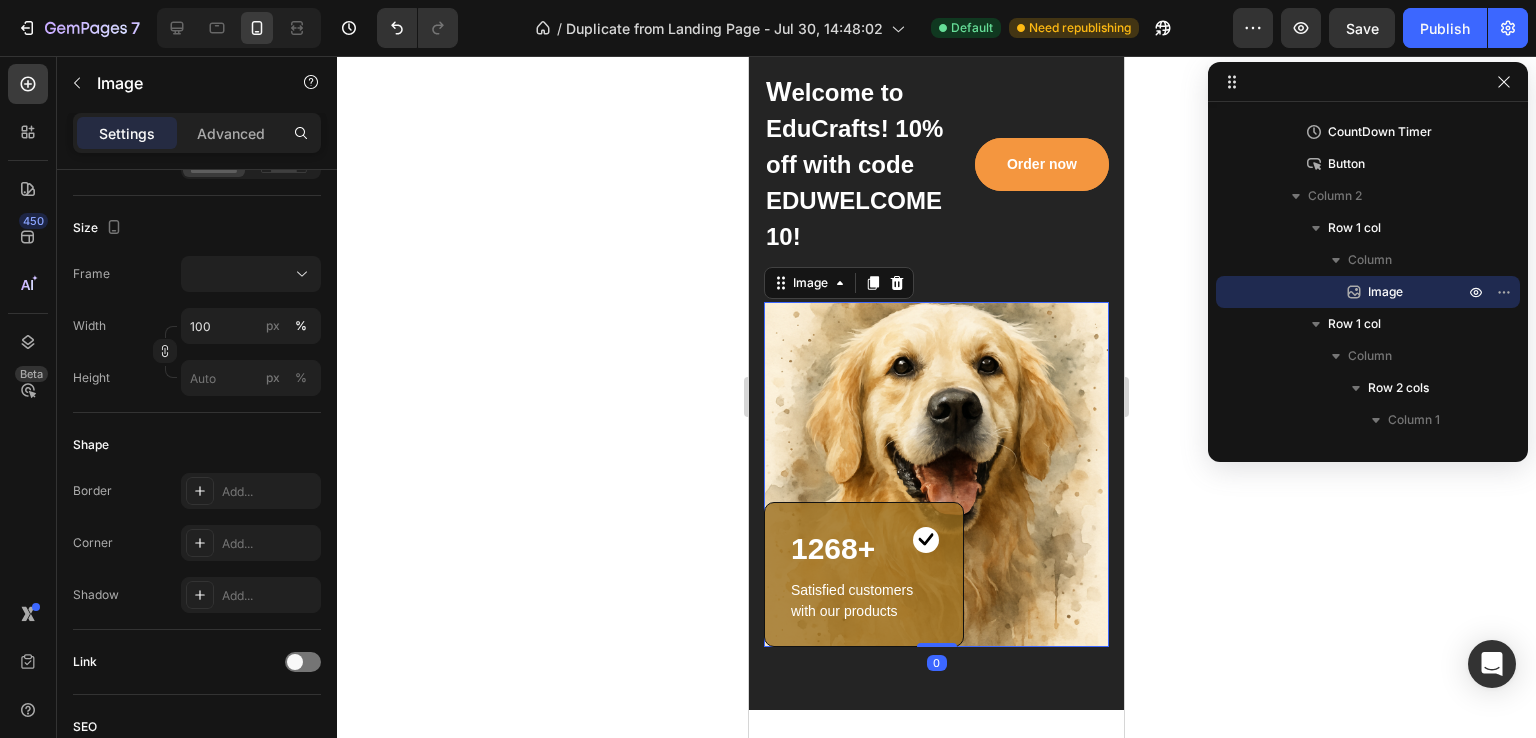 scroll, scrollTop: 0, scrollLeft: 0, axis: both 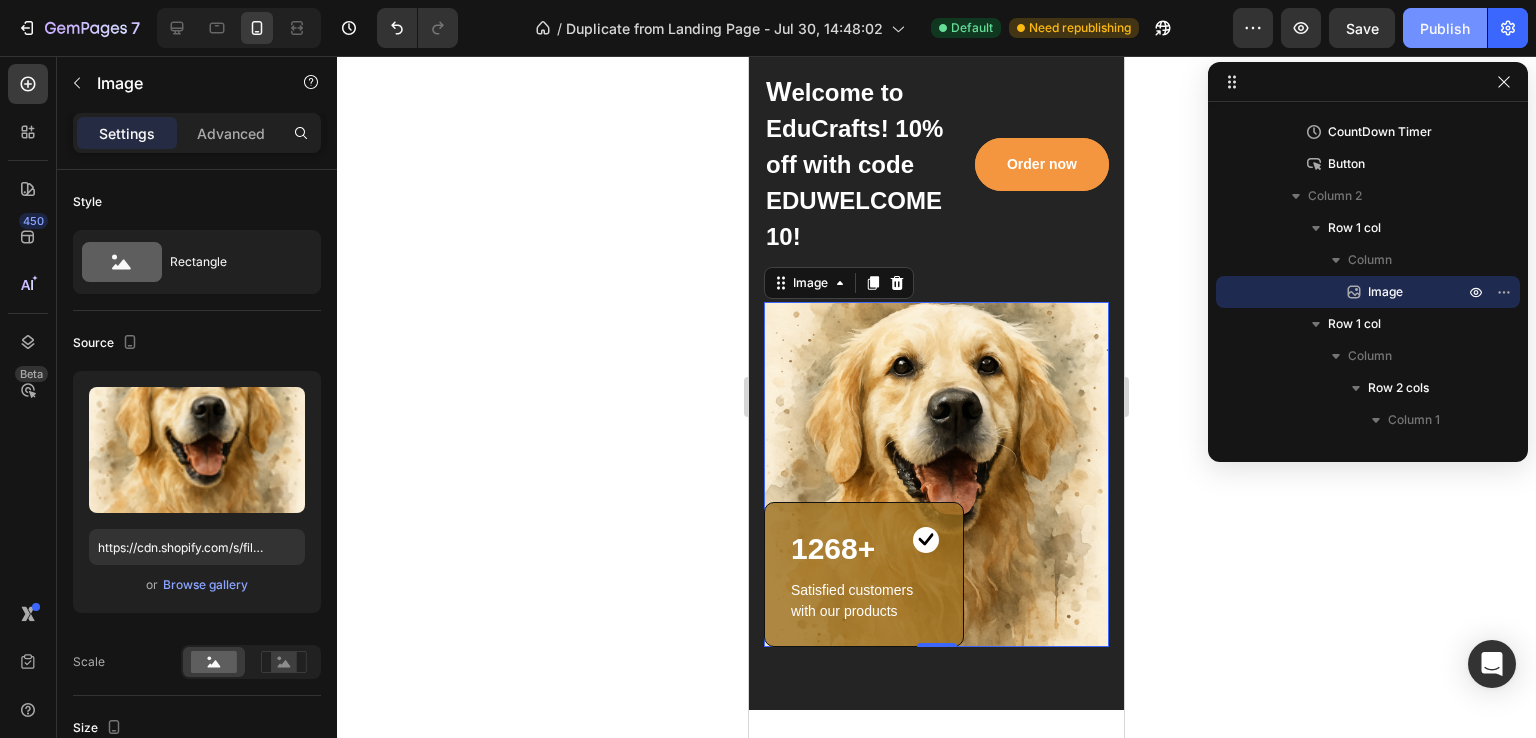 click on "Publish" at bounding box center [1445, 28] 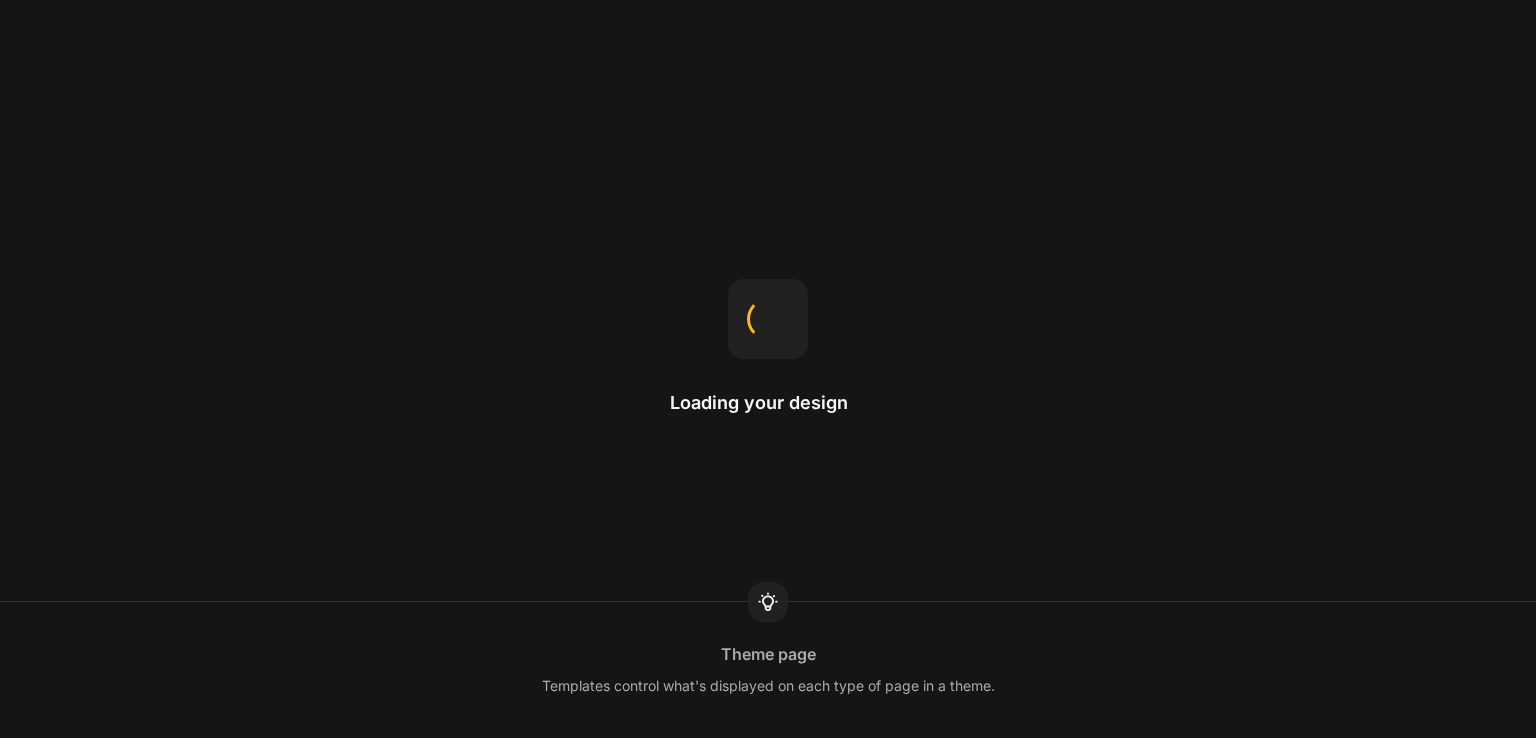 scroll, scrollTop: 0, scrollLeft: 0, axis: both 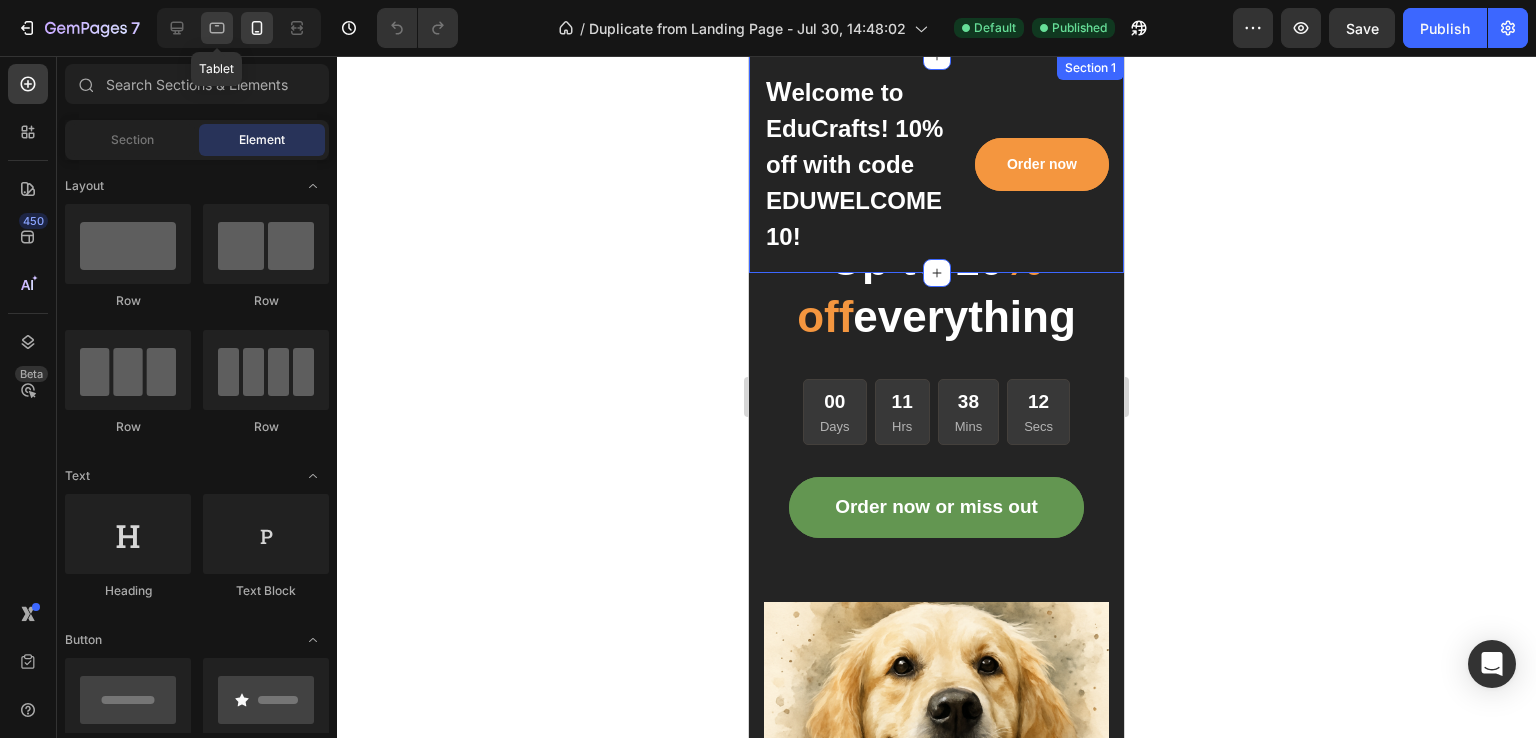 click 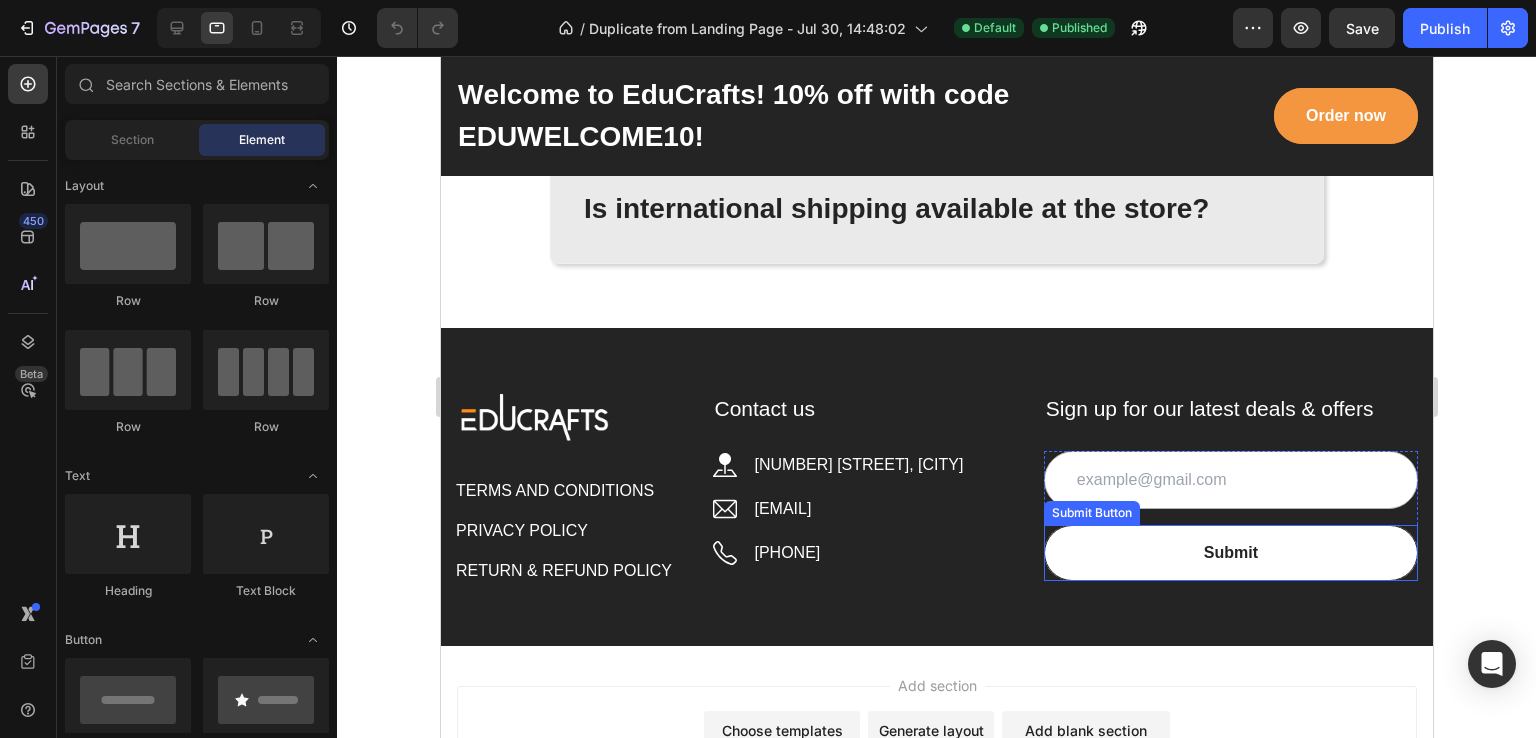scroll, scrollTop: 7174, scrollLeft: 0, axis: vertical 